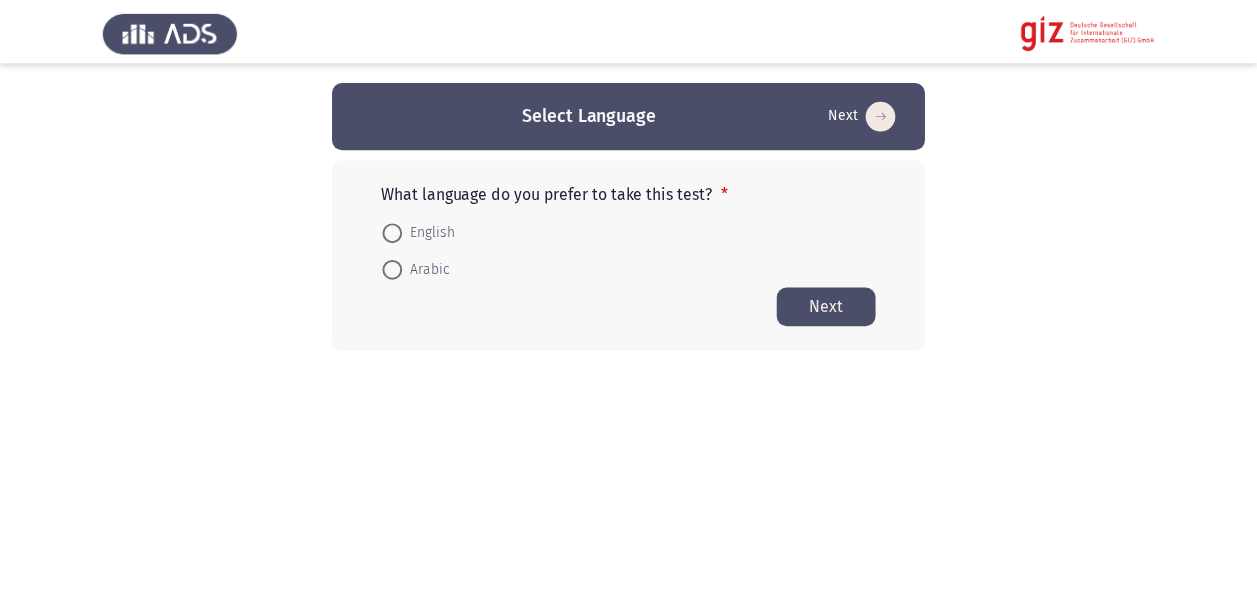 scroll, scrollTop: 0, scrollLeft: 0, axis: both 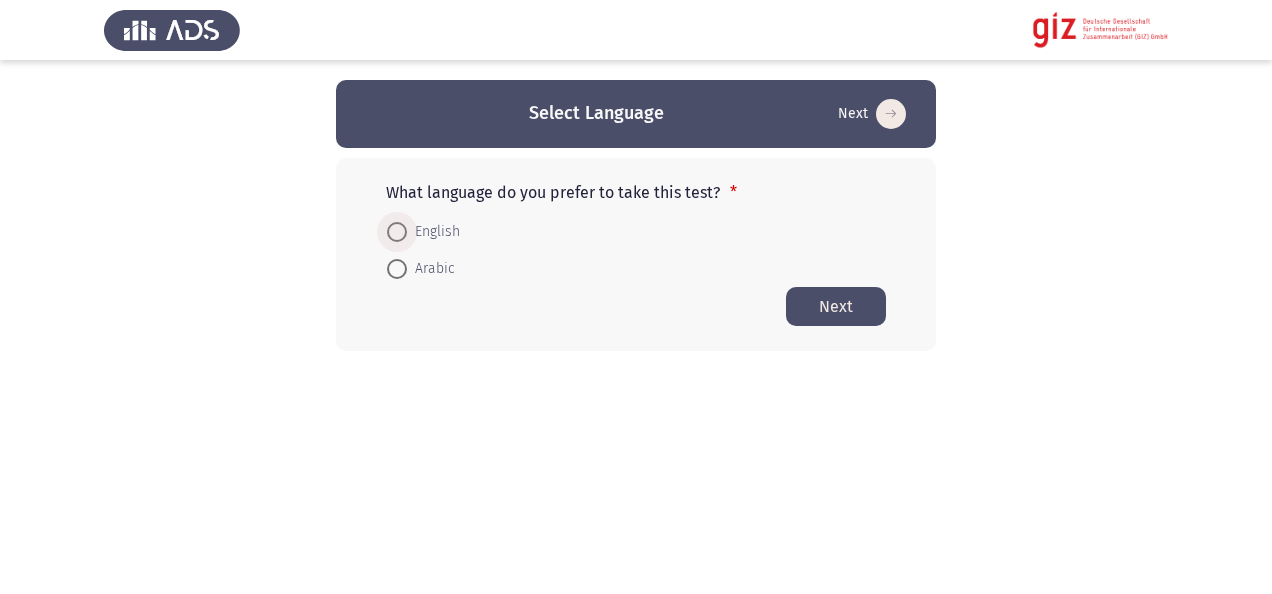 click on "English" at bounding box center (433, 232) 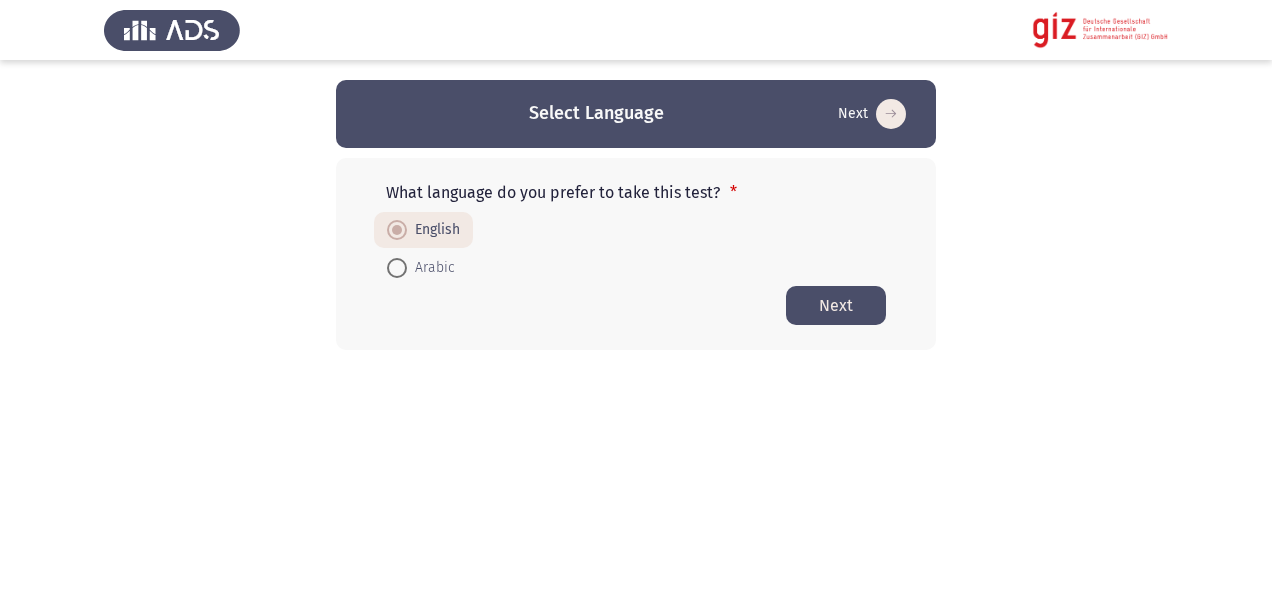 click on "Next" 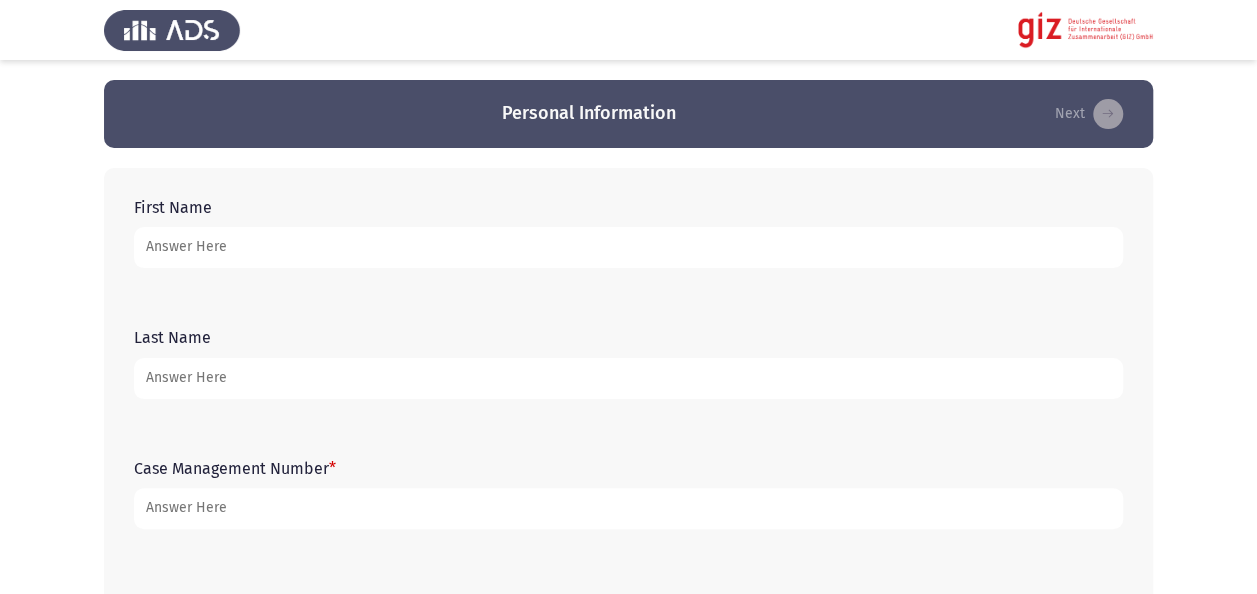 type on "ب" 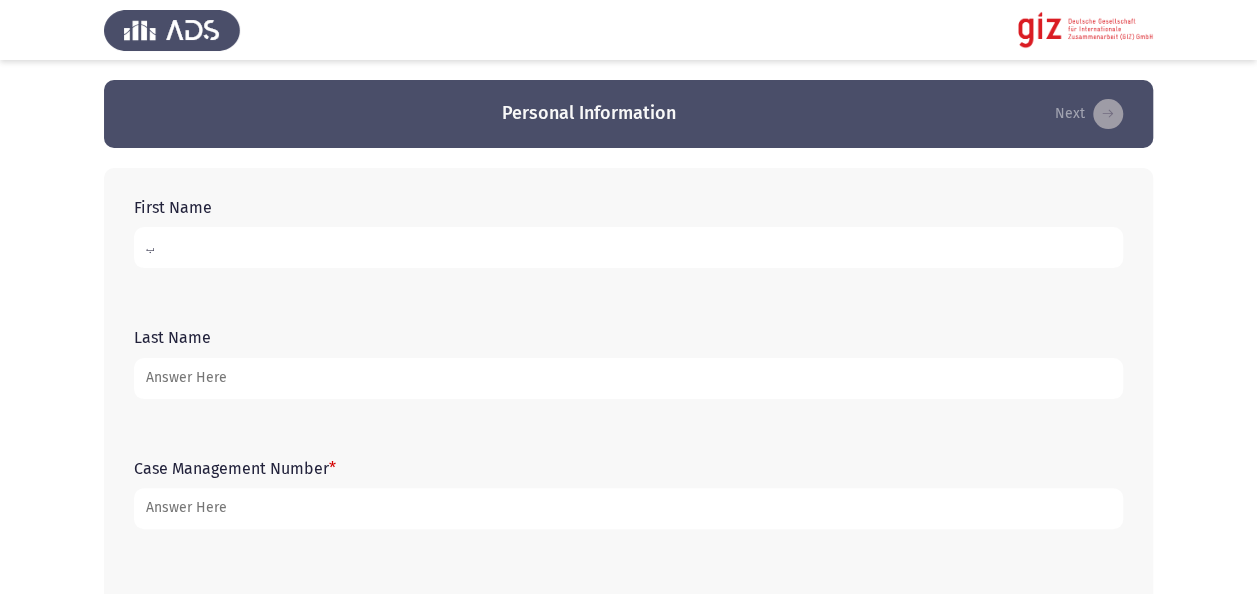 click on "ب" at bounding box center [628, 247] 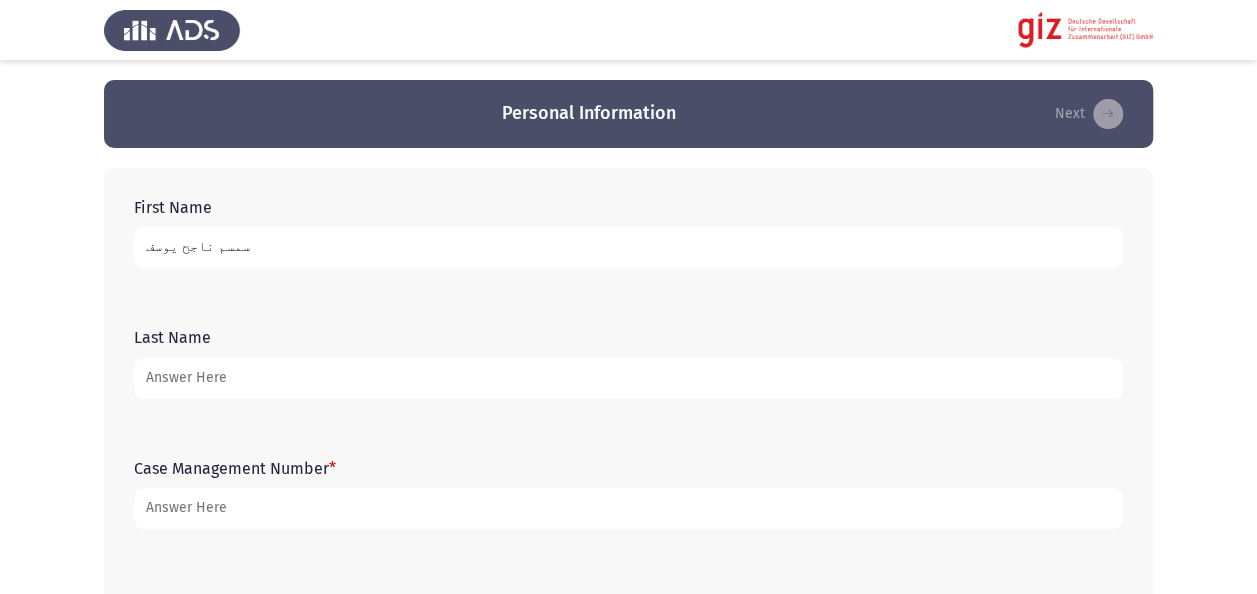 type on "سمسم ناجح يوسف" 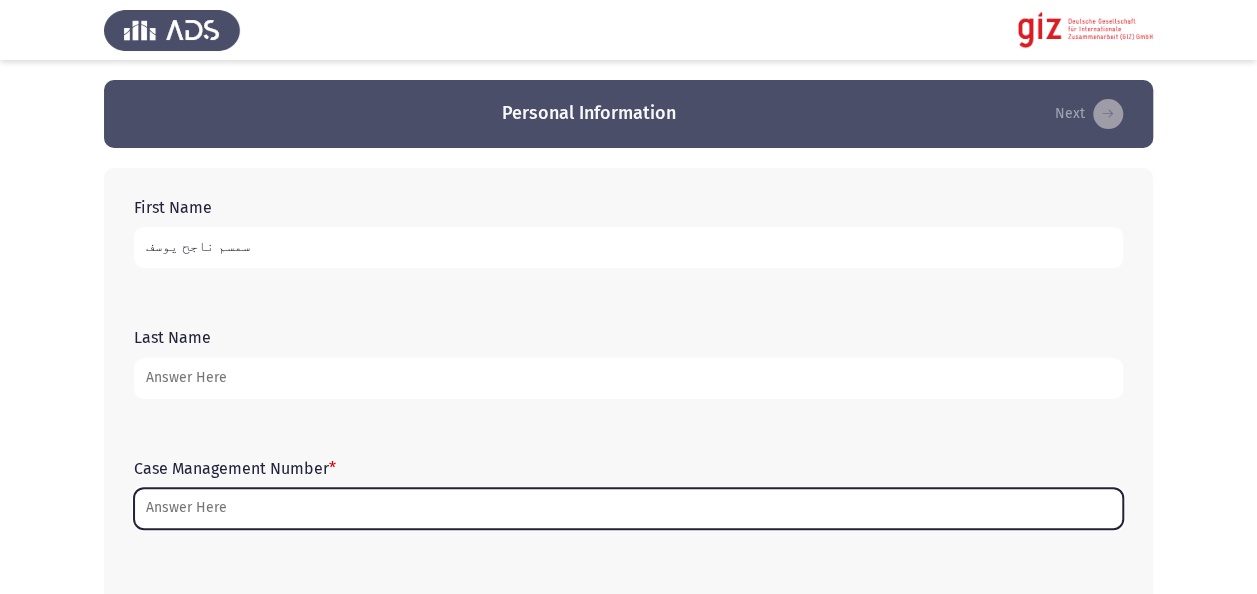 click on "Case Management Number   *" at bounding box center [628, 508] 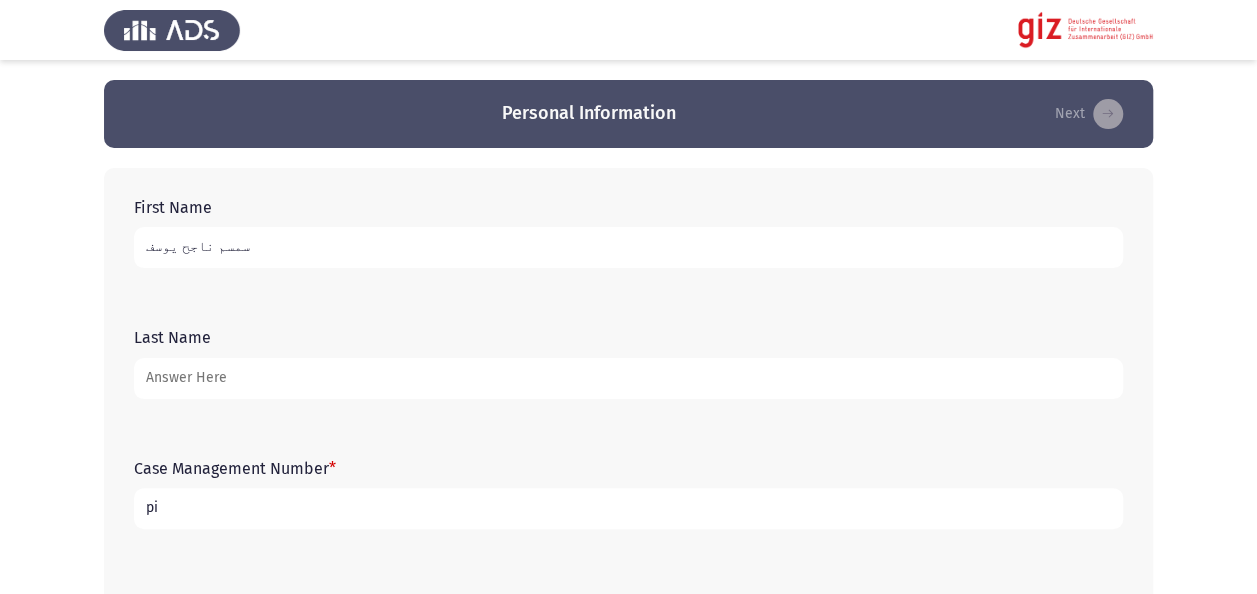 type on "p" 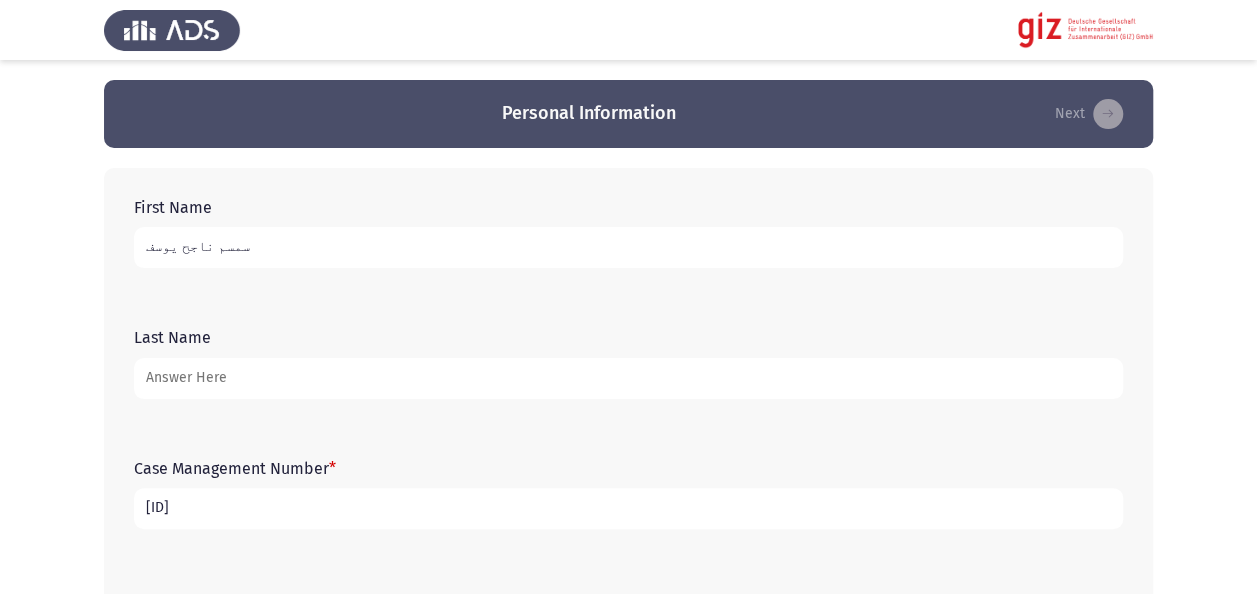 type on "[ID]" 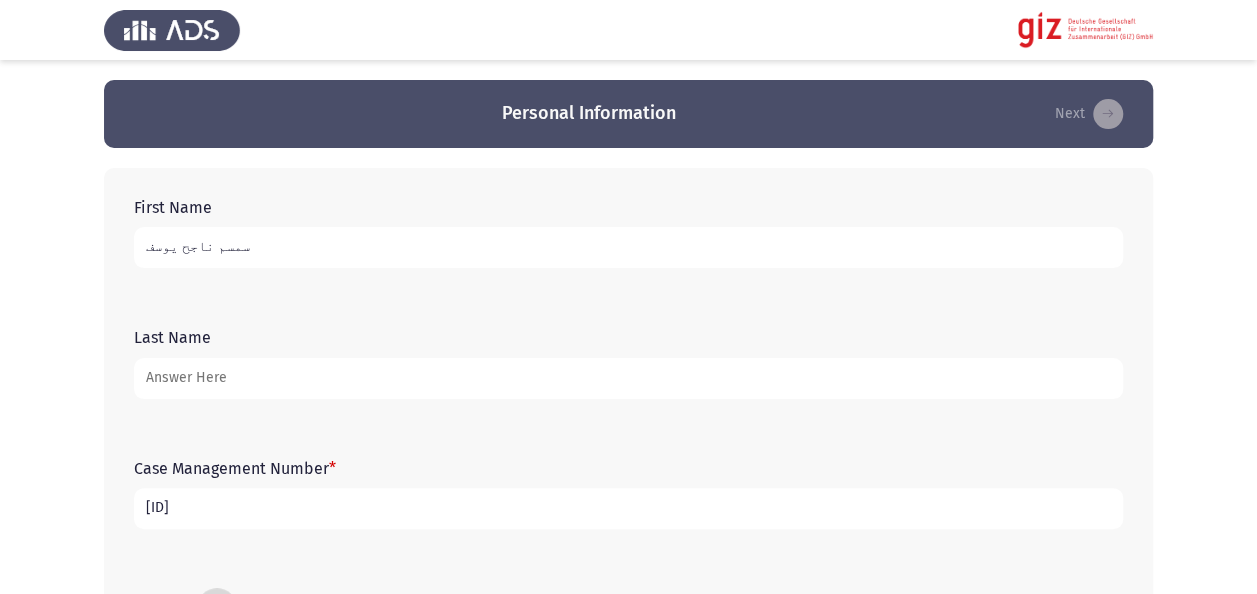 scroll, scrollTop: 310, scrollLeft: 0, axis: vertical 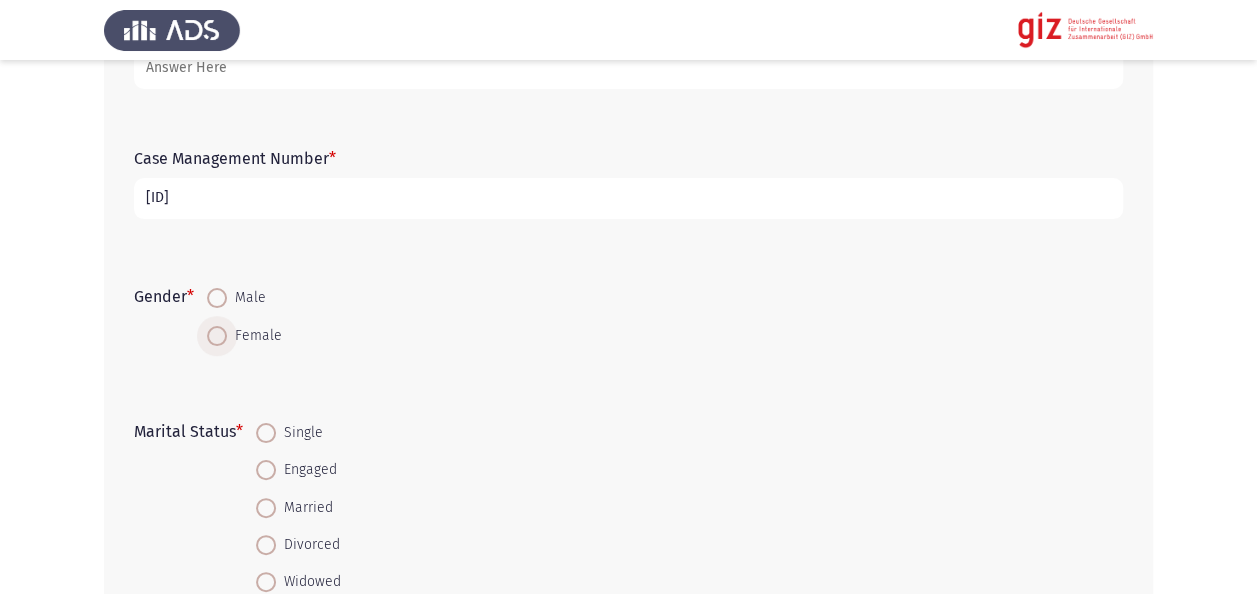 click on "Female" at bounding box center (254, 336) 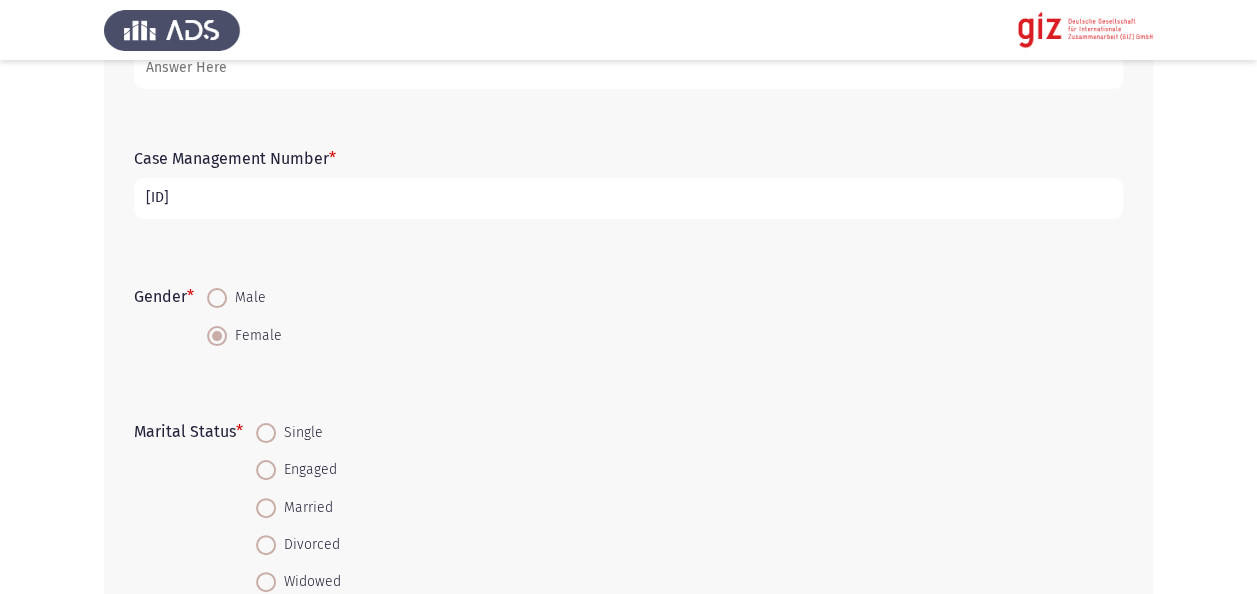 click on "Gender   *    Male     Female" 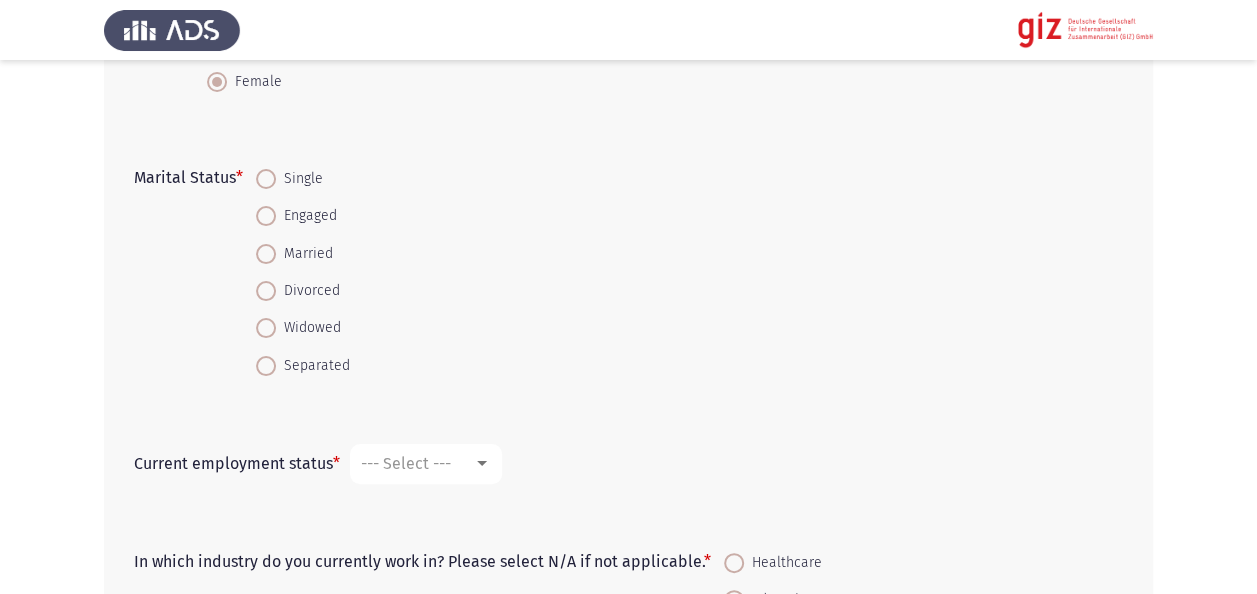 scroll, scrollTop: 590, scrollLeft: 0, axis: vertical 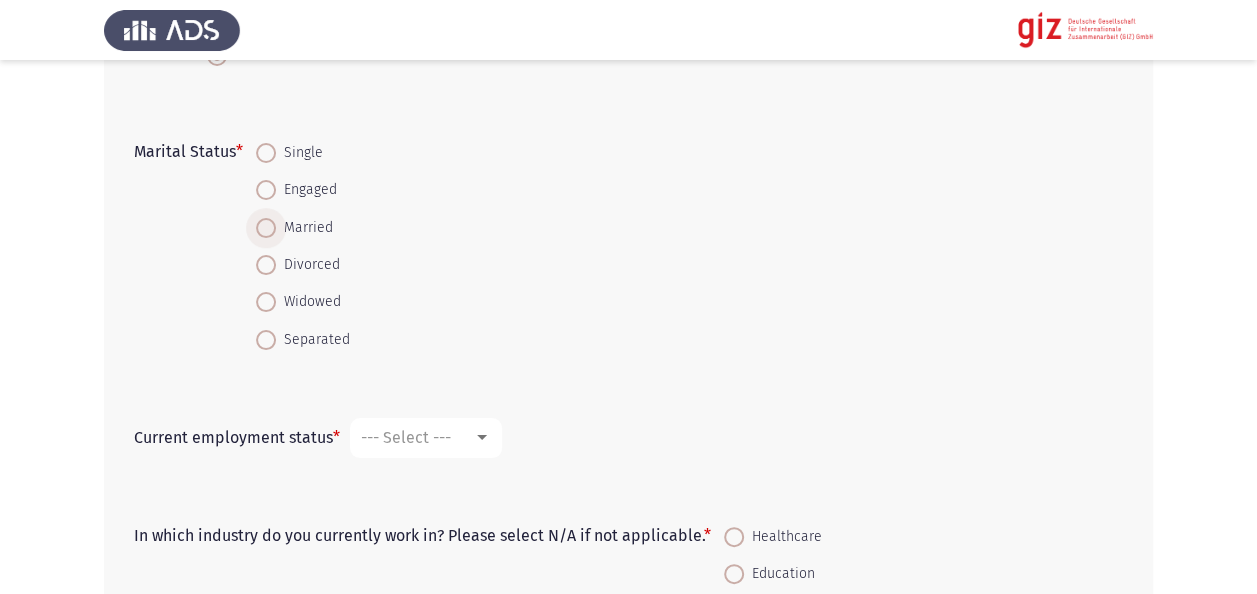 click at bounding box center (266, 228) 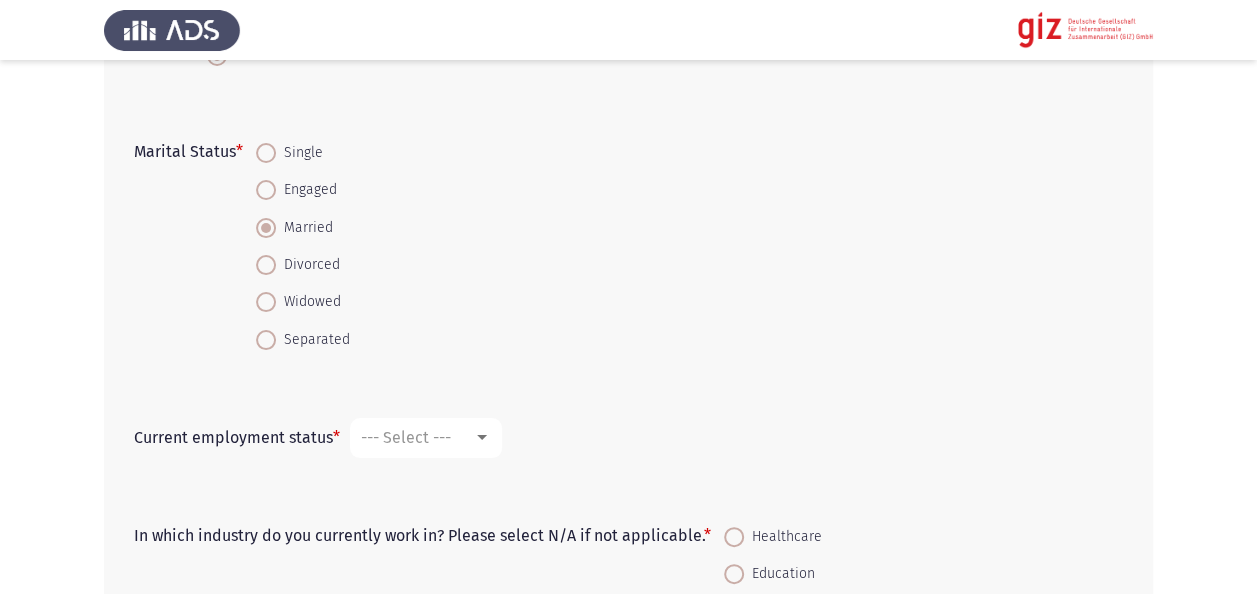 click on "Marital Status   *    Single     Engaged     Married     Divorced     Widowed     Separated" 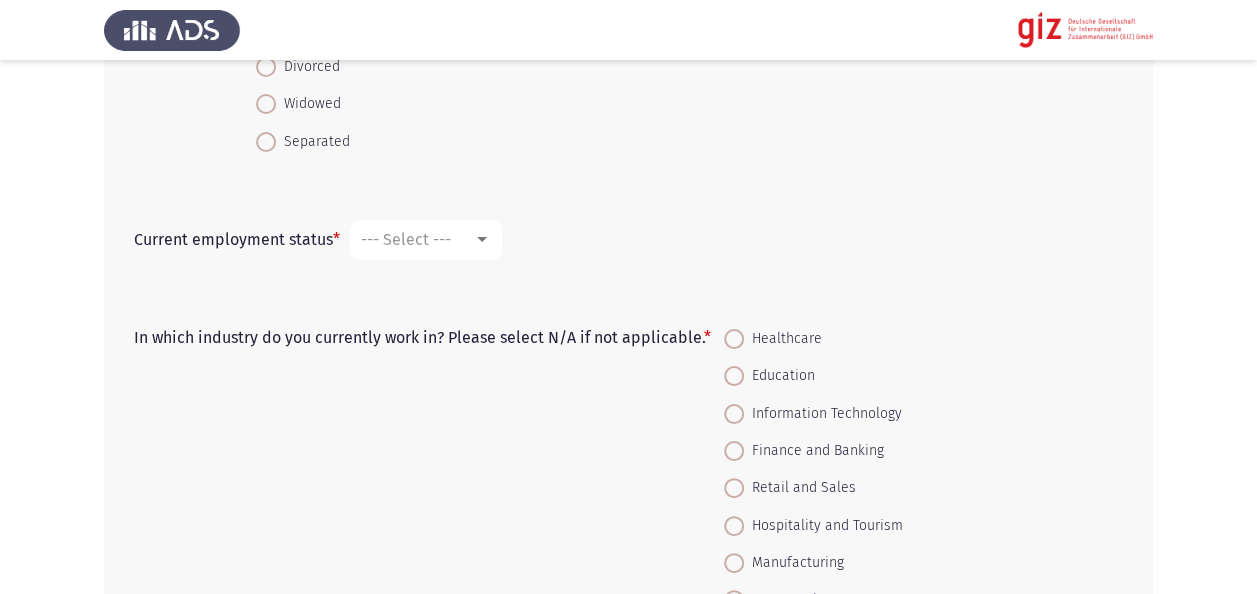 scroll, scrollTop: 790, scrollLeft: 0, axis: vertical 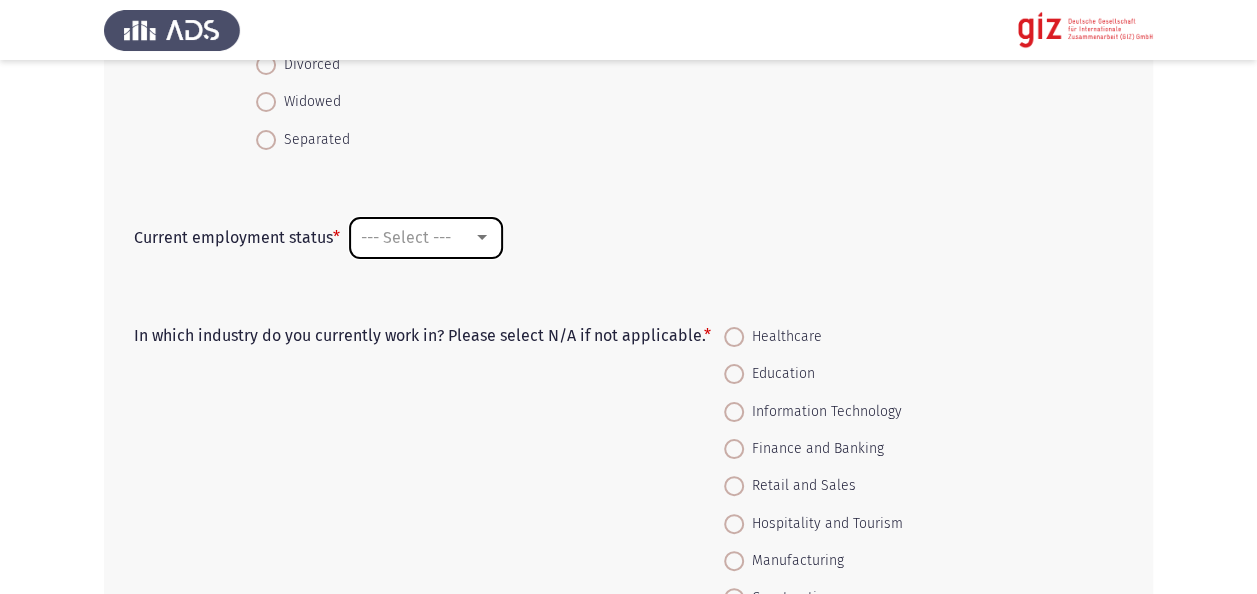 click on "--- Select ---" at bounding box center (406, 237) 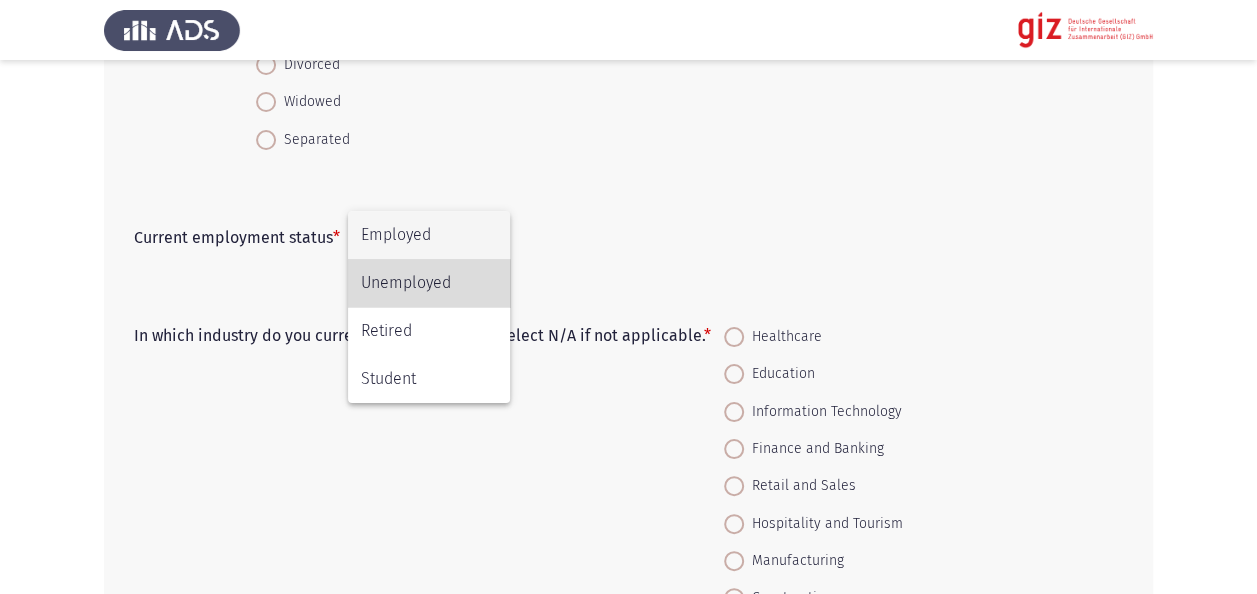 click on "Unemployed" at bounding box center [429, 283] 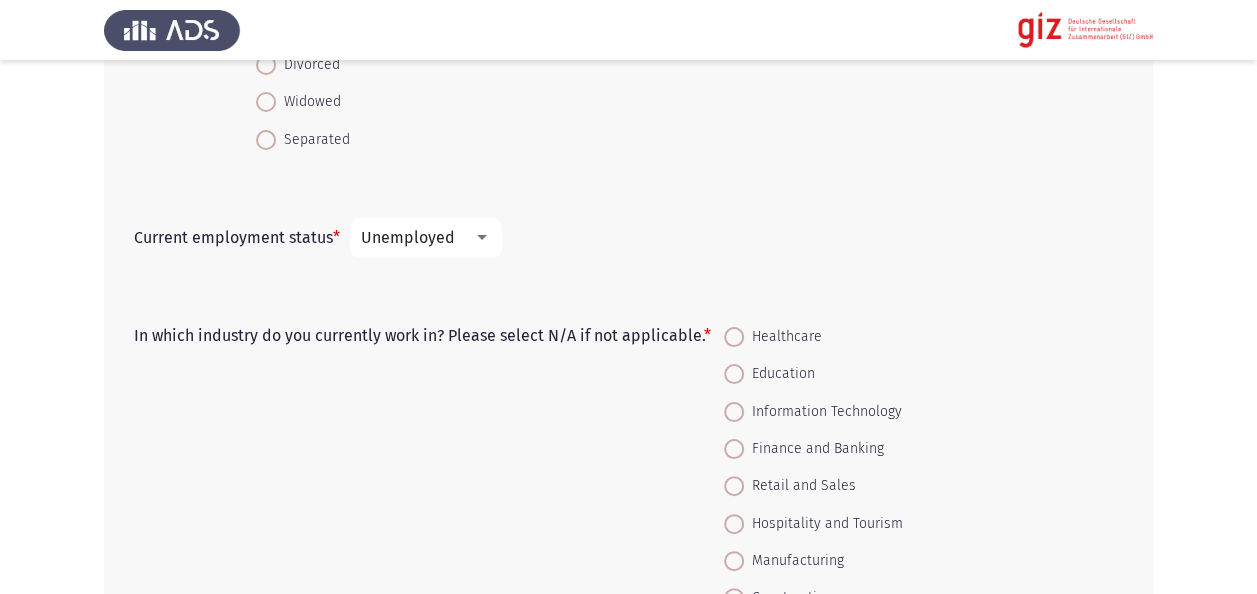 click on "In which industry do you currently work in? Please select N/A if not applicable.   *    Healthcare     Education     Information Technology     Finance and Banking     Retail and Sales     Hospitality and Tourism     Manufacturing     Construction     Transportation and Logistics     Media & Communications     Legal Services     Government and Public Administration     Non-Profit and Social Services     Agriculture     Arts and Entertainment     Other     N/A" 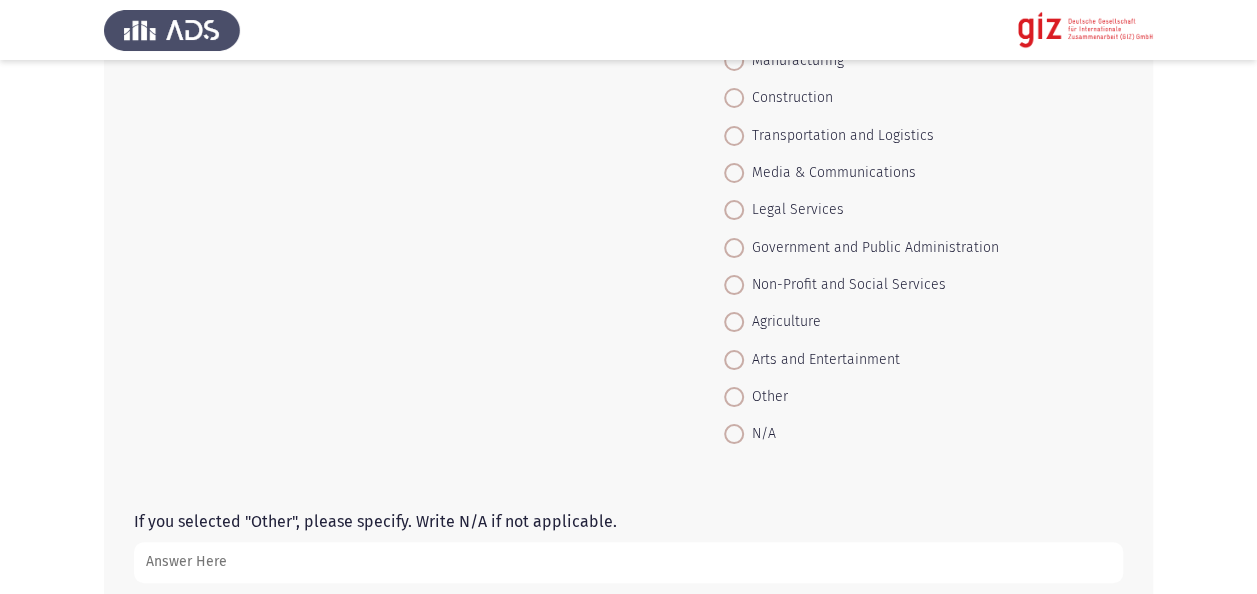 scroll, scrollTop: 1350, scrollLeft: 0, axis: vertical 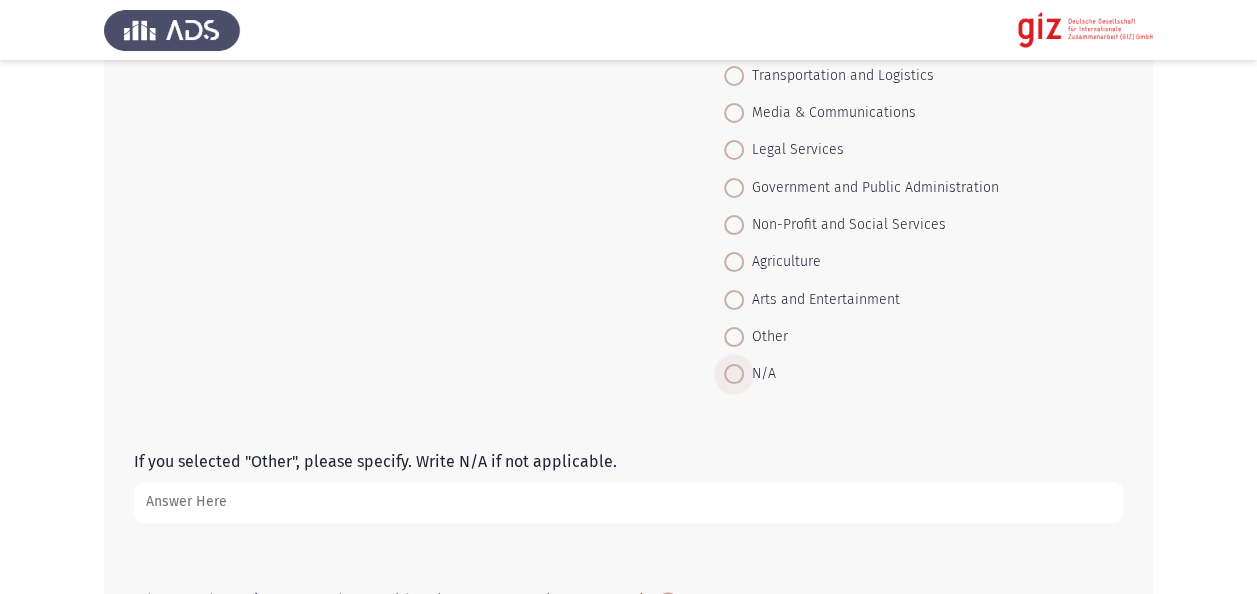 click on "N/A" at bounding box center [760, 374] 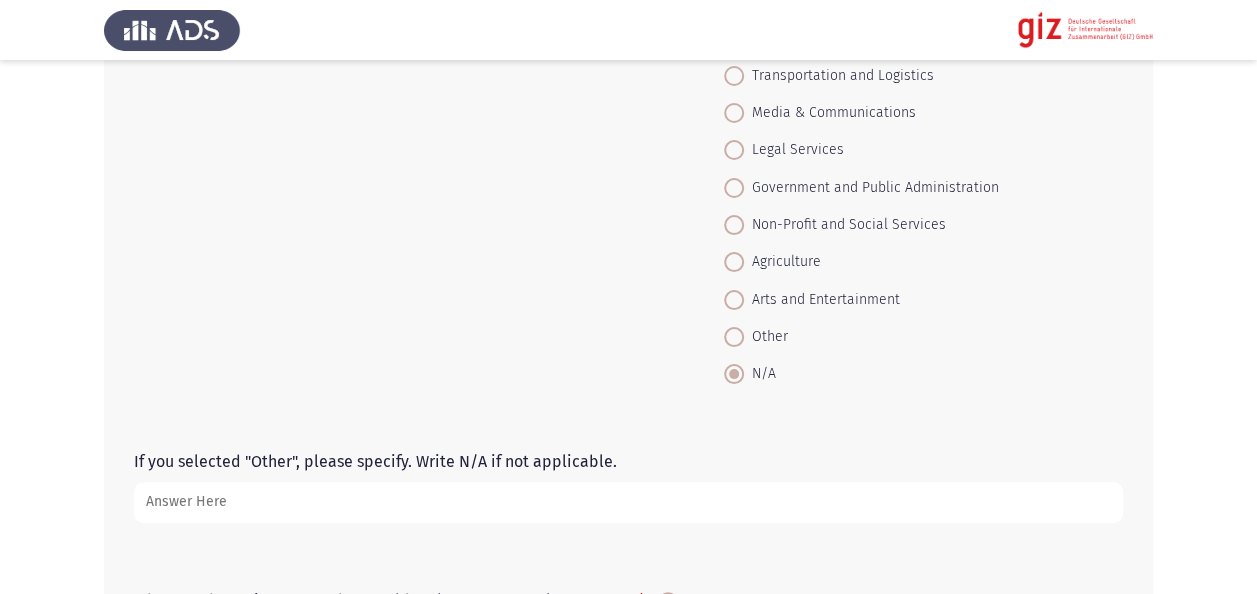 click on "In which industry do you currently work in? Please select N/A if not applicable.   *    Healthcare     Education     Information Technology     Finance and Banking     Retail and Sales     Hospitality and Tourism     Manufacturing     Construction     Transportation and Logistics     Media & Communications     Legal Services     Government and Public Administration     Non-Profit and Social Services     Agriculture     Arts and Entertainment     Other     N/A" 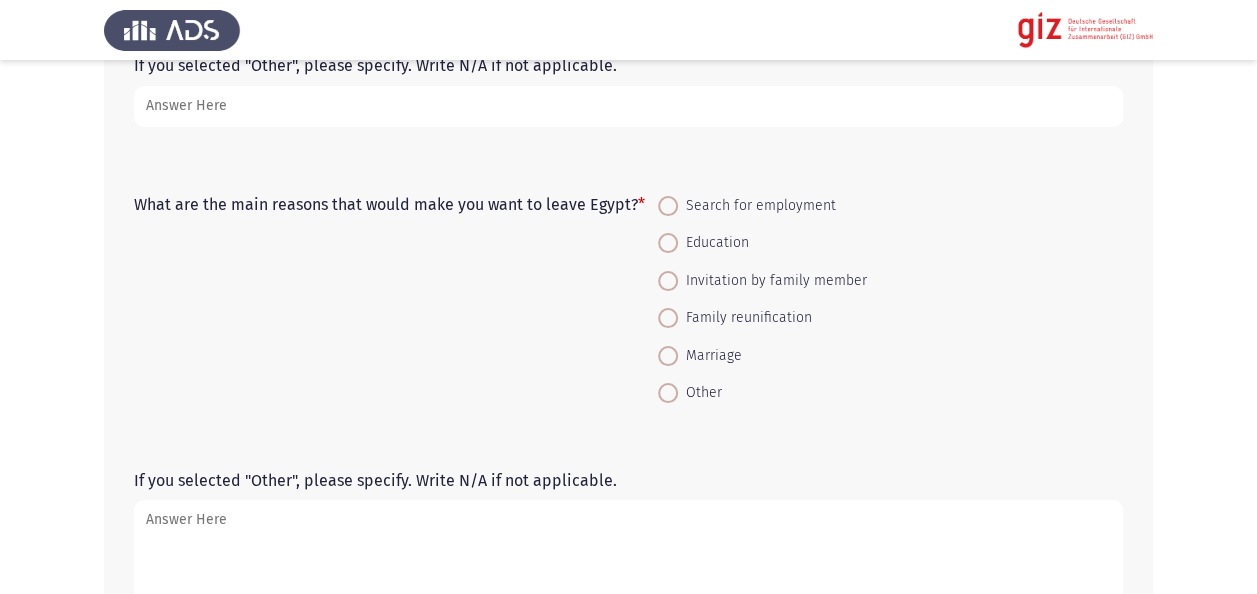 scroll, scrollTop: 1790, scrollLeft: 0, axis: vertical 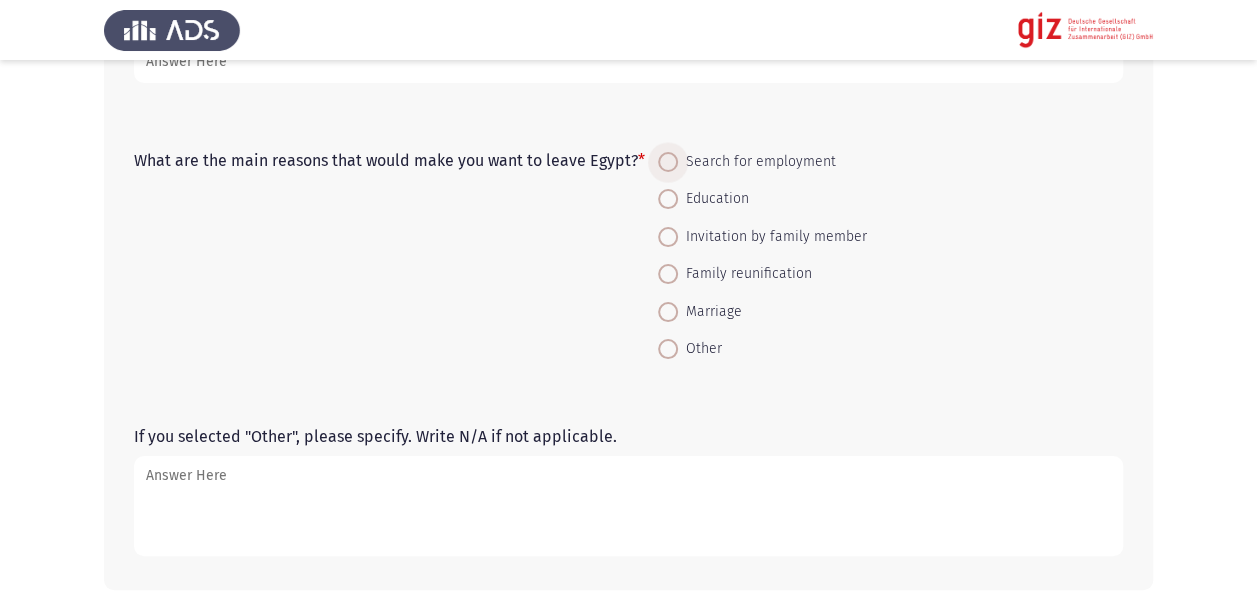 click on "Search for employment" at bounding box center [757, 162] 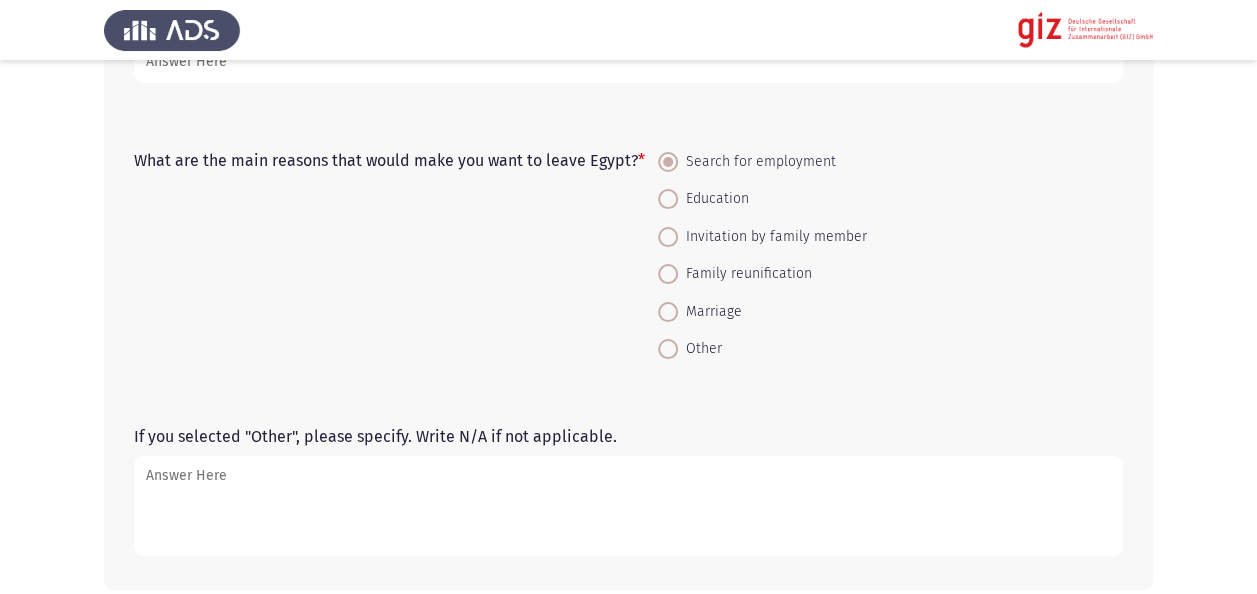 click on "If you selected "Other", please specify. Write N/A if not applicable." 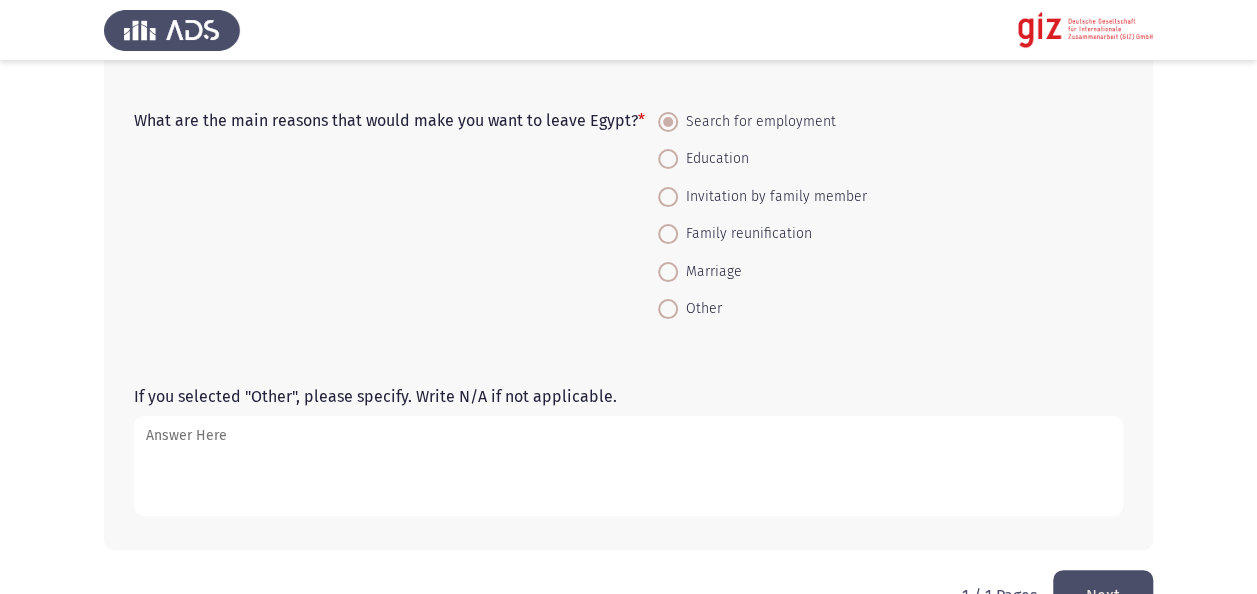 scroll, scrollTop: 1877, scrollLeft: 0, axis: vertical 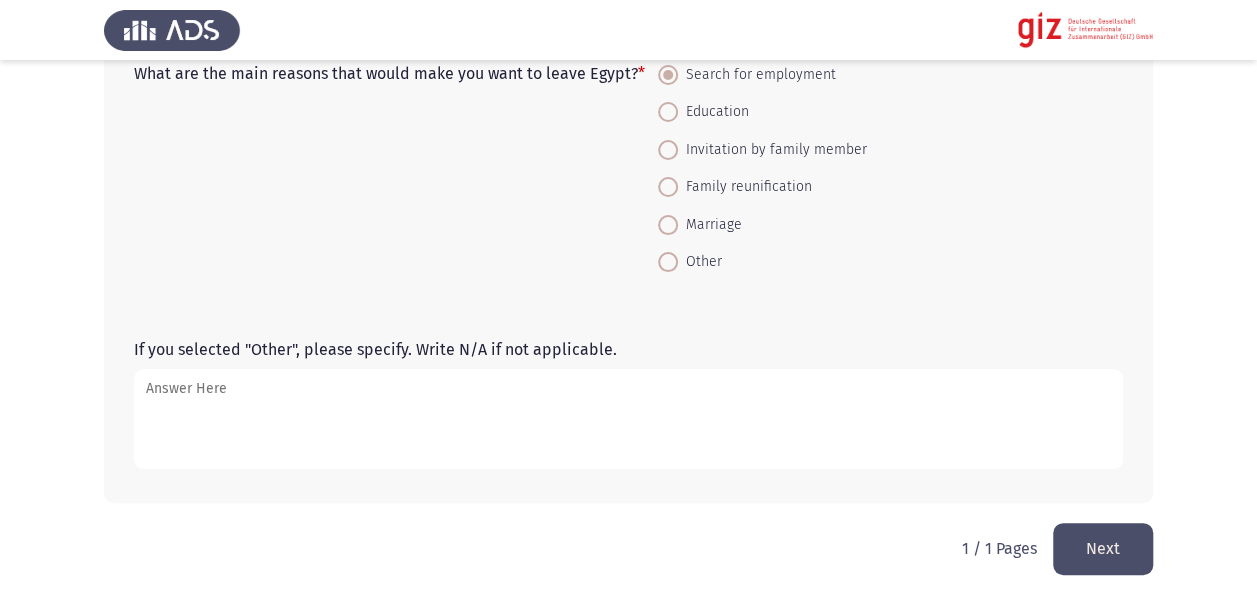 click on "Next" 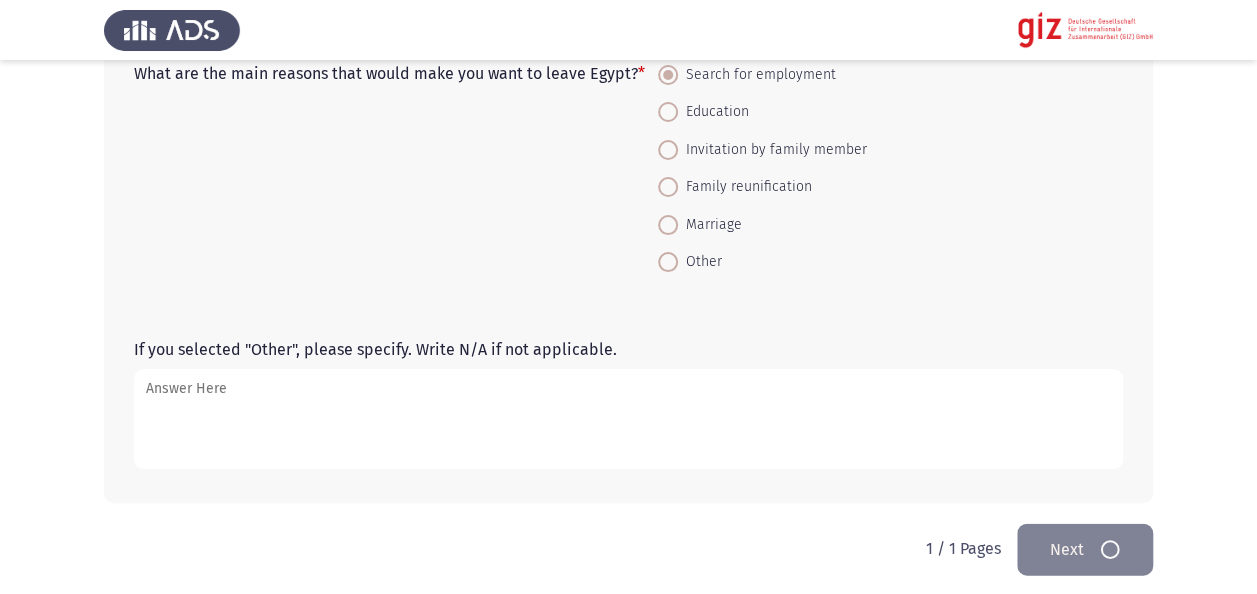 scroll, scrollTop: 0, scrollLeft: 0, axis: both 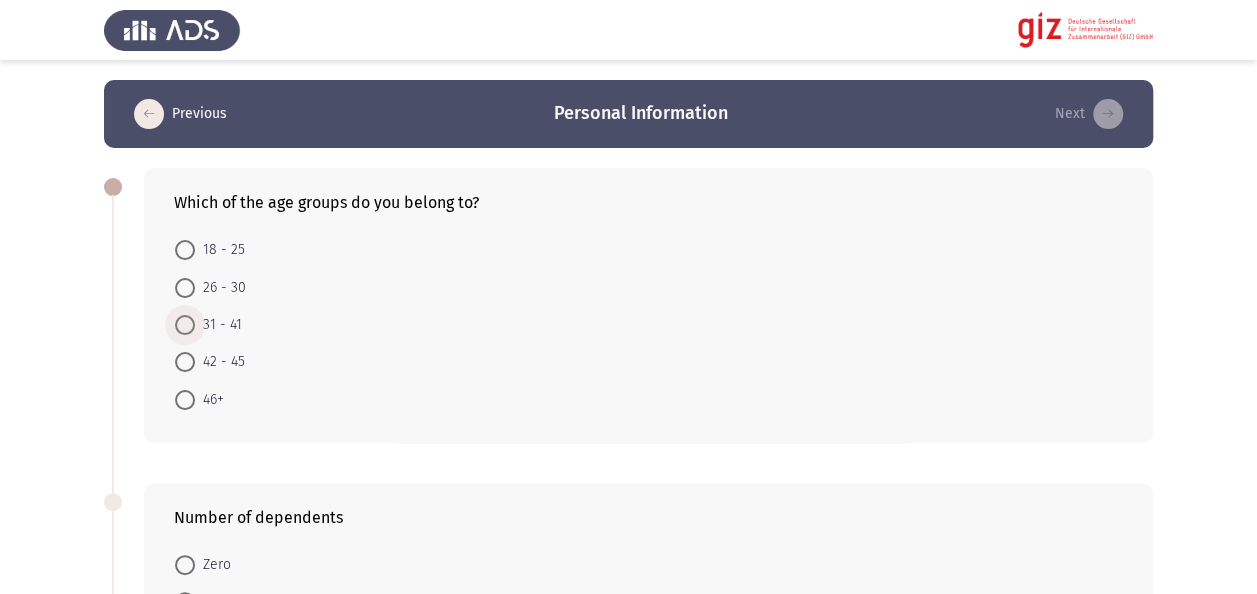 click on "31 - 41" at bounding box center [218, 325] 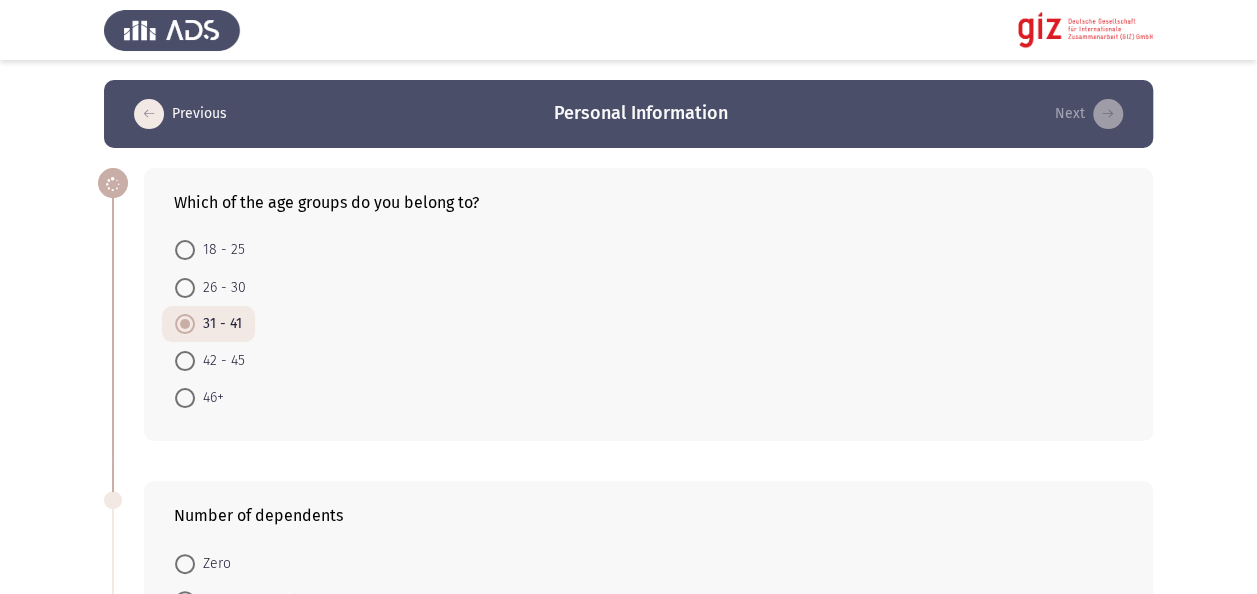 click on "Previous   Personal Information   Next  Which of the age groups do you belong to?    18 - 25     26 - 30     31 - 41     42 - 45     46+  Number of dependents    Zero     Between 1 and 3     4 or more  Place of residence    Alexandria     Aswan     Asyut     Beheira     Beni Suef     Cairo     Dakahlia     Damietta     Faiyum     Gharbia     Giza     Ismailia     Kafr El Sheikh      Luxor     Matruh     Minya     Monufia     New Valley     North Sinai     Port Said     Qalyubia     Qena     Red Sea     Sharqia     Sohag     South Sinai     Suez  Do you have any disabilities that you want to tell us about?    Yes     No   1 / 1 Pages   Previous   Next" 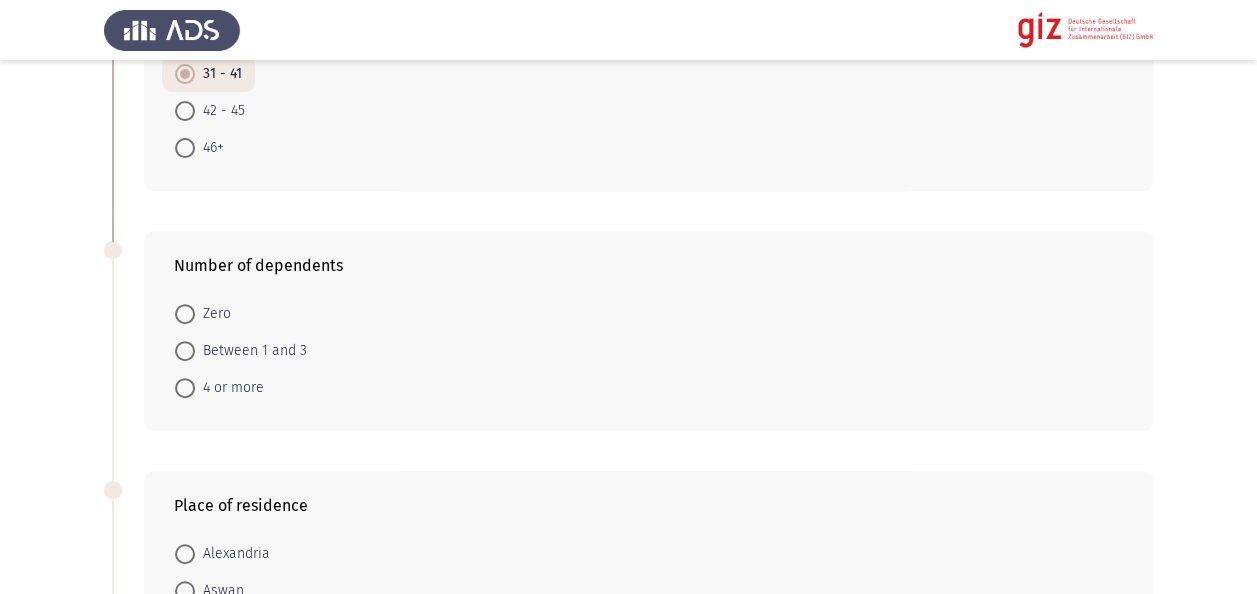 scroll, scrollTop: 280, scrollLeft: 0, axis: vertical 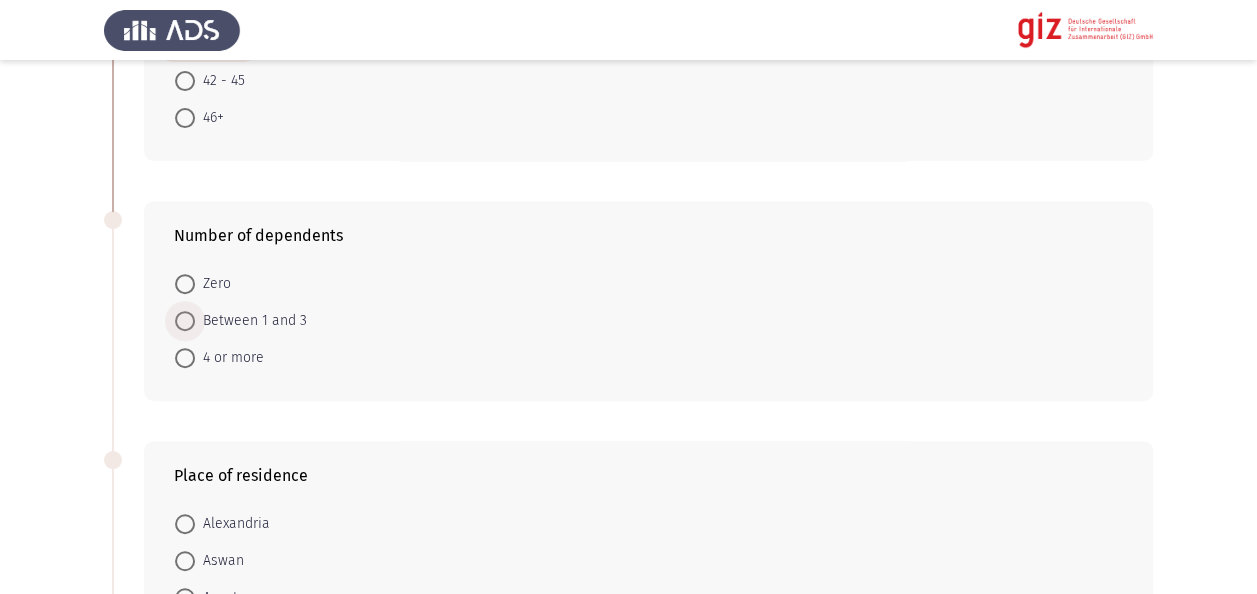 click on "Between 1 and 3" at bounding box center (251, 321) 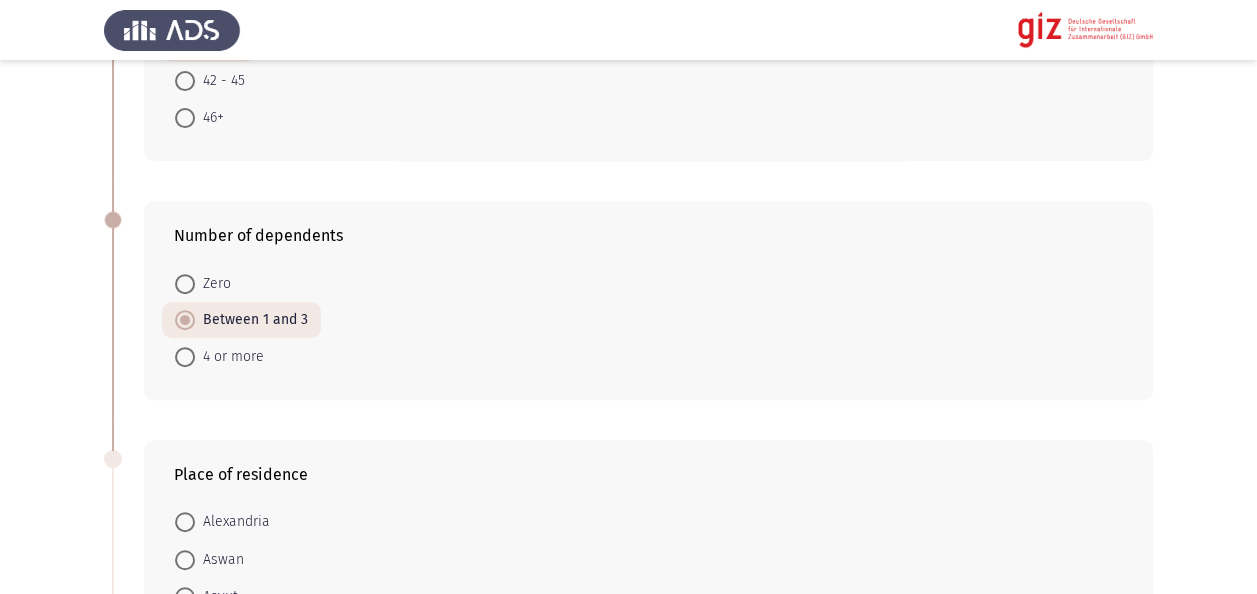 click on "Number of dependents    [NUMBER]     [NUMBER]     [NUMBER] or more" 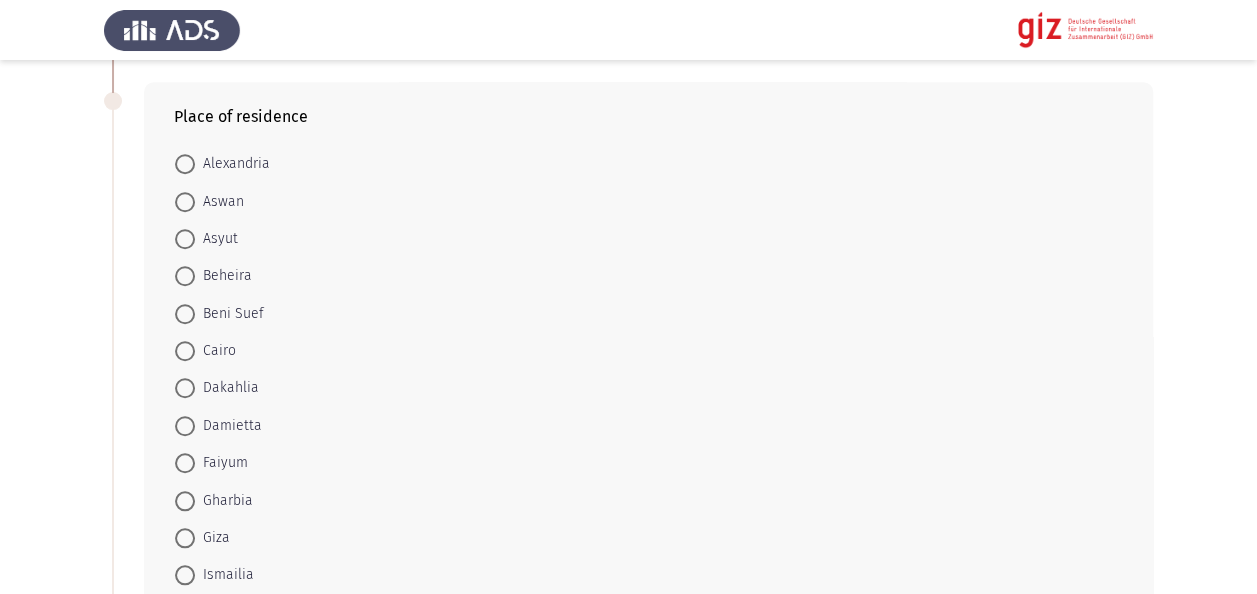 scroll, scrollTop: 640, scrollLeft: 0, axis: vertical 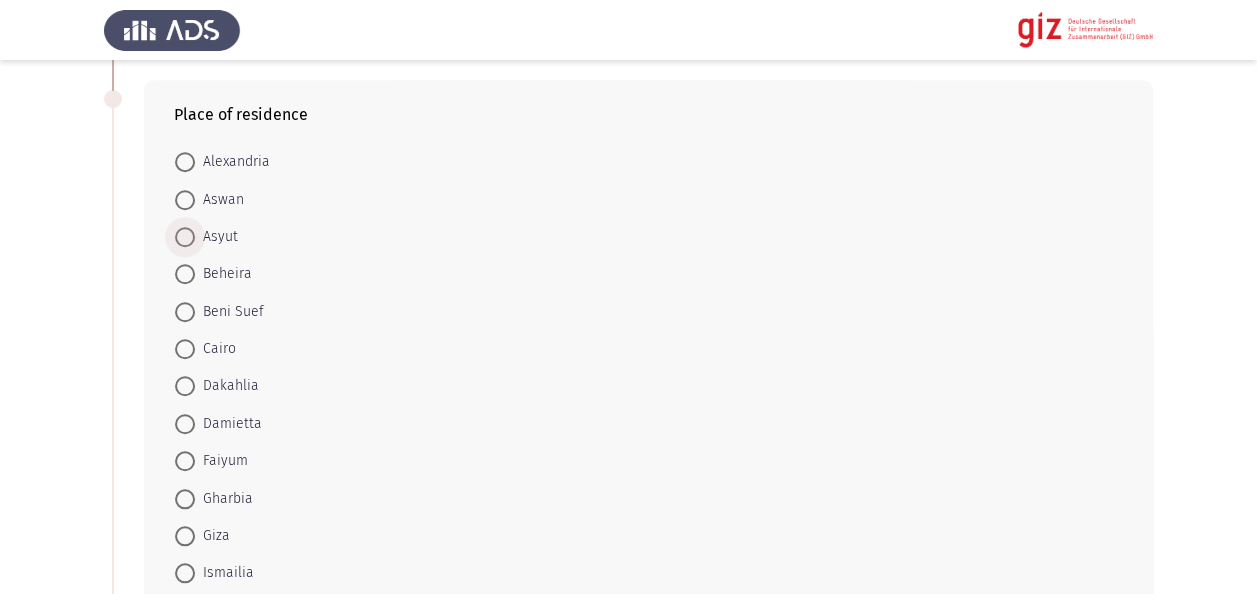 click on "Asyut" at bounding box center (216, 237) 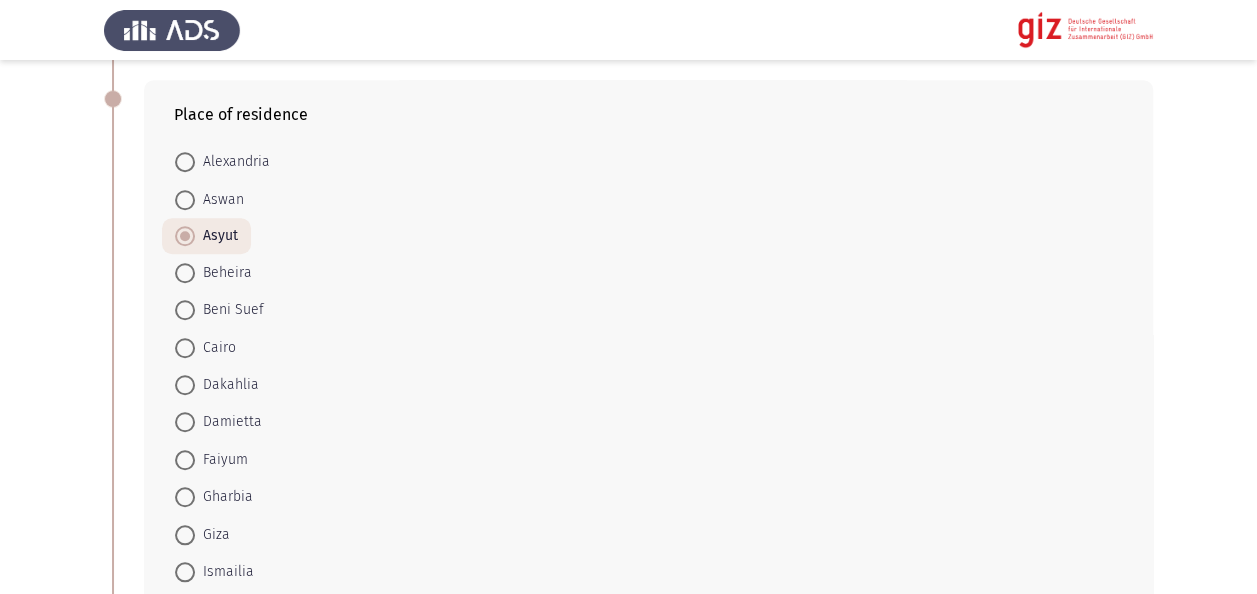 click on "Place of residence    [CITY]     [CITY]     [CITY]     [CITY]     [CITY]     [CITY]     [CITY]     [CITY]     [CITY]     [CITY]     [CITY]     [CITY]     [CITY]      [CITY]     [CITY]     [CITY]     [CITY]     [CITY]     [CITY]     [CITY]     [CITY]     [CITY]     [CITY]     [CITY]     [CITY]     [CITY]     [CITY]     [CITY]" 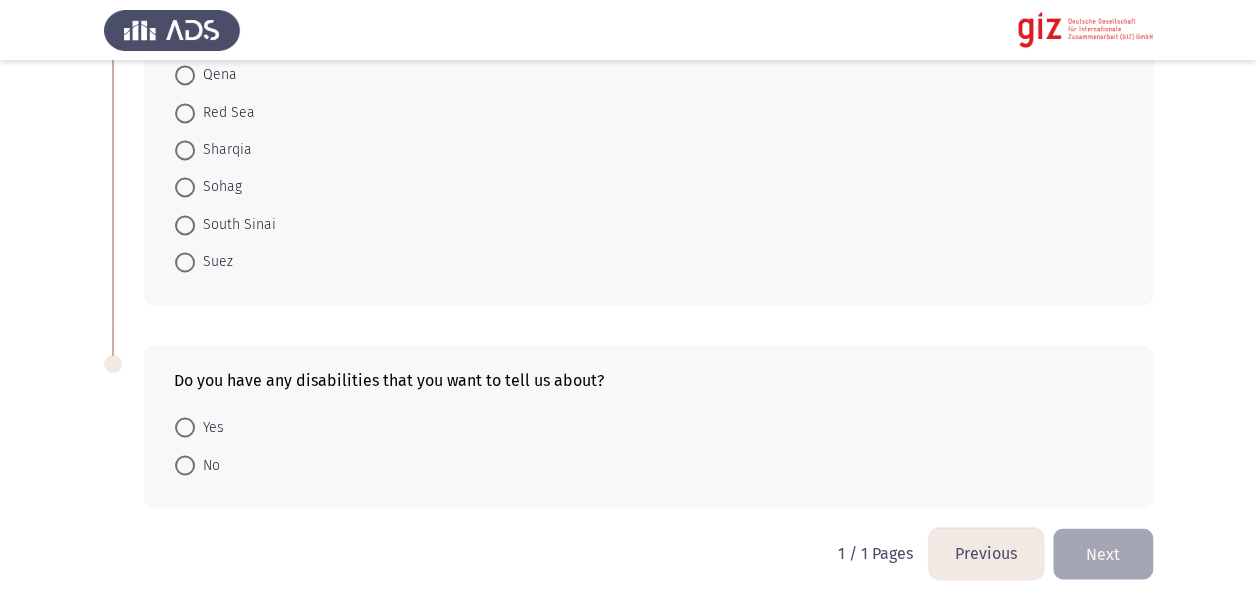 scroll, scrollTop: 1511, scrollLeft: 0, axis: vertical 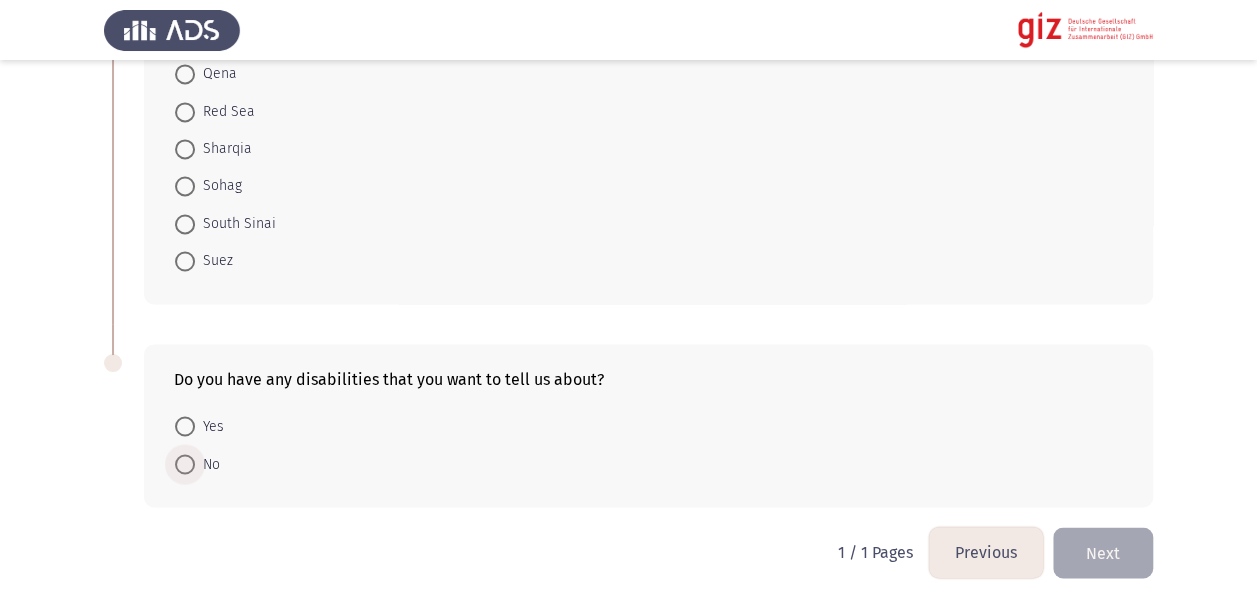 click at bounding box center (185, 464) 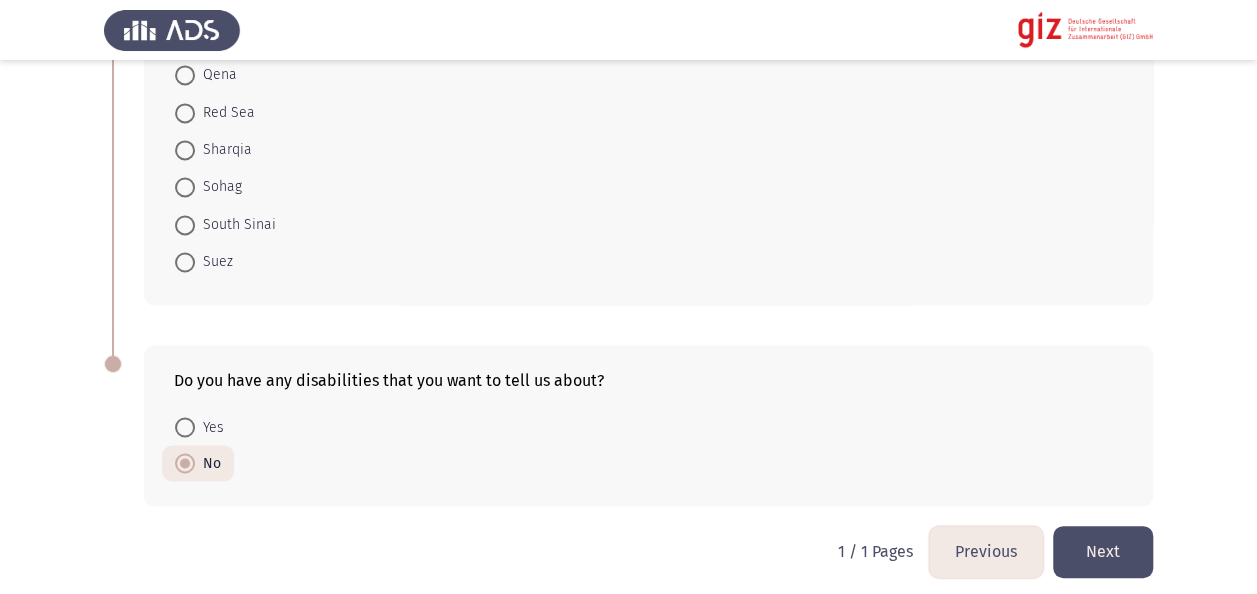 click on "Next" 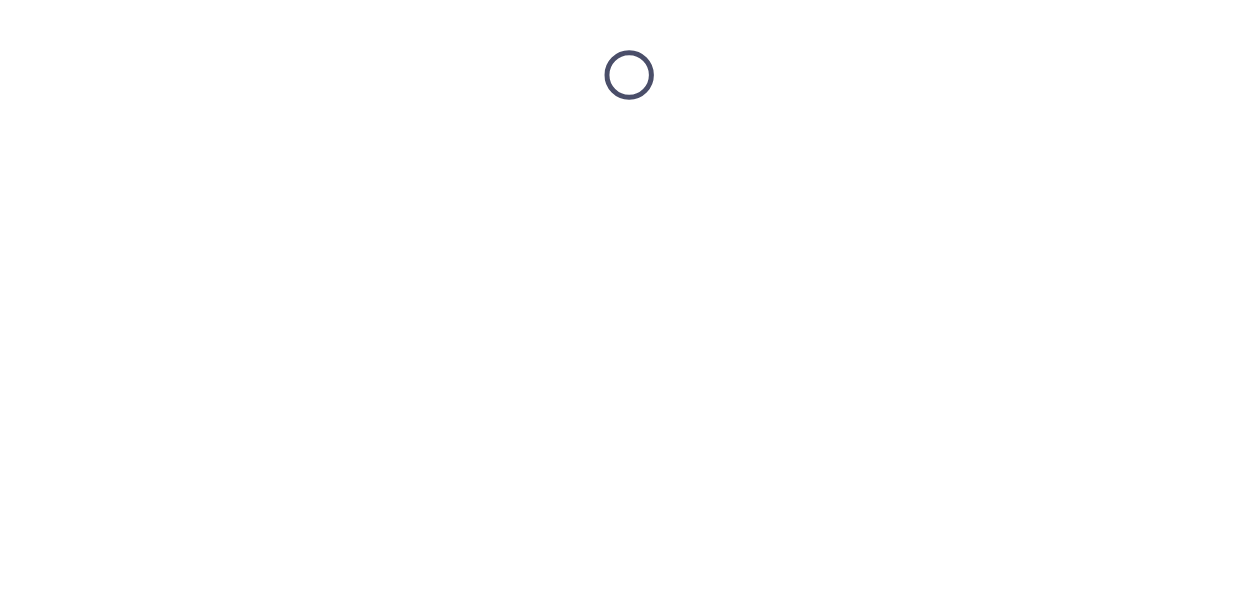 scroll, scrollTop: 0, scrollLeft: 0, axis: both 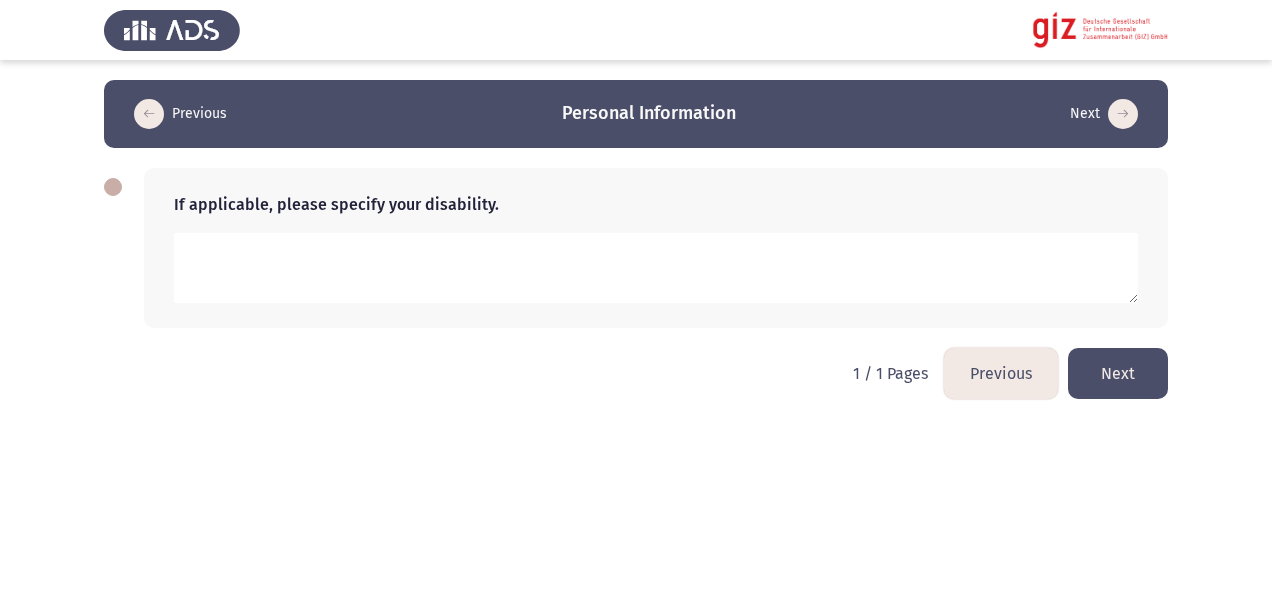 click on "Next" 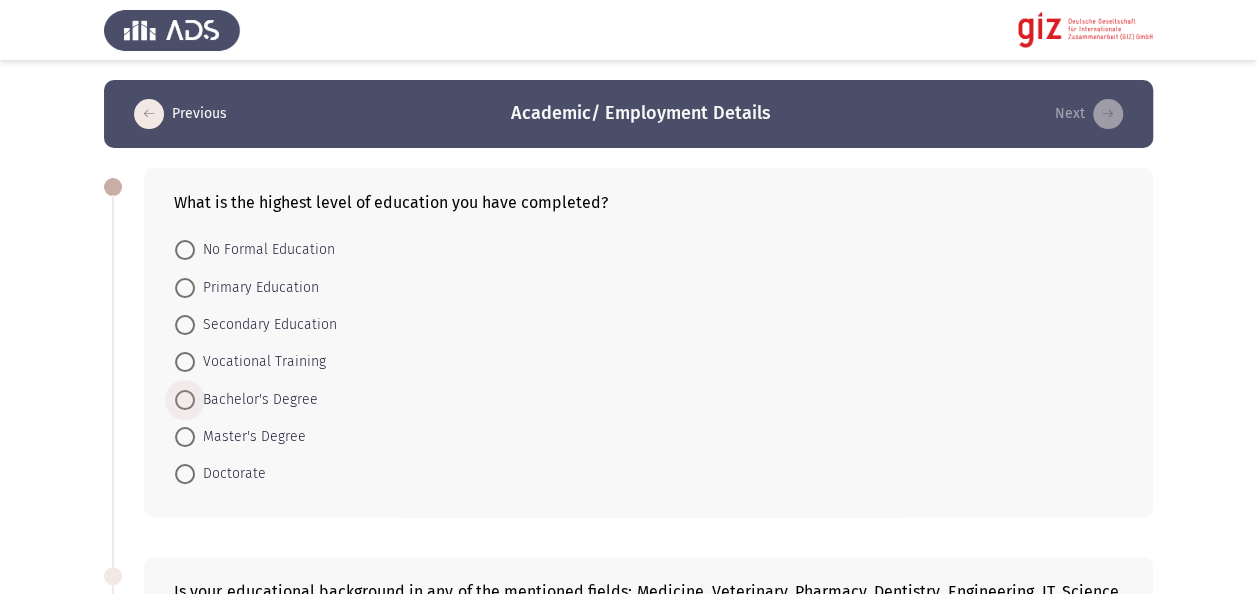 click on "Bachelor's Degree" at bounding box center (256, 400) 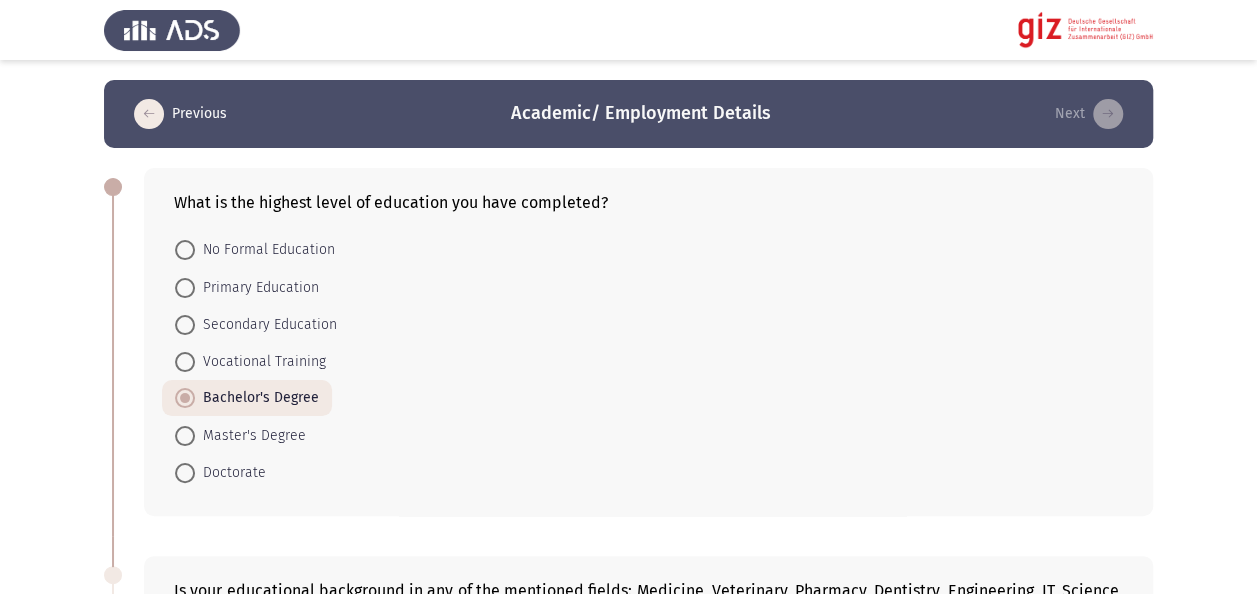 click on "Previous   Academic/ Employment Details   Next  What is the highest level of education you have completed?    No Formal Education     Primary Education     Secondary Education     Vocational Training     Bachelor's Degree     Master's Degree     Doctorate  Is your educational background in any of the mentioned fields: Medicine, Veterinary, Pharmacy, Dentistry, Engineering, IT, Science, Economics, or Political Science, Mass Communication?    Yes     No     No formal education  Are you currently unemployed or are you having difficulty in finding stable employment?    Yes     No  Are you currently engaged in informal economic activities (freelancing, day labor, seasonal work, vending, repair services) or facing underemployment?    Yes     No  Work Experience    Managerial     Business Owner     Administrative/Clerical     Technical     Freelancer     Unskilled Labor     None     Less than 1 month     1 to 3 months     3 to 6 months     6 to 12 months     1 to 2 years" at bounding box center [628, 1463] 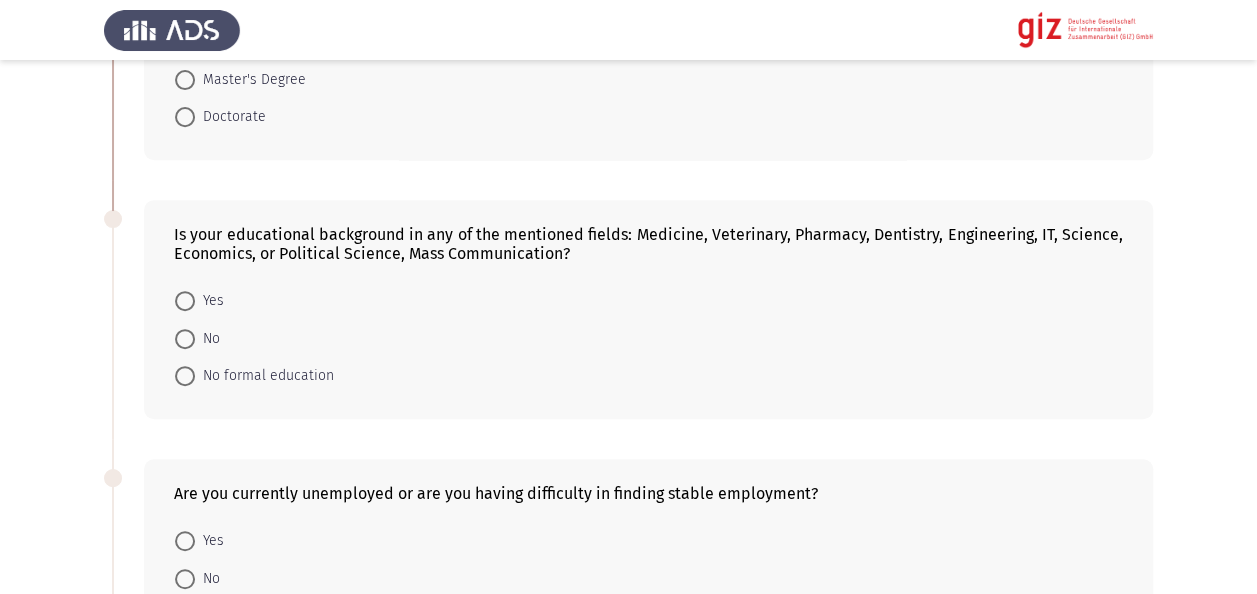 scroll, scrollTop: 360, scrollLeft: 0, axis: vertical 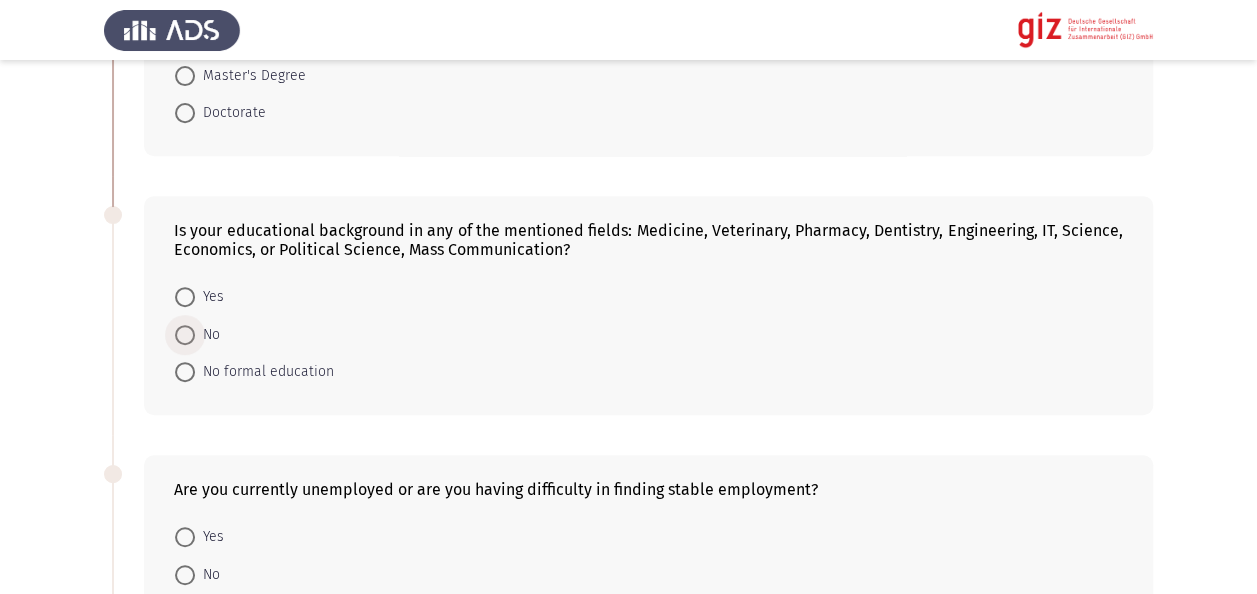 click on "No" at bounding box center [207, 335] 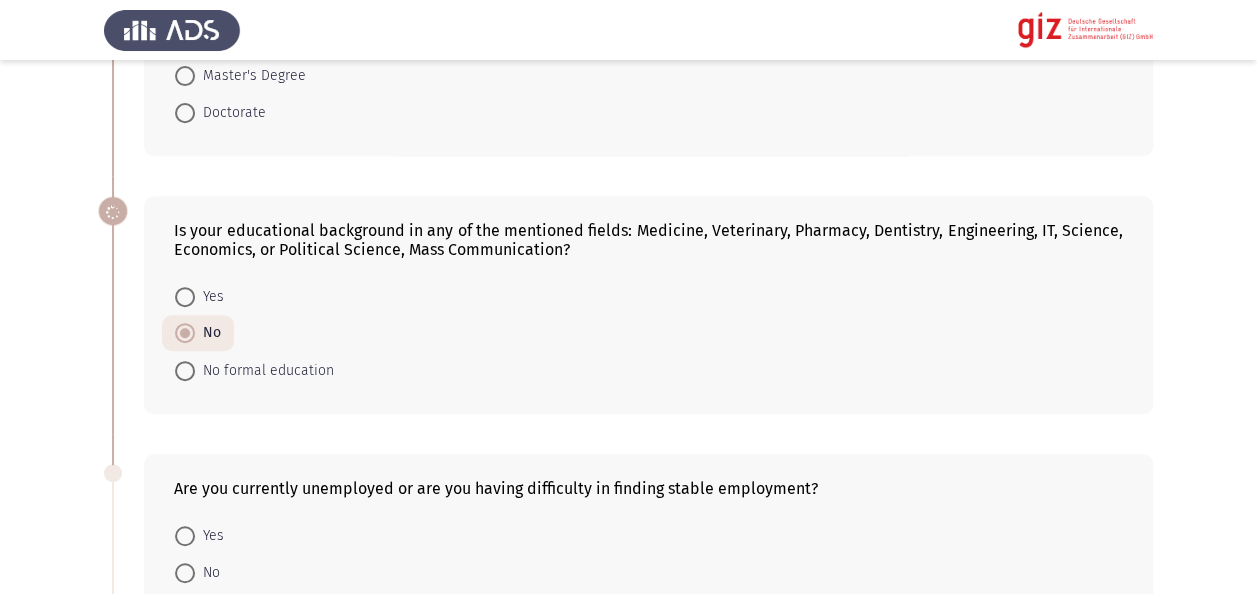 click on "Previous   Academic/ Employment Details   Next  What is the highest level of education you have completed?    No Formal Education     Primary Education     Secondary Education     Vocational Training     Bachelor's Degree     Master's Degree     Doctorate  Is your educational background in any of the mentioned fields: Medicine, Veterinary, Pharmacy, Dentistry, Engineering, IT, Science, Economics, or Political Science, Mass Communication?    Yes     No     No formal education  Are you currently unemployed or are you having difficulty in finding stable employment?    Yes     No  Are you currently engaged in informal economic activities (freelancing, day labor, seasonal work, vending, repair services) or facing underemployment?    Yes     No  Work Experience    Managerial     Business Owner     Administrative/Clerical     Technical     Freelancer     Unskilled Labor     None     Less than 1 month     1 to 3 months     3 to 6 months     6 to 12 months     1 to 2 years         Yes" 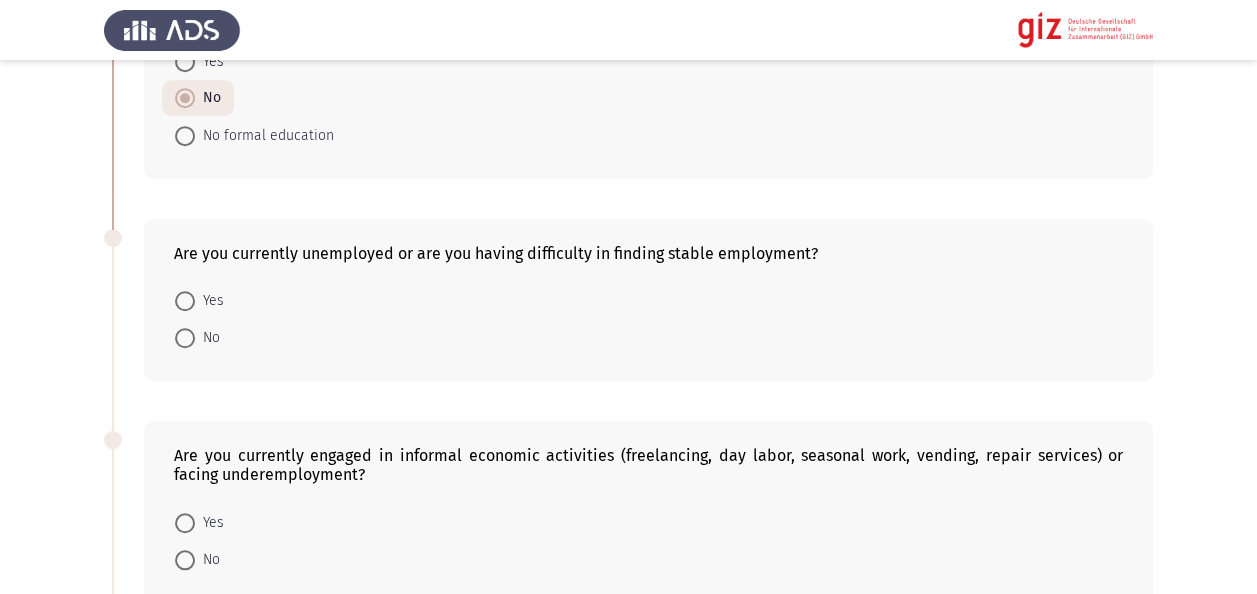 scroll, scrollTop: 640, scrollLeft: 0, axis: vertical 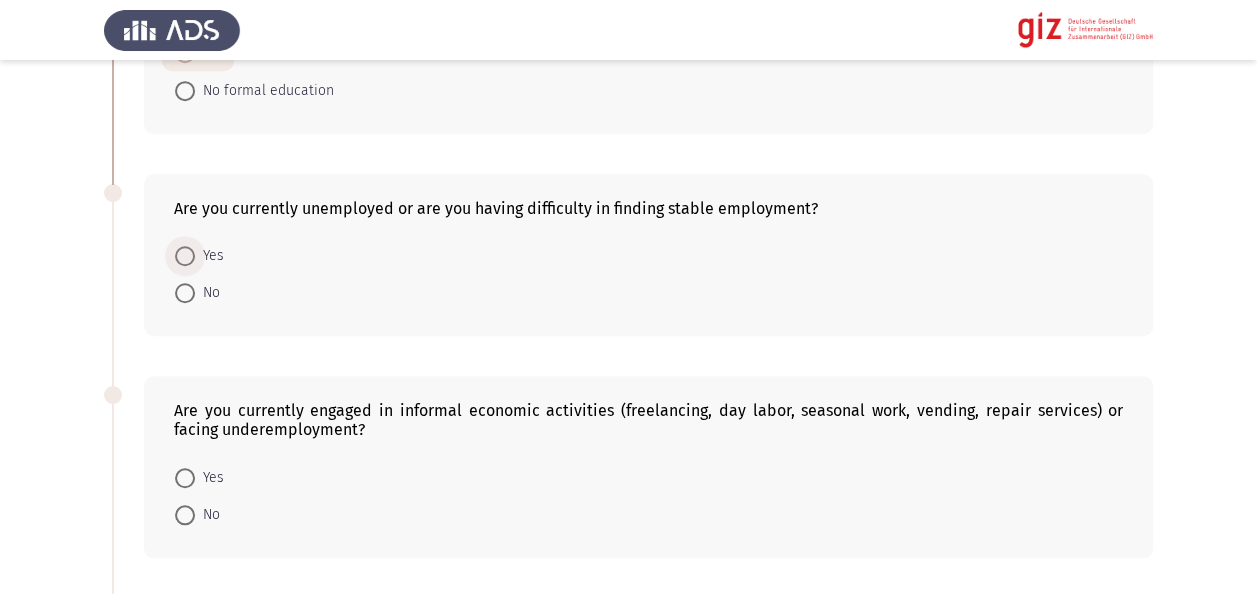 click on "Yes" at bounding box center [209, 256] 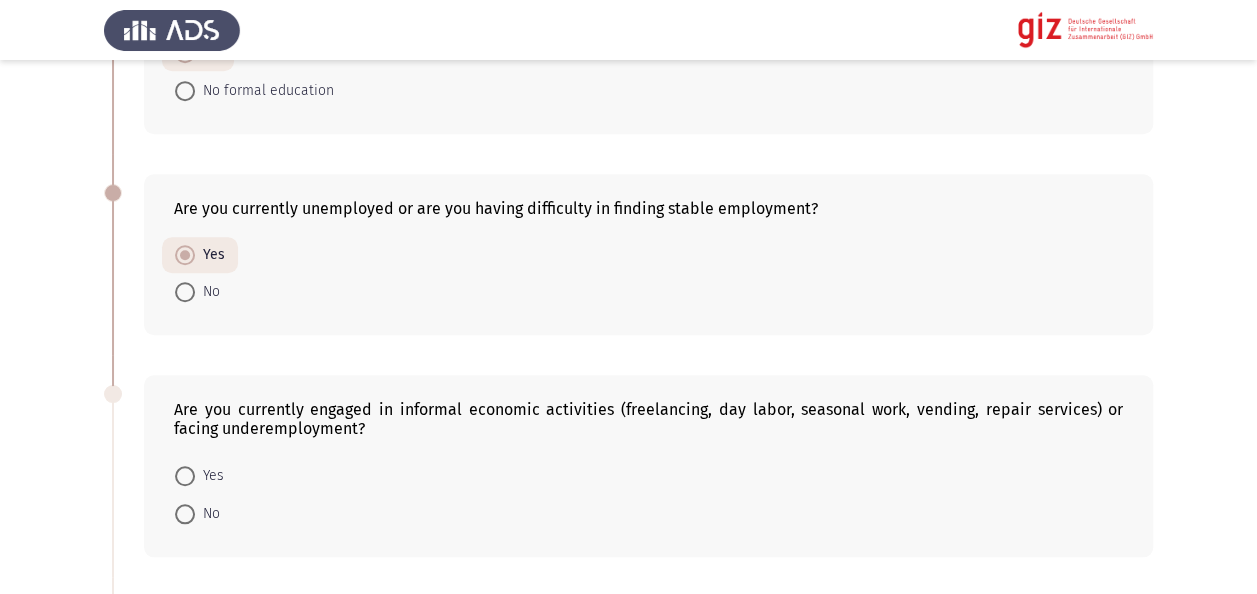 click on "Previous   Academic/ Employment Details   Next  What is the highest level of education you have completed?    No Formal Education     Primary Education     Secondary Education     Vocational Training     Bachelor's Degree     Master's Degree     Doctorate  Is your educational background in any of the mentioned fields: Medicine, Veterinary, Pharmacy, Dentistry, Engineering, IT, Science, Economics, or Political Science, Mass Communication?    Yes     No     No formal education  Are you currently unemployed or are you having difficulty in finding stable employment?    Yes     No  Are you currently engaged in informal economic activities (freelancing, day labor, seasonal work, vending, repair services) or facing underemployment?    Yes     No  Work Experience    Managerial     Business Owner     Administrative/Clerical     Technical     Freelancer     Unskilled Labor     None     Less than 1 month     1 to 3 months     3 to 6 months     6 to 12 months     1 to 2 years         Yes" 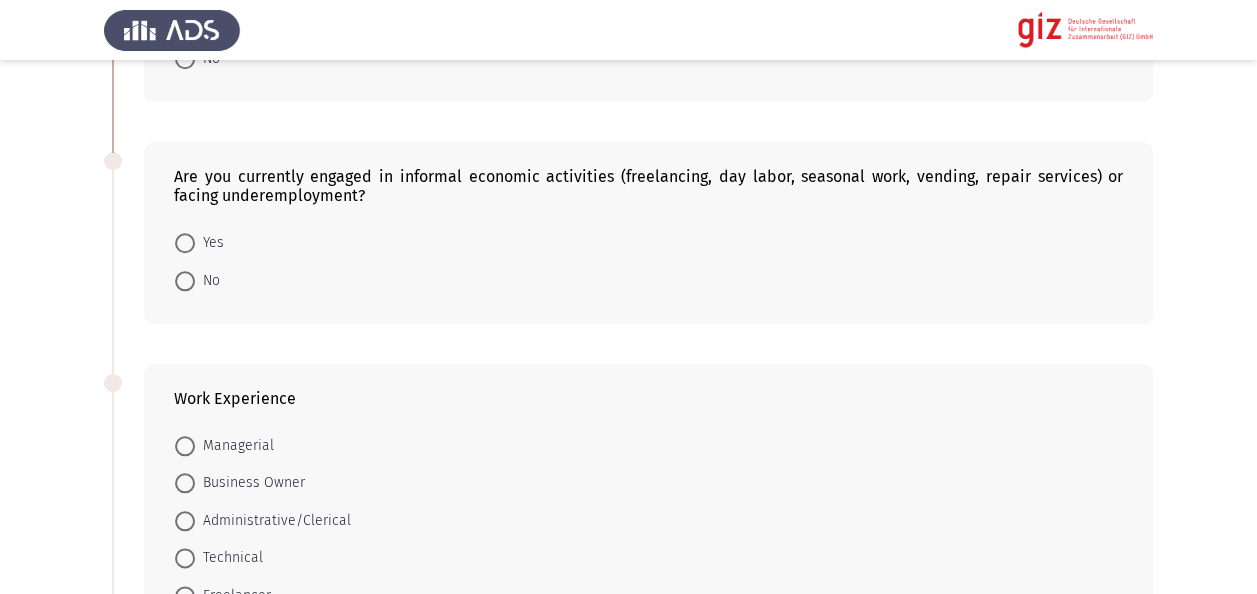 scroll, scrollTop: 880, scrollLeft: 0, axis: vertical 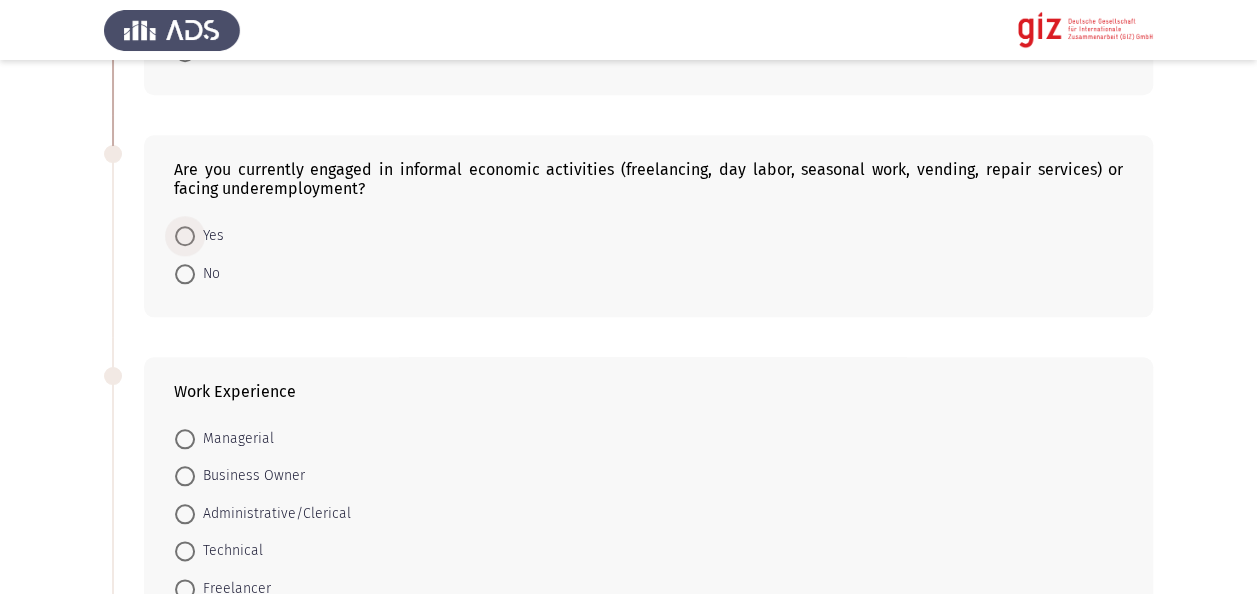 click on "Yes" at bounding box center (209, 236) 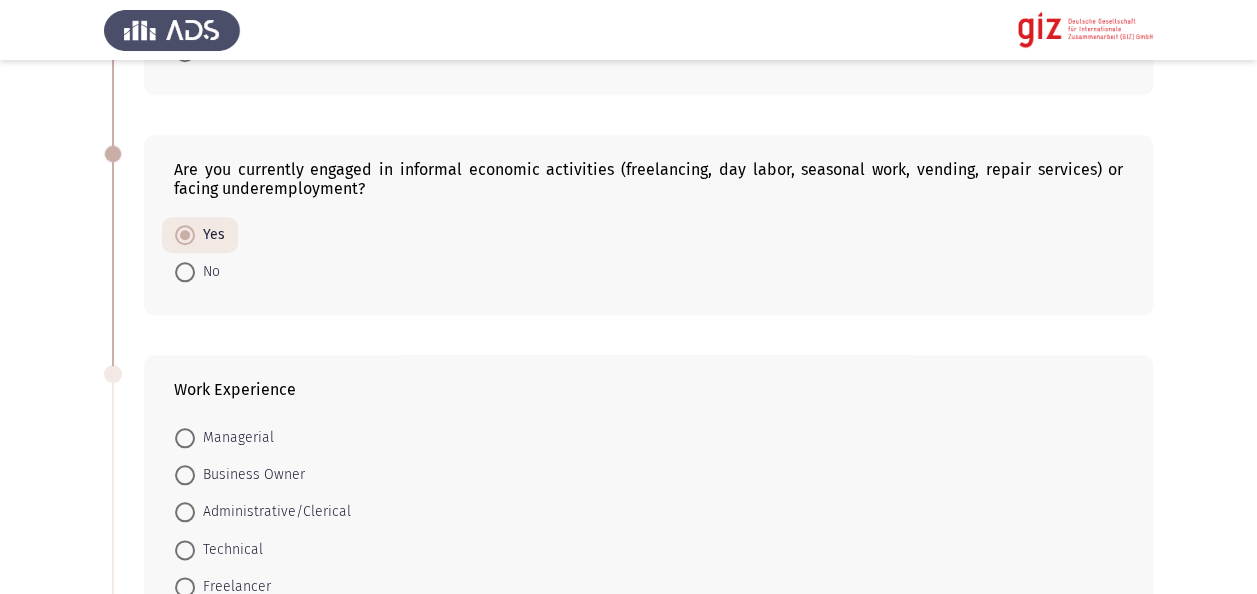 click on "Previous   Academic/ Employment Details   Next  What is the highest level of education you have completed?    No Formal Education     Primary Education     Secondary Education     Vocational Training     Bachelor's Degree     Master's Degree     Doctorate  Is your educational background in any of the mentioned fields: Medicine, Veterinary, Pharmacy, Dentistry, Engineering, IT, Science, Economics, or Political Science, Mass Communication?    Yes     No     No formal education  Are you currently unemployed or are you having difficulty in finding stable employment?    Yes     No  Are you currently engaged in informal economic activities (freelancing, day labor, seasonal work, vending, repair services) or facing underemployment?    Yes     No  Work Experience    Managerial     Business Owner     Administrative/Clerical     Technical     Freelancer     Unskilled Labor     None     Less than 1 month     1 to 3 months     3 to 6 months     6 to 12 months     1 to 2 years         Yes" 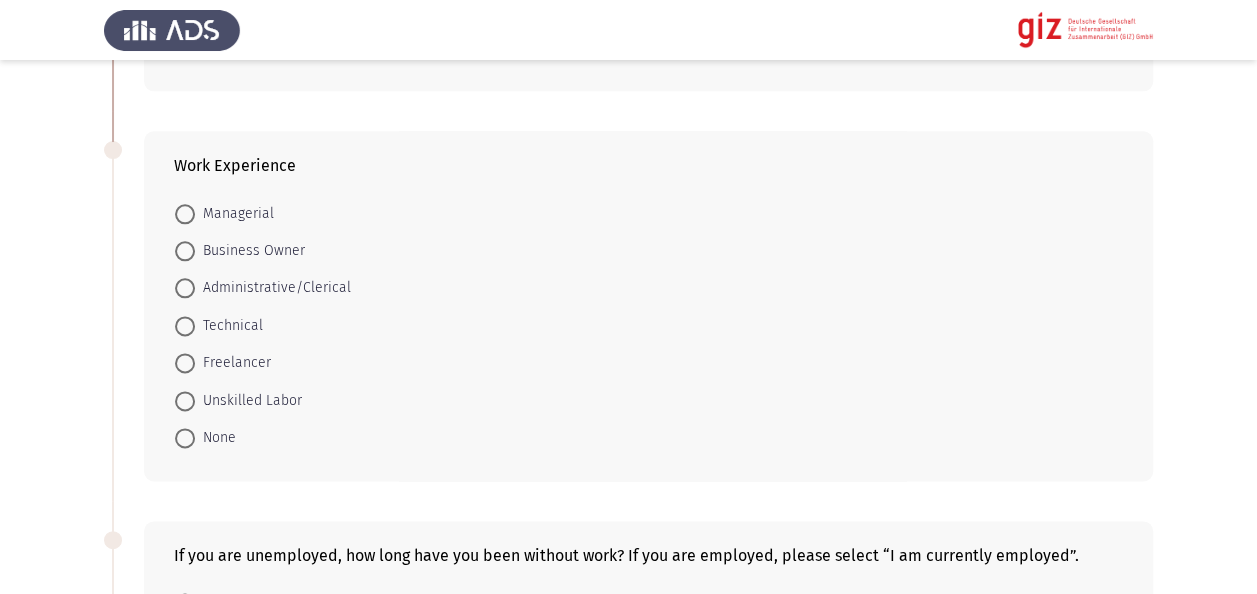 scroll, scrollTop: 1120, scrollLeft: 0, axis: vertical 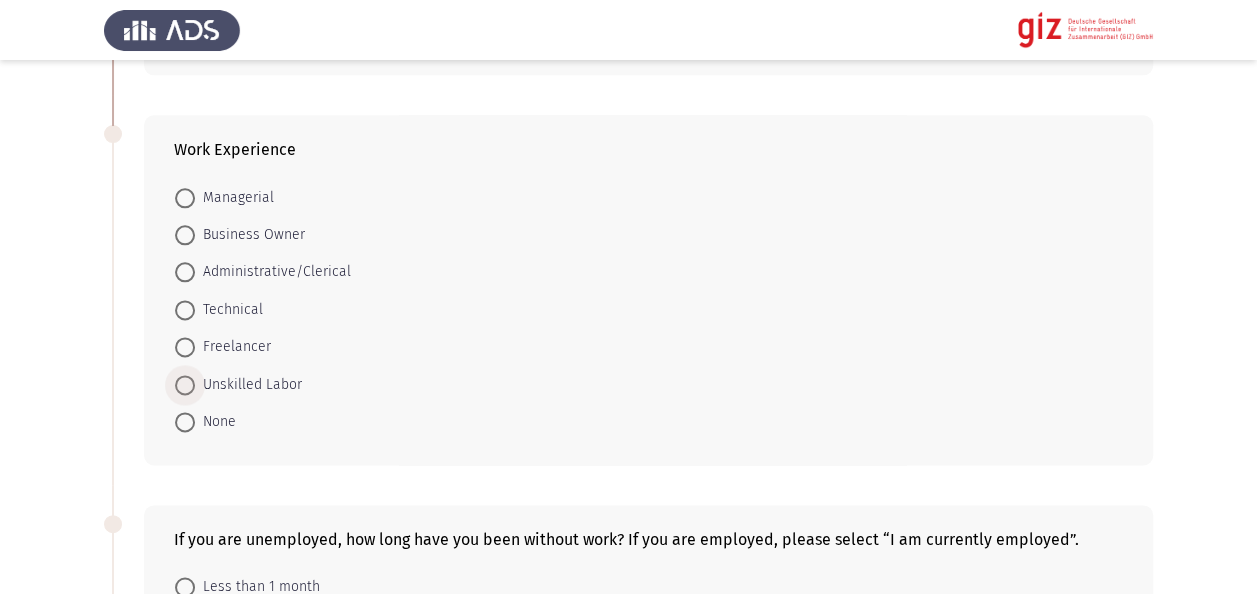 click on "Unskilled Labor" at bounding box center (248, 385) 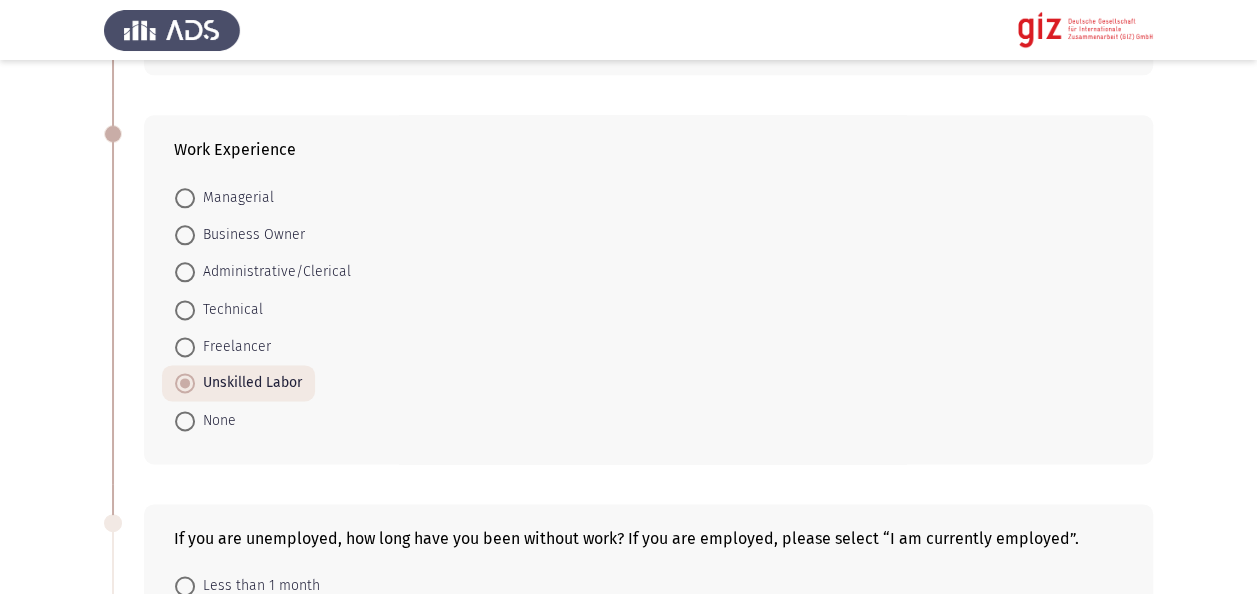 click on "Previous   Academic/ Employment Details   Next  What is the highest level of education you have completed?    No Formal Education     Primary Education     Secondary Education     Vocational Training     Bachelor's Degree     Master's Degree     Doctorate  Is your educational background in any of the mentioned fields: Medicine, Veterinary, Pharmacy, Dentistry, Engineering, IT, Science, Economics, or Political Science, Mass Communication?    Yes     No     No formal education  Are you currently unemployed or are you having difficulty in finding stable employment?    Yes     No  Are you currently engaged in informal economic activities (freelancing, day labor, seasonal work, vending, repair services) or facing underemployment?    Yes     No  Work Experience    Managerial     Business Owner     Administrative/Clerical     Technical     Freelancer     Unskilled Labor     None     Less than 1 month     1 to 3 months     3 to 6 months     6 to 12 months     1 to 2 years" at bounding box center (628, 340) 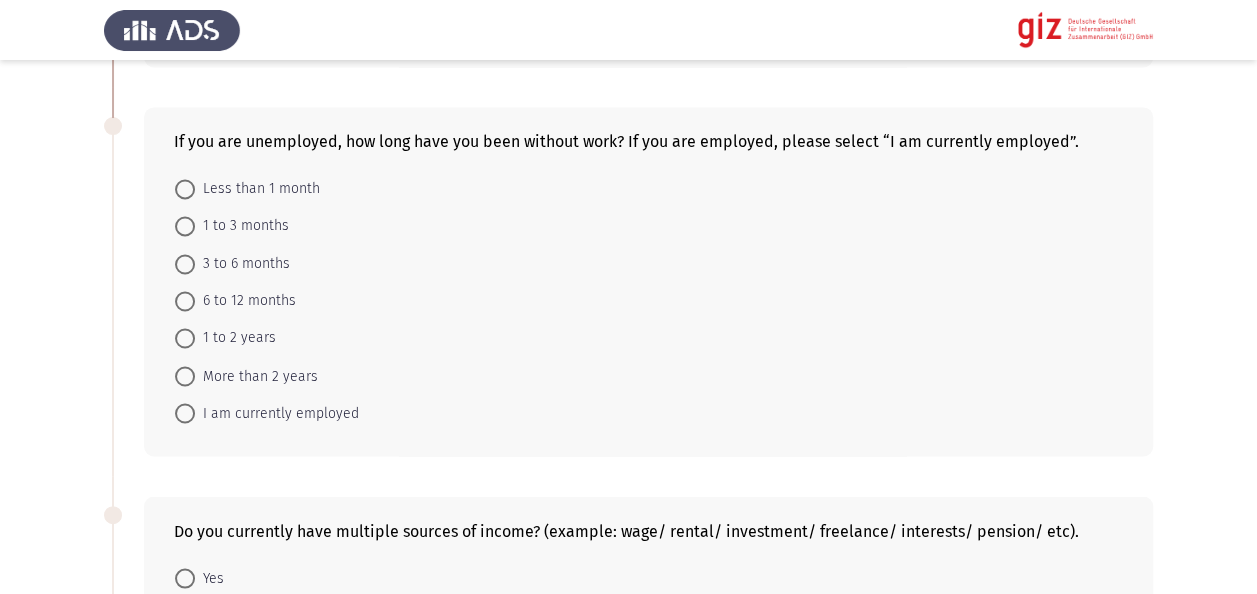 scroll, scrollTop: 1520, scrollLeft: 0, axis: vertical 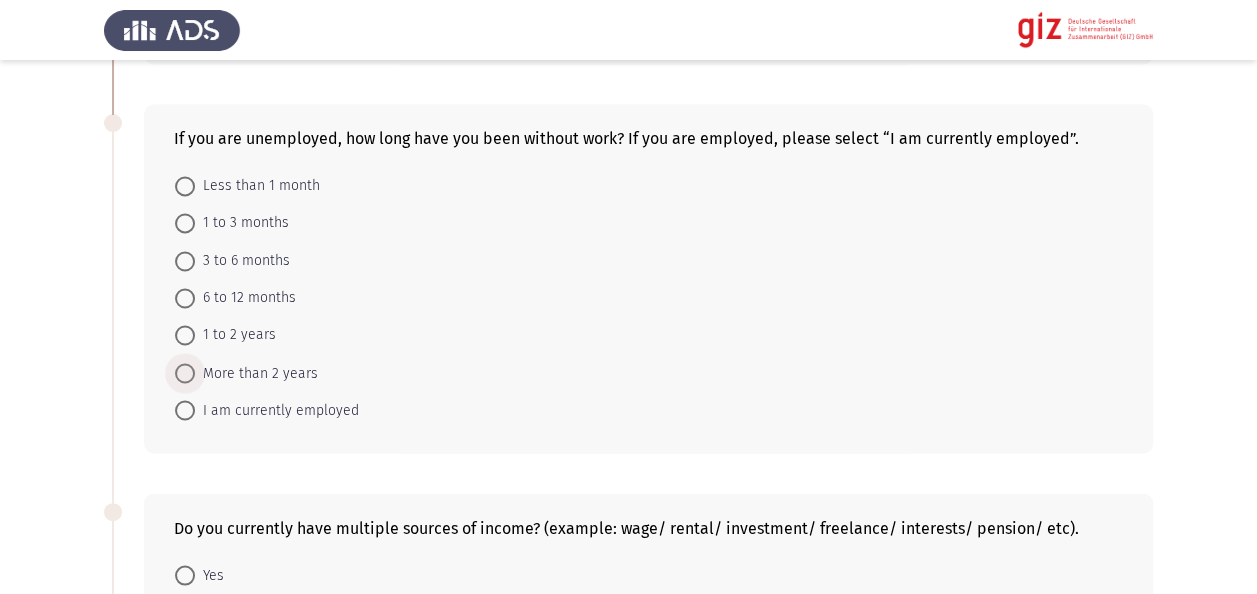 click on "More than 2 years" at bounding box center (256, 373) 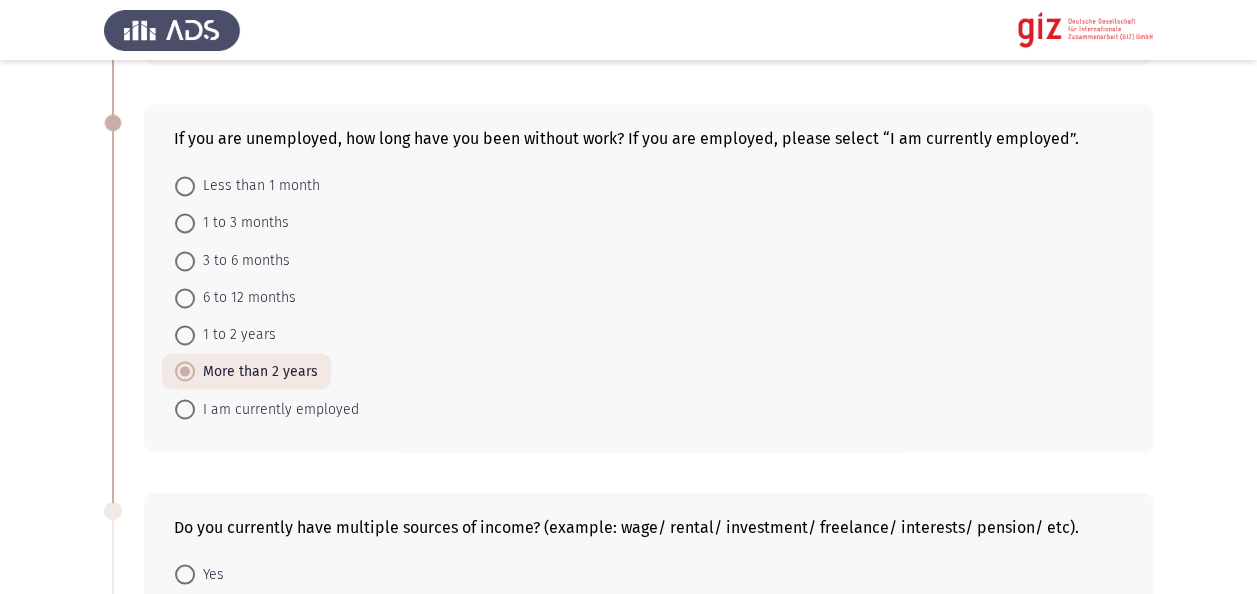 click on "Previous   Academic/ Employment Details   Next  What is the highest level of education you have completed?    No Formal Education     Primary Education     Secondary Education     Vocational Training     Bachelor's Degree     Master's Degree     Doctorate  Is your educational background in any of the mentioned fields: Medicine, Veterinary, Pharmacy, Dentistry, Engineering, IT, Science, Economics, or Political Science, Mass Communication?    Yes     No     No formal education  Are you currently unemployed or are you having difficulty in finding stable employment?    Yes     No  Are you currently engaged in informal economic activities (freelancing, day labor, seasonal work, vending, repair services) or facing underemployment?    Yes     No  Work Experience    Managerial     Business Owner     Administrative/Clerical     Technical     Freelancer     Unskilled Labor     None     Less than 1 month     1 to 3 months     3 to 6 months     6 to 12 months     1 to 2 years" at bounding box center [628, -60] 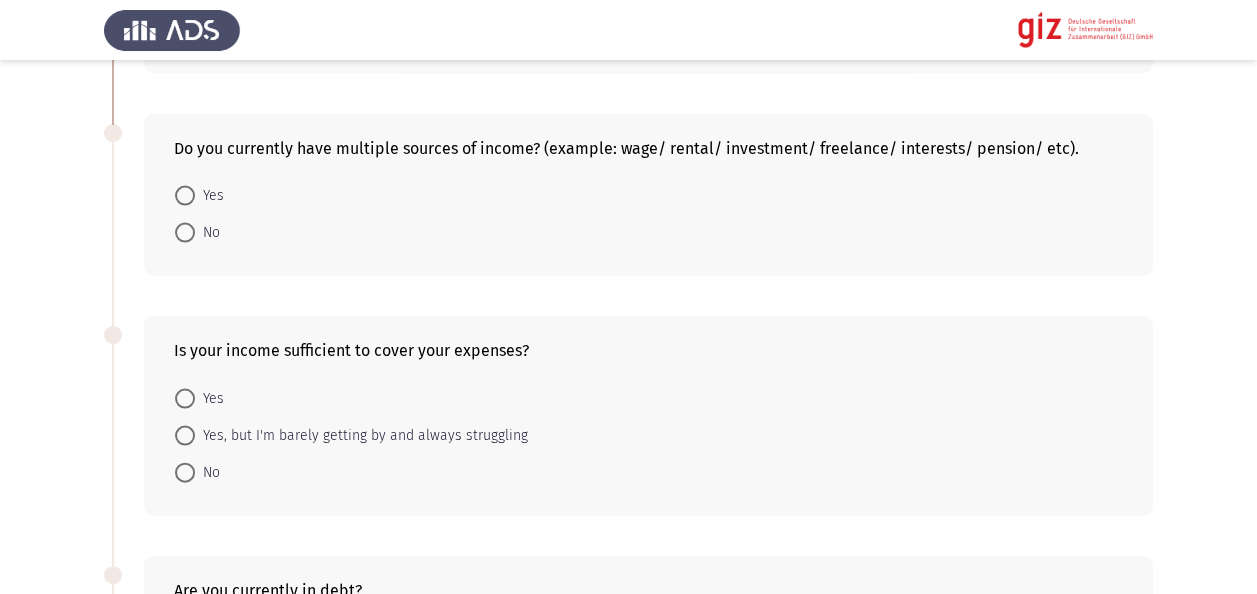 scroll, scrollTop: 1920, scrollLeft: 0, axis: vertical 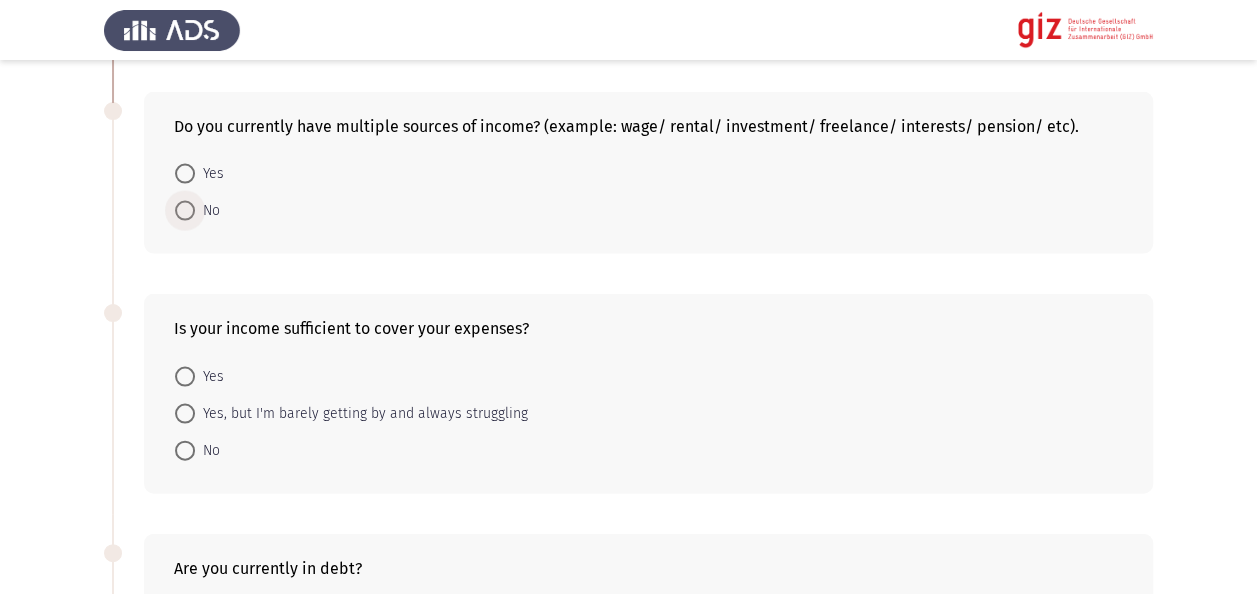 click at bounding box center (185, 211) 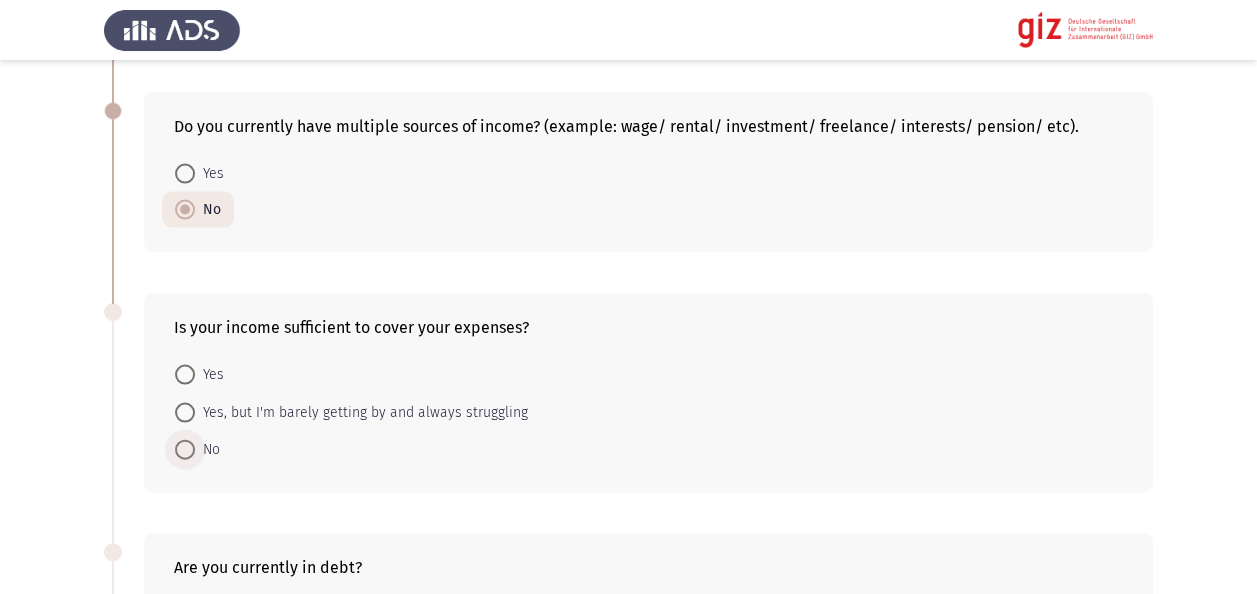 click at bounding box center (185, 450) 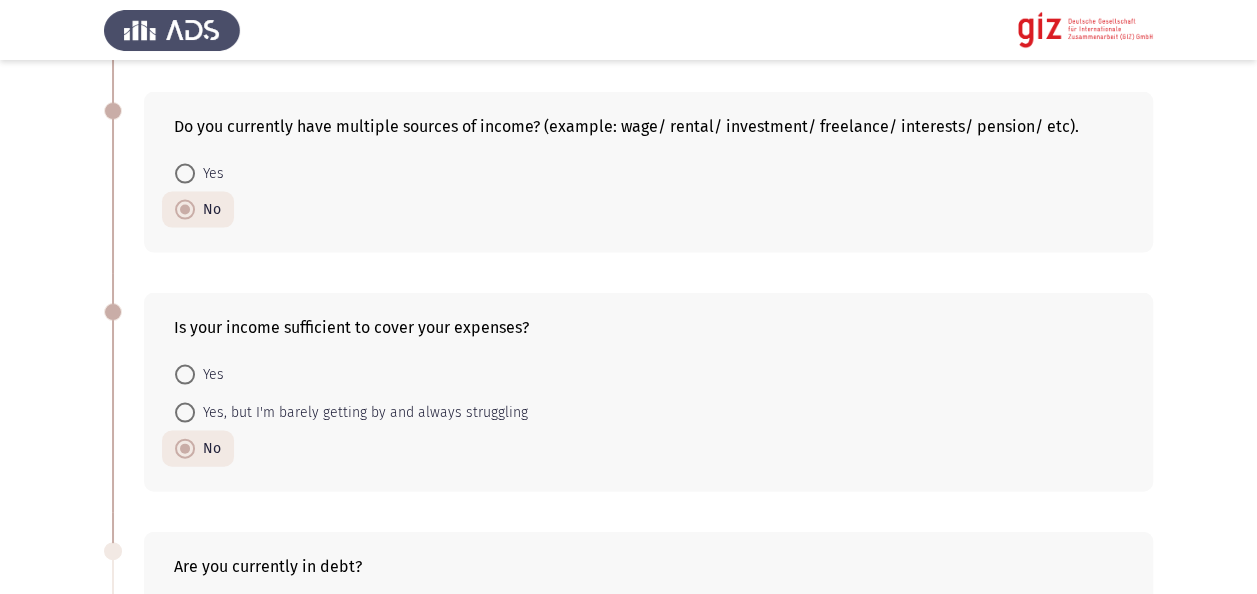 click on "Previous   Academic/ Employment Details   Next  What is the highest level of education you have completed?    No Formal Education     Primary Education     Secondary Education     Vocational Training     Bachelor's Degree     Master's Degree     Doctorate  Is your educational background in any of the mentioned fields: Medicine, Veterinary, Pharmacy, Dentistry, Engineering, IT, Science, Economics, or Political Science, Mass Communication?    Yes     No     No formal education  Are you currently unemployed or are you having difficulty in finding stable employment?    Yes     No  Are you currently engaged in informal economic activities (freelancing, day labor, seasonal work, vending, repair services) or facing underemployment?    Yes     No  Work Experience    Managerial     Business Owner     Administrative/Clerical     Technical     Freelancer     Unskilled Labor     None     Less than 1 month     1 to 3 months     3 to 6 months     6 to 12 months     1 to 2 years         Yes" 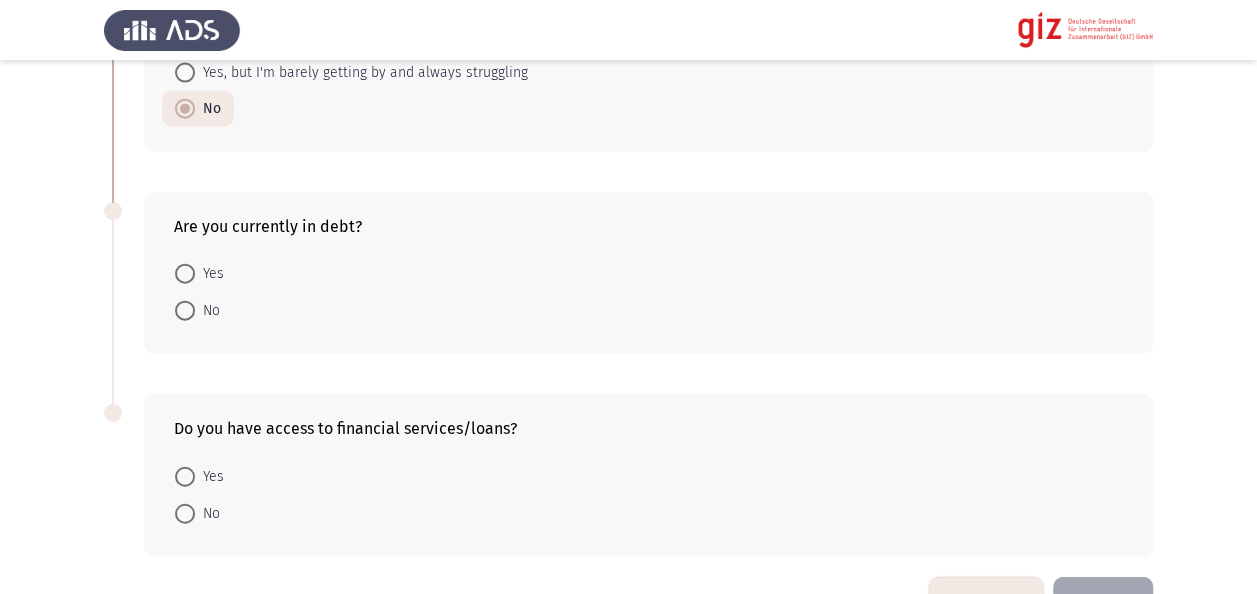 scroll, scrollTop: 2307, scrollLeft: 0, axis: vertical 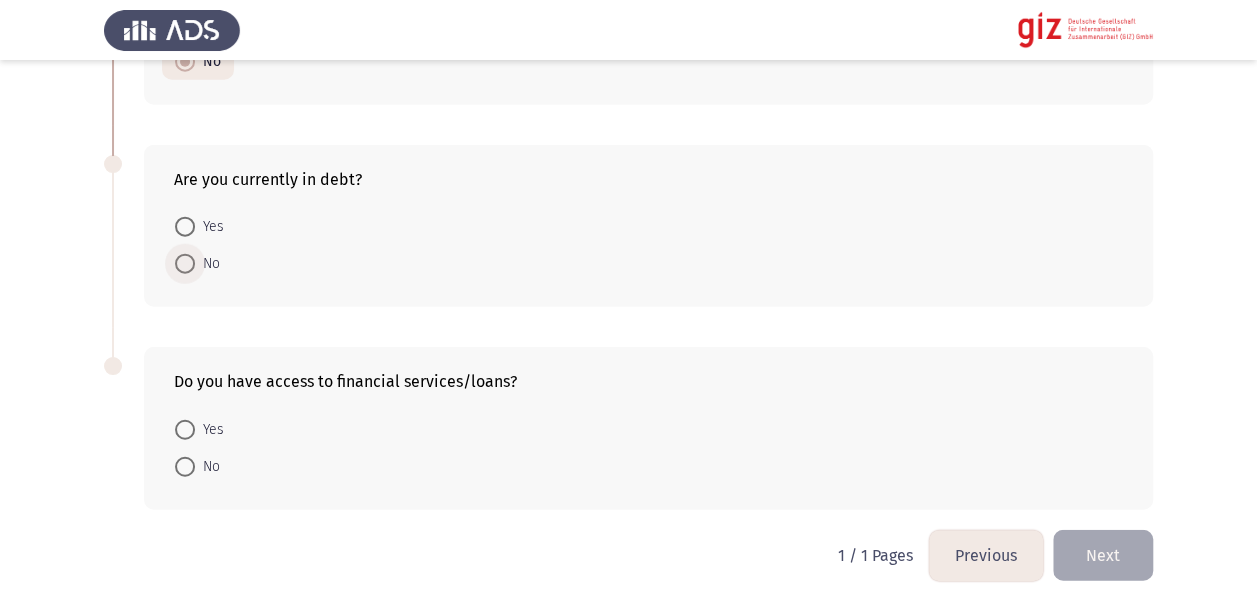 click at bounding box center [185, 264] 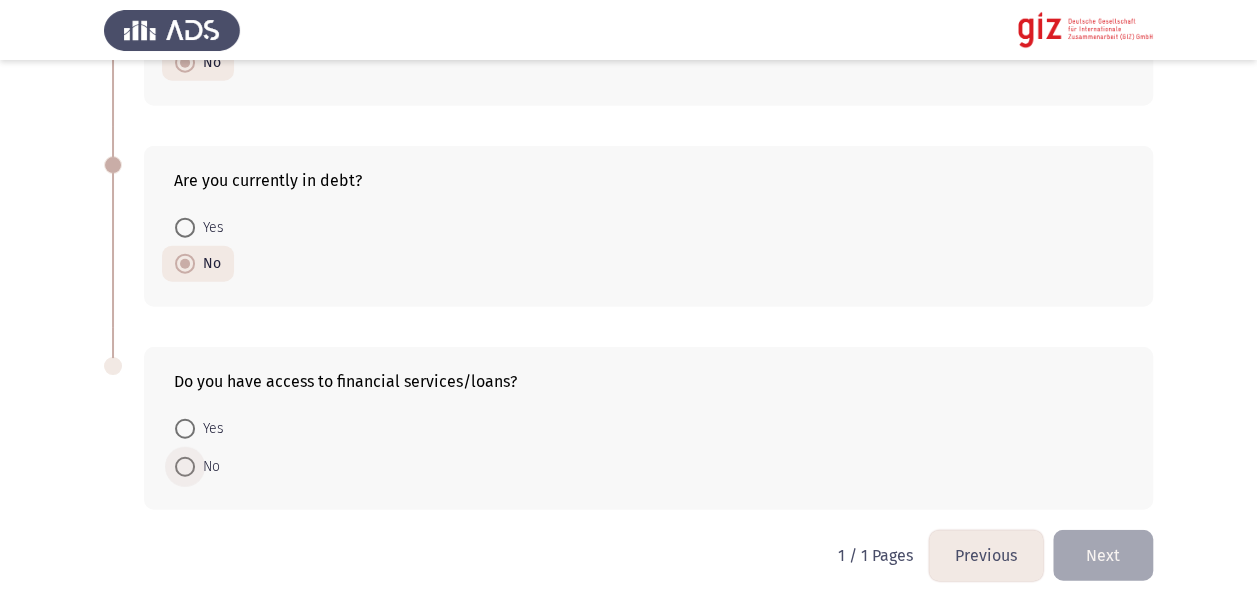click on "No" at bounding box center (207, 467) 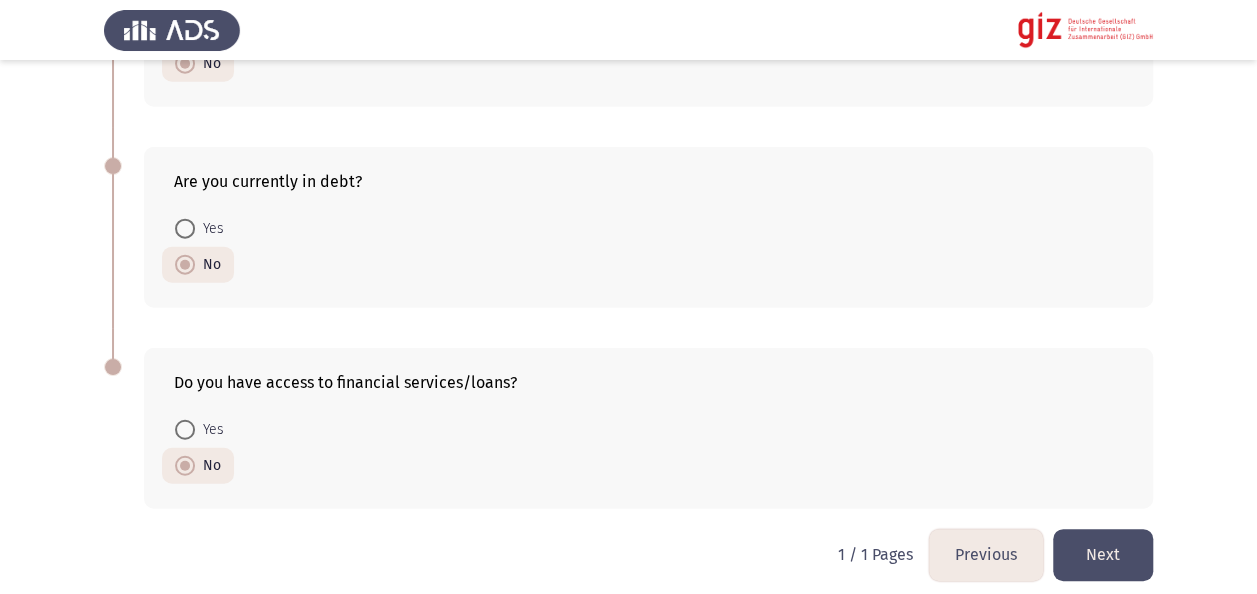 click on "Next" 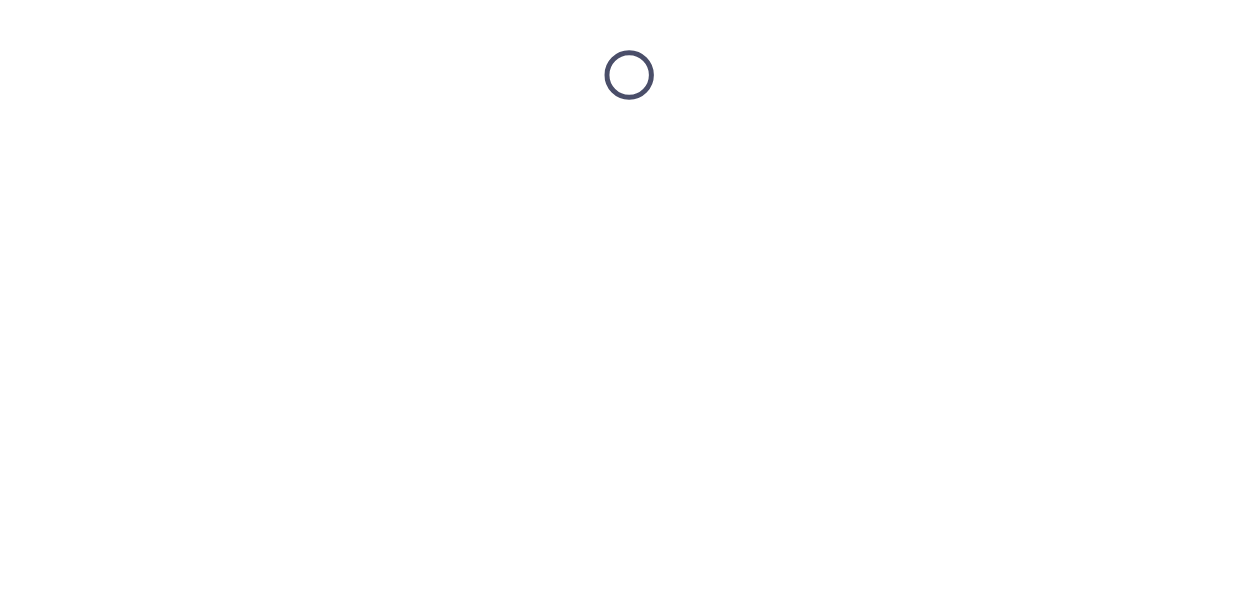 scroll, scrollTop: 0, scrollLeft: 0, axis: both 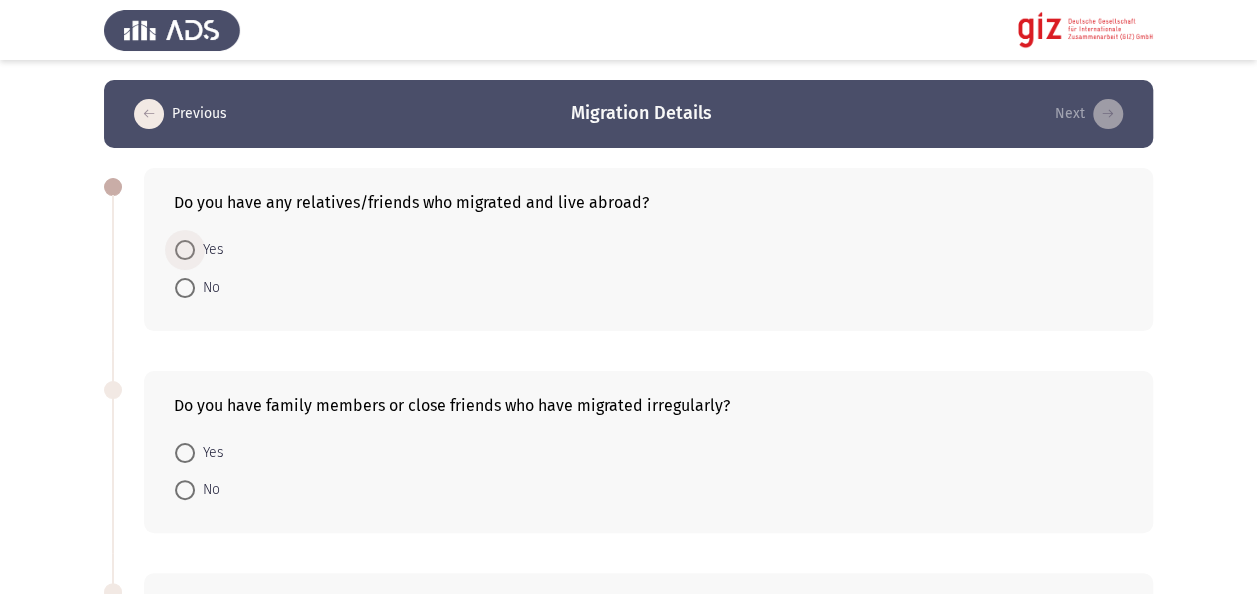 click at bounding box center (185, 250) 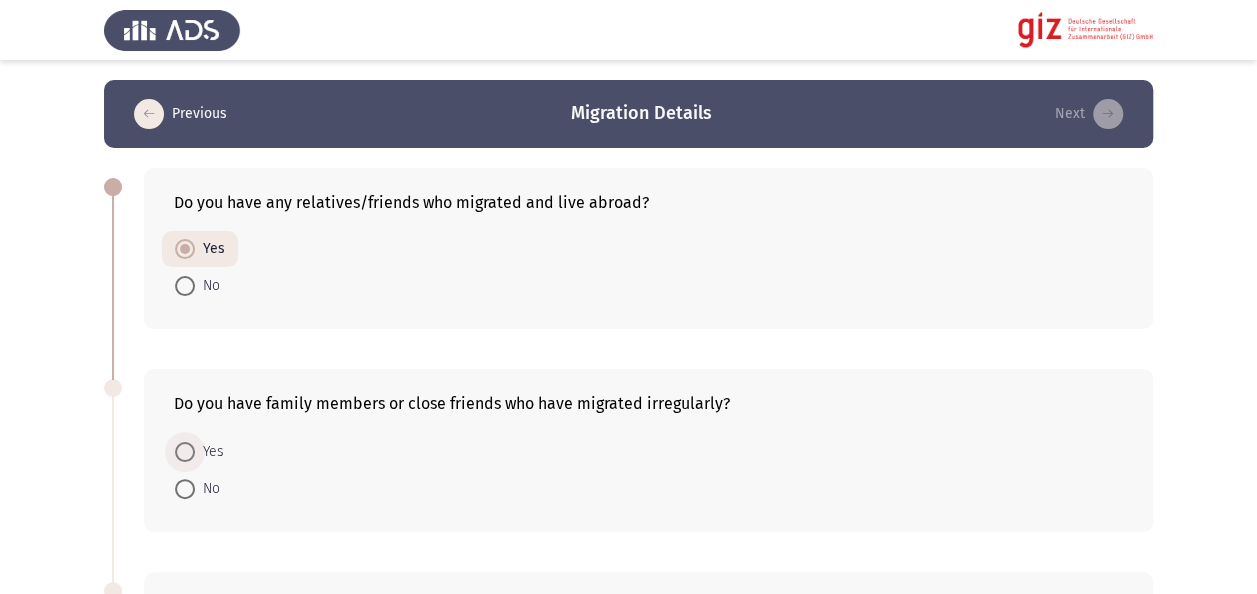 click at bounding box center [185, 452] 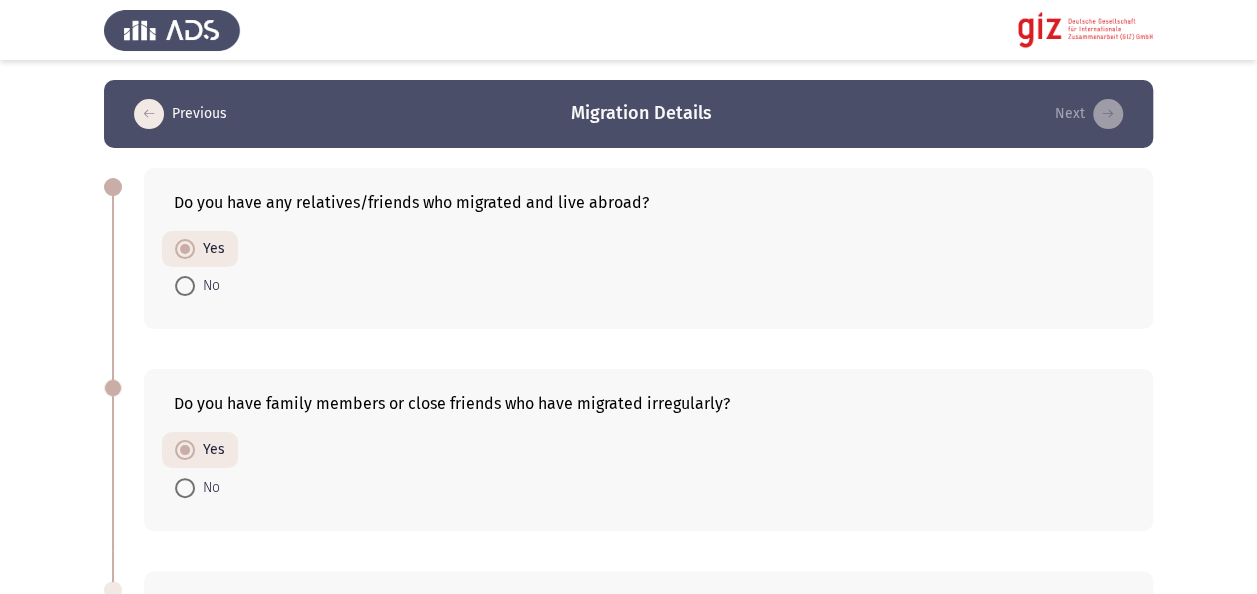 click on "Previous   Migration Details   Next  Do you have any relatives/friends who migrated and live abroad?    Yes     No  Do you have family members or close friends who have migrated irregularly?    Yes     No  Do you have the legal paperwork for migration?    Yes     No  Have you completed your military service?    Yes     No     I am exempt     Not applicable   1 / 1 Pages   Previous   Next" 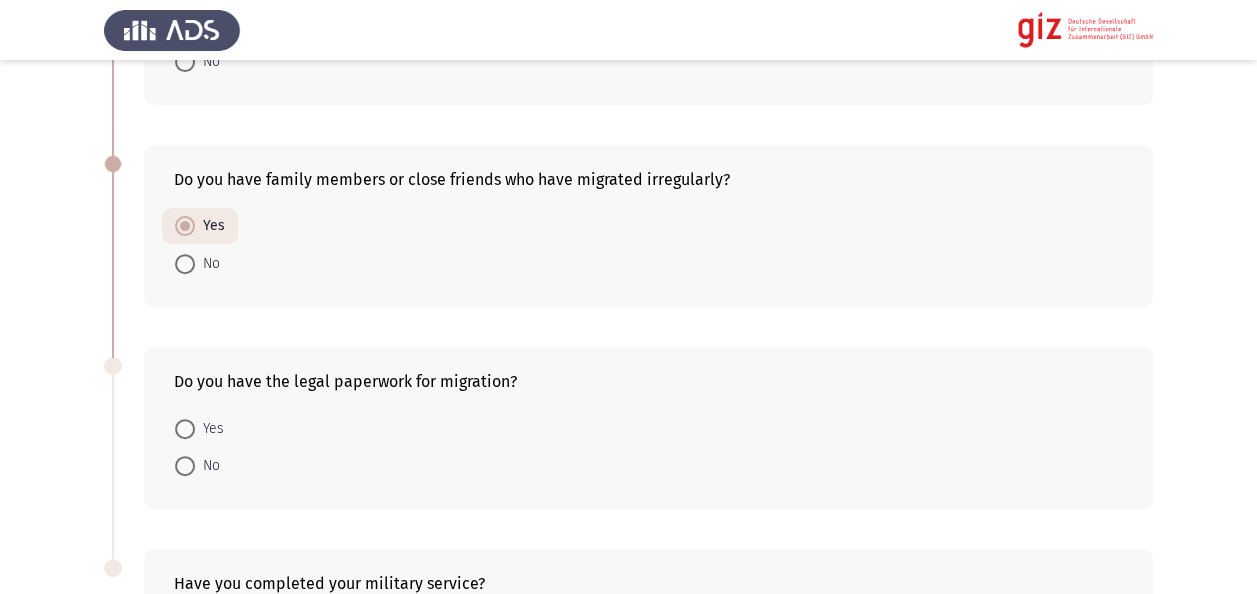scroll, scrollTop: 240, scrollLeft: 0, axis: vertical 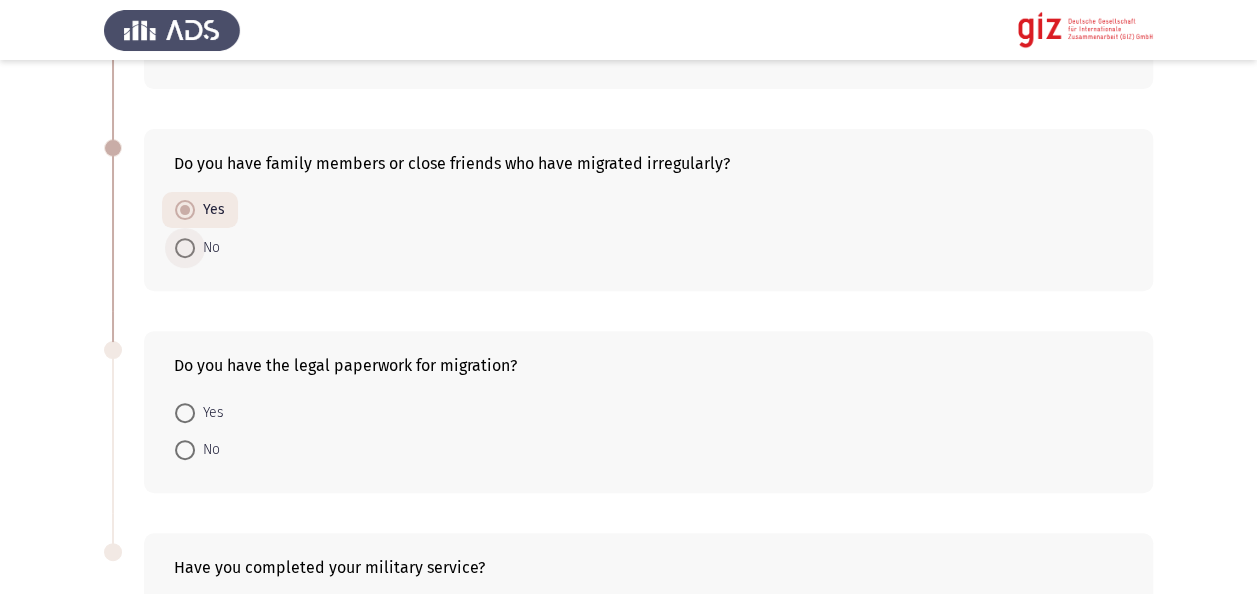 click at bounding box center [185, 248] 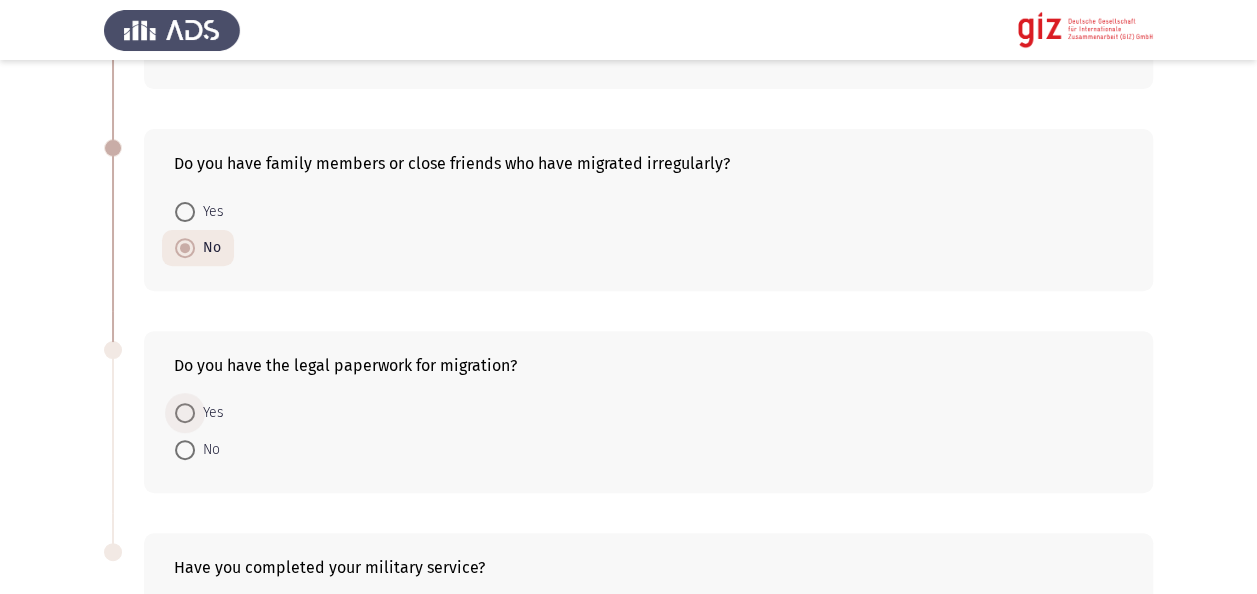 click at bounding box center (185, 413) 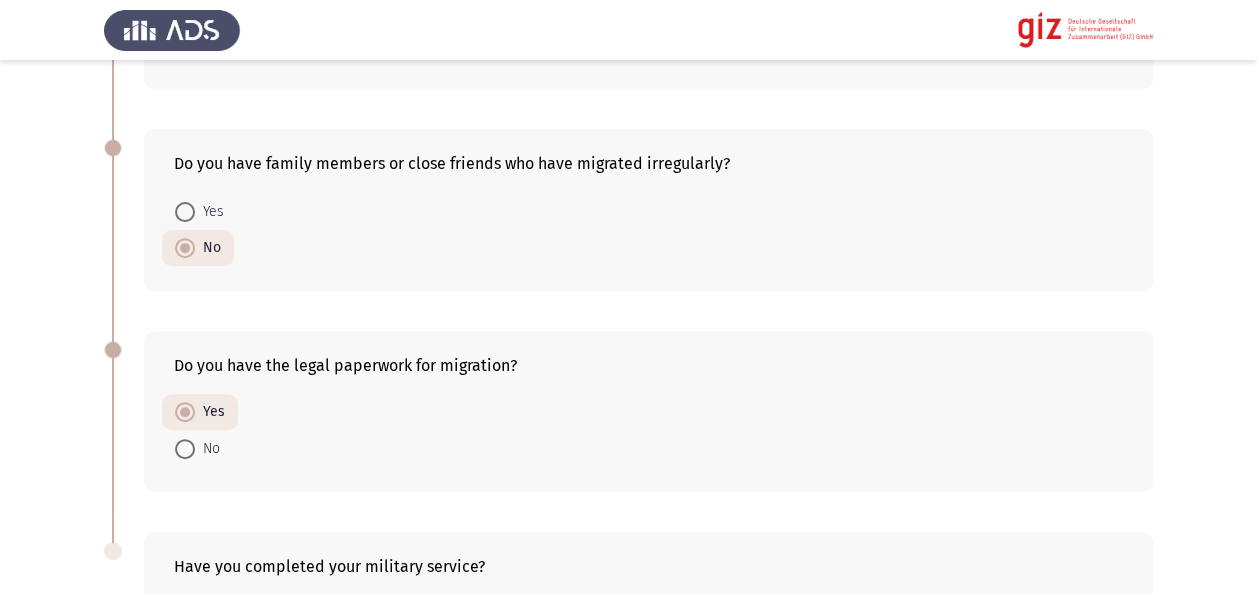 click on "Previous   Migration Details   Next  Do you have any relatives/friends who migrated and live abroad?    Yes     No  Do you have family members or close friends who have migrated irregularly?    Yes     No  Do you have the legal paperwork for migration?    Yes     No  Have you completed your military service?    Yes     No     I am exempt     Not applicable   1 / 1 Pages   Previous   Next" 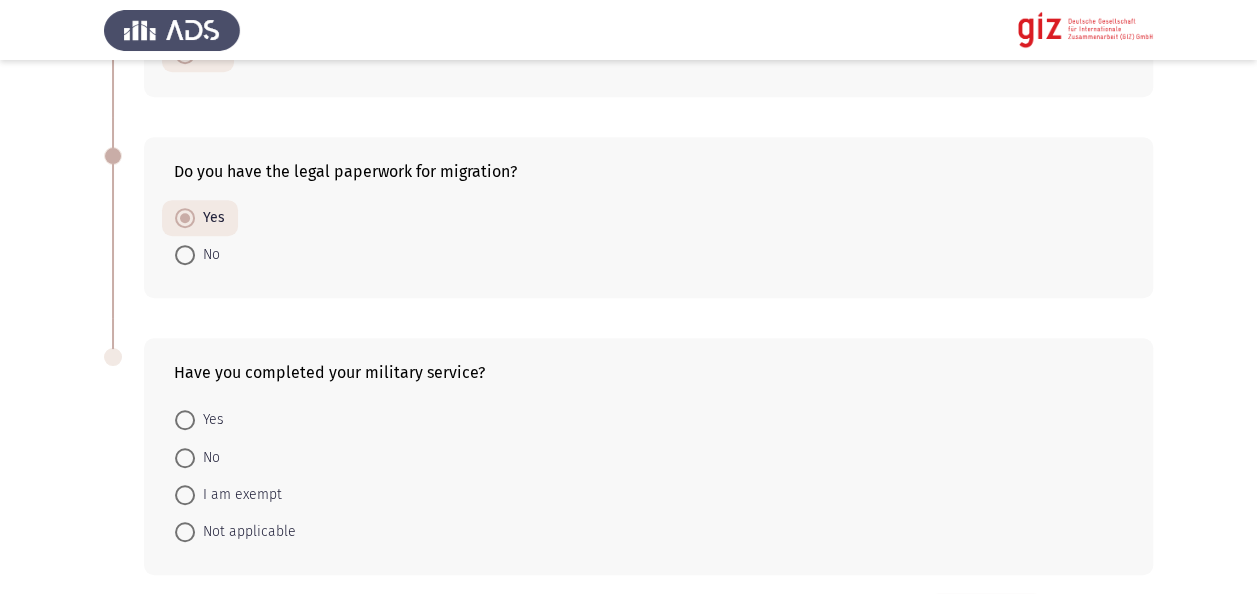 scroll, scrollTop: 510, scrollLeft: 0, axis: vertical 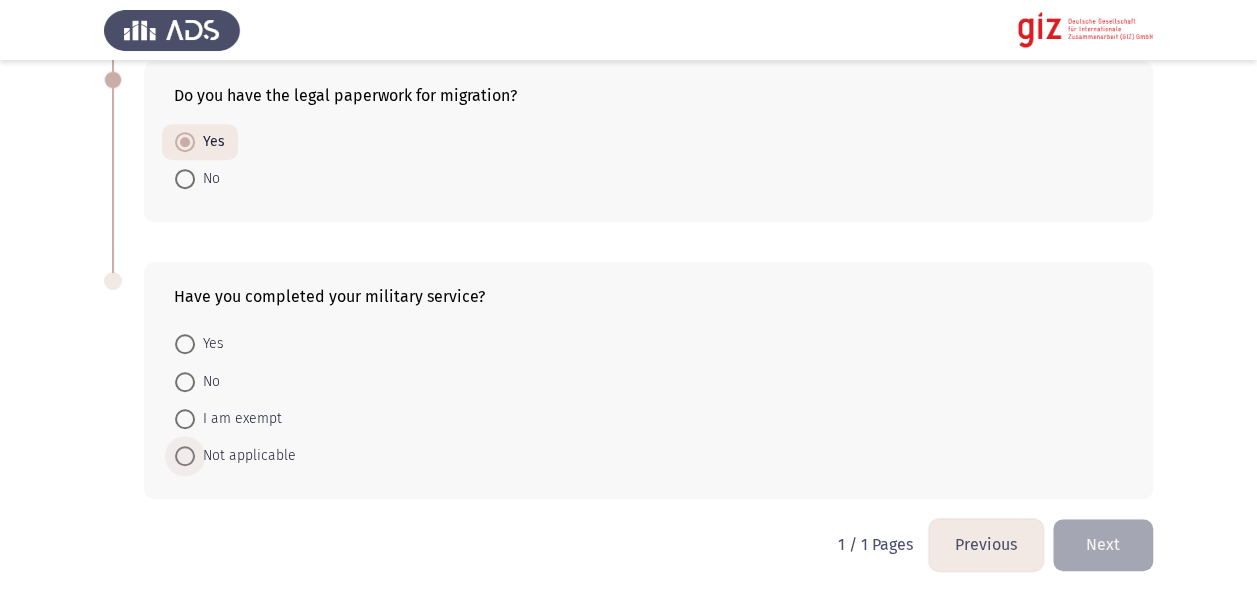 click on "Not applicable" at bounding box center [245, 456] 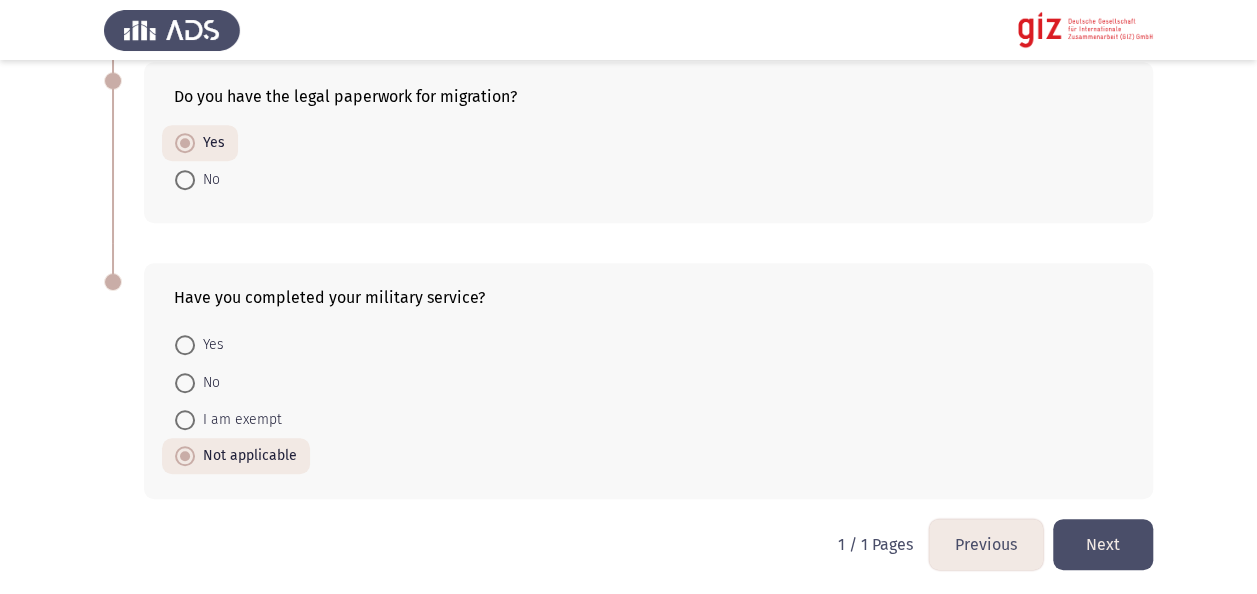 click on "Next" 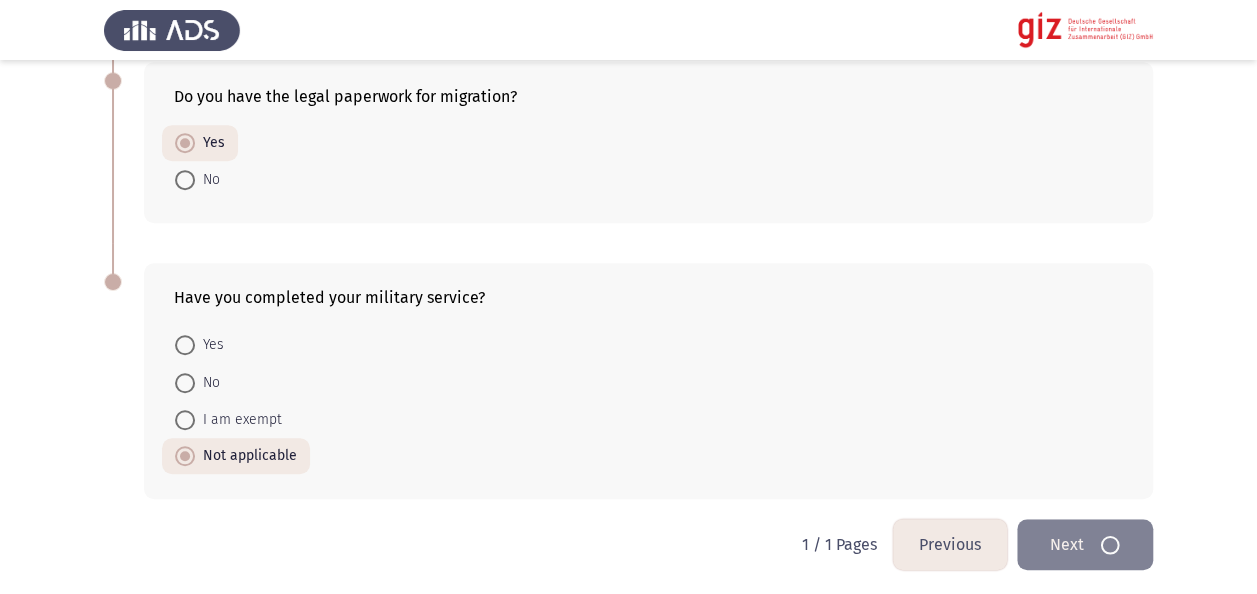 scroll, scrollTop: 0, scrollLeft: 0, axis: both 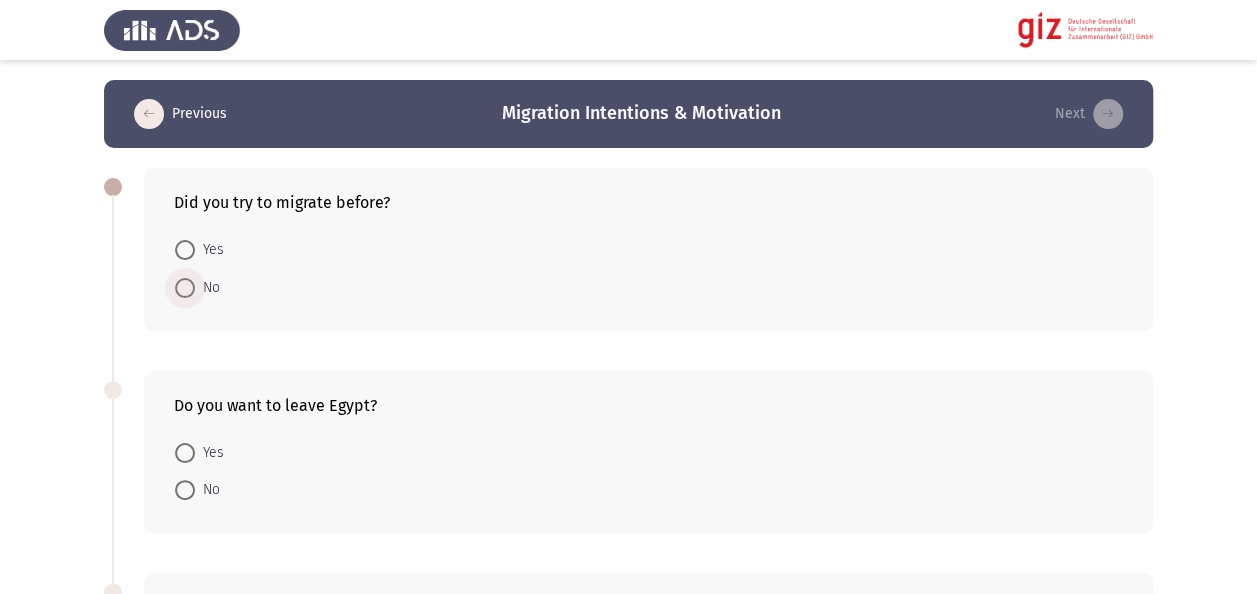 click at bounding box center [185, 288] 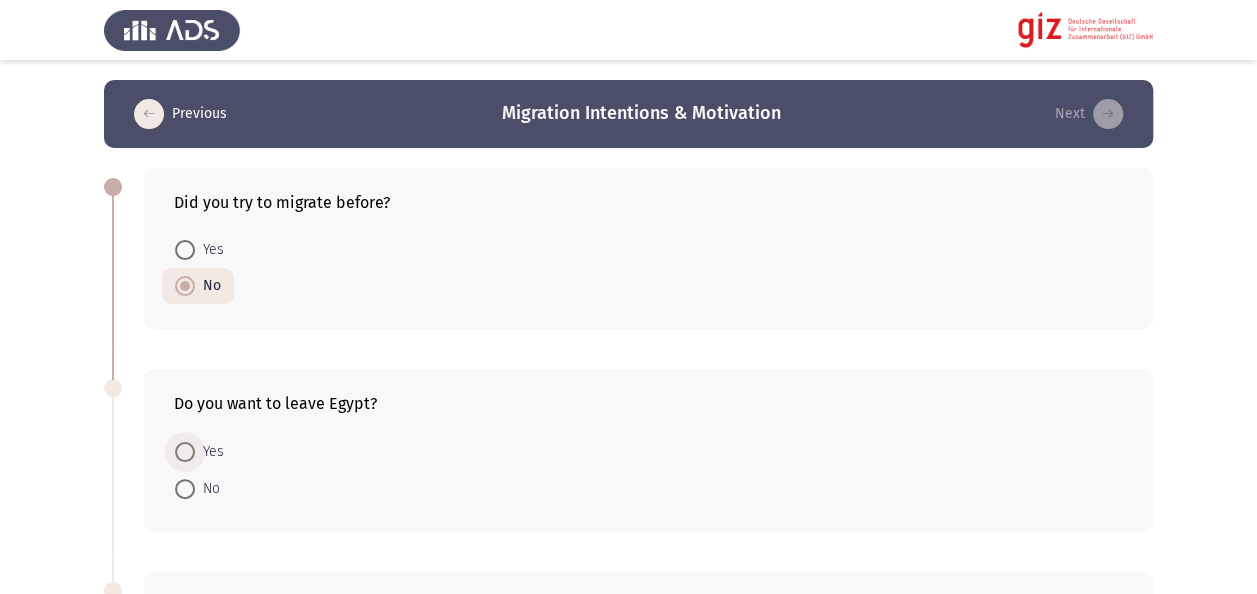 click on "Yes" at bounding box center (209, 452) 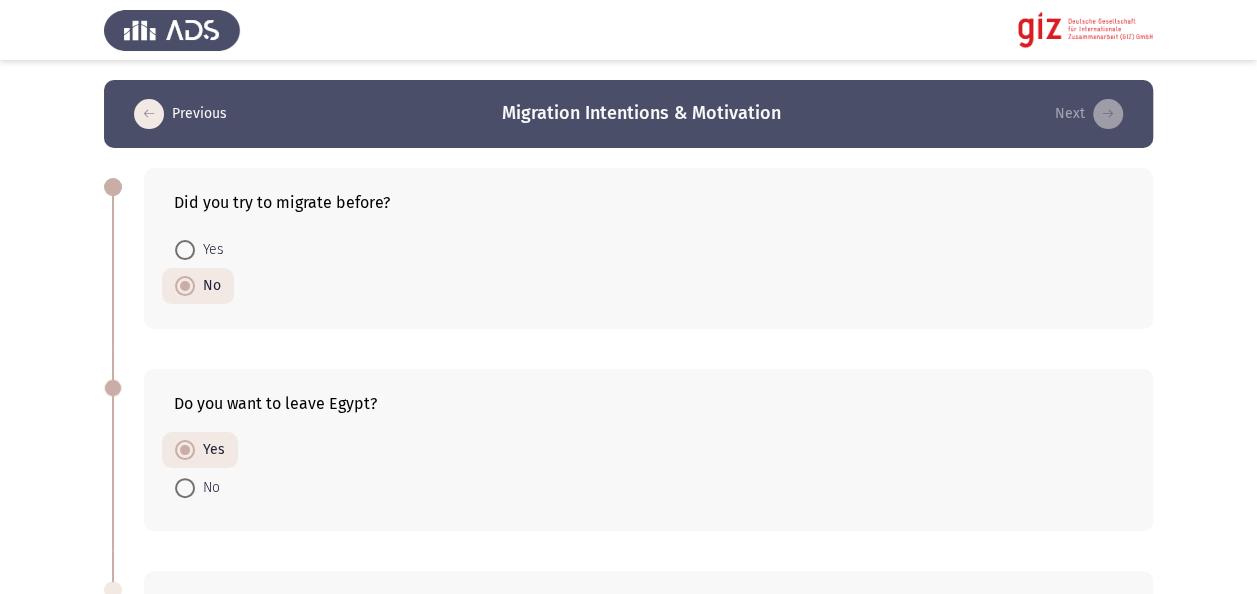 click on "Previous   Migration Intentions & Motivation   Next  Did you try to migrate before?    Yes     No  Do you want to leave Egypt?    Yes     No  If yes, which of the following regions are you seeking to migrate to? If not, select N/A.    Europe     Gulf     North America     Latin America     Australia     East Asia      Africa     N/A  How comfortable are you with taking diverse risks to make the migration happen?    Not at all     Slightly     Moderately     Very     Extremely  To what extent do you agree with the following statement “I will not let anything stand in my way of reaching my goal.”    Strongly Disagree     Disagree     Neutral     Agree     Strongly Agree  To what extent do you agree with the following statement “I am willing to go beyond the safe and secure.”    Strongly Disagree     Disagree     Neutral     Agree     Strongly Agree     Strongly Disagree     Disagree     Neutral     Agree     Strongly Agree     Yes     No     Extremely risky" at bounding box center (628, 1741) 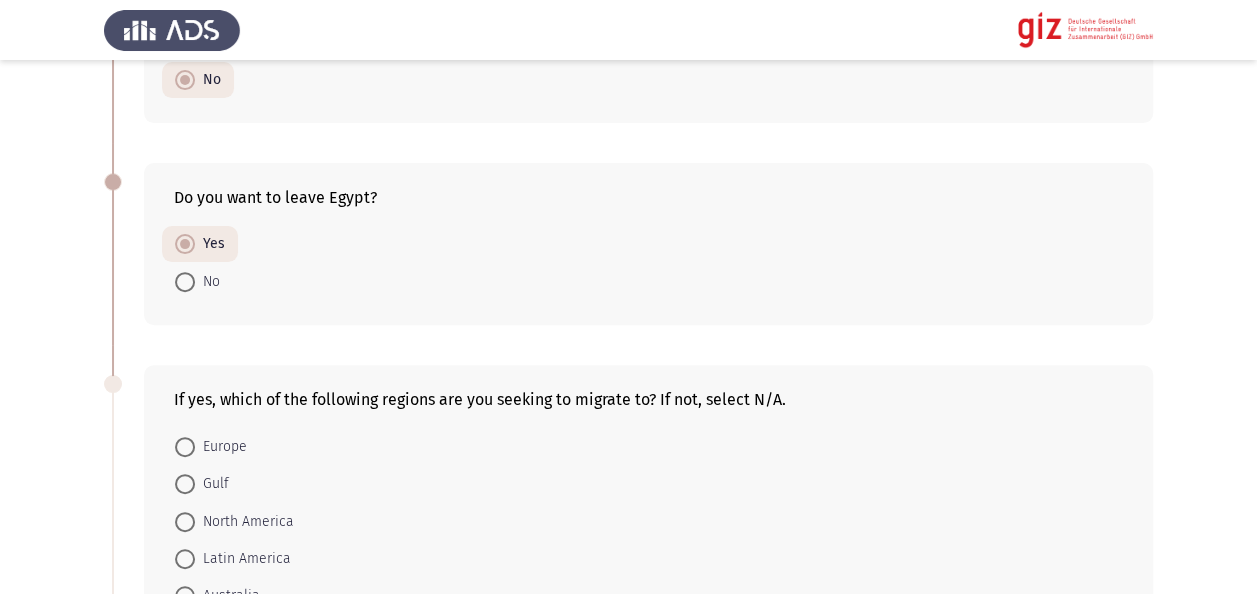 scroll, scrollTop: 440, scrollLeft: 0, axis: vertical 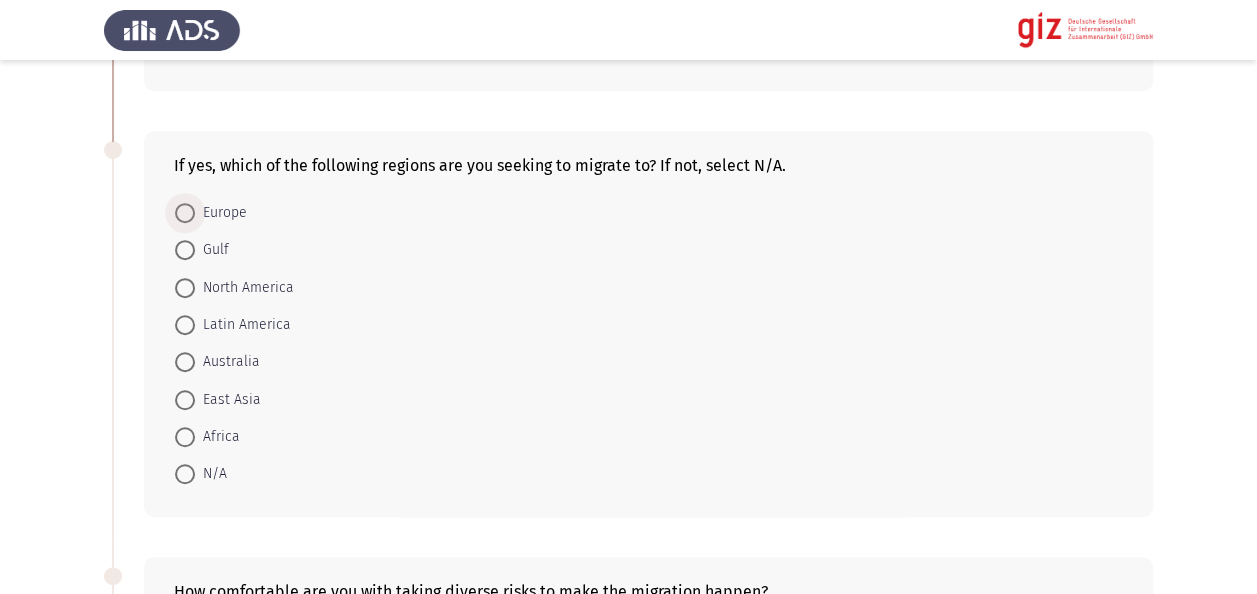 click on "Europe" at bounding box center (221, 213) 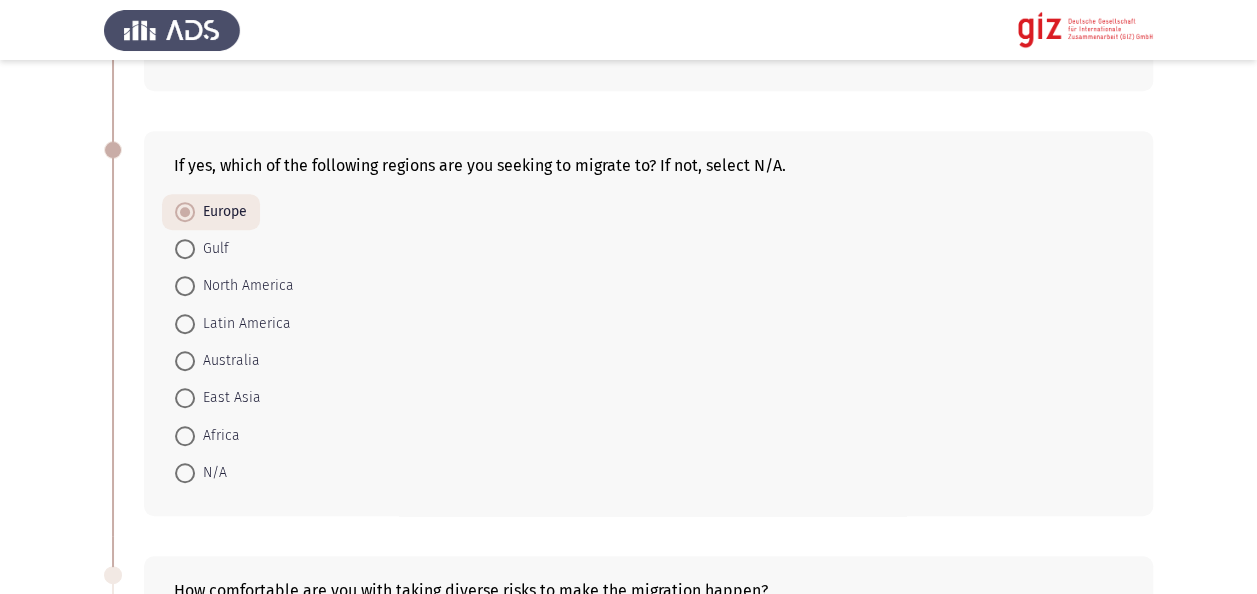 click on "Previous   Migration Intentions & Motivation   Next  Did you try to migrate before?    Yes     No  Do you want to leave Egypt?    Yes     No  If yes, which of the following regions are you seeking to migrate to? If not, select N/A.    Europe     Gulf     North America     Latin America     Australia     East Asia      Africa     N/A  How comfortable are you with taking diverse risks to make the migration happen?    Not at all     Slightly     Moderately     Very     Extremely  To what extent do you agree with the following statement “I will not let anything stand in my way of reaching my goal.”    Strongly Disagree     Disagree     Neutral     Agree     Strongly Agree  To what extent do you agree with the following statement “I am willing to go beyond the safe and secure.”    Strongly Disagree     Disagree     Neutral     Agree     Strongly Agree     Strongly Disagree     Disagree     Neutral     Agree     Strongly Agree     Yes     No     Extremely risky" 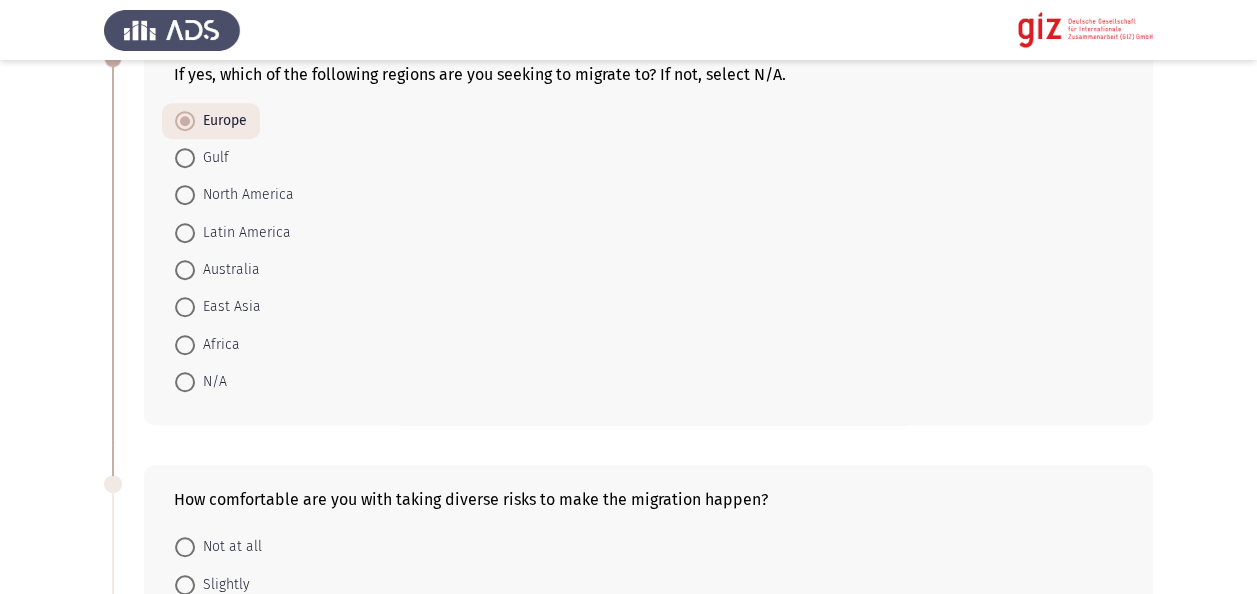 scroll, scrollTop: 400, scrollLeft: 0, axis: vertical 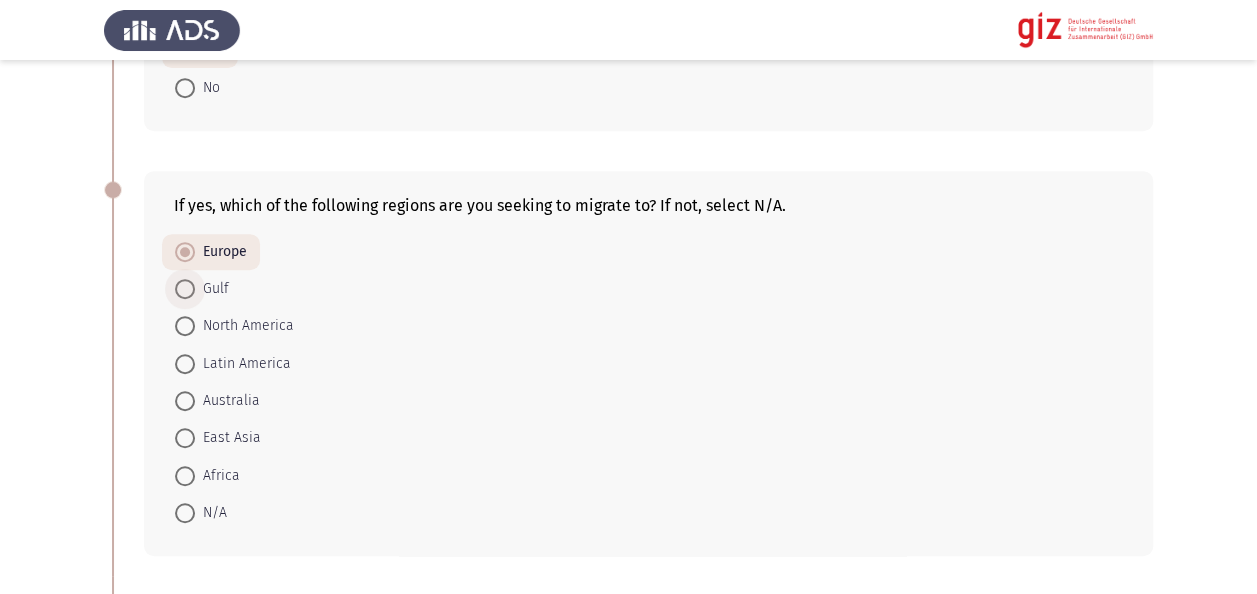 click on "Gulf" at bounding box center [212, 289] 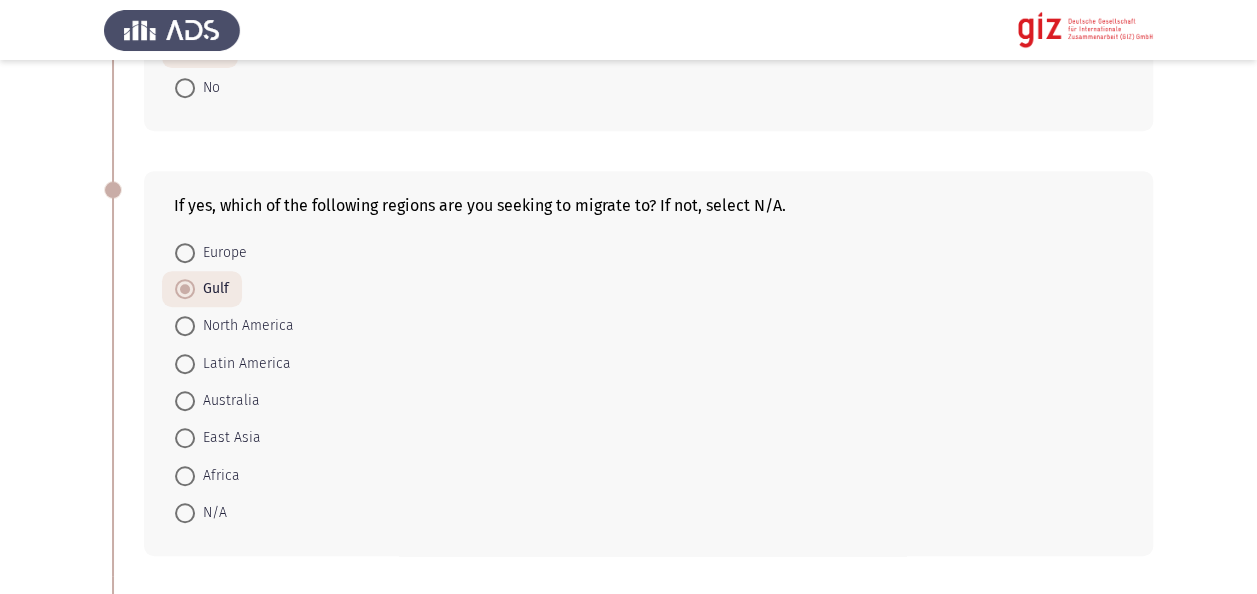 click on "Previous   Migration Intentions & Motivation   Next  Did you try to migrate before?    Yes     No  Do you want to leave Egypt?    Yes     No  If yes, which of the following regions are you seeking to migrate to? If not, select N/A.    Europe     Gulf     North America     Latin America     Australia     East Asia      Africa     N/A  How comfortable are you with taking diverse risks to make the migration happen?    Not at all     Slightly     Moderately     Very     Extremely  To what extent do you agree with the following statement “I will not let anything stand in my way of reaching my goal.”    Strongly Disagree     Disagree     Neutral     Agree     Strongly Agree  To what extent do you agree with the following statement “I am willing to go beyond the safe and secure.”    Strongly Disagree     Disagree     Neutral     Agree     Strongly Agree     Strongly Disagree     Disagree     Neutral     Agree     Strongly Agree     Yes     No     Extremely risky" 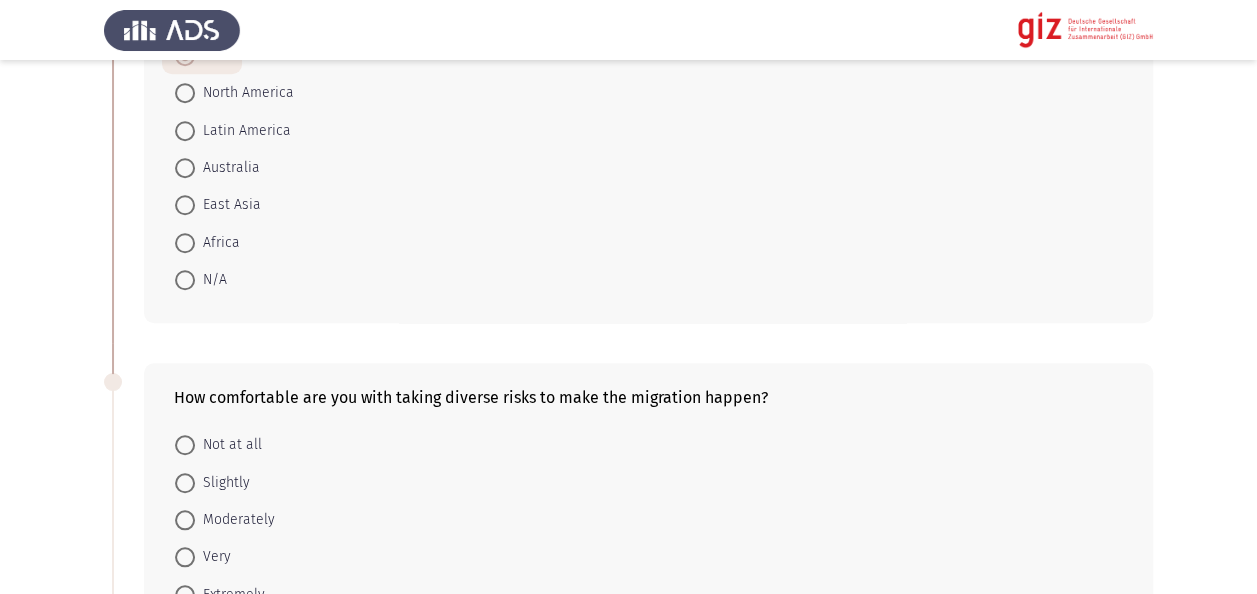 scroll, scrollTop: 840, scrollLeft: 0, axis: vertical 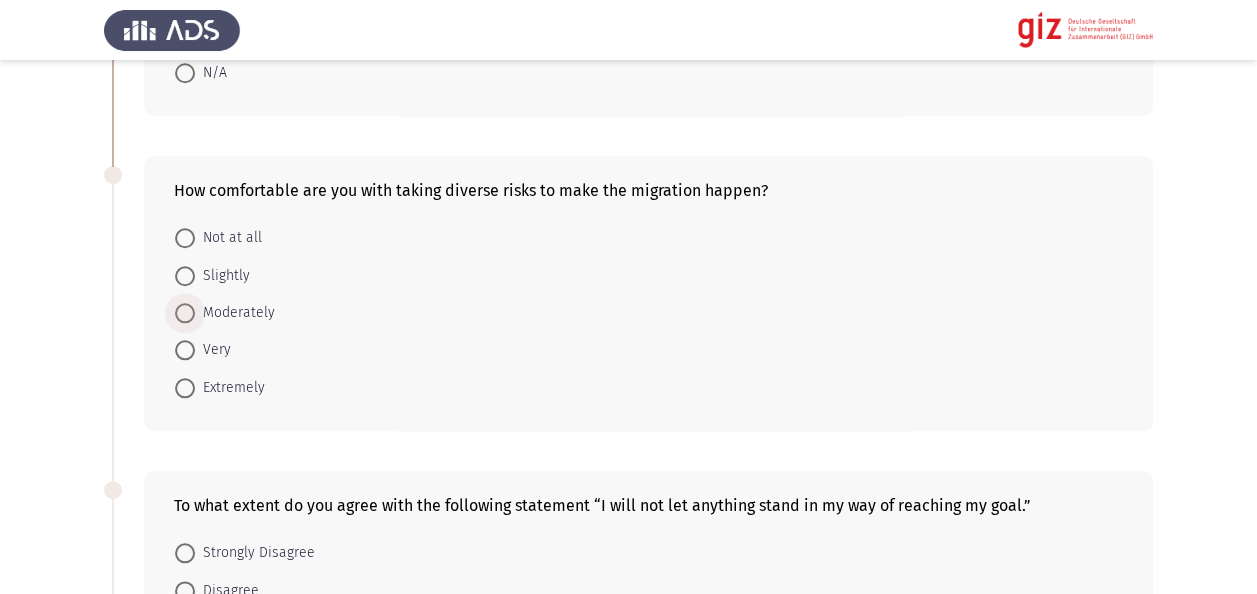 click on "Moderately" at bounding box center [235, 313] 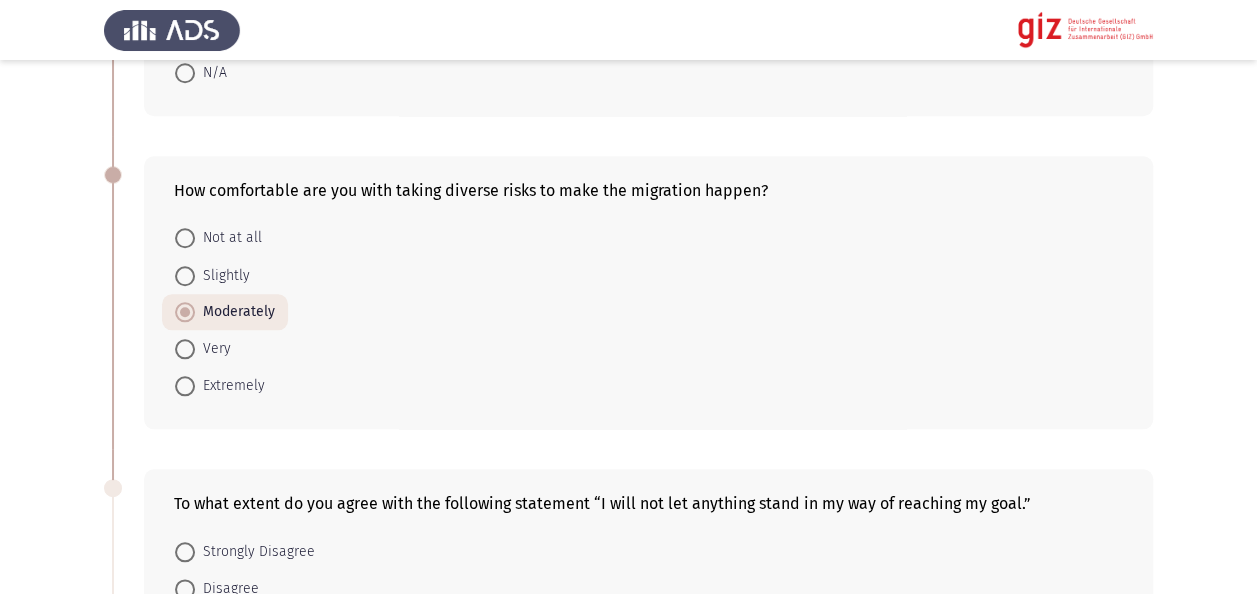 click on "Previous   Migration Intentions & Motivation   Next  Did you try to migrate before?    Yes     No  Do you want to leave Egypt?    Yes     No  If yes, which of the following regions are you seeking to migrate to? If not, select N/A.    Europe     Gulf     North America     Latin America     Australia     East Asia      Africa     N/A  How comfortable are you with taking diverse risks to make the migration happen?    Not at all     Slightly     Moderately     Very     Extremely  To what extent do you agree with the following statement “I will not let anything stand in my way of reaching my goal.”    Strongly Disagree     Disagree     Neutral     Agree     Strongly Agree  To what extent do you agree with the following statement “I am willing to go beyond the safe and secure.”    Strongly Disagree     Disagree     Neutral     Agree     Strongly Agree     Strongly Disagree     Disagree     Neutral     Agree     Strongly Agree     Yes     No     Extremely risky" 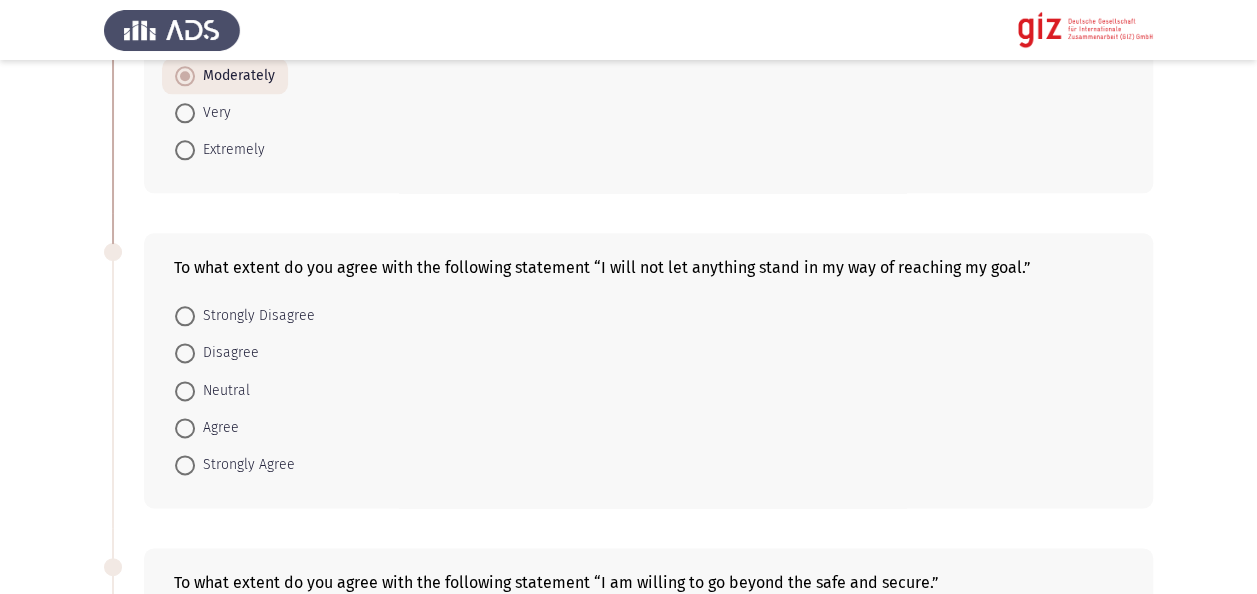scroll, scrollTop: 1120, scrollLeft: 0, axis: vertical 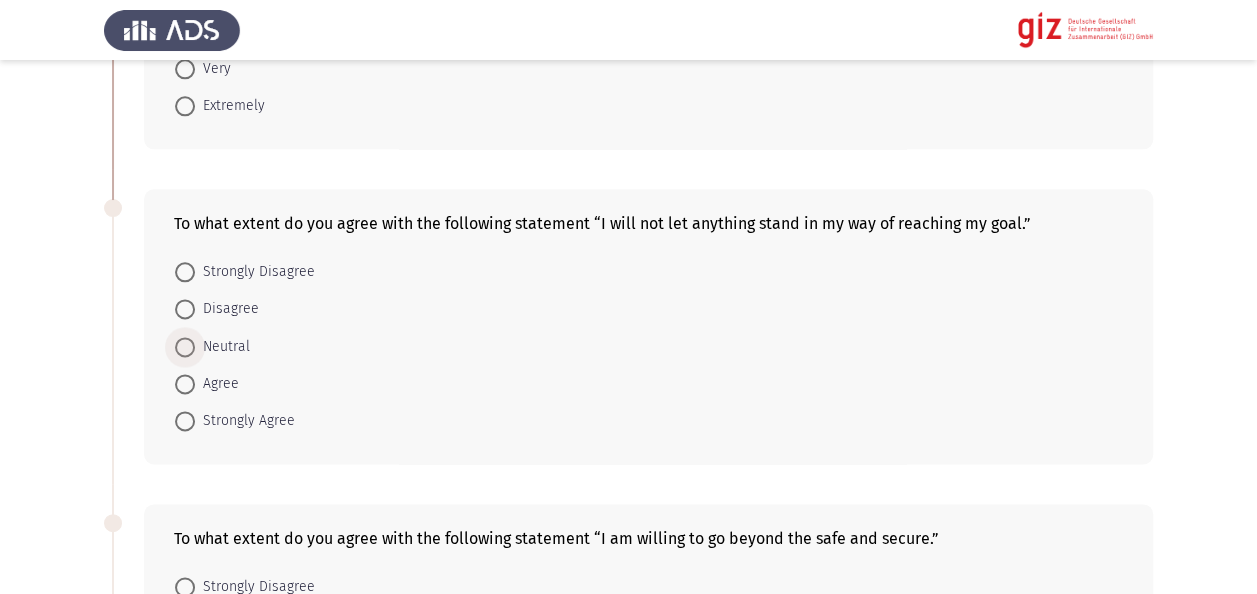 click on "Neutral" at bounding box center [222, 347] 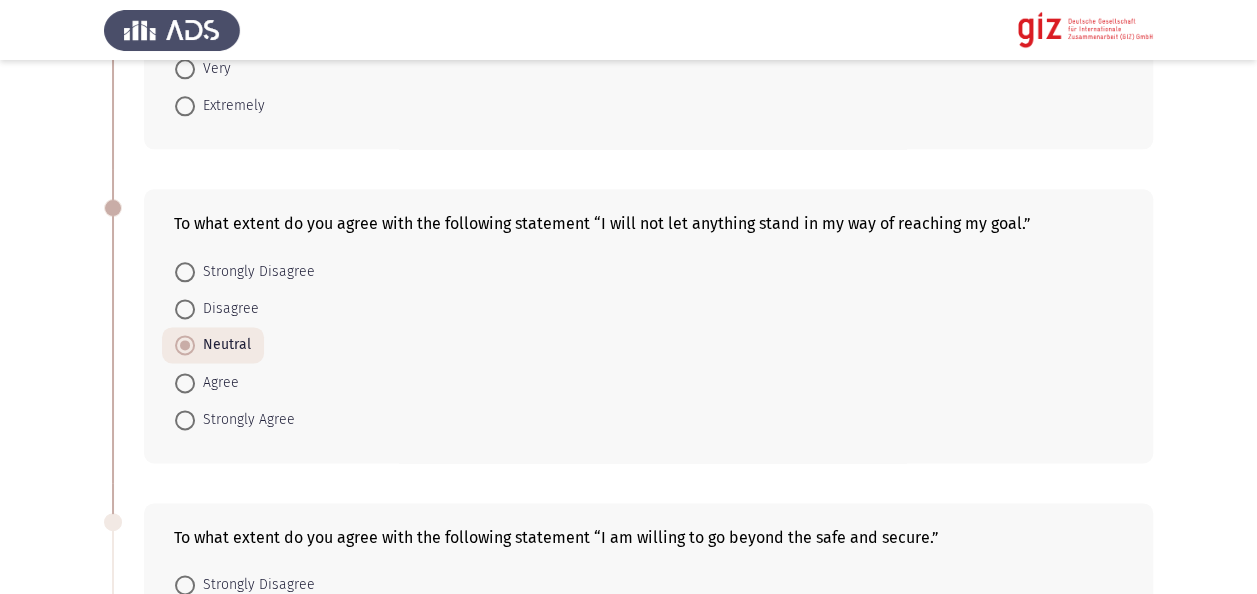 click on "Previous   Migration Intentions & Motivation   Next  Did you try to migrate before?    Yes     No  Do you want to leave Egypt?    Yes     No  If yes, which of the following regions are you seeking to migrate to? If not, select N/A.    Europe     Gulf     North America     Latin America     Australia     East Asia      Africa     N/A  How comfortable are you with taking diverse risks to make the migration happen?    Not at all     Slightly     Moderately     Very     Extremely  To what extent do you agree with the following statement “I will not let anything stand in my way of reaching my goal.”    Strongly Disagree     Disagree     Neutral     Agree     Strongly Agree  To what extent do you agree with the following statement “I am willing to go beyond the safe and secure.”    Strongly Disagree     Disagree     Neutral     Agree     Strongly Agree     Strongly Disagree     Disagree     Neutral     Agree     Strongly Agree     Yes     No     Extremely risky" 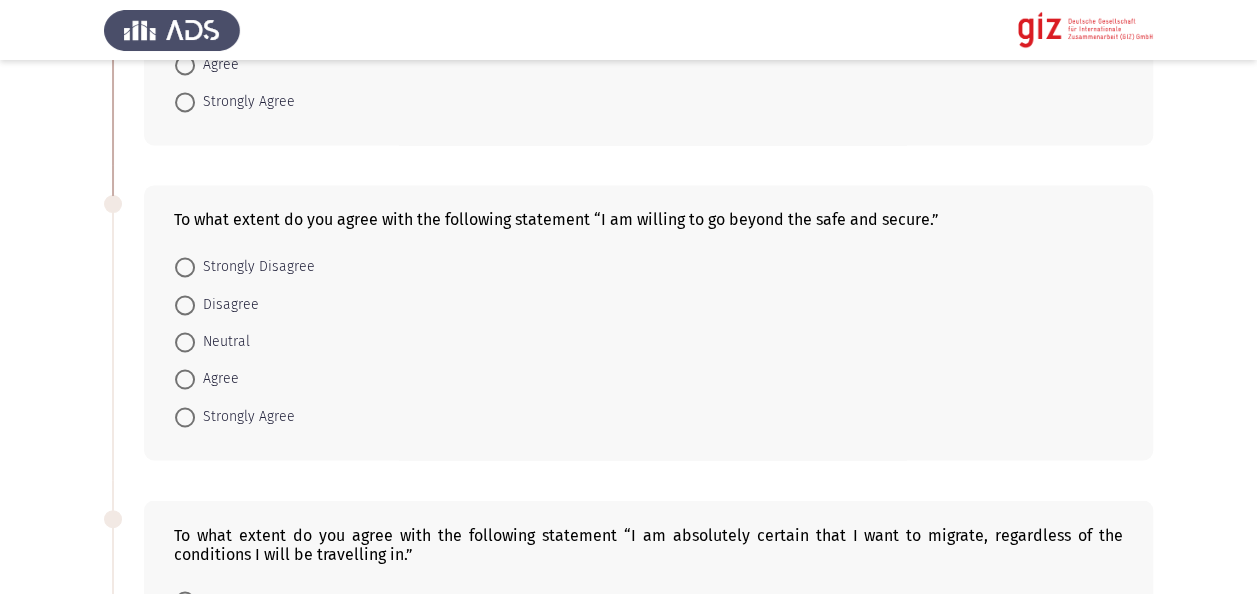 scroll, scrollTop: 1440, scrollLeft: 0, axis: vertical 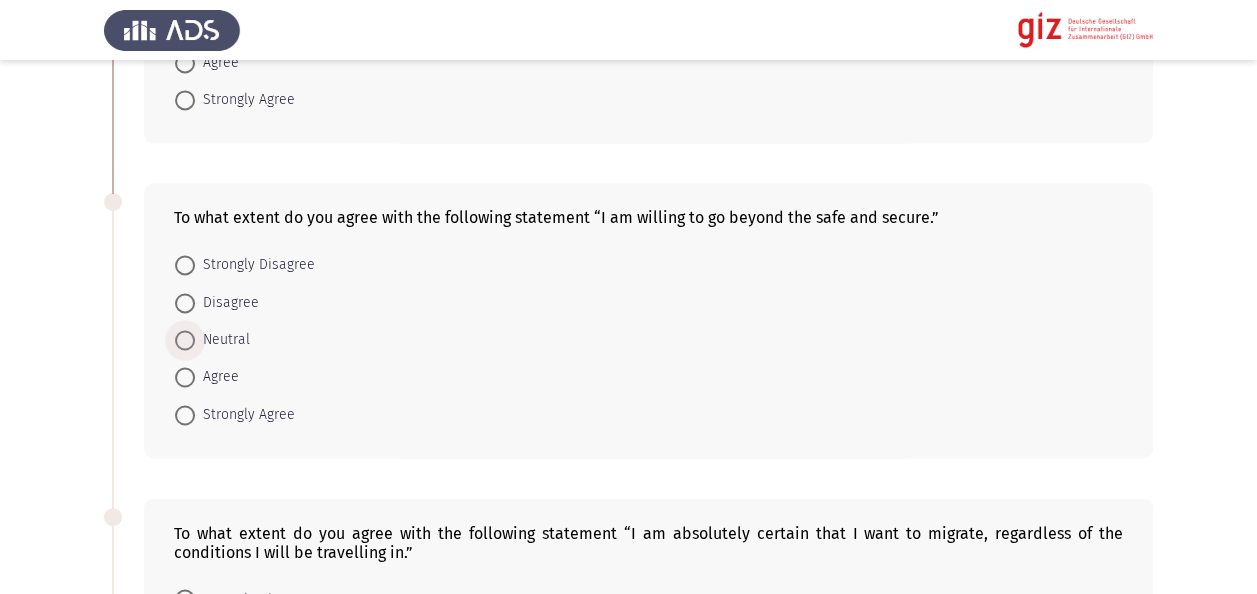 click on "Neutral" at bounding box center (222, 340) 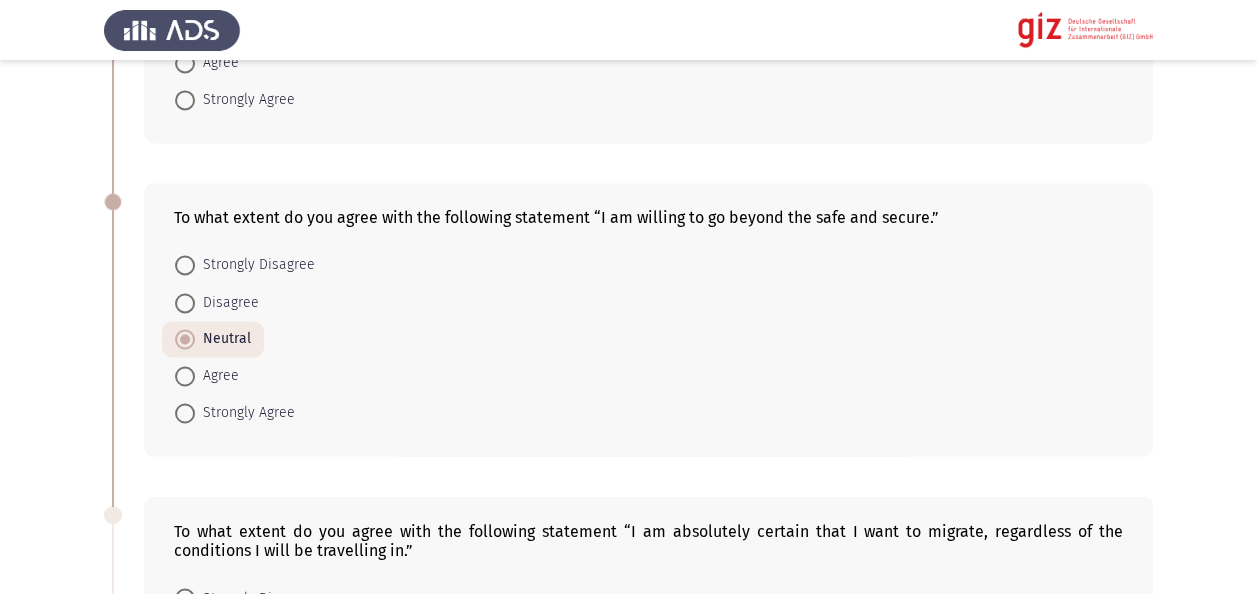 click on "To what extent do you agree with the following statement “I am willing to go beyond the safe and secure.”    Strongly Disagree     Disagree     Neutral     Agree     Strongly Agree" 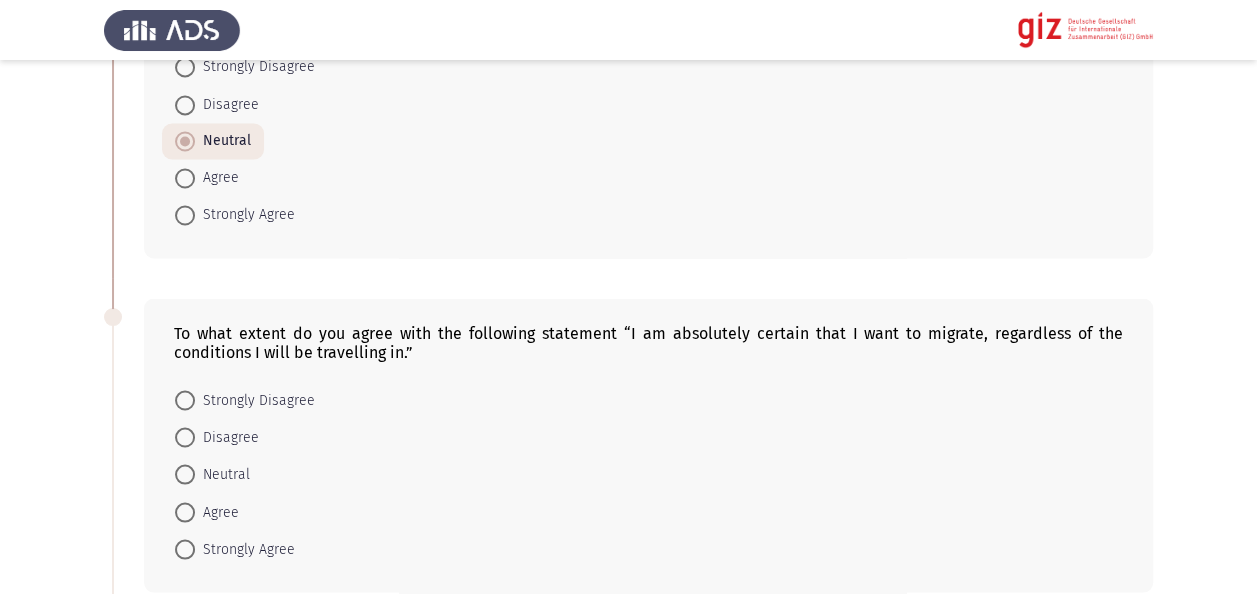 scroll, scrollTop: 1640, scrollLeft: 0, axis: vertical 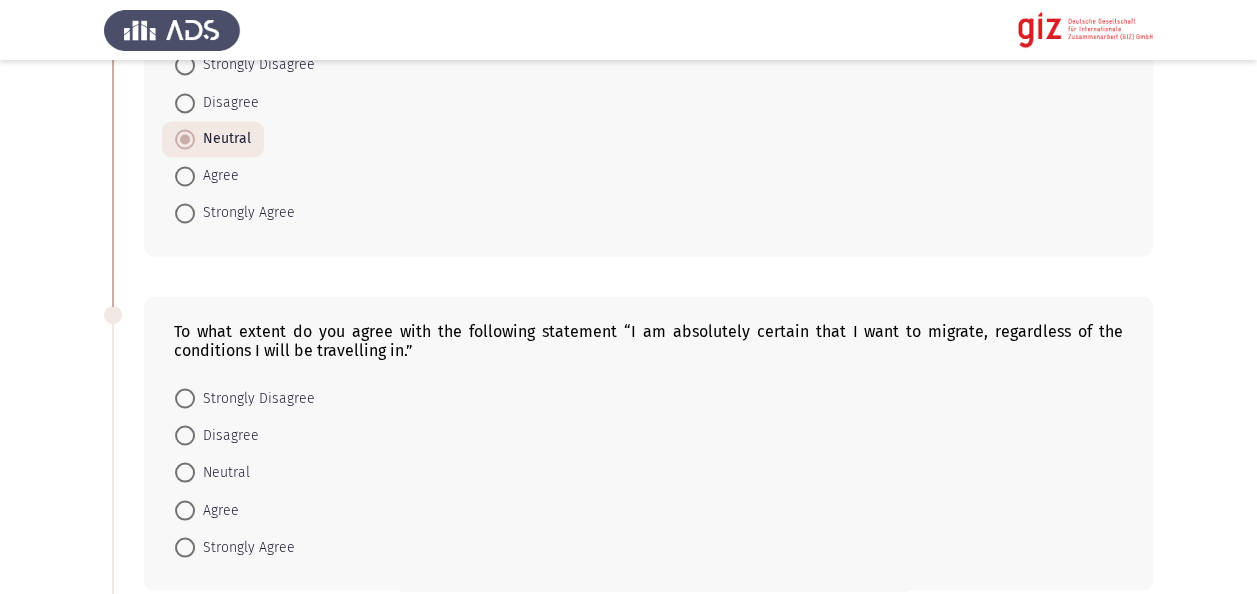 click on "Neutral" at bounding box center (212, 471) 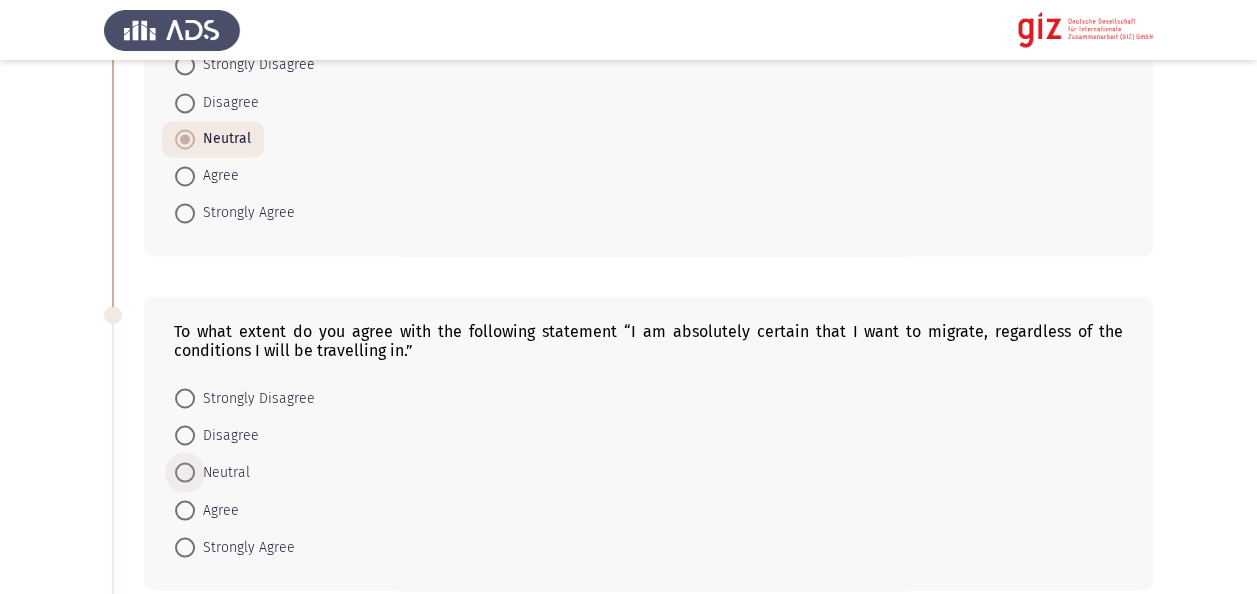 click on "Neutral" at bounding box center [222, 472] 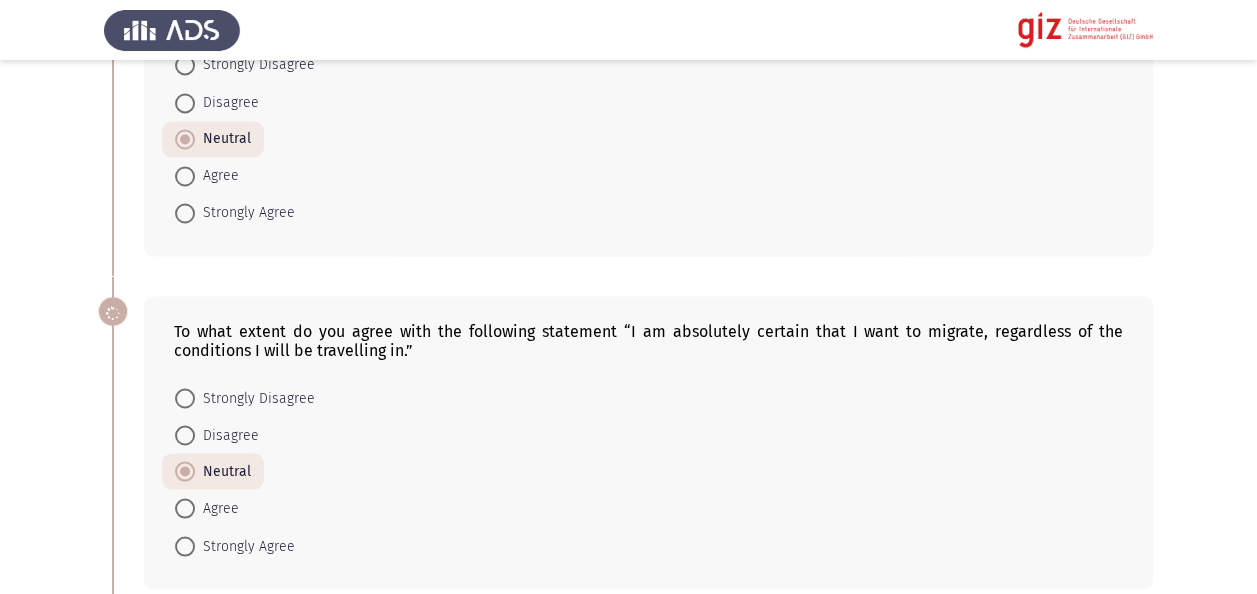 click on "Previous   Migration Intentions & Motivation   Next  Did you try to migrate before?    Yes     No  Do you want to leave Egypt?    Yes     No  If yes, which of the following regions are you seeking to migrate to? If not, select N/A.    Europe     Gulf     North America     Latin America     Australia     East Asia      Africa     N/A  How comfortable are you with taking diverse risks to make the migration happen?    Not at all     Slightly     Moderately     Very     Extremely  To what extent do you agree with the following statement “I will not let anything stand in my way of reaching my goal.”    Strongly Disagree     Disagree     Neutral     Agree     Strongly Agree  To what extent do you agree with the following statement “I am willing to go beyond the safe and secure.”    Strongly Disagree     Disagree     Neutral     Agree     Strongly Agree     Strongly Disagree     Disagree     Neutral     Agree     Strongly Agree     Yes     No     Extremely risky" 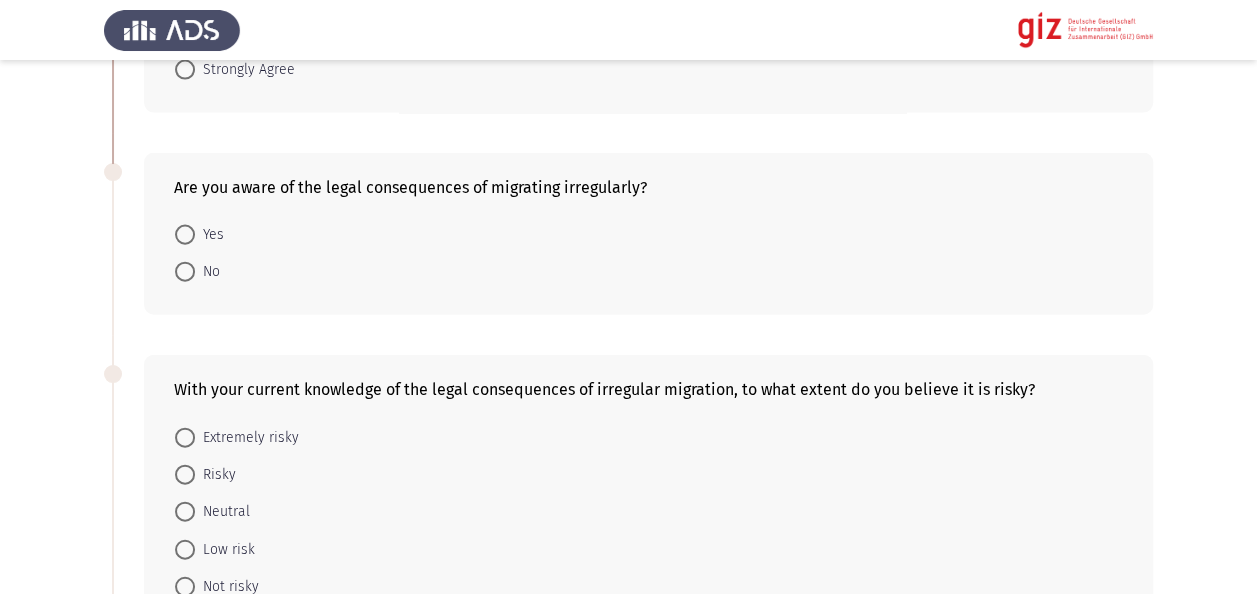 scroll, scrollTop: 2120, scrollLeft: 0, axis: vertical 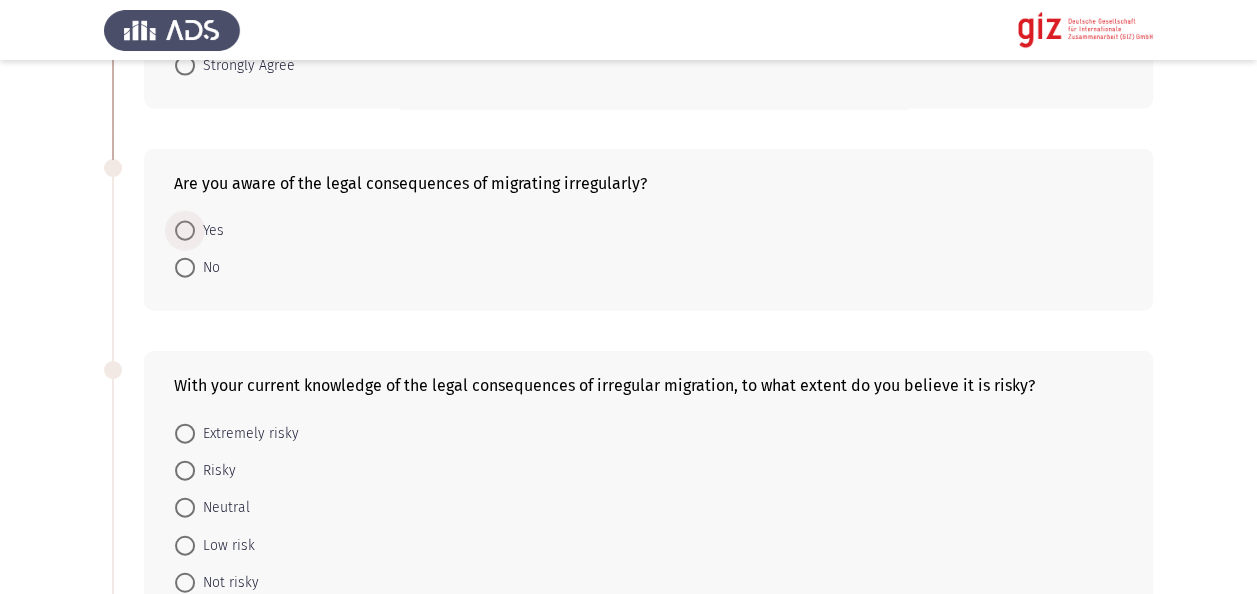 click at bounding box center (185, 231) 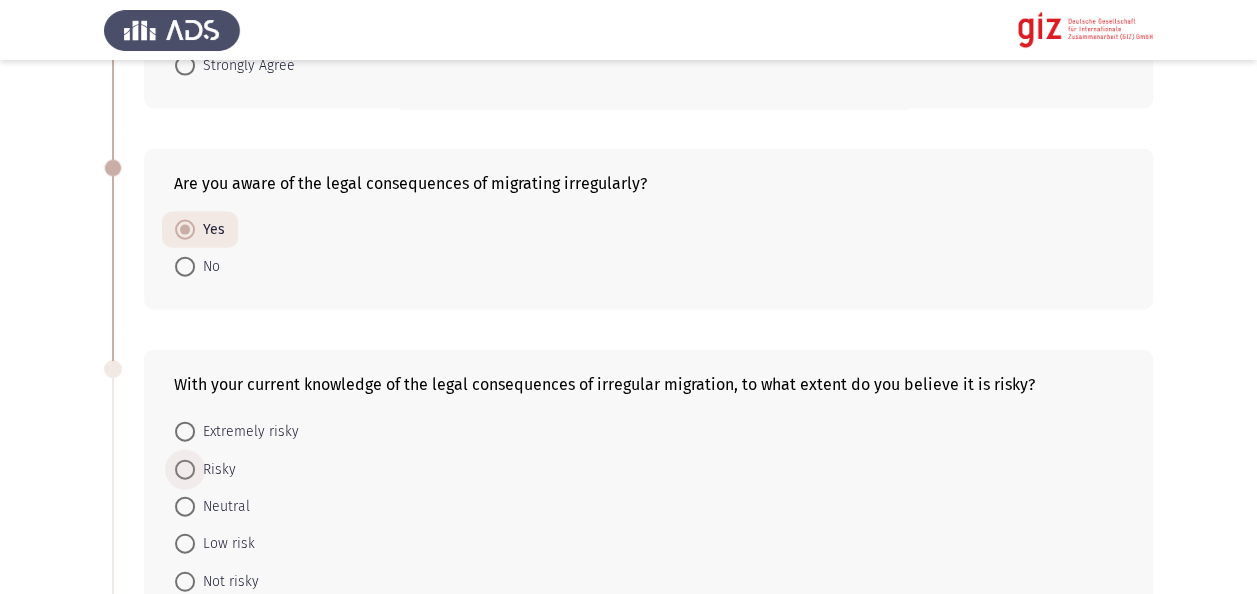 click on "Risky" at bounding box center (215, 470) 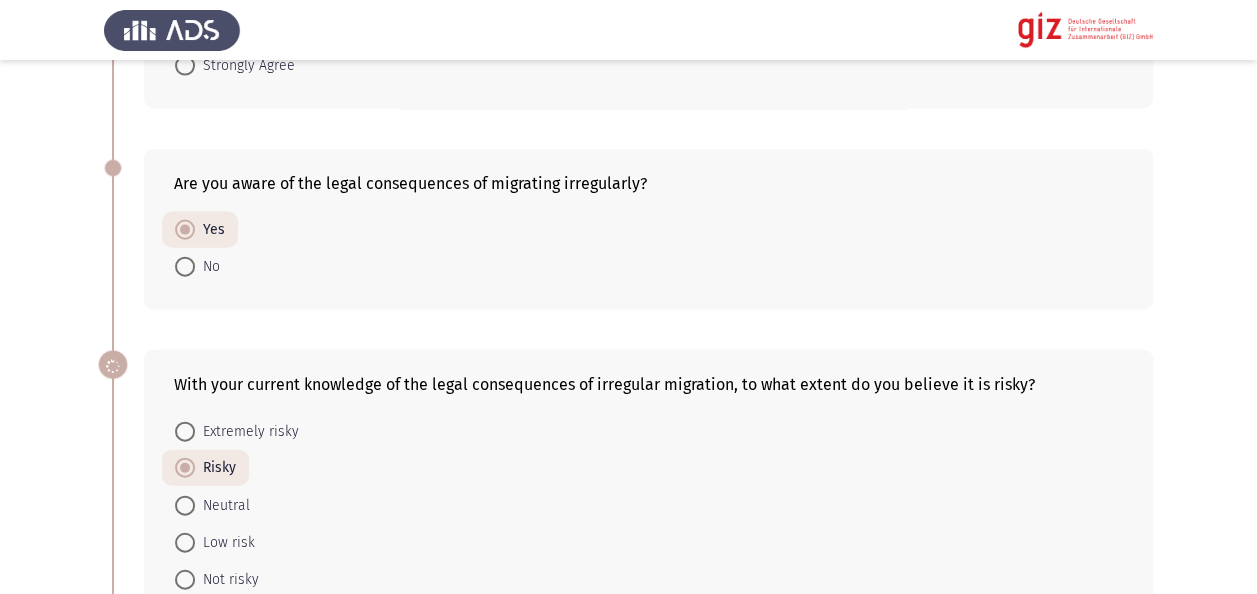 click on "Previous   Migration Intentions & Motivation   Next  Did you try to migrate before?    Yes     No  Do you want to leave Egypt?    Yes     No  If yes, which of the following regions are you seeking to migrate to? If not, select N/A.    Europe     Gulf     North America     Latin America     Australia     East Asia      Africa     N/A  How comfortable are you with taking diverse risks to make the migration happen?    Not at all     Slightly     Moderately     Very     Extremely  To what extent do you agree with the following statement “I will not let anything stand in my way of reaching my goal.”    Strongly Disagree     Disagree     Neutral     Agree     Strongly Agree  To what extent do you agree with the following statement “I am willing to go beyond the safe and secure.”    Strongly Disagree     Disagree     Neutral     Agree     Strongly Agree     Strongly Disagree     Disagree     Neutral     Agree     Strongly Agree     Yes     No     Extremely risky" 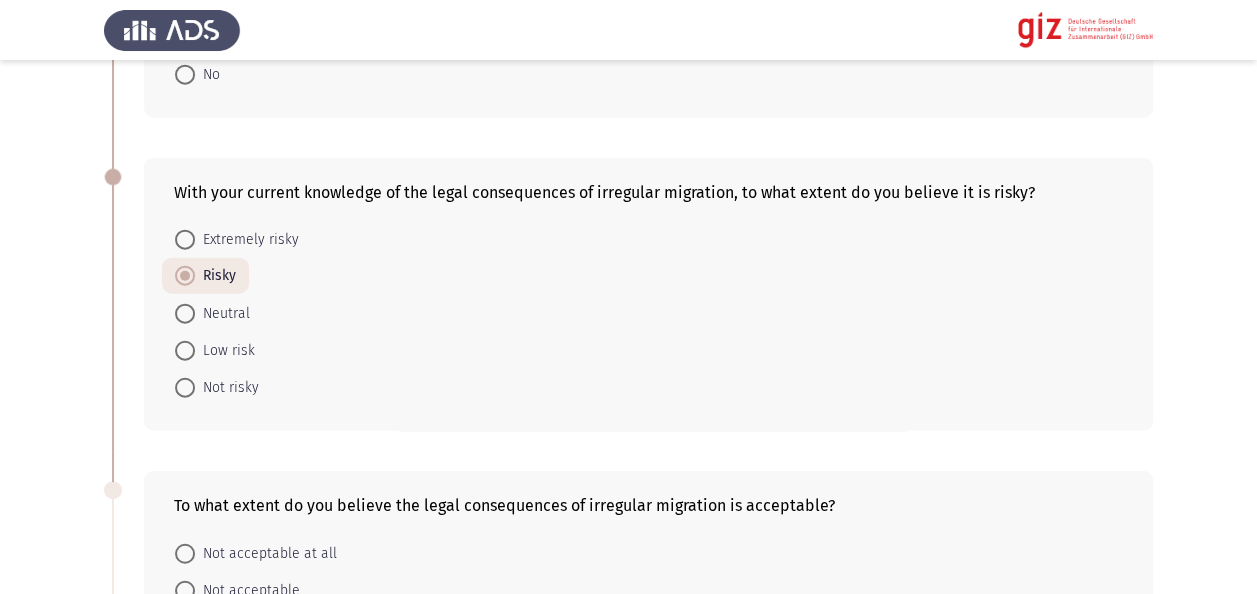 scroll, scrollTop: 2360, scrollLeft: 0, axis: vertical 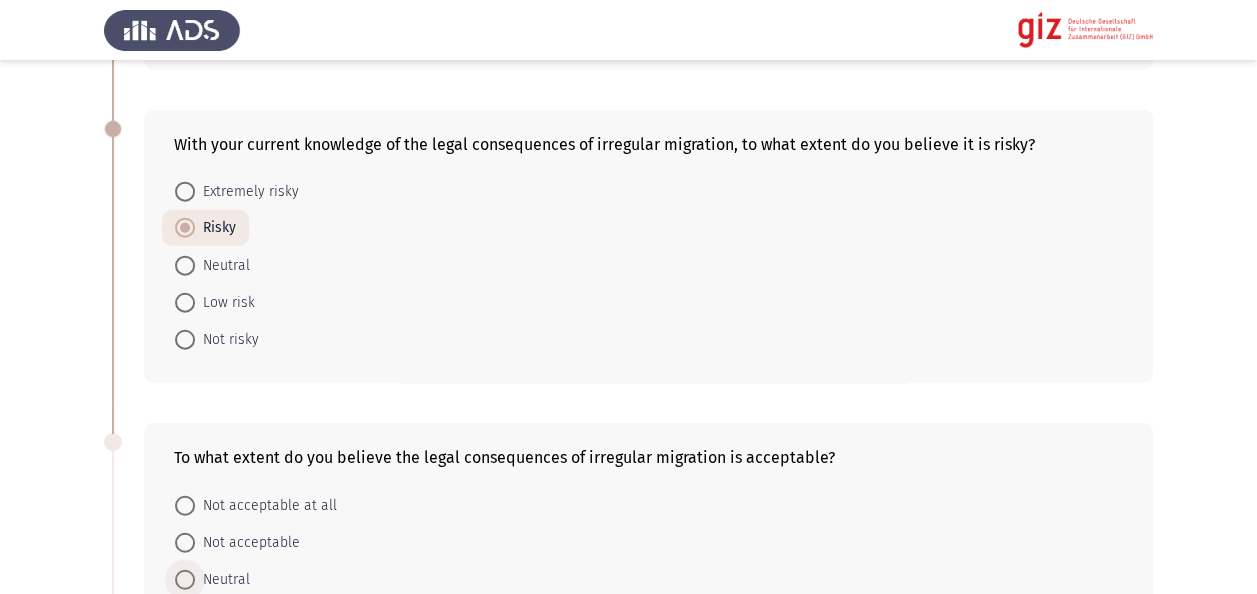 click at bounding box center [185, 580] 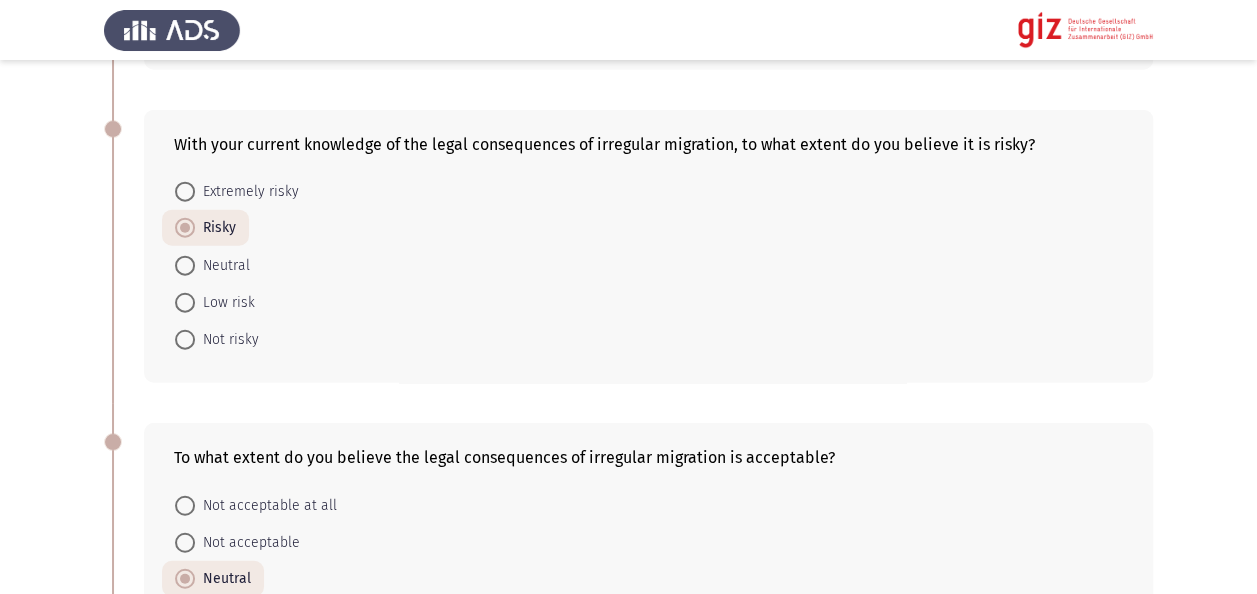 click on "Previous   Migration Intentions & Motivation   Next  Did you try to migrate before?    Yes     No  Do you want to leave Egypt?    Yes     No  If yes, which of the following regions are you seeking to migrate to? If not, select N/A.    Europe     Gulf     North America     Latin America     Australia     East Asia      Africa     N/A  How comfortable are you with taking diverse risks to make the migration happen?    Not at all     Slightly     Moderately     Very     Extremely  To what extent do you agree with the following statement “I will not let anything stand in my way of reaching my goal.”    Strongly Disagree     Disagree     Neutral     Agree     Strongly Agree  To what extent do you agree with the following statement “I am willing to go beyond the safe and secure.”    Strongly Disagree     Disagree     Neutral     Agree     Strongly Agree     Strongly Disagree     Disagree     Neutral     Agree     Strongly Agree     Yes     No     Extremely risky" 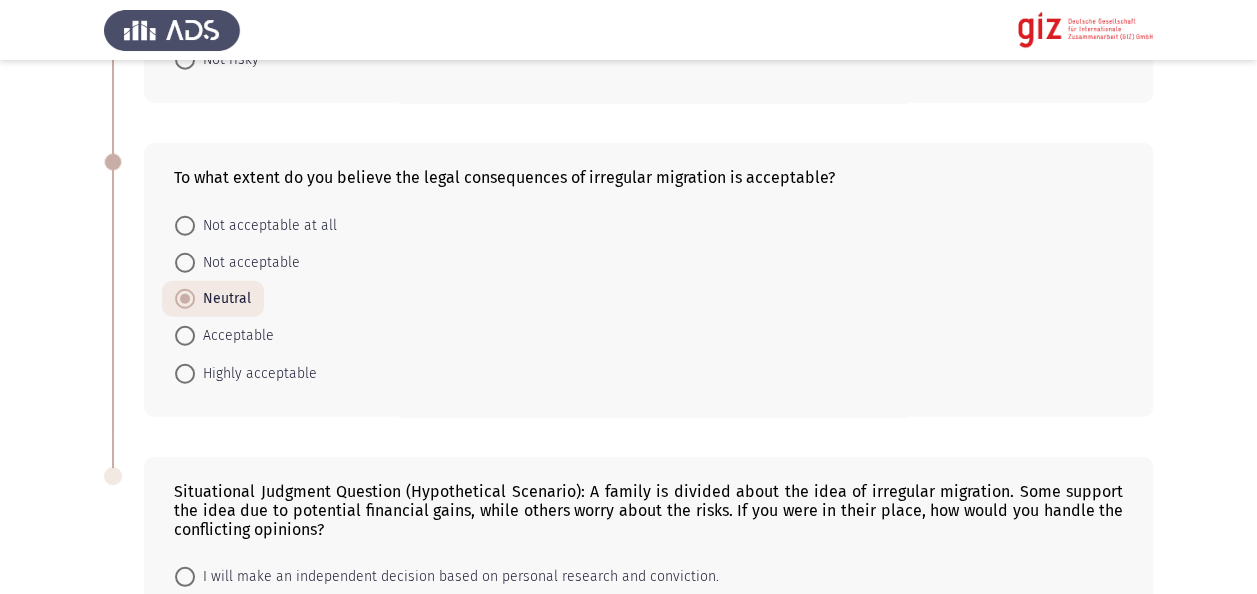 scroll, scrollTop: 2858, scrollLeft: 0, axis: vertical 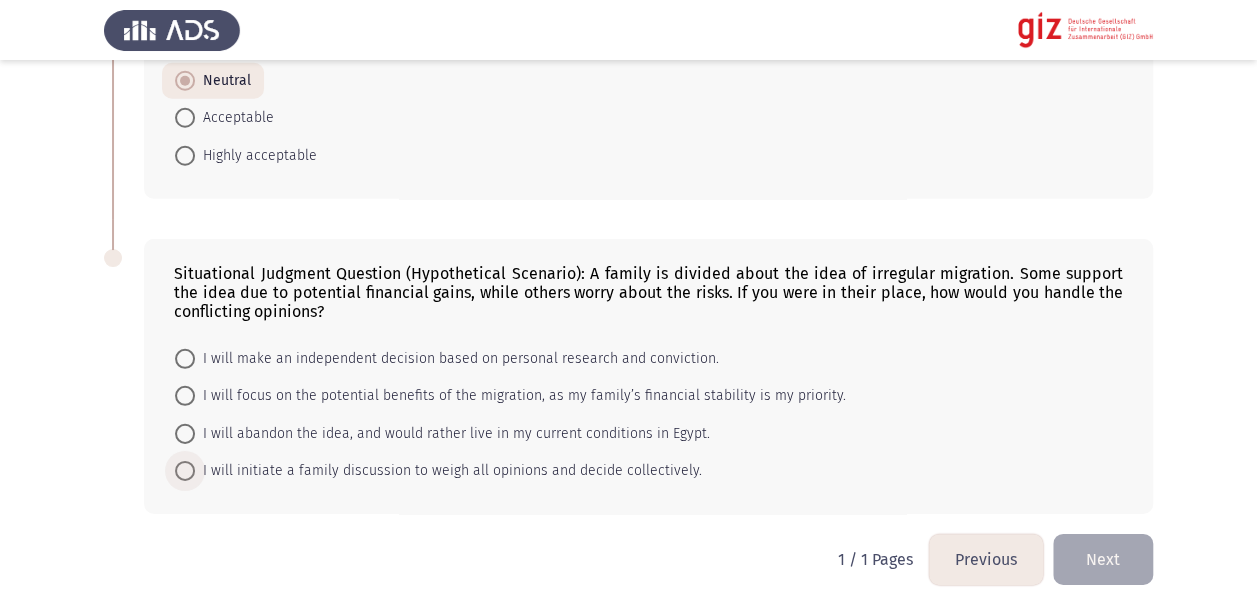 click on "I will initiate a family discussion to weigh all opinions and decide collectively." at bounding box center (448, 471) 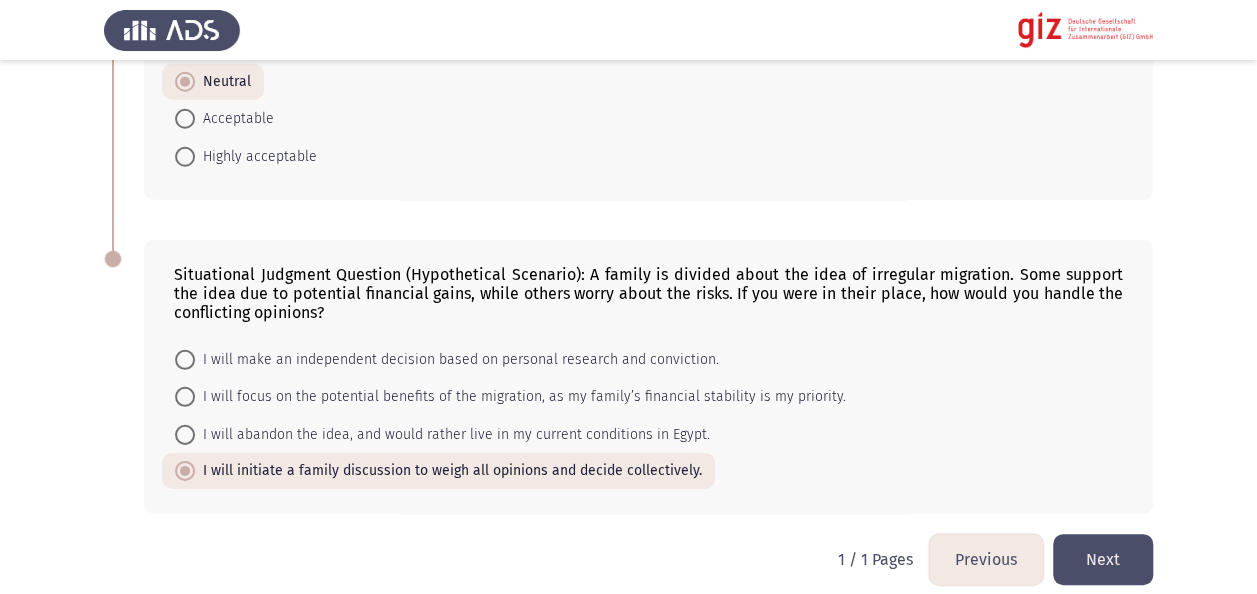 click on "Next" 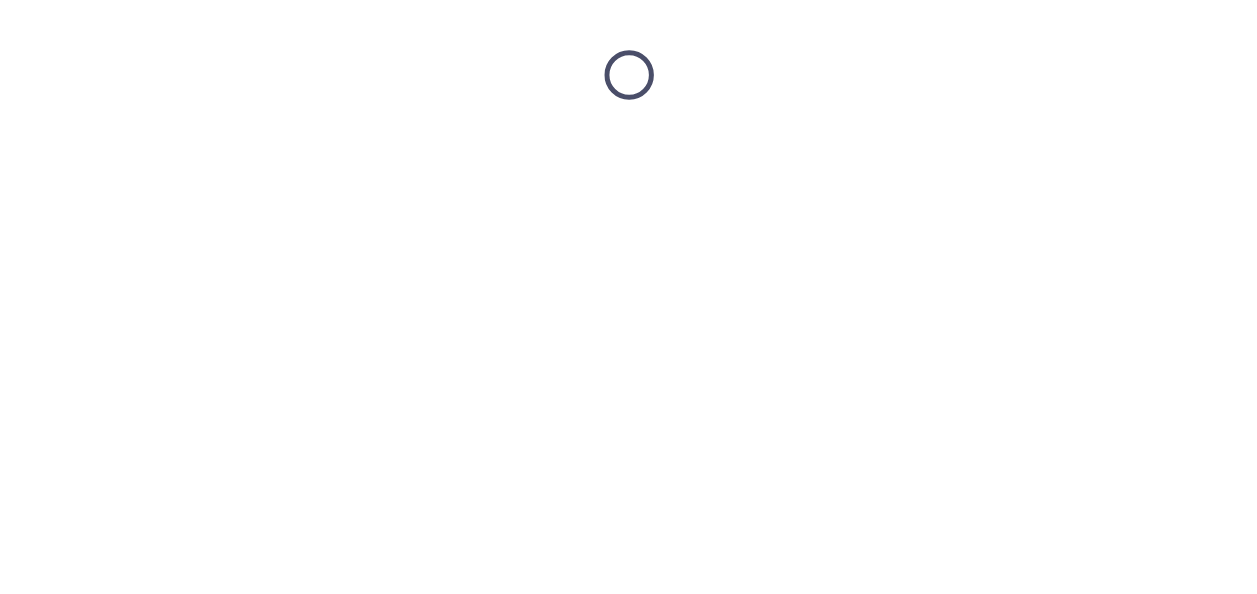 scroll, scrollTop: 0, scrollLeft: 0, axis: both 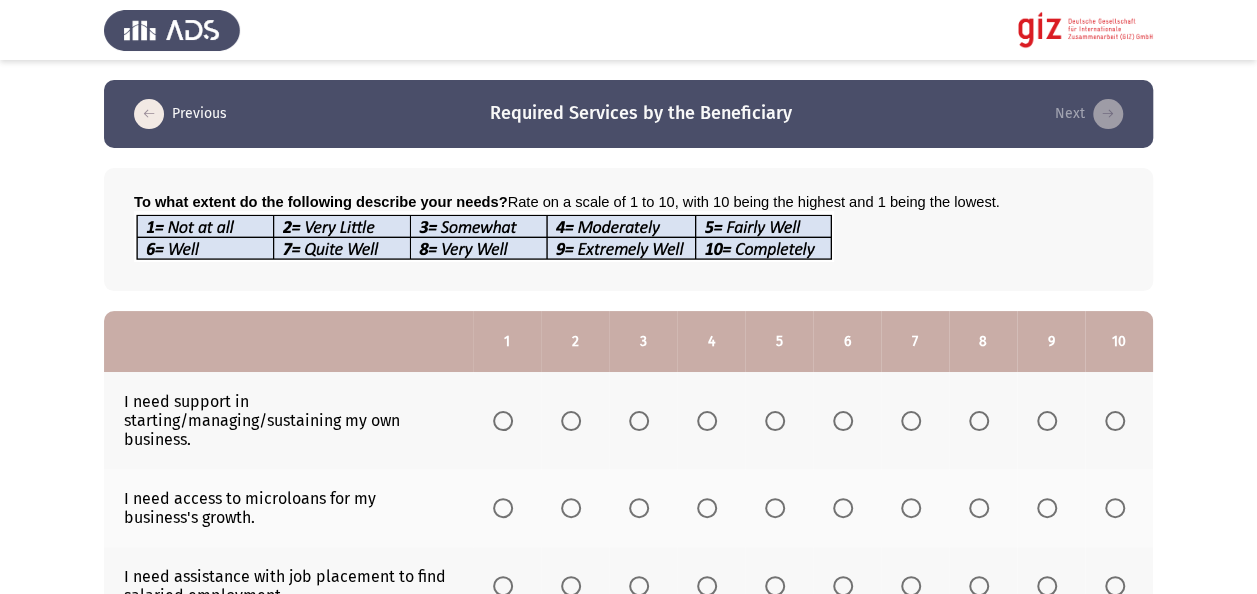 click on "I need support in starting/managing/sustaining my own business." 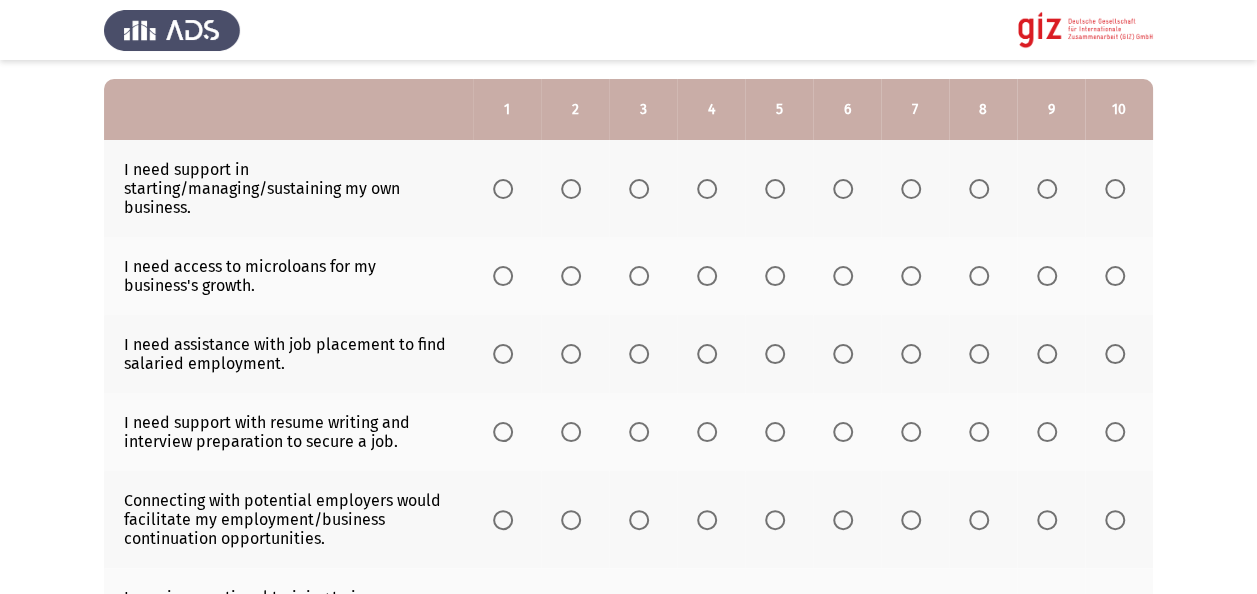 scroll, scrollTop: 240, scrollLeft: 0, axis: vertical 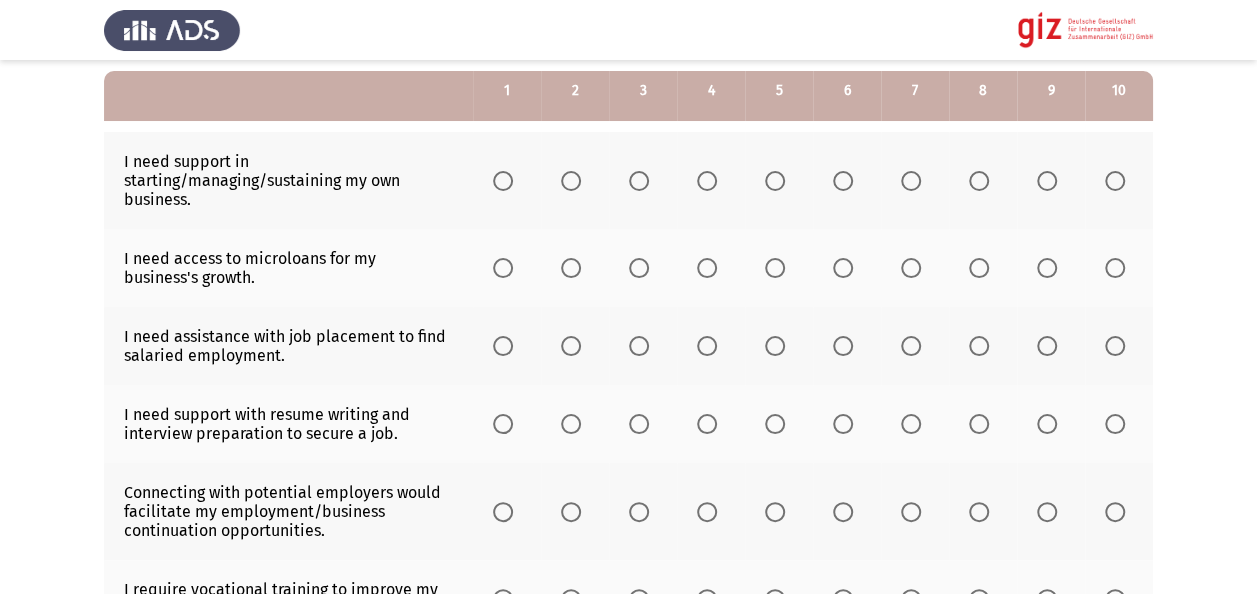 click 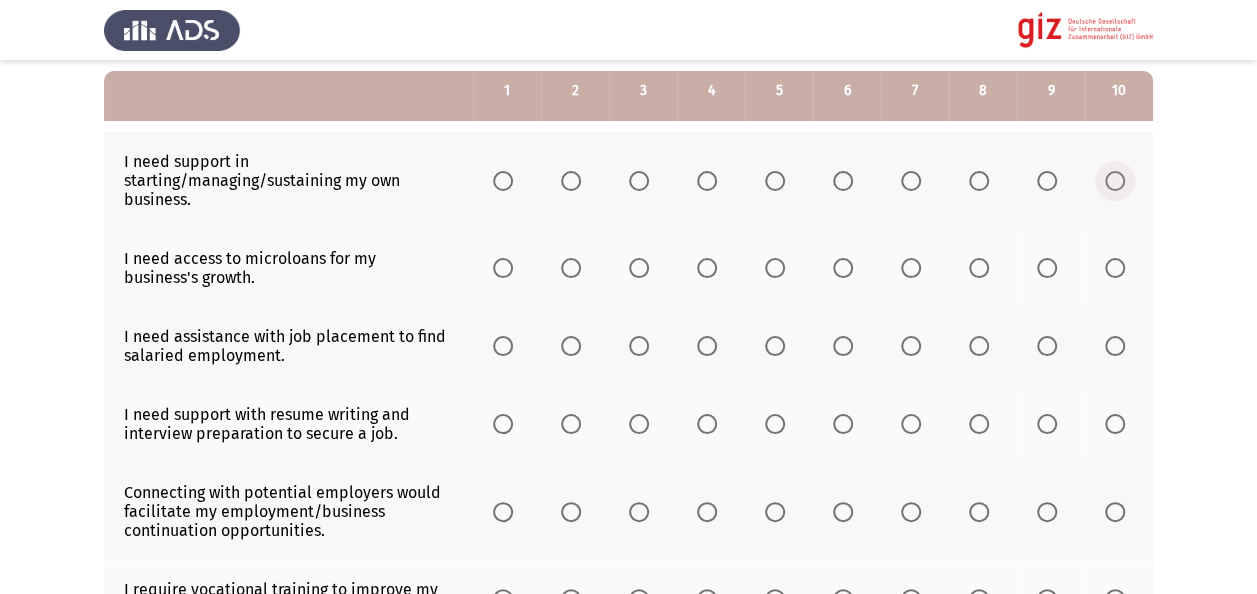 click at bounding box center [1115, 181] 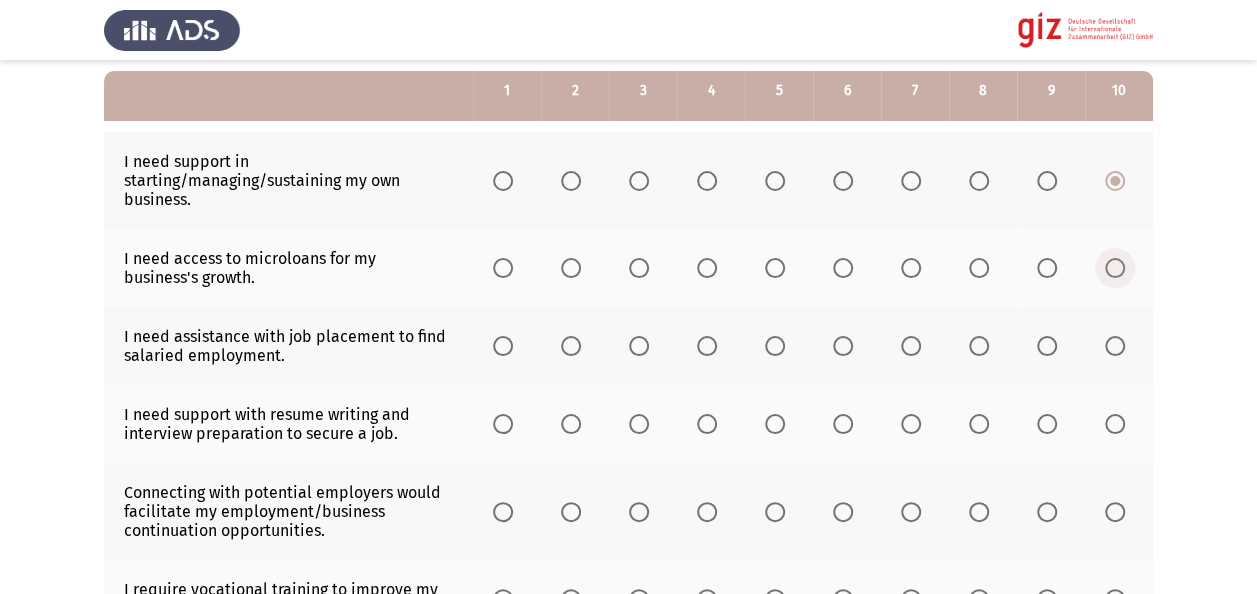 click at bounding box center (1115, 268) 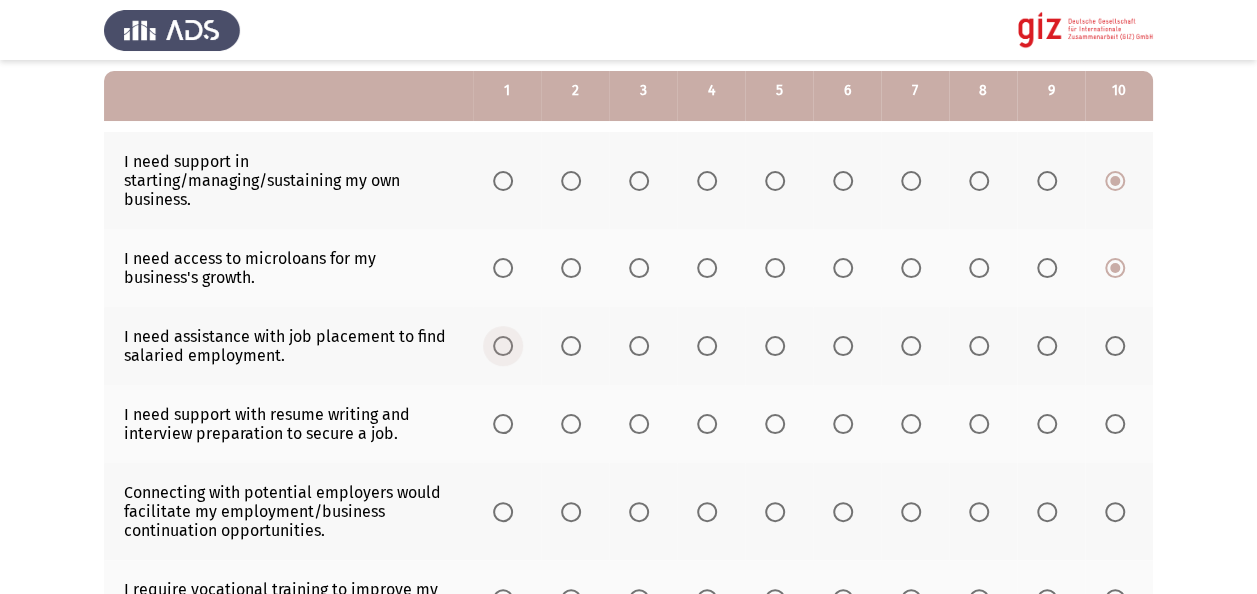 click at bounding box center [503, 346] 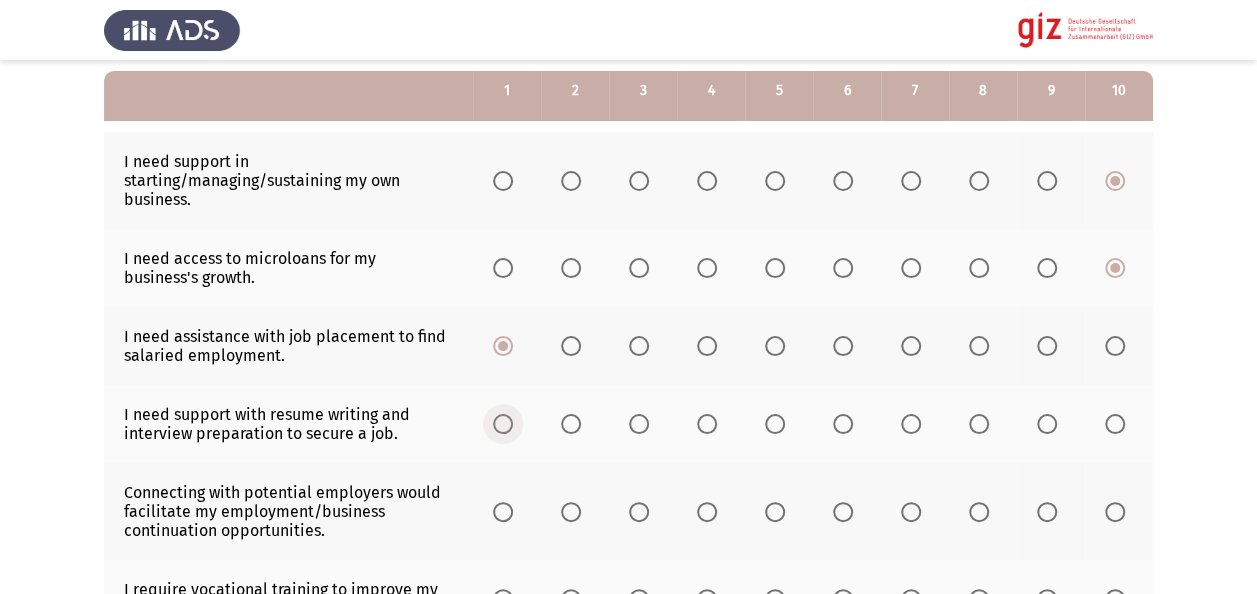 click at bounding box center [503, 424] 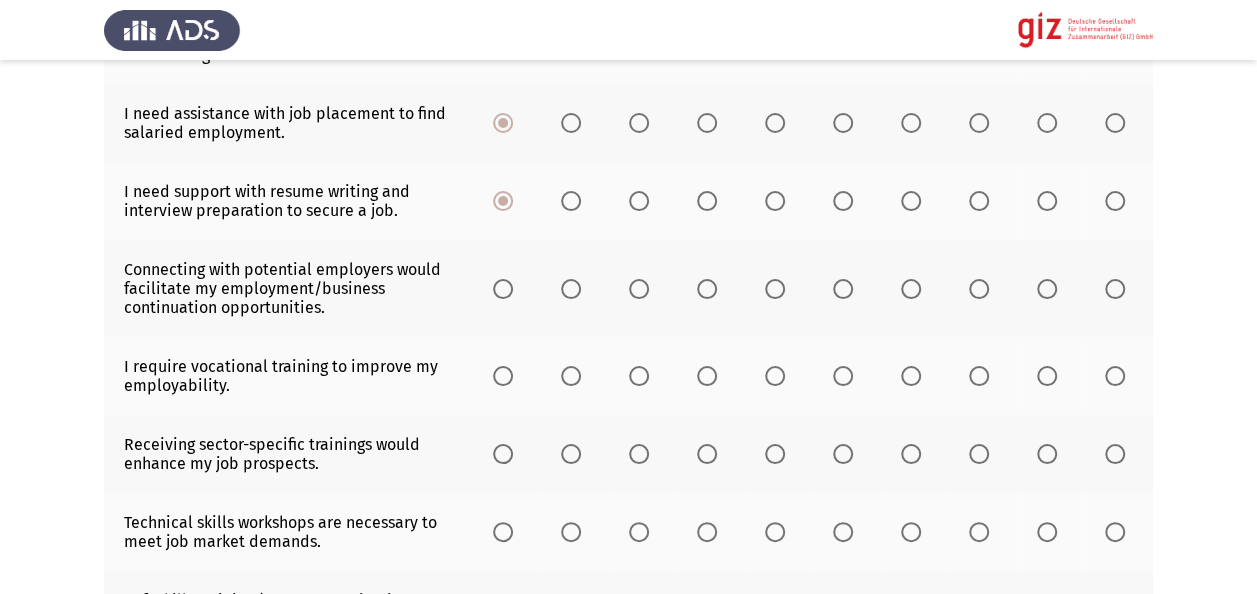 scroll, scrollTop: 520, scrollLeft: 0, axis: vertical 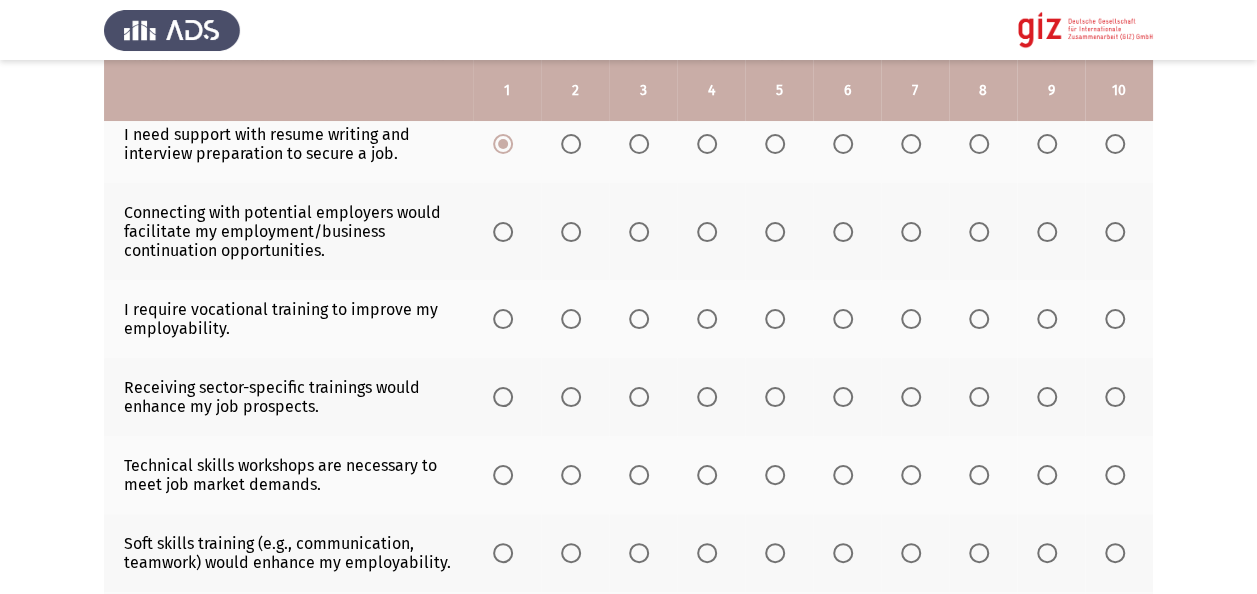 drag, startPoint x: 499, startPoint y: 241, endPoint x: 510, endPoint y: 220, distance: 23.70654 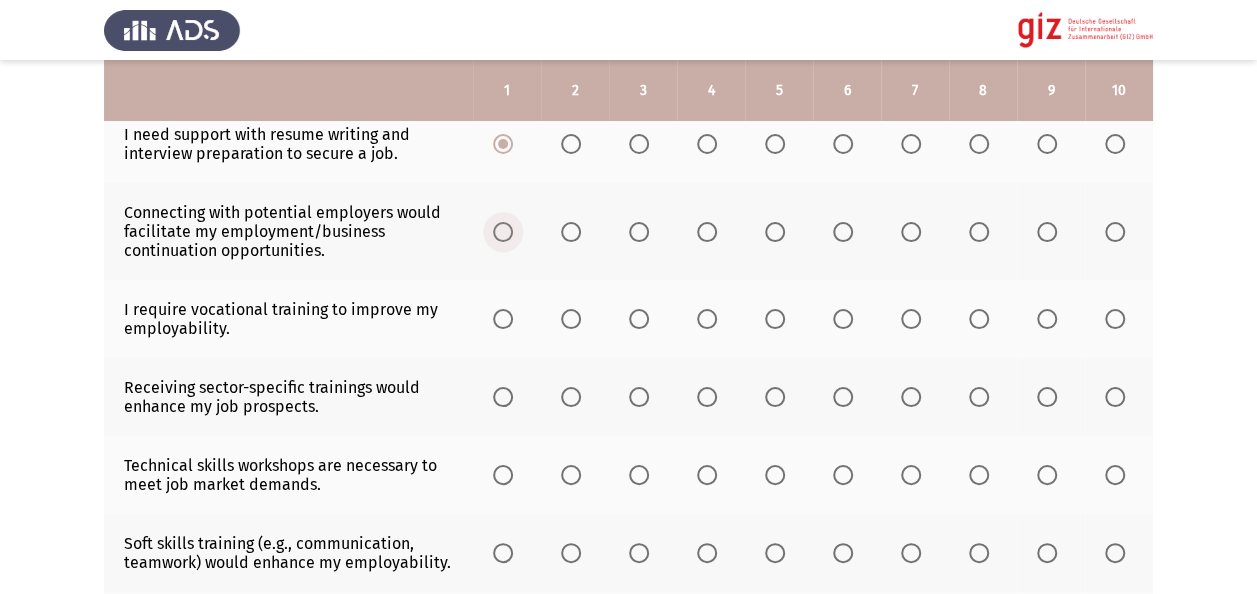 click at bounding box center (503, 232) 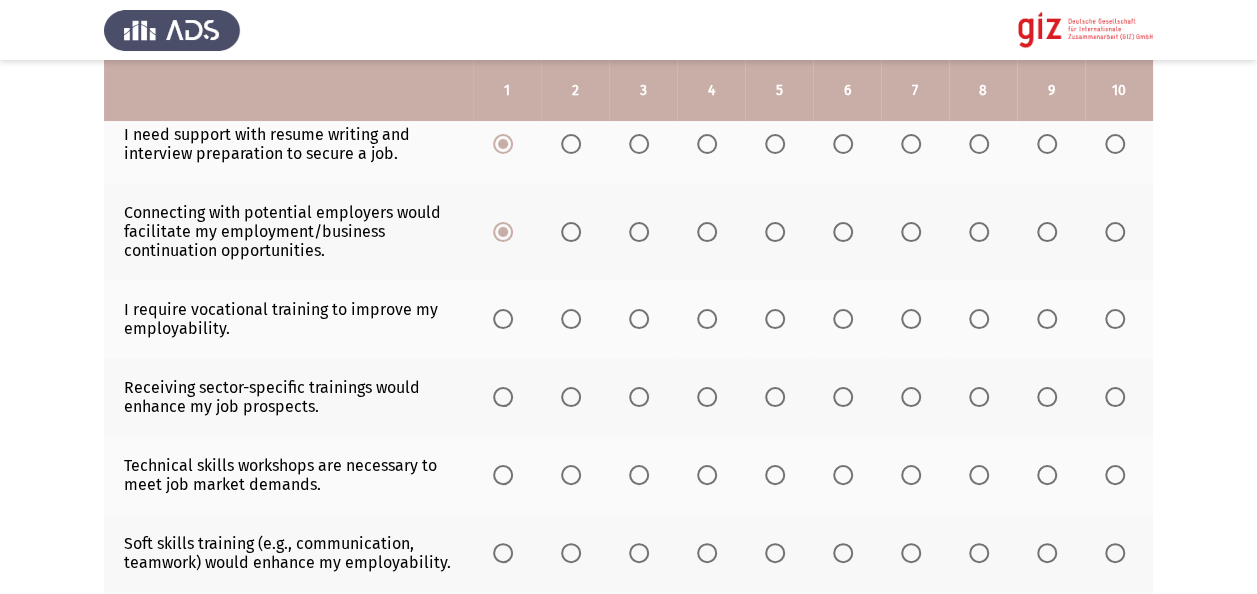 click 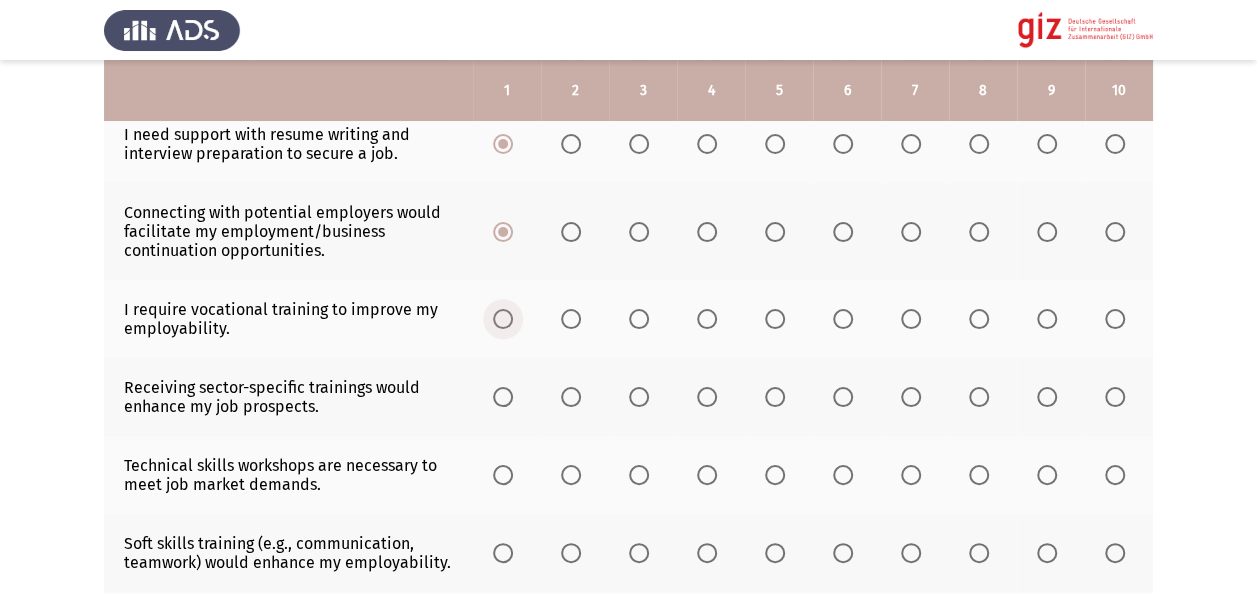 click at bounding box center (503, 319) 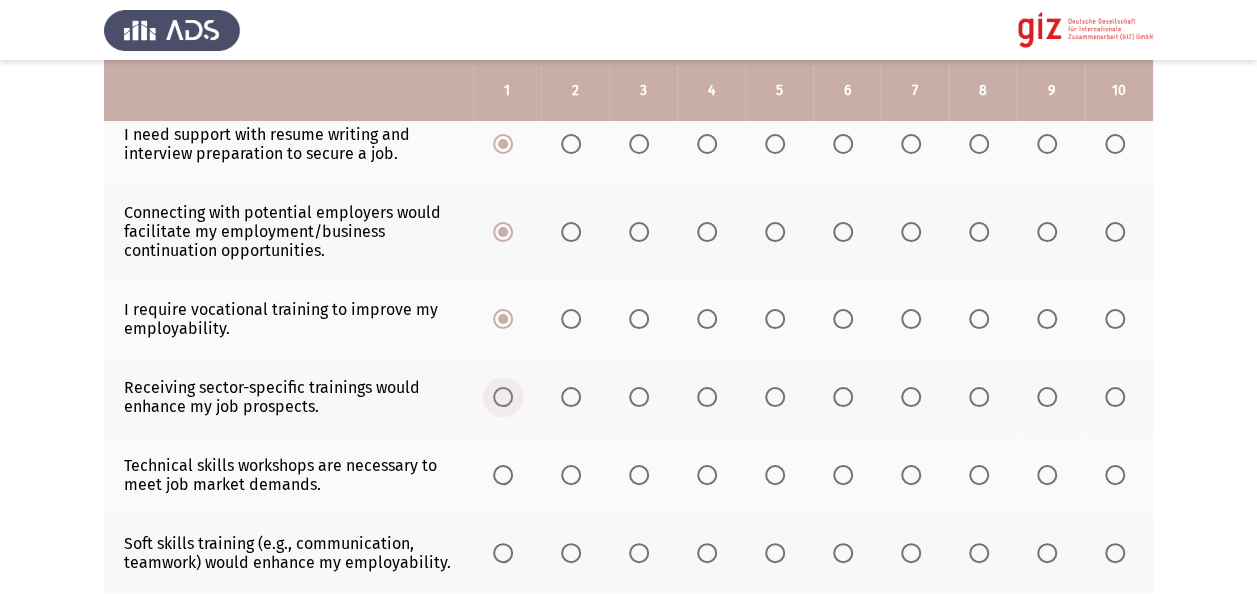 click at bounding box center [503, 397] 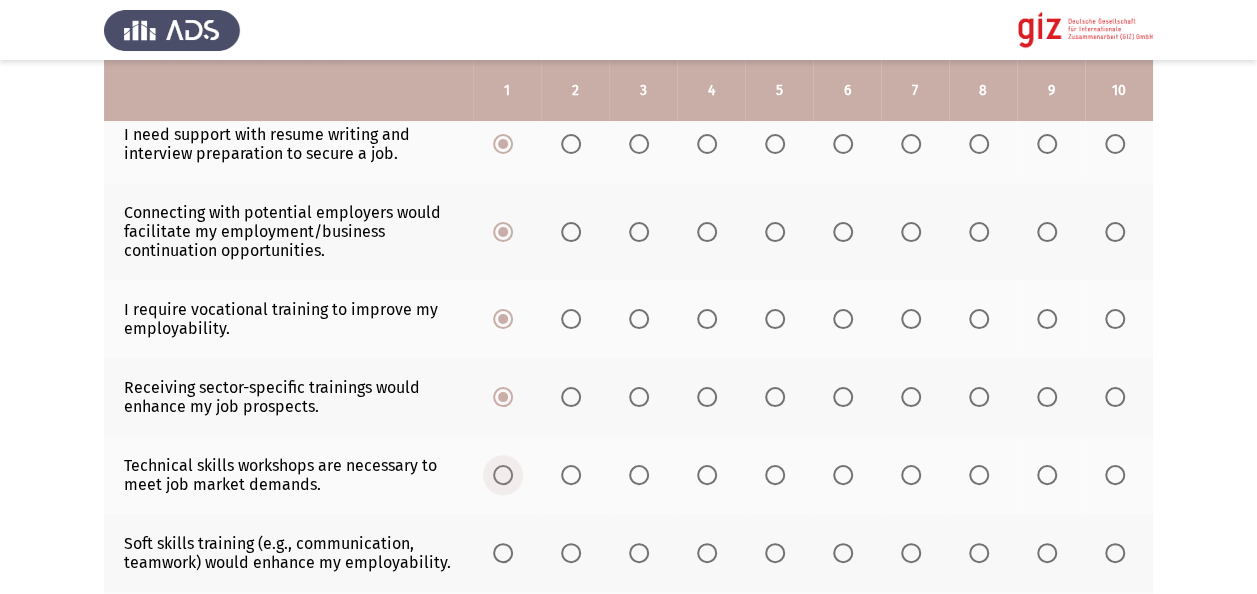 click at bounding box center (503, 475) 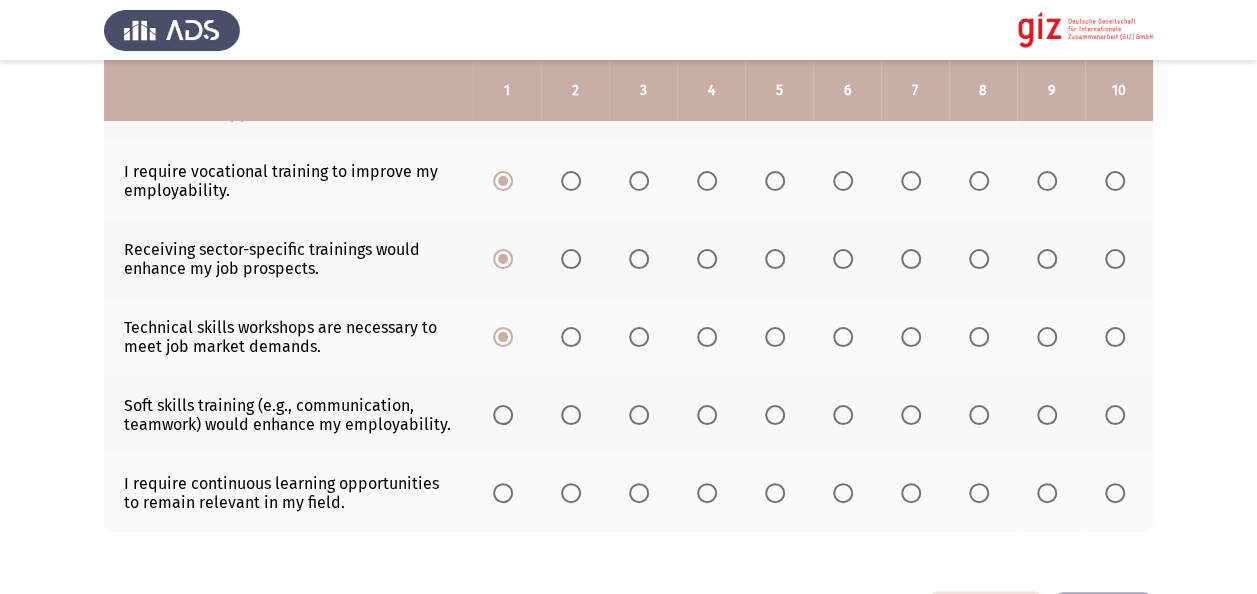 scroll, scrollTop: 720, scrollLeft: 0, axis: vertical 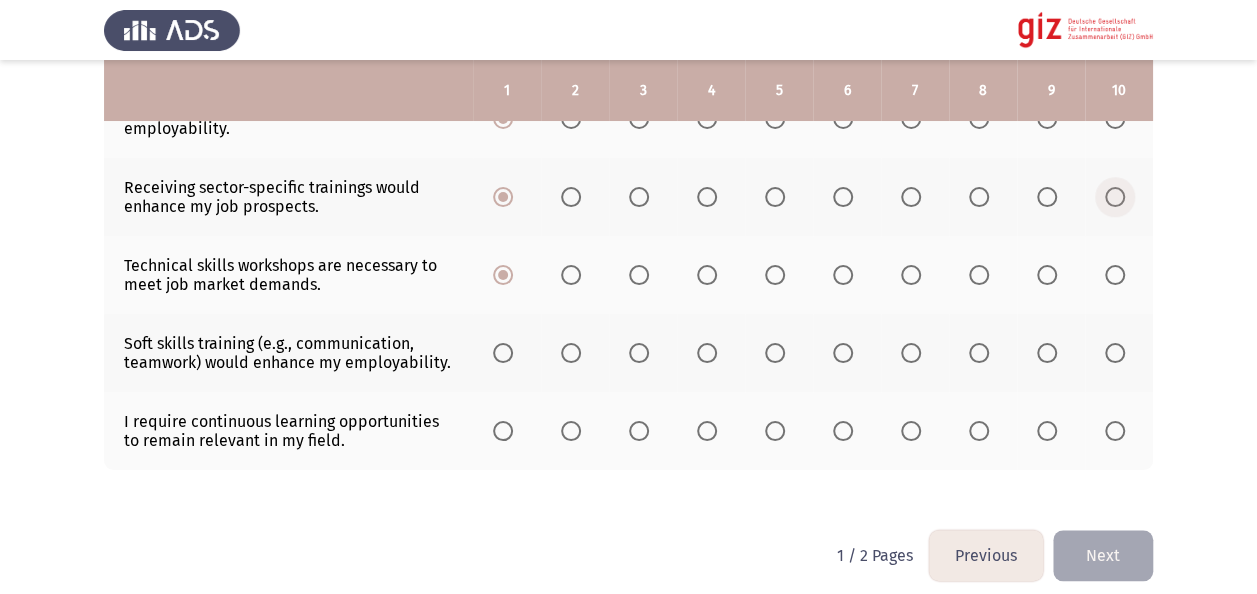 click at bounding box center (1115, 197) 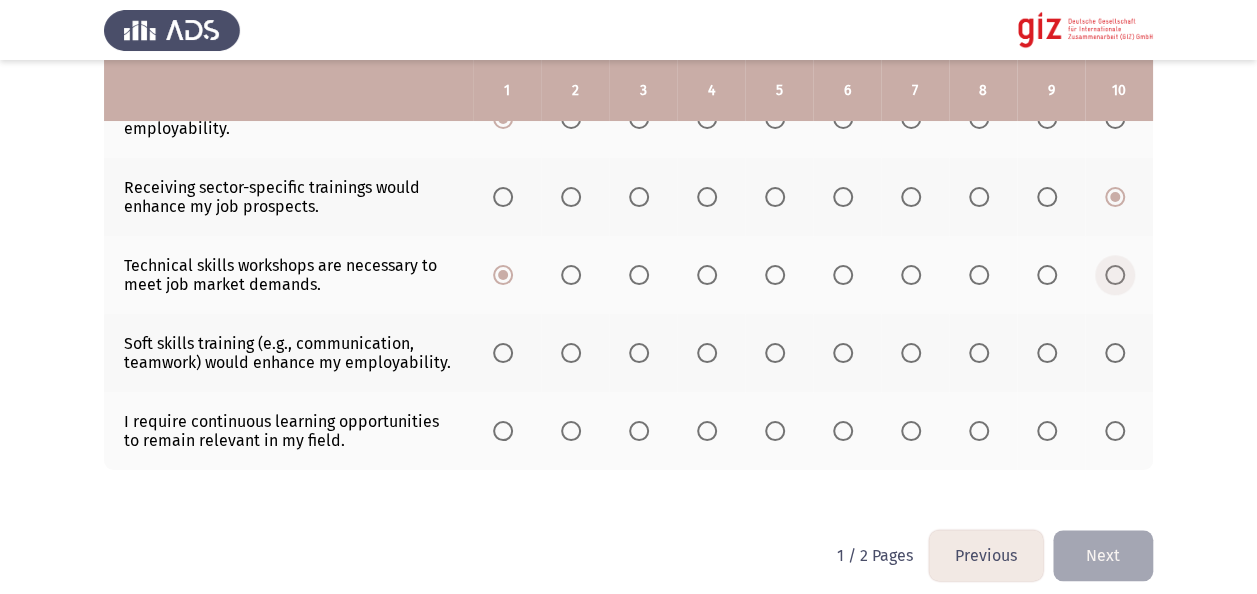 click at bounding box center (1115, 275) 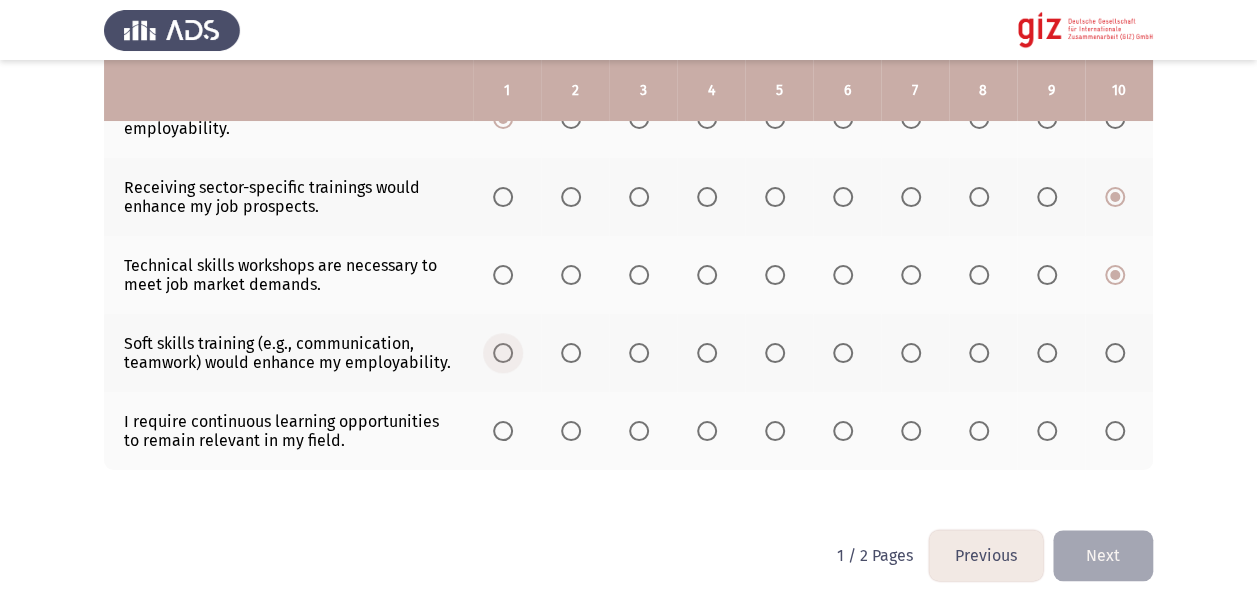 click at bounding box center (503, 353) 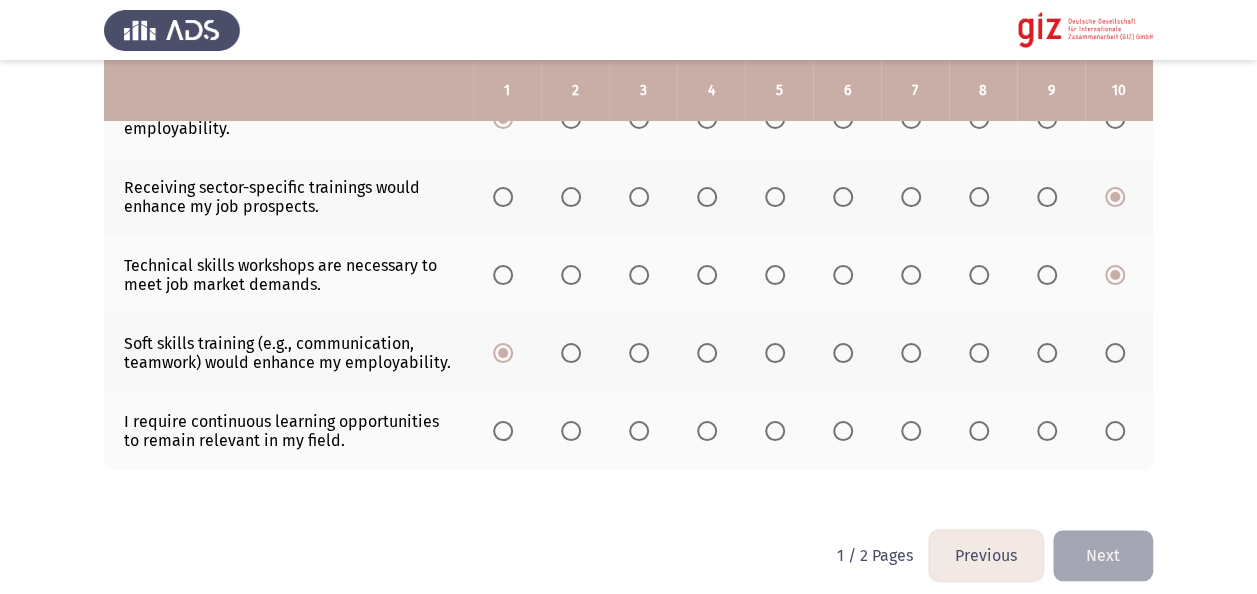 click 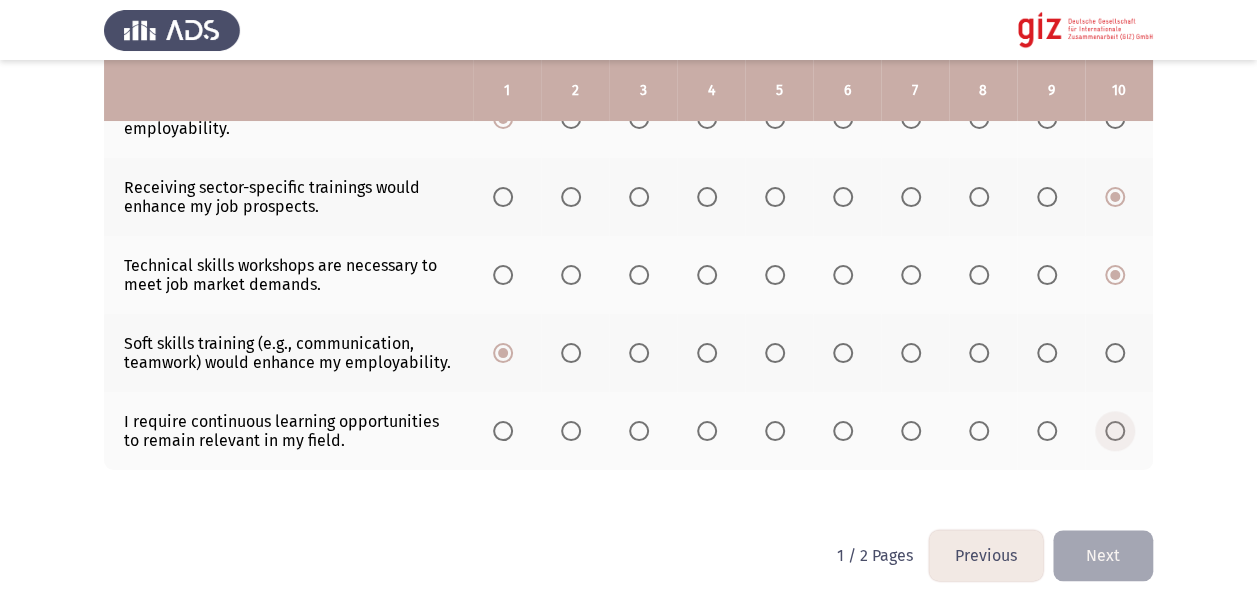 click at bounding box center [1115, 431] 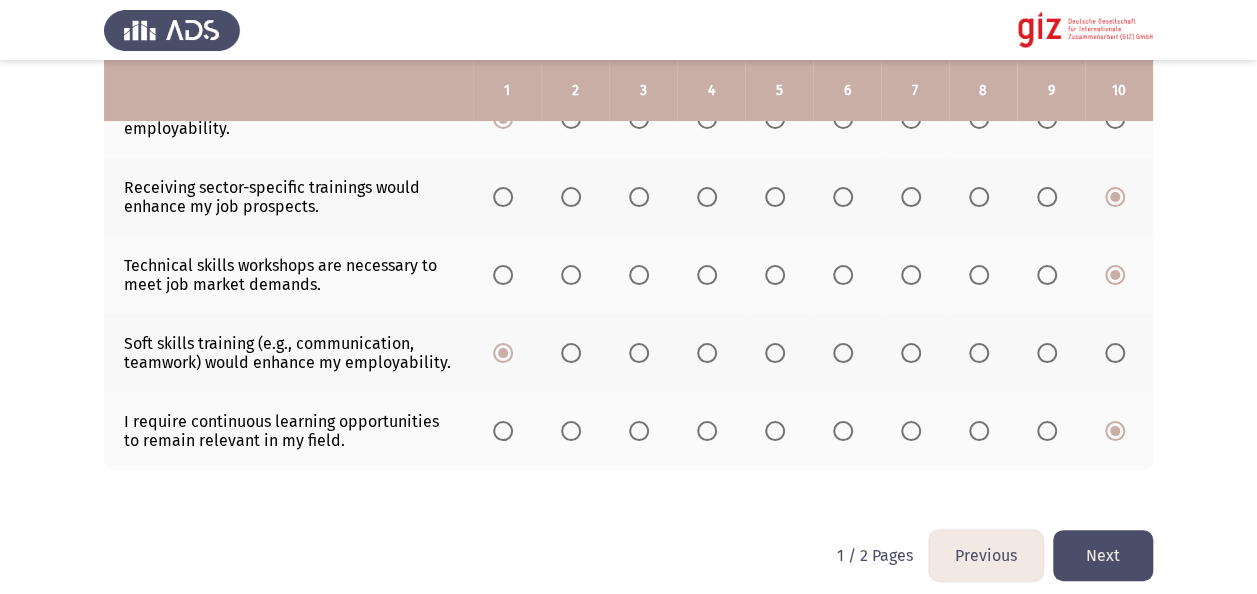 click on "Next" 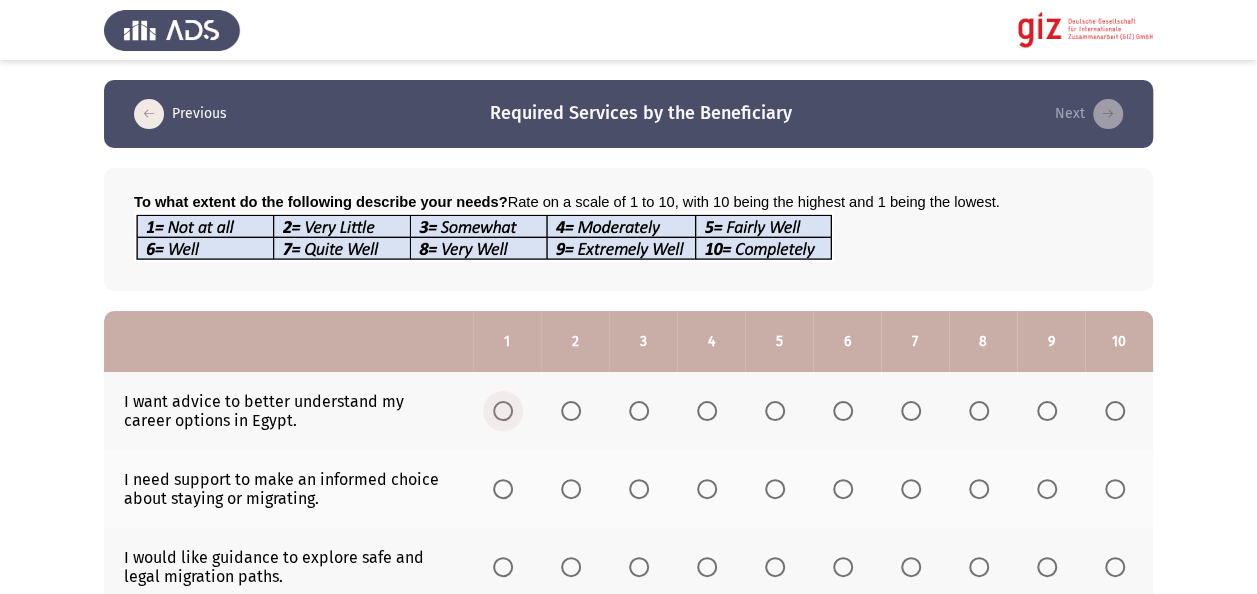 click at bounding box center [507, 411] 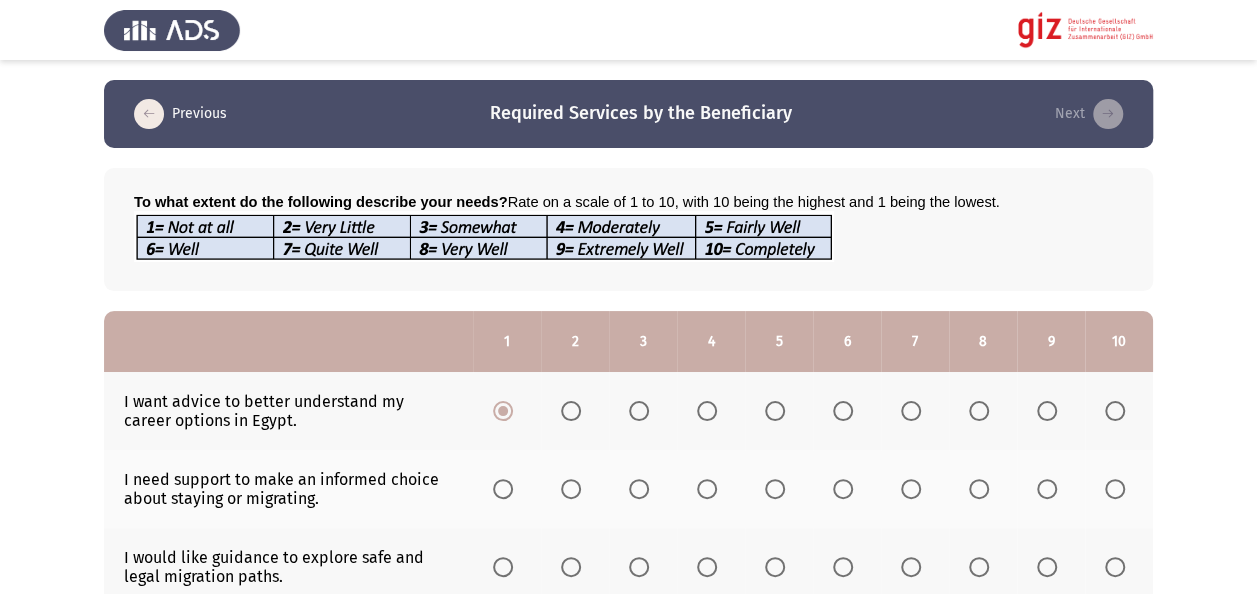 click 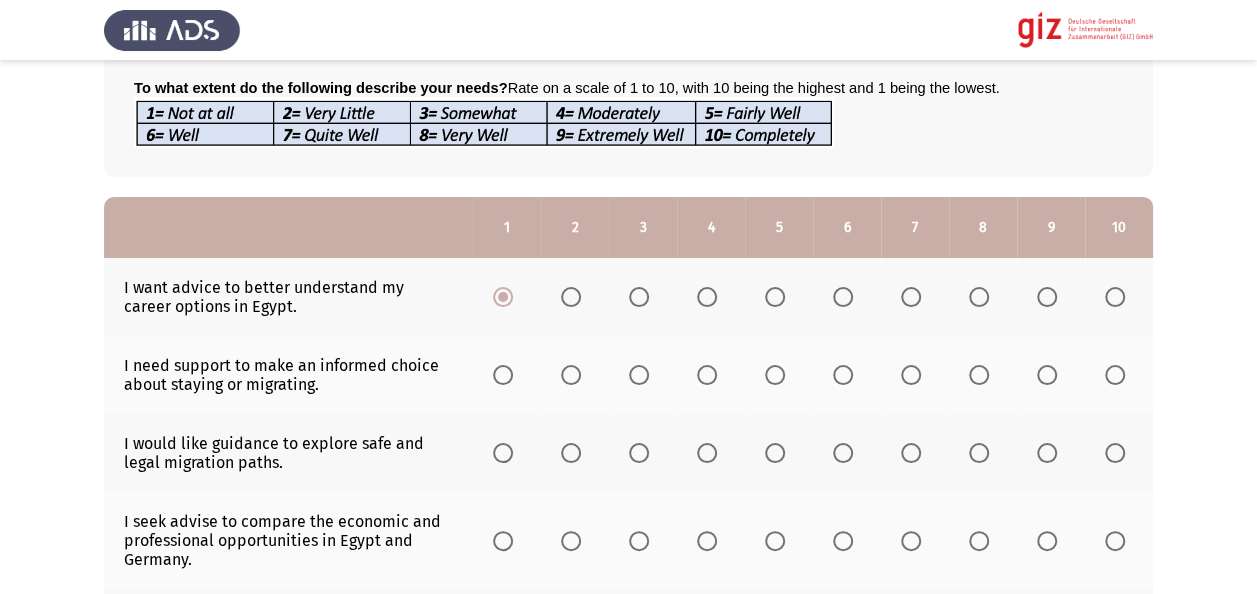 scroll, scrollTop: 240, scrollLeft: 0, axis: vertical 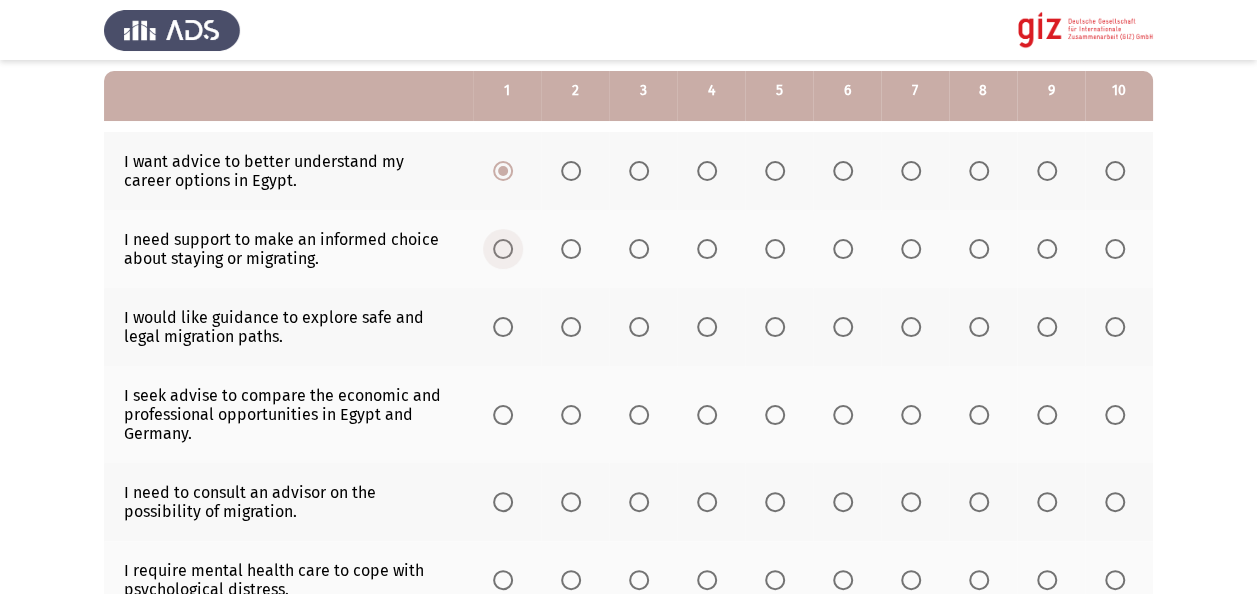 click at bounding box center (503, 249) 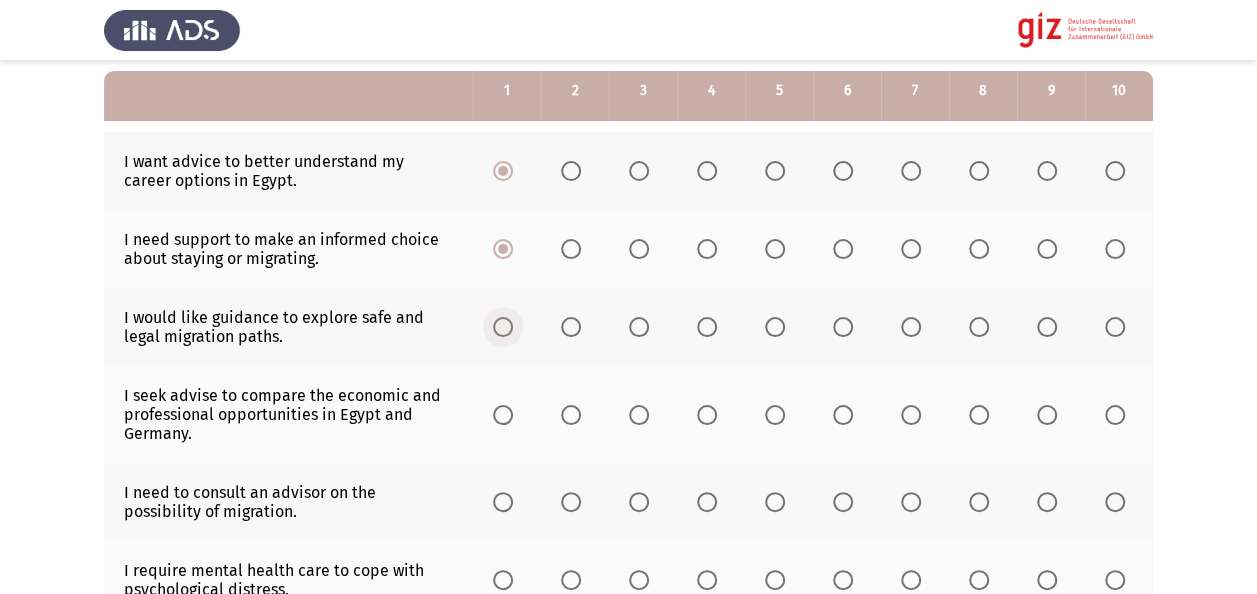 click at bounding box center [503, 327] 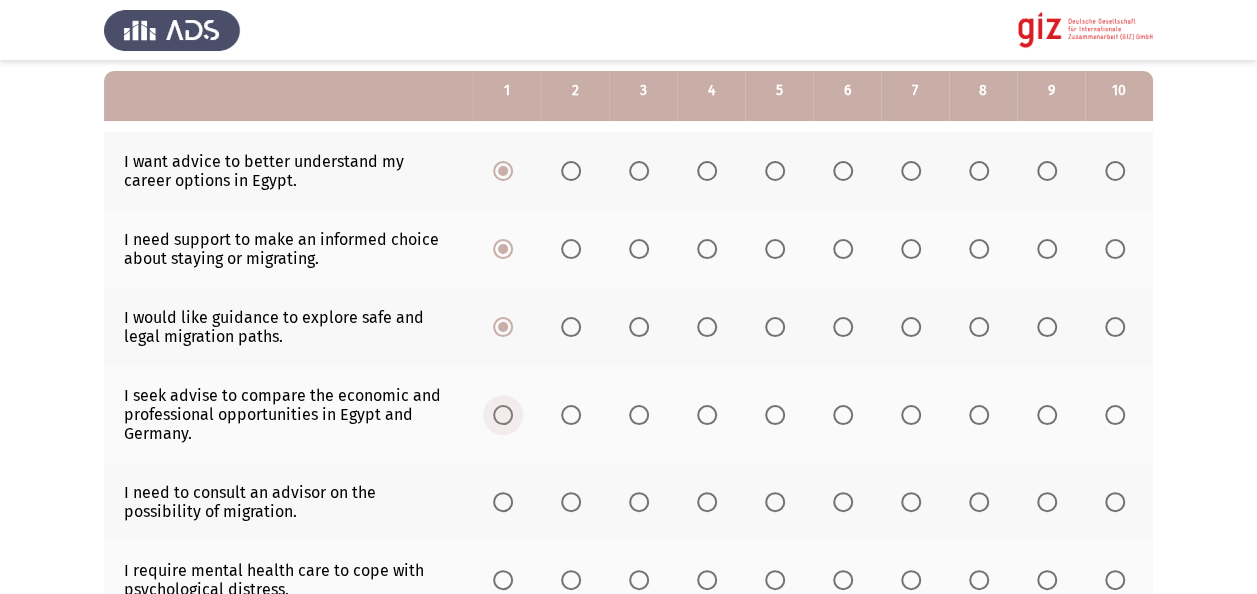click at bounding box center (503, 415) 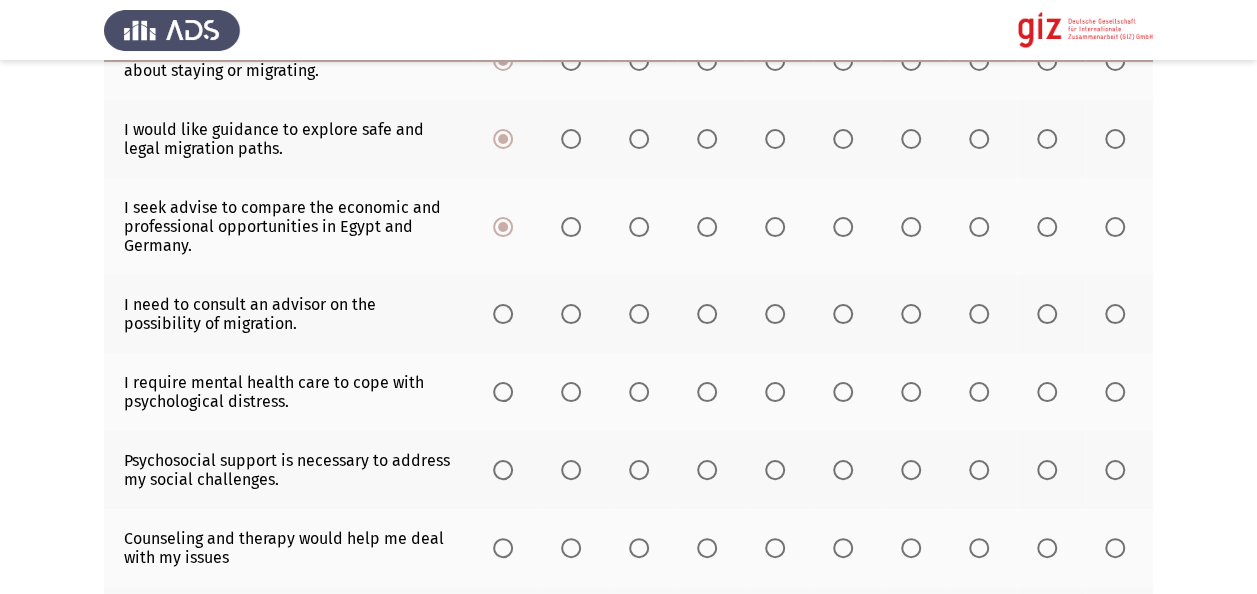 scroll, scrollTop: 480, scrollLeft: 0, axis: vertical 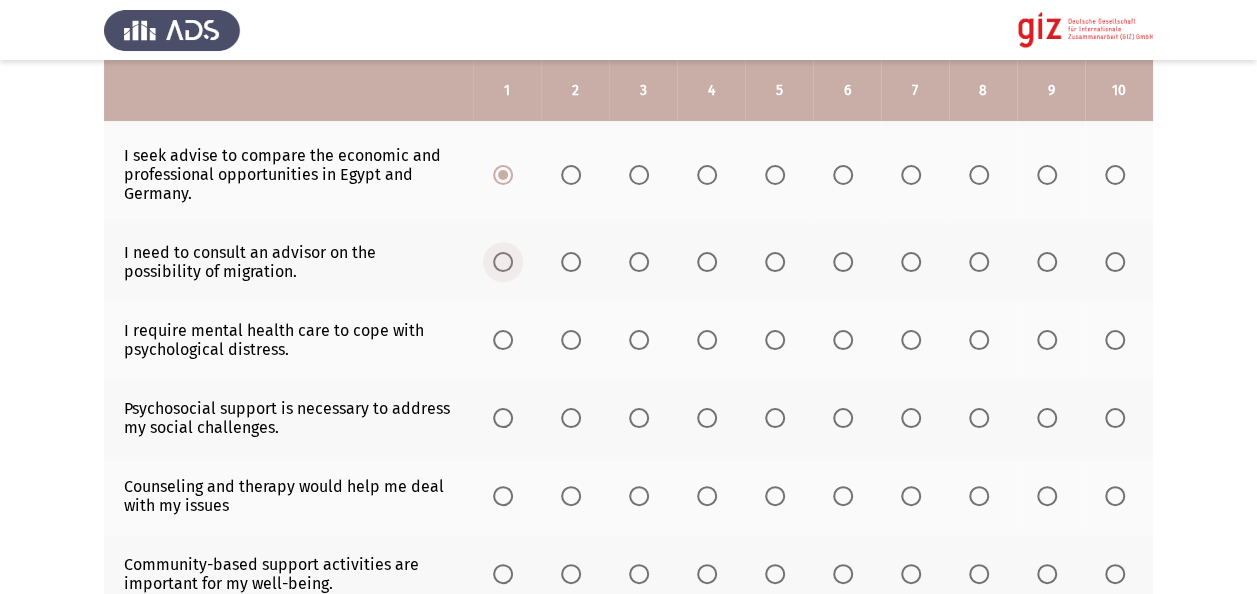 click at bounding box center [503, 262] 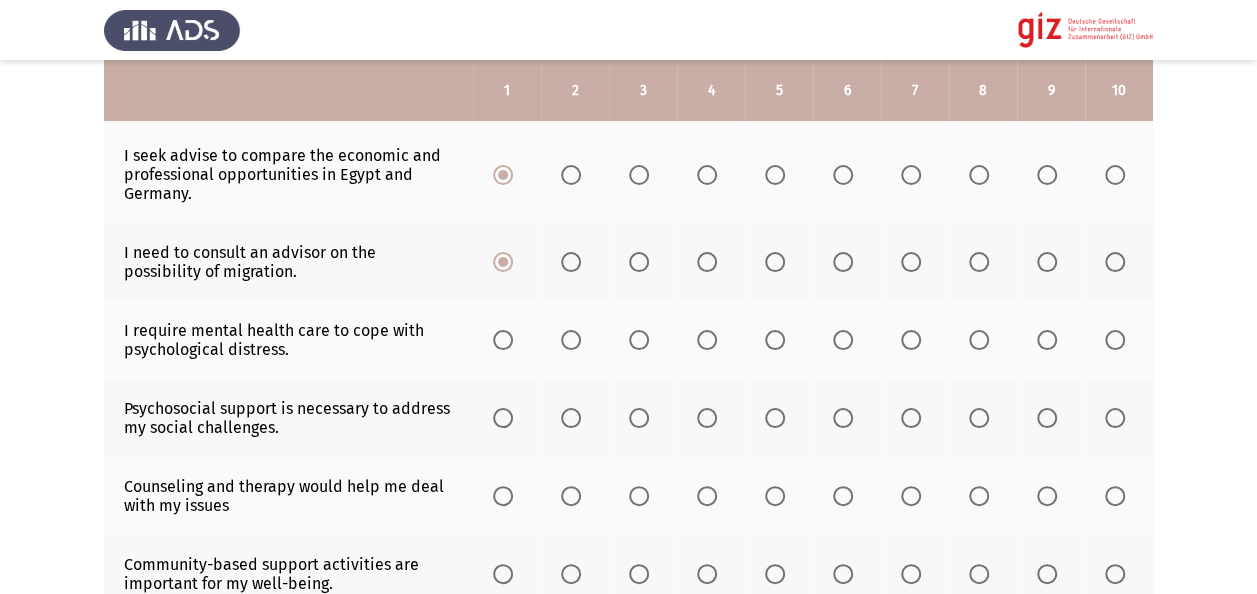 click 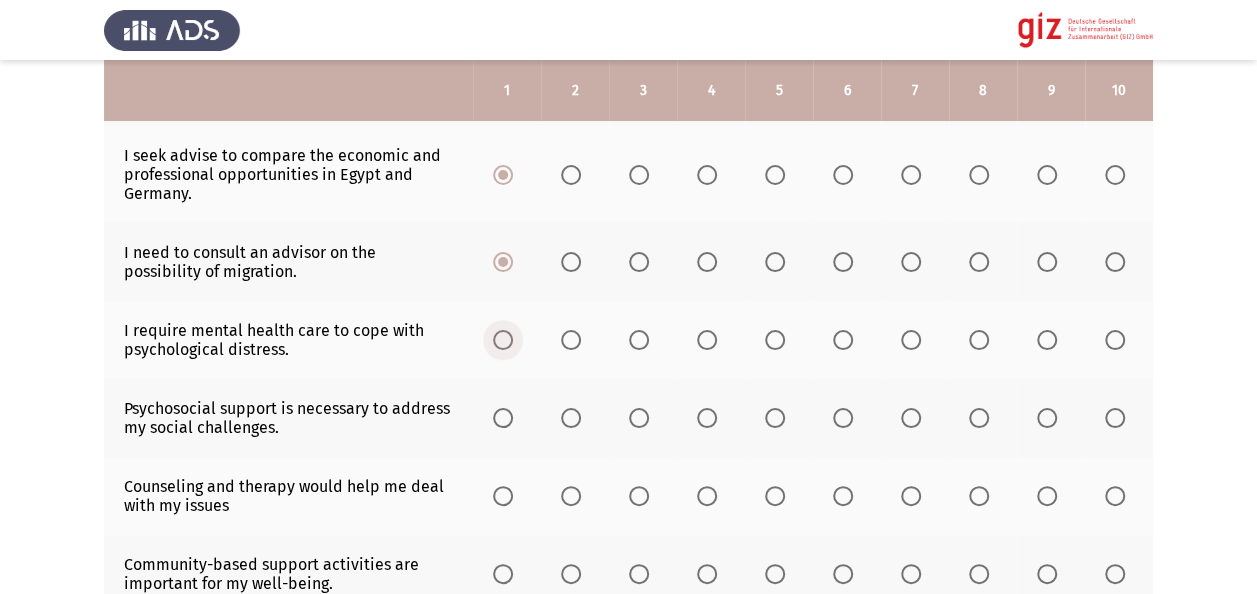 click at bounding box center (507, 340) 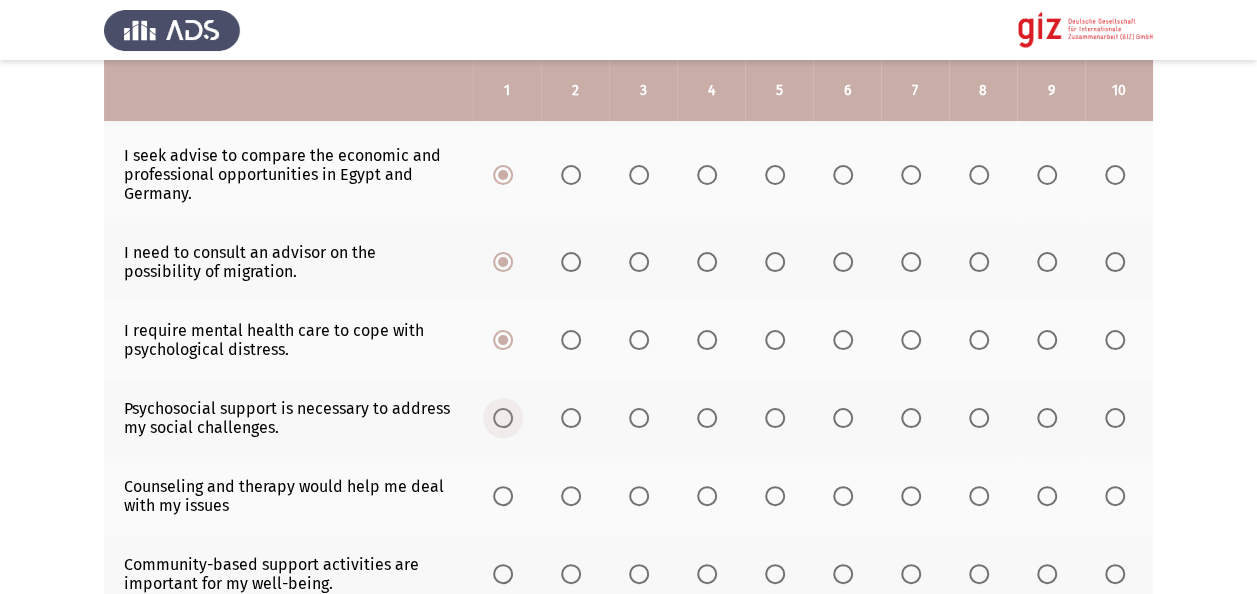 click at bounding box center (503, 418) 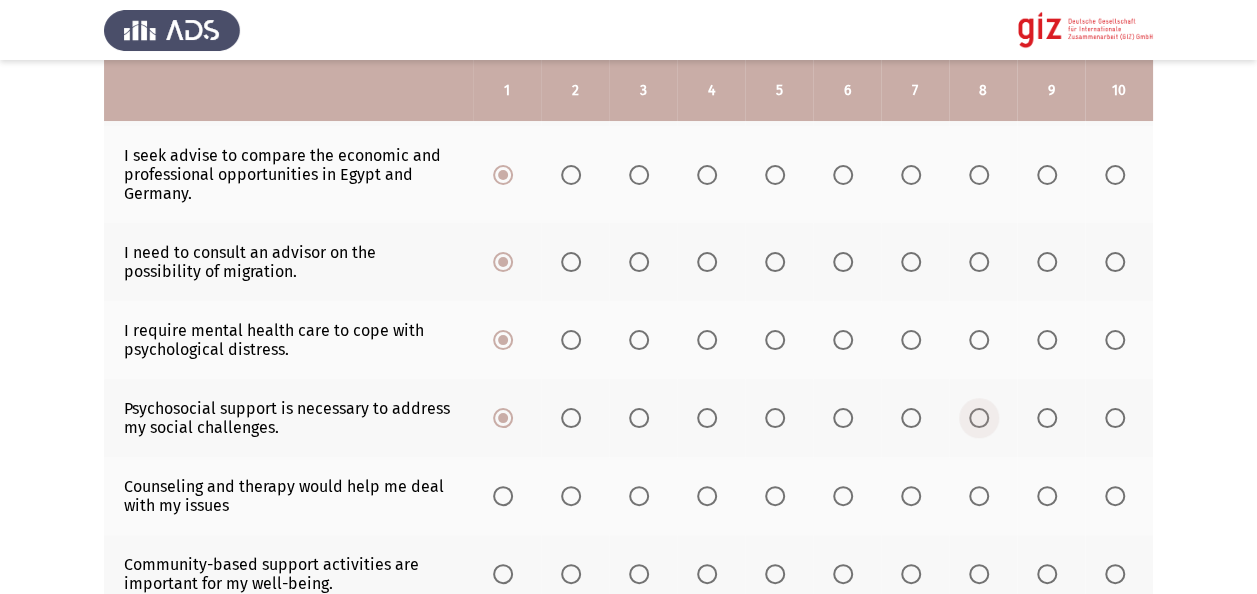 click at bounding box center (979, 418) 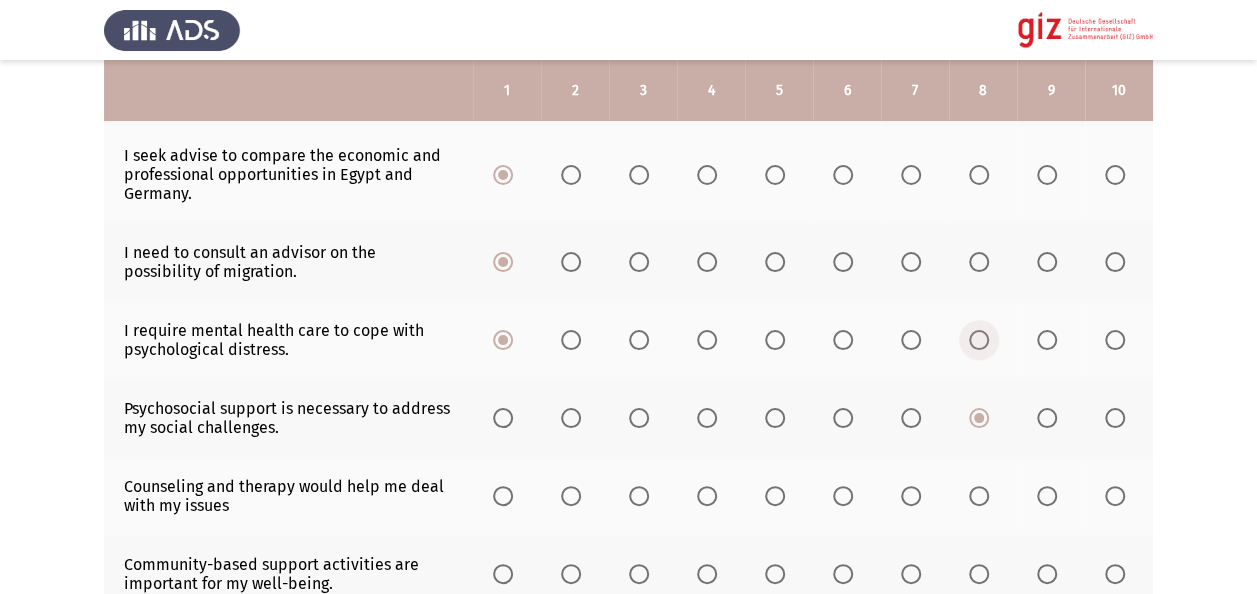click at bounding box center (979, 340) 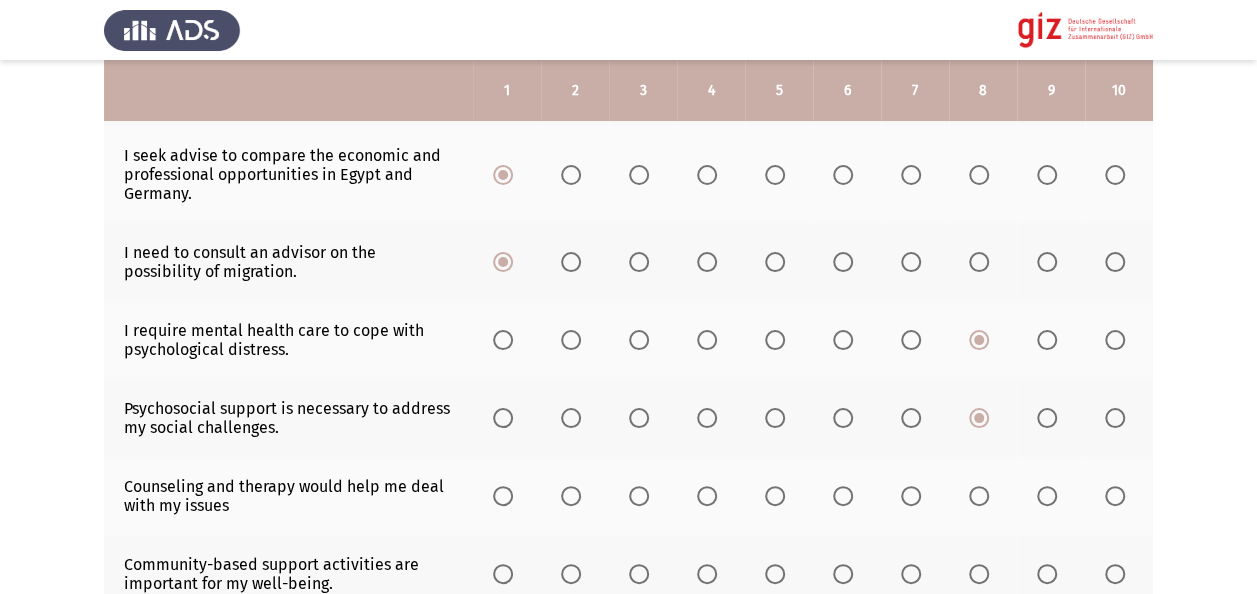 click on "Previous
Required Services by the Beneficiary   Next  To what extent do the following describe your needs?  Rate on a scale of 1 to 10, with 10 being the highest and 1 being the lowest.  1   2   3   4   5   6   7   8   9   10  I want advice to better understand my career options in Egypt.                     I need support to make an informed choice about staying or migrating.                     I would like guidance to explore safe and legal migration paths.                     I seek advise to compare the economic and professional opportunities in Egypt and Germany.                     I need to consult an advisor on the possibility of migration.                     I require mental health care to cope with psychological distress.                     Psychosocial support is necessary to address my social challenges.                     Counseling and therapy would help me deal with my issues" 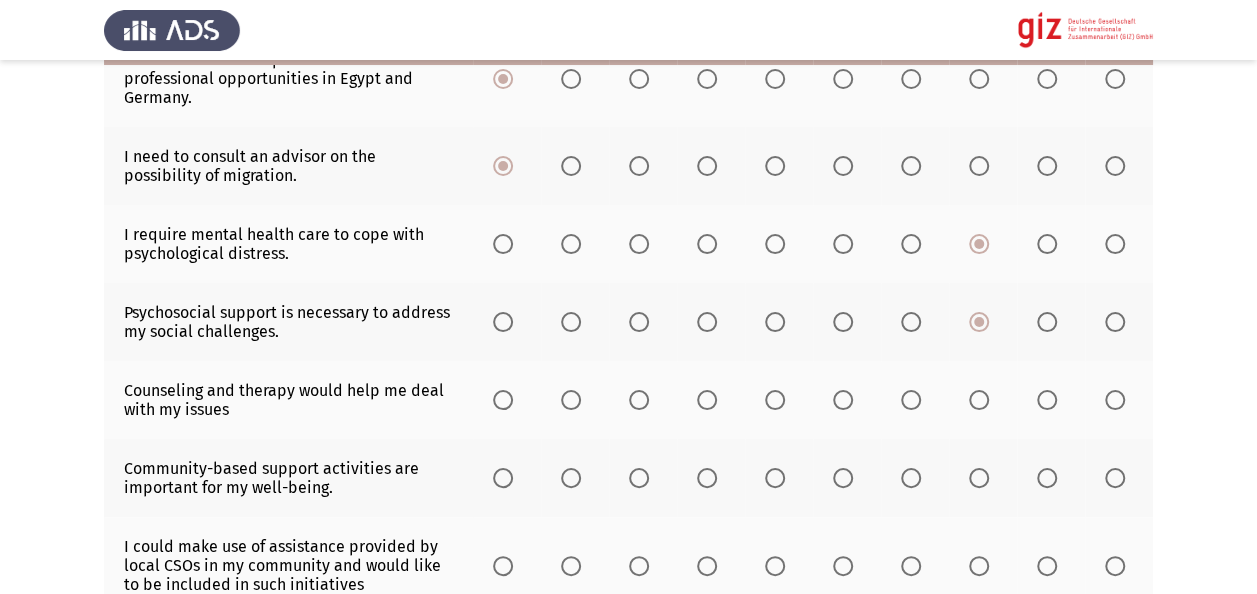 scroll, scrollTop: 640, scrollLeft: 0, axis: vertical 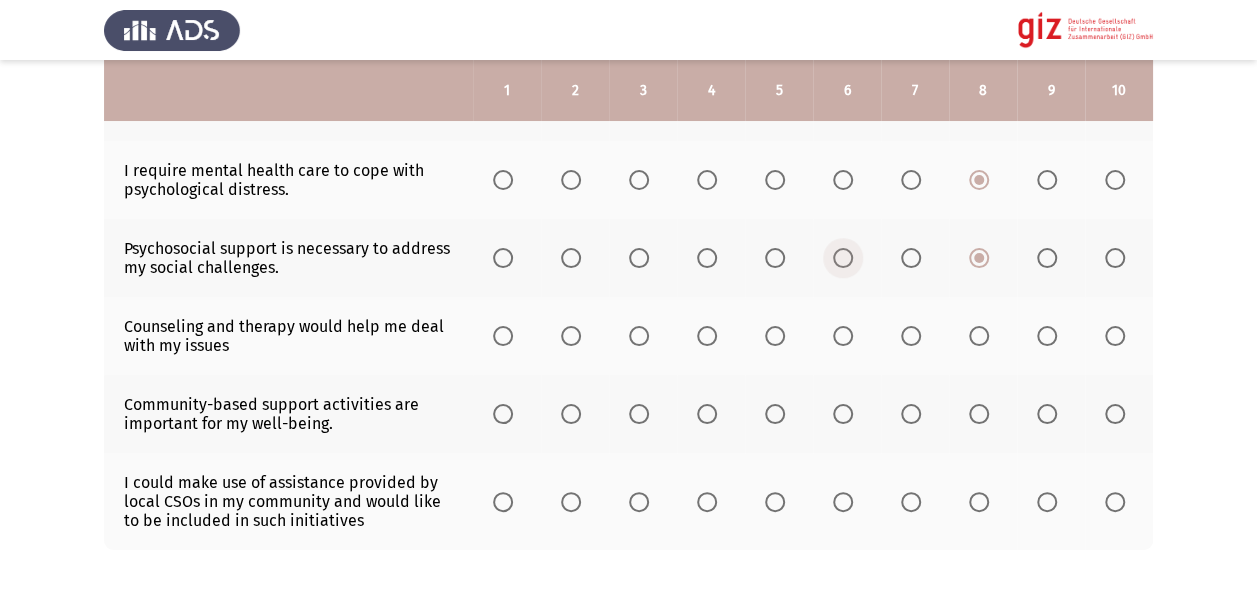 click at bounding box center (843, 258) 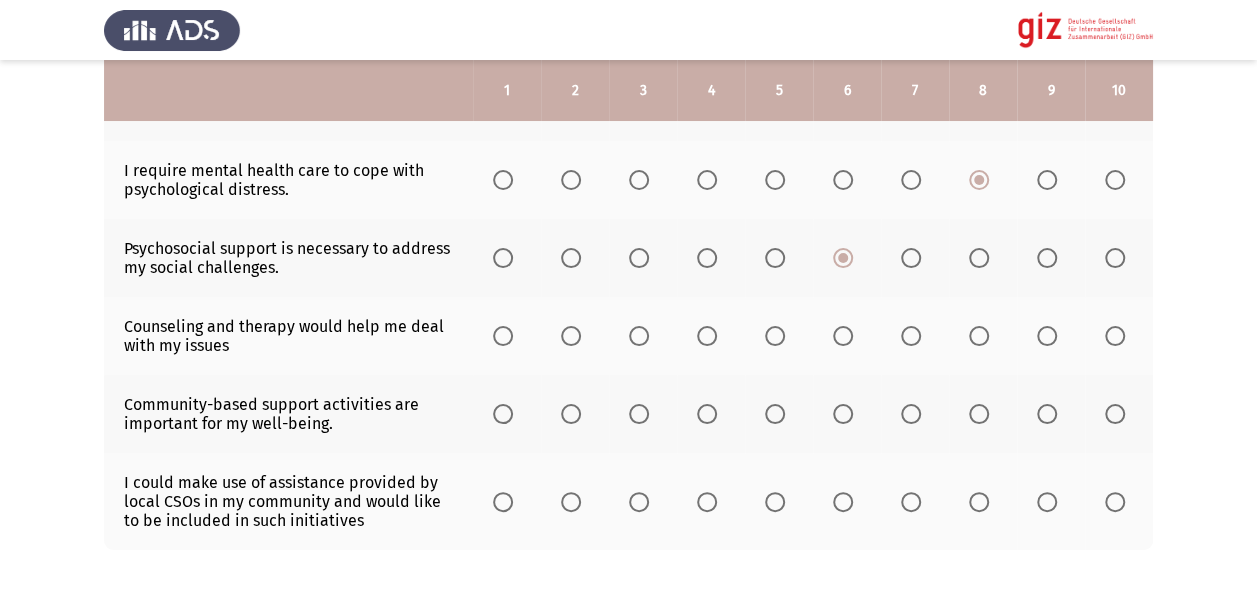 click at bounding box center (843, 180) 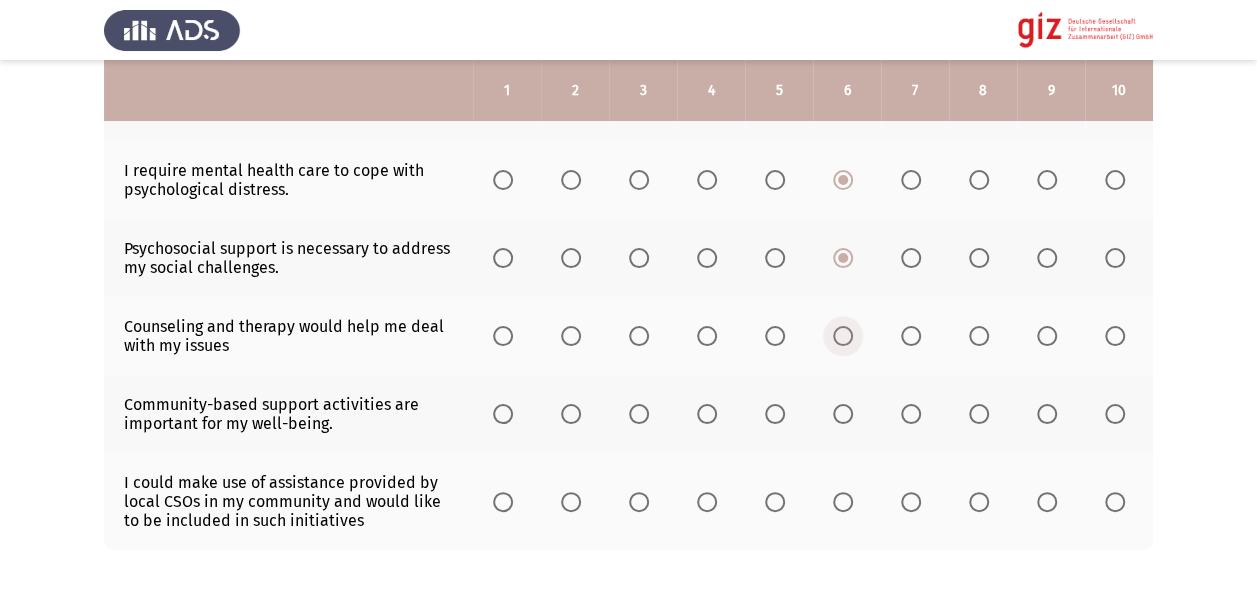 click at bounding box center (843, 336) 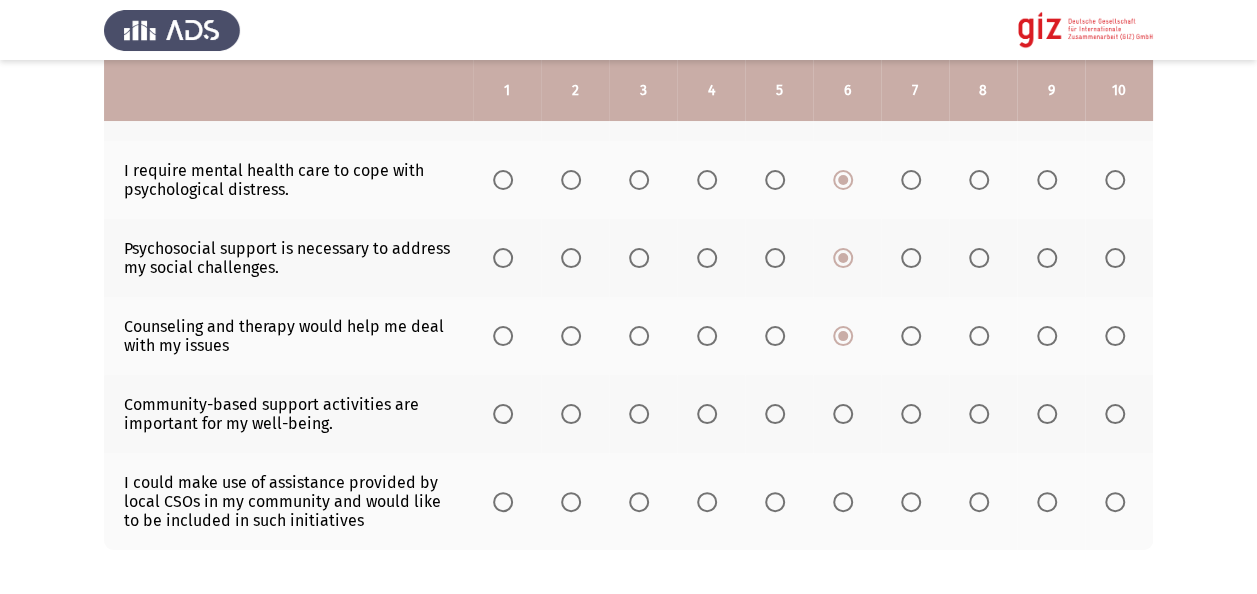 click at bounding box center [983, 414] 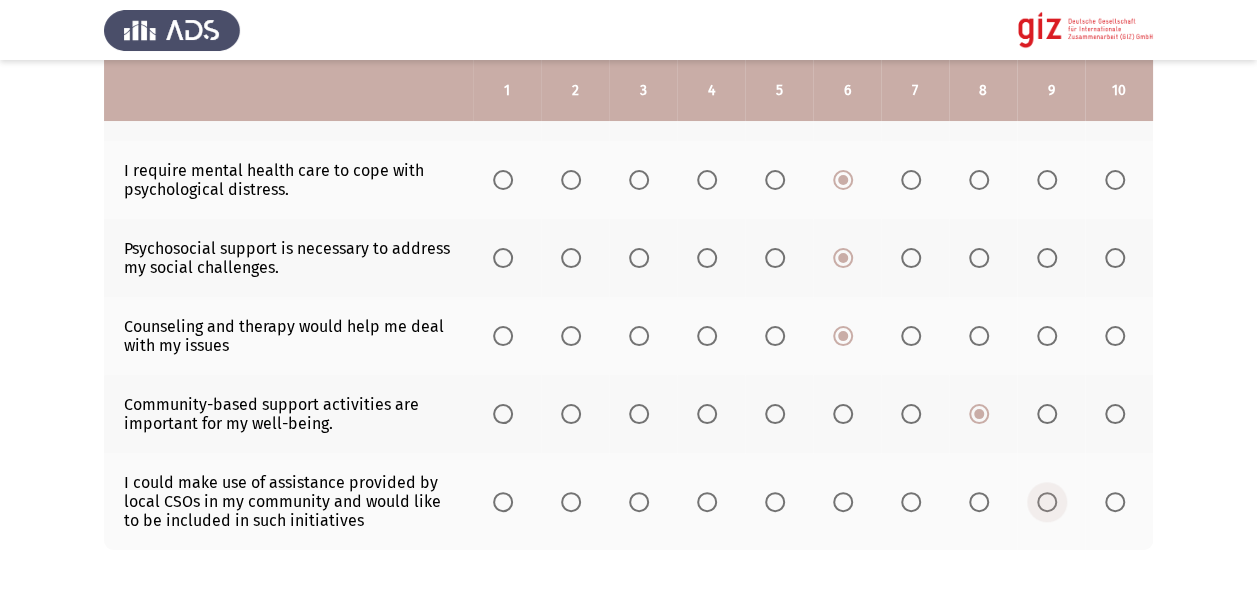 click at bounding box center [1047, 502] 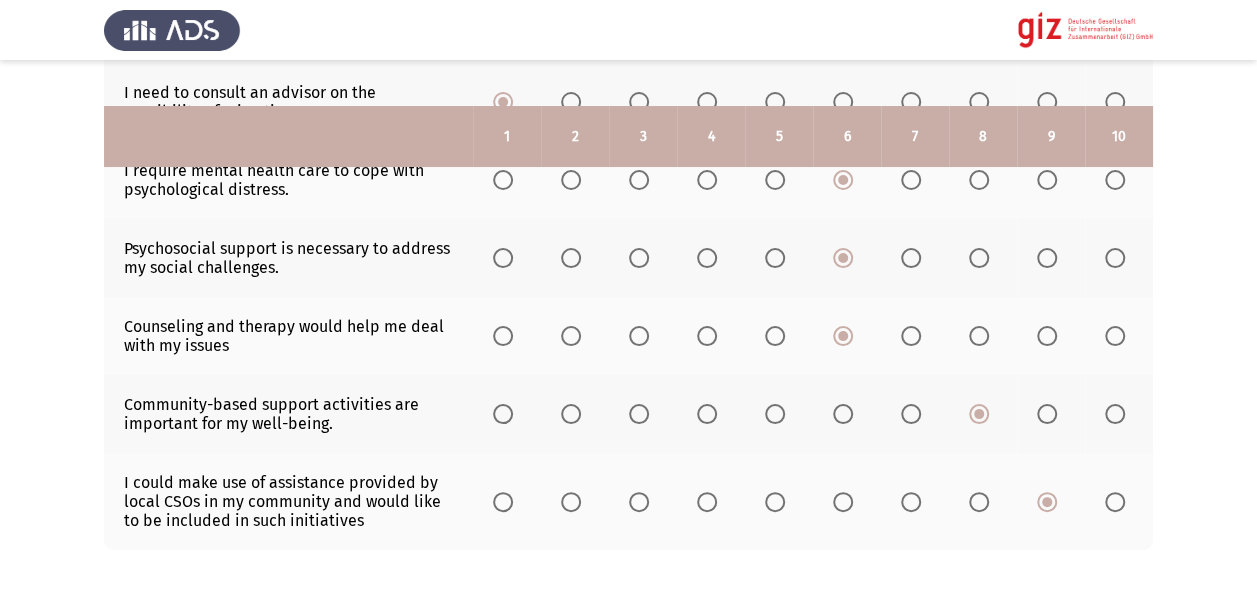 scroll, scrollTop: 729, scrollLeft: 0, axis: vertical 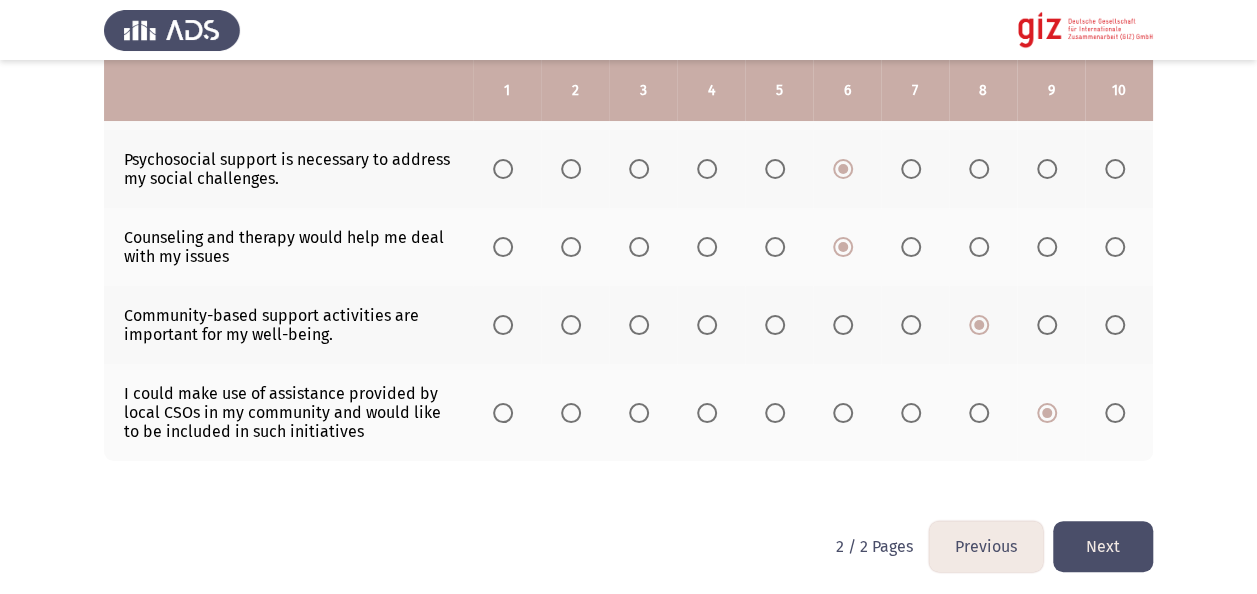 click on "Next" 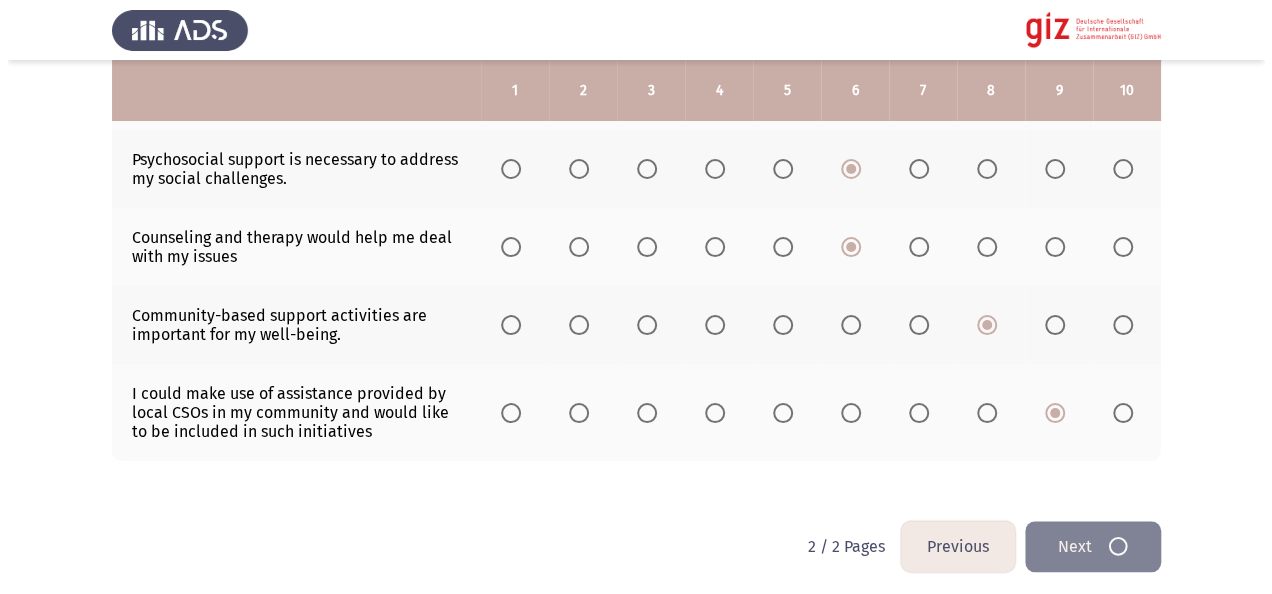 scroll, scrollTop: 0, scrollLeft: 0, axis: both 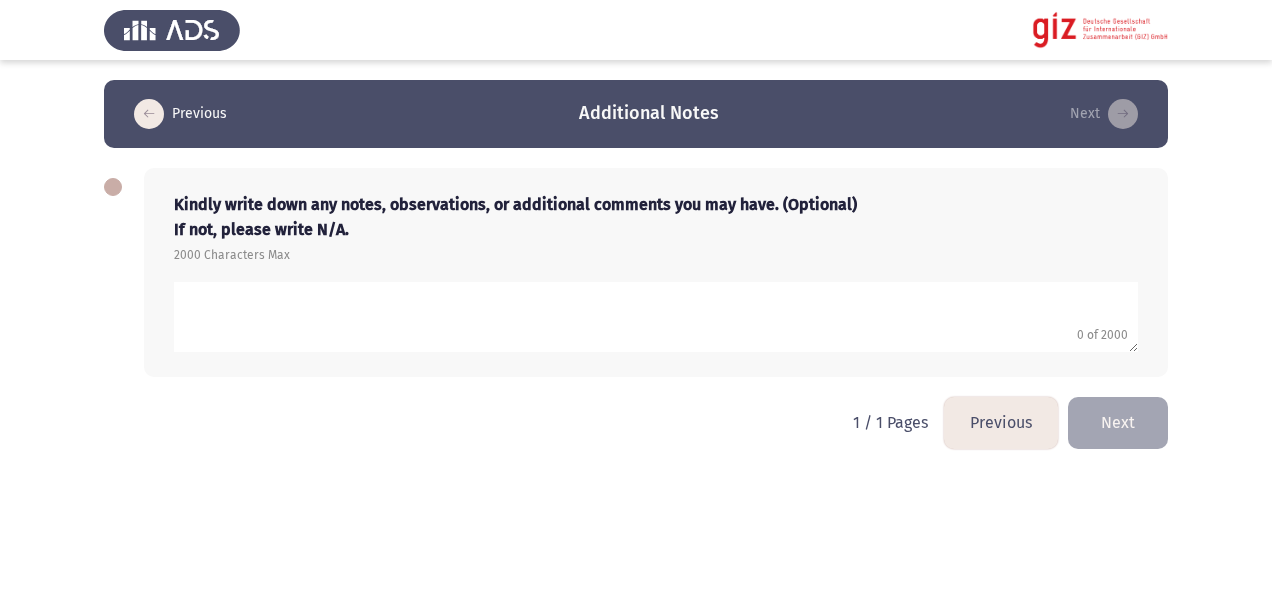 click 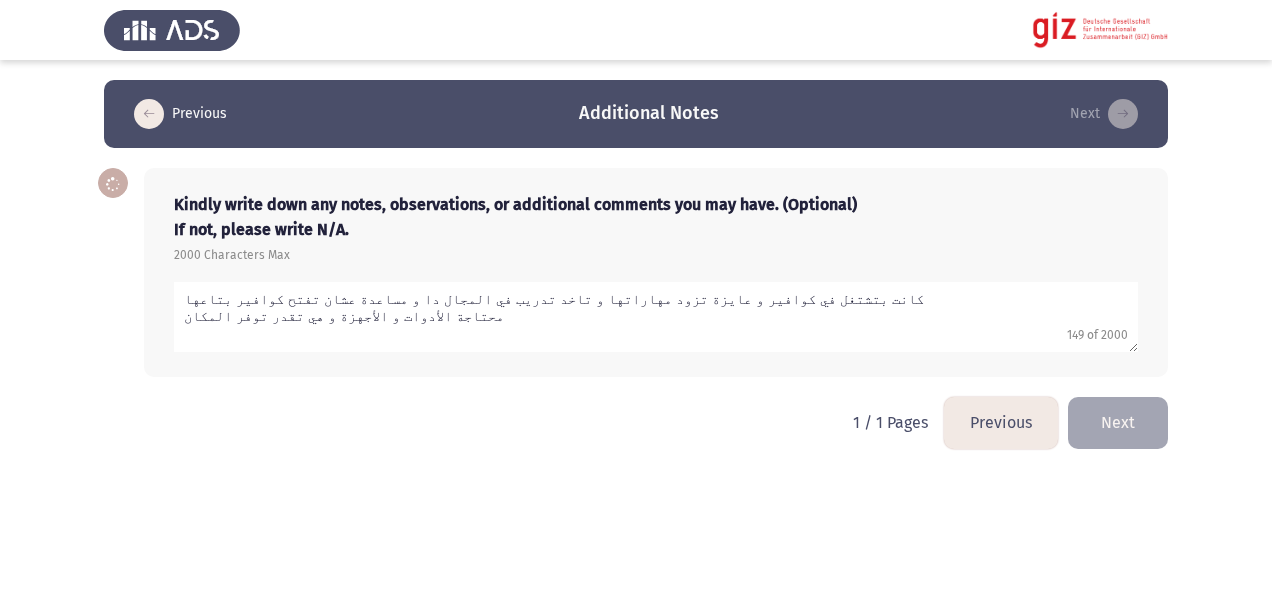 type on "كانت بتشتغل في كوافير و عايزة تزود مهاراتها و تاخد تدريب في المجال دا و مساعدة عشان تفتح كوافير بتاعها
محتاجة الأدوات و الأجهزة و هي تقدر توفر المكان" 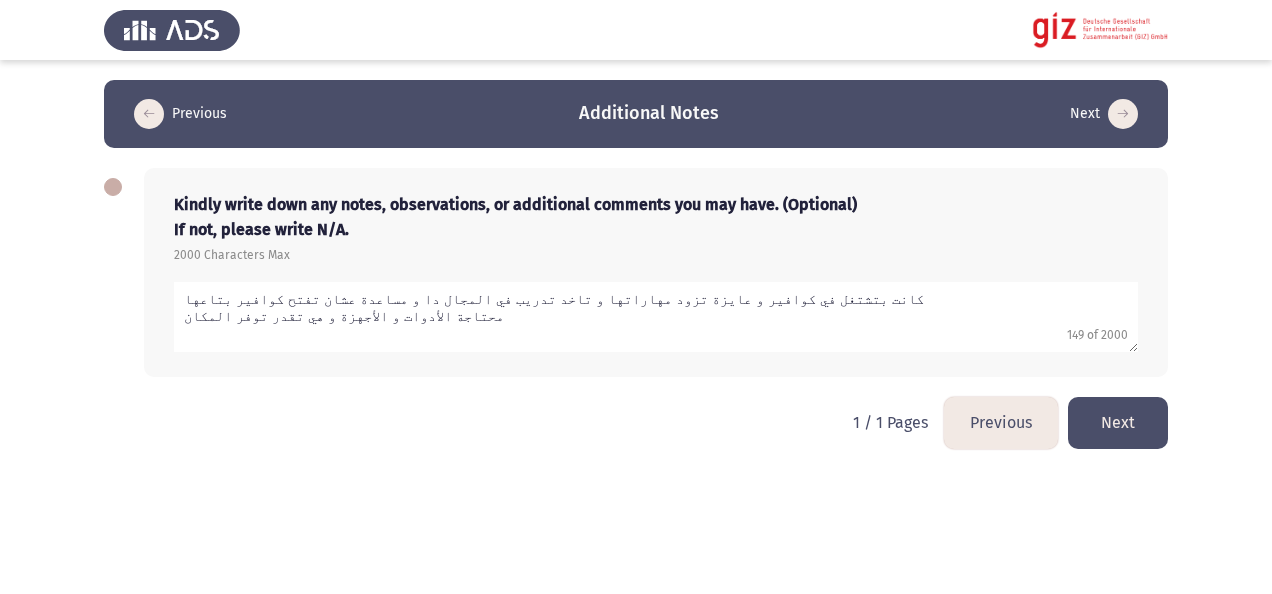 click on "Next" 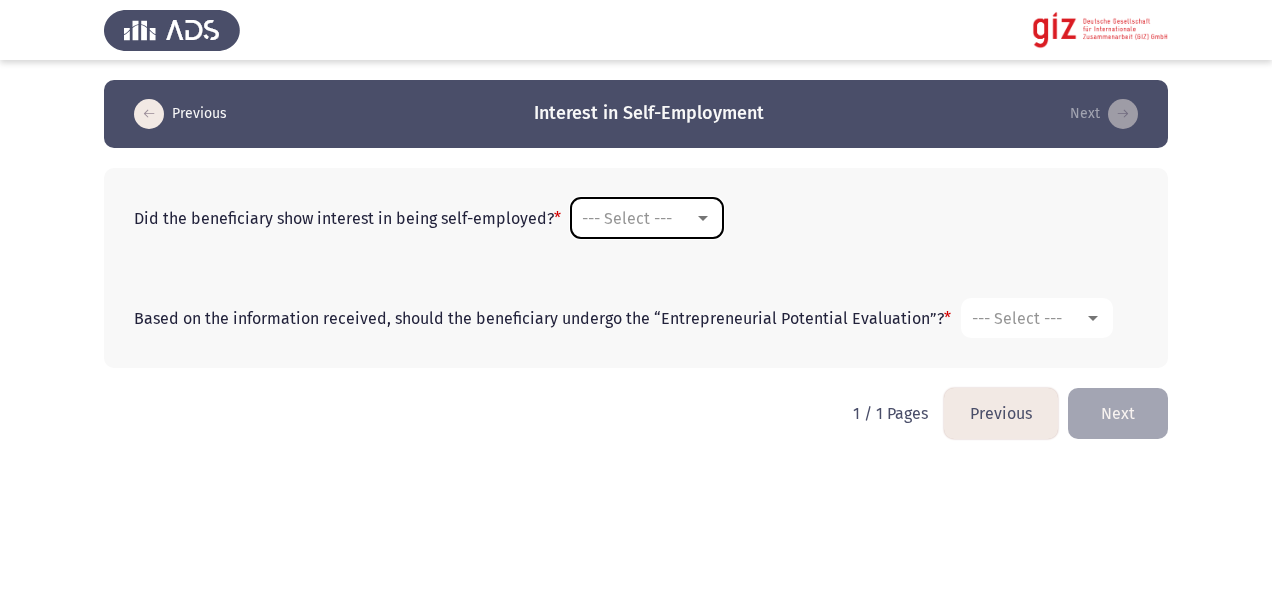 click on "--- Select ---" at bounding box center [638, 218] 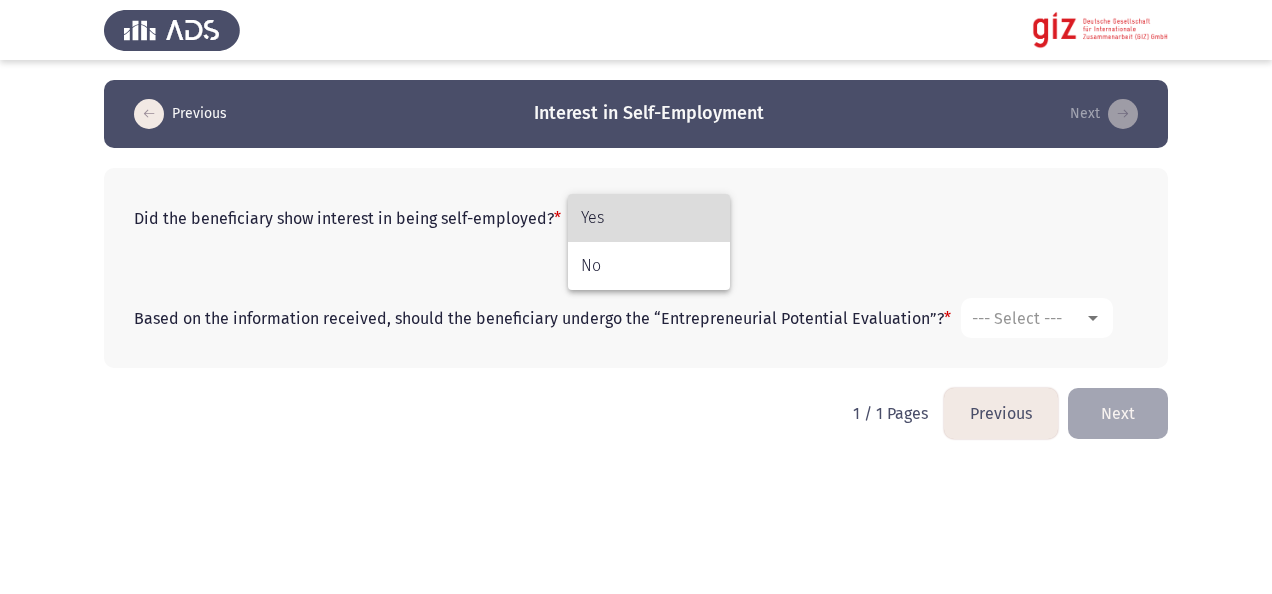 click on "Yes" at bounding box center (649, 218) 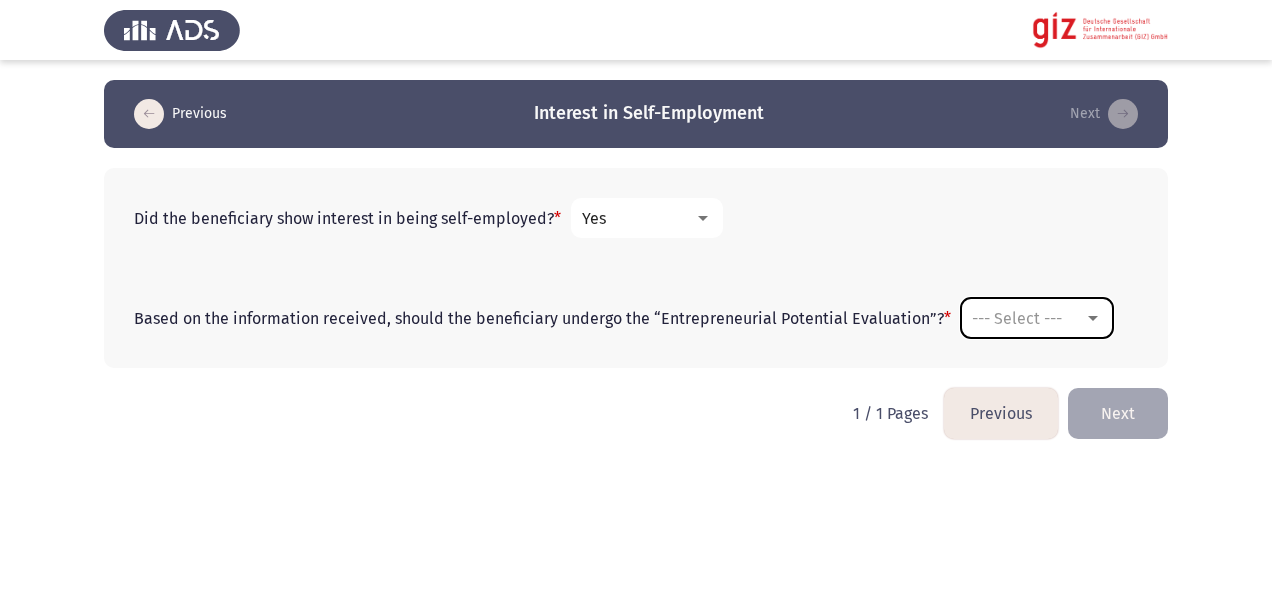 click on "--- Select ---" at bounding box center (1028, 318) 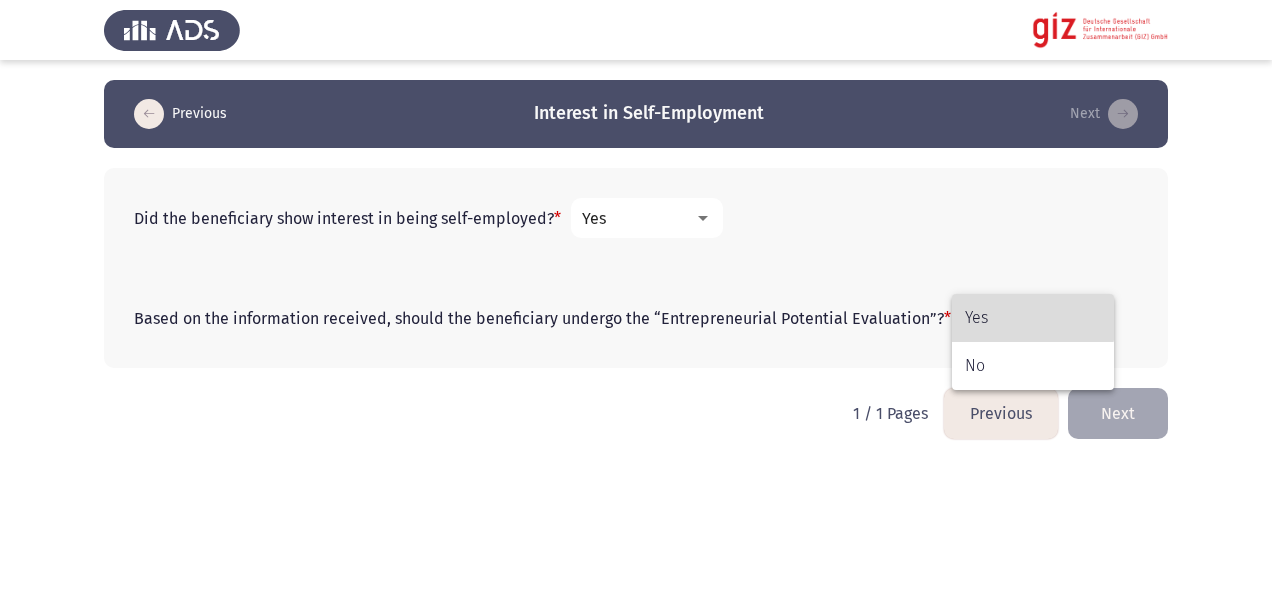 click on "Yes" at bounding box center [1033, 318] 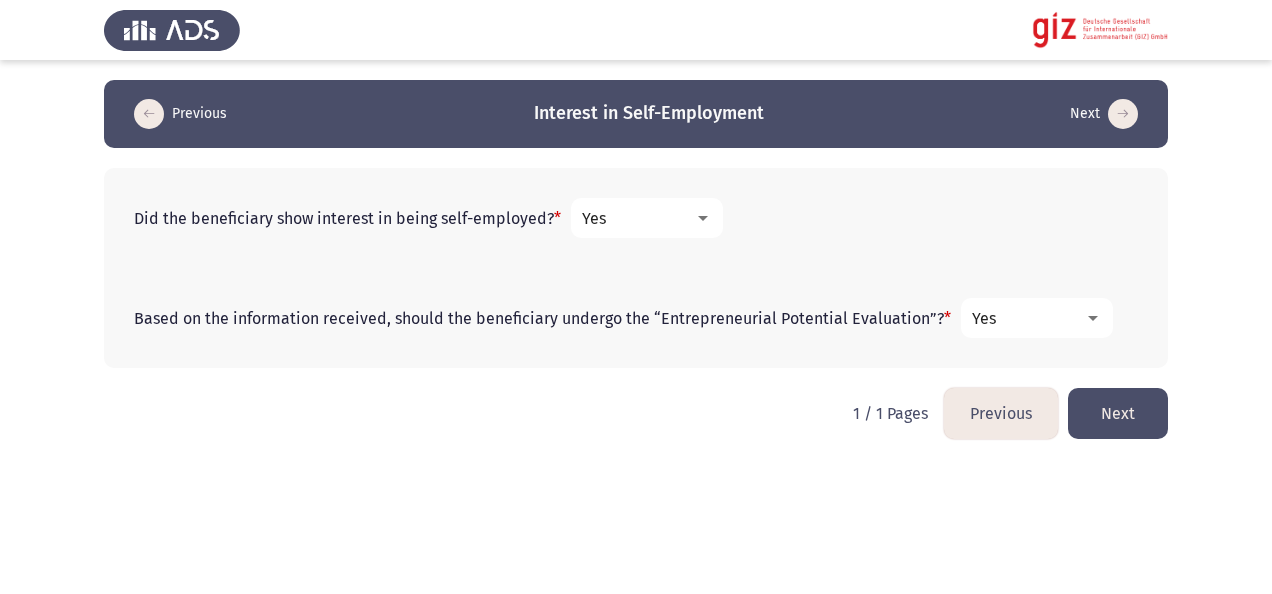 click on "Next" 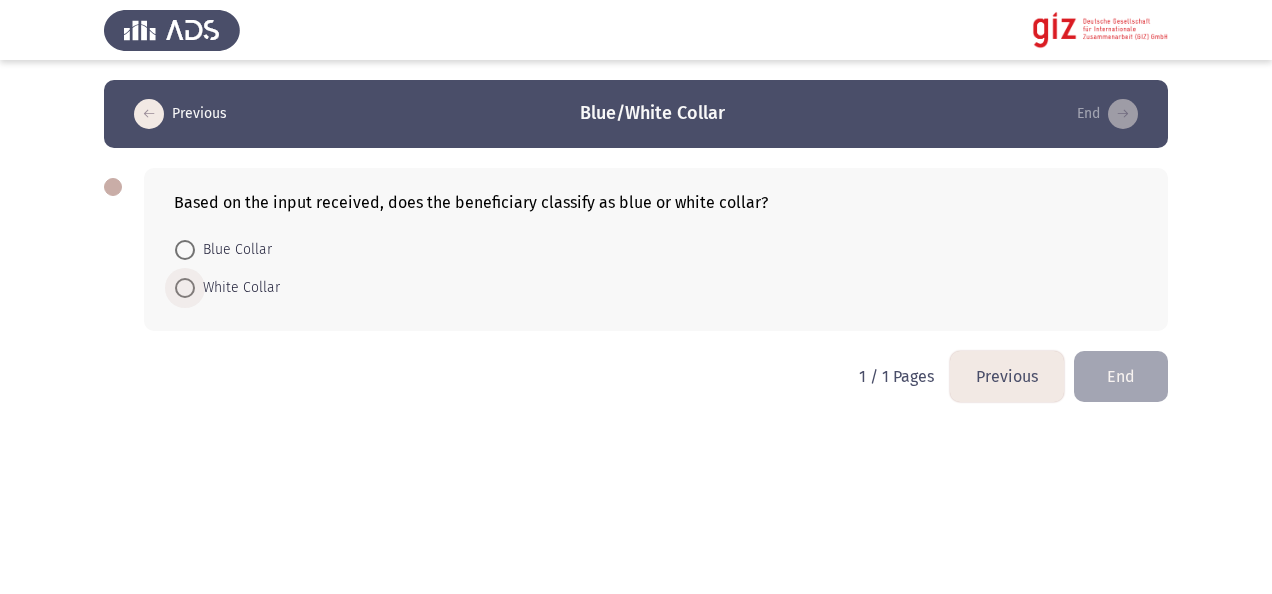 click on "White Collar" at bounding box center [237, 288] 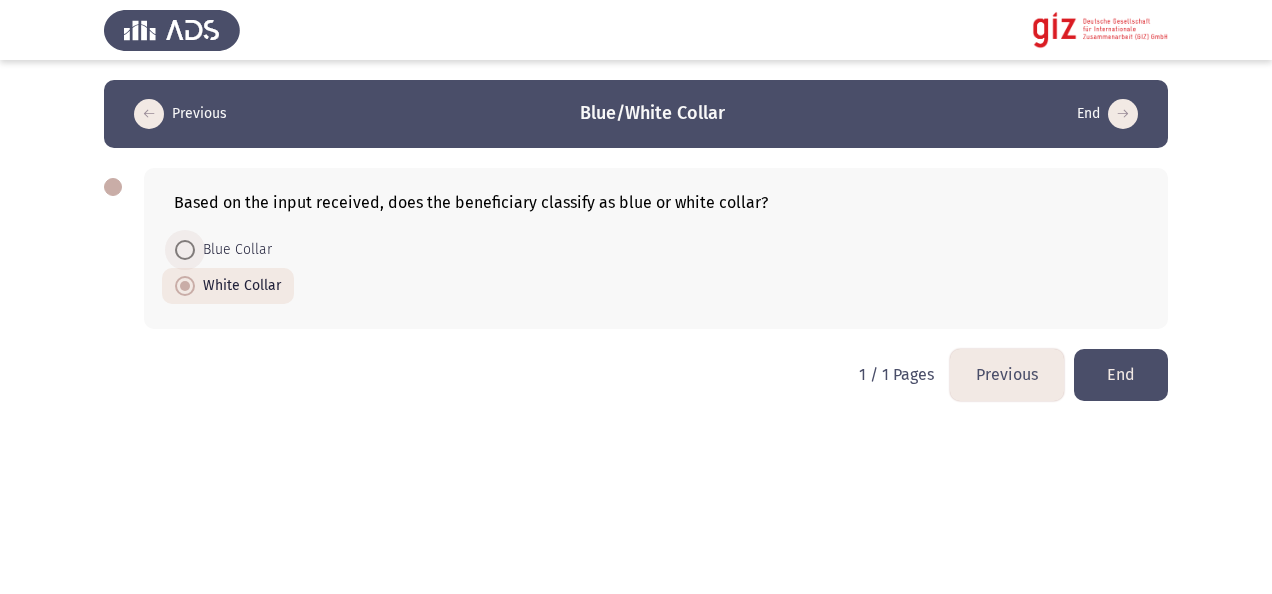 click on "Blue Collar" at bounding box center [233, 250] 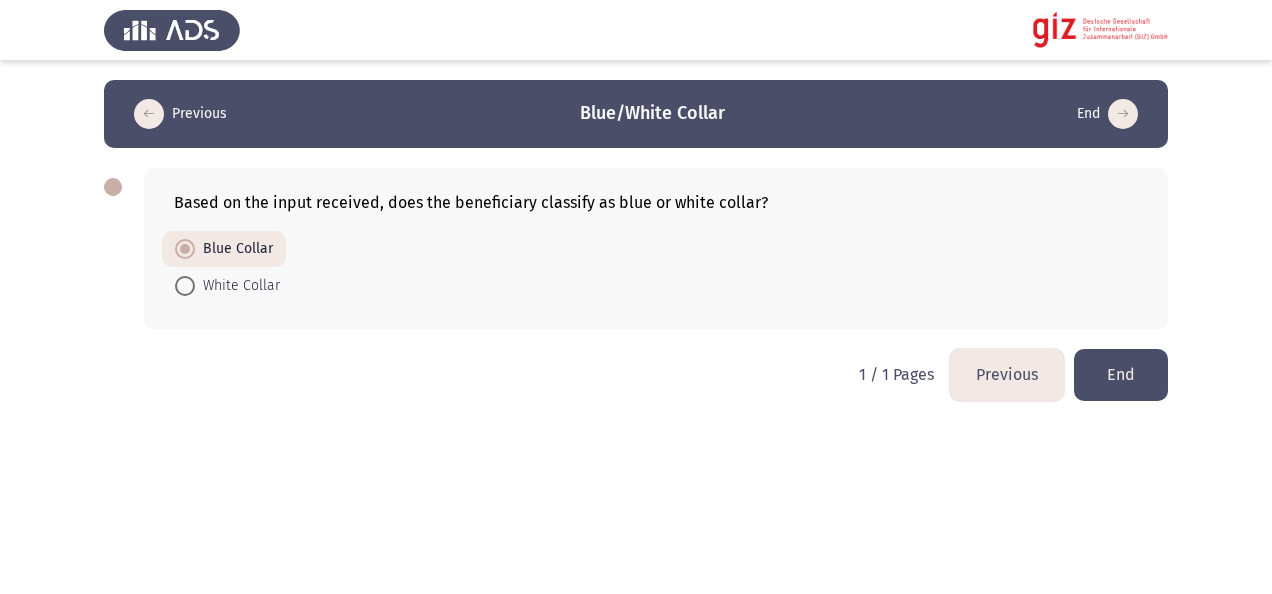 click on "Based on the input received, does the beneficiary classify as blue or white collar    Blue Collar     White Collar" 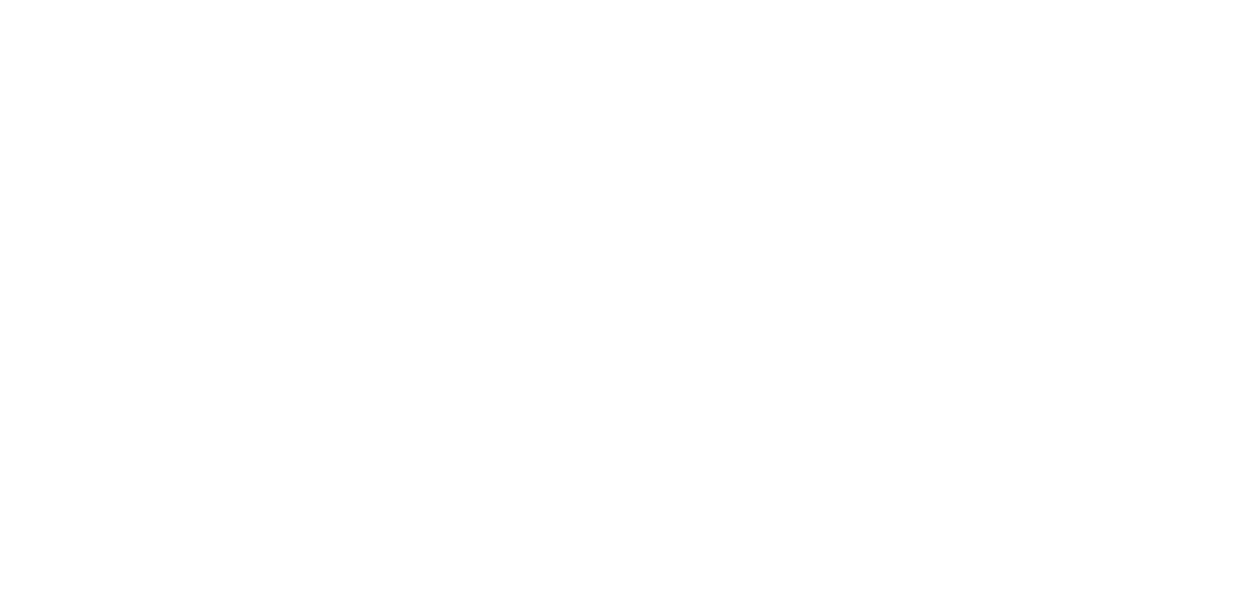 scroll, scrollTop: 0, scrollLeft: 0, axis: both 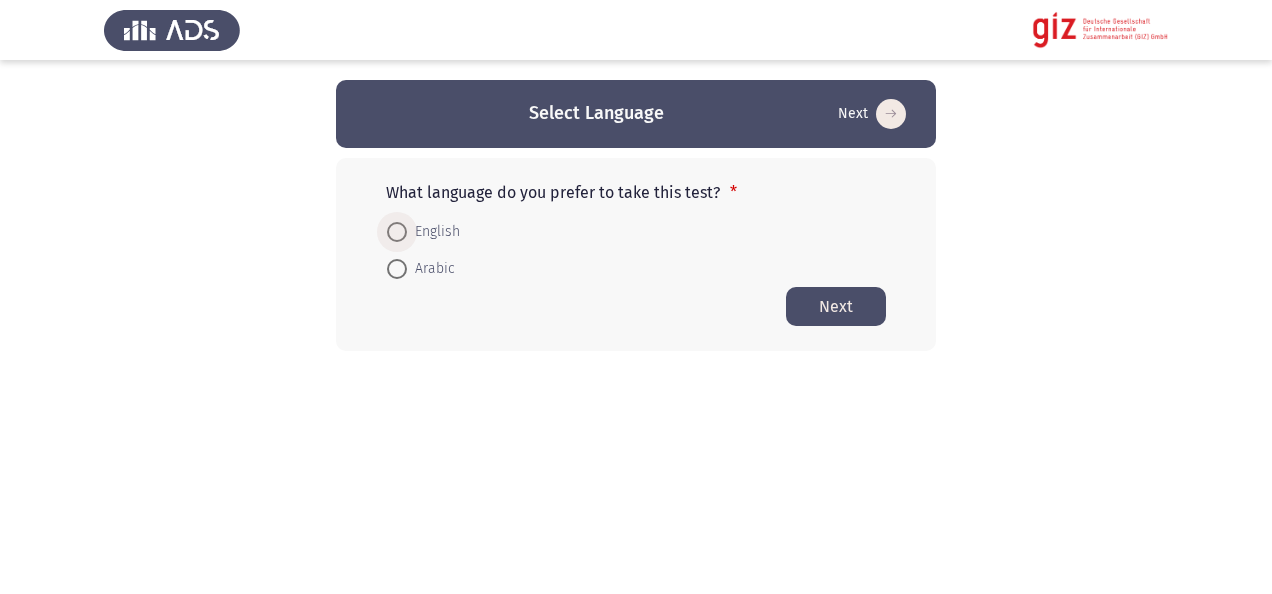 click at bounding box center [397, 232] 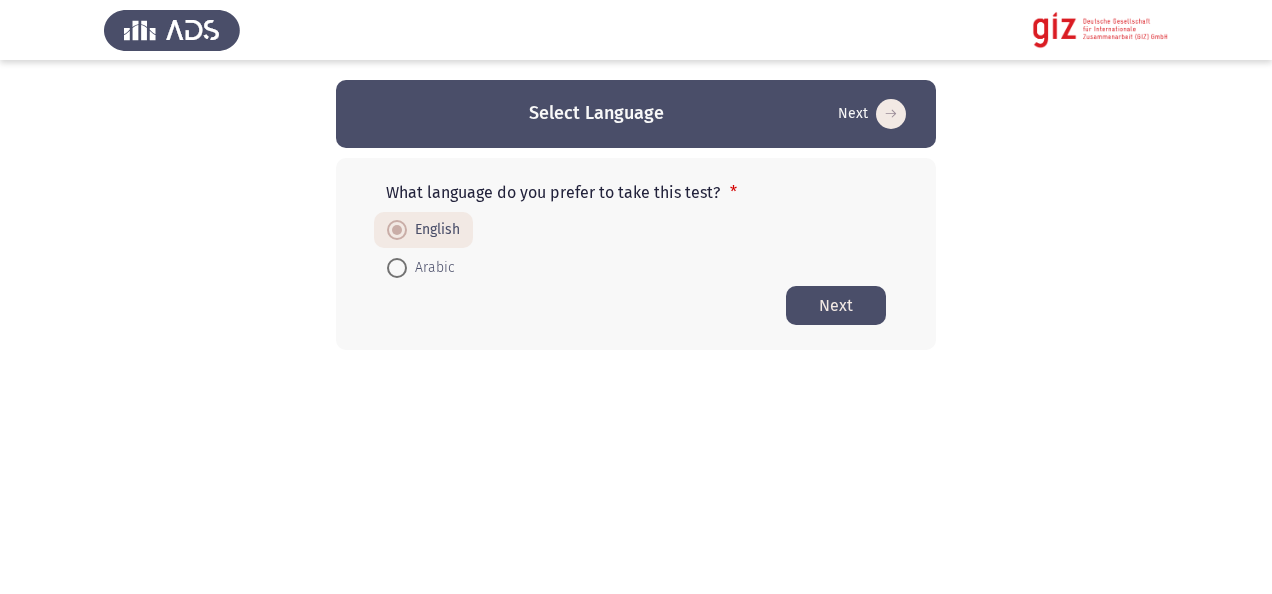 click on "Next" 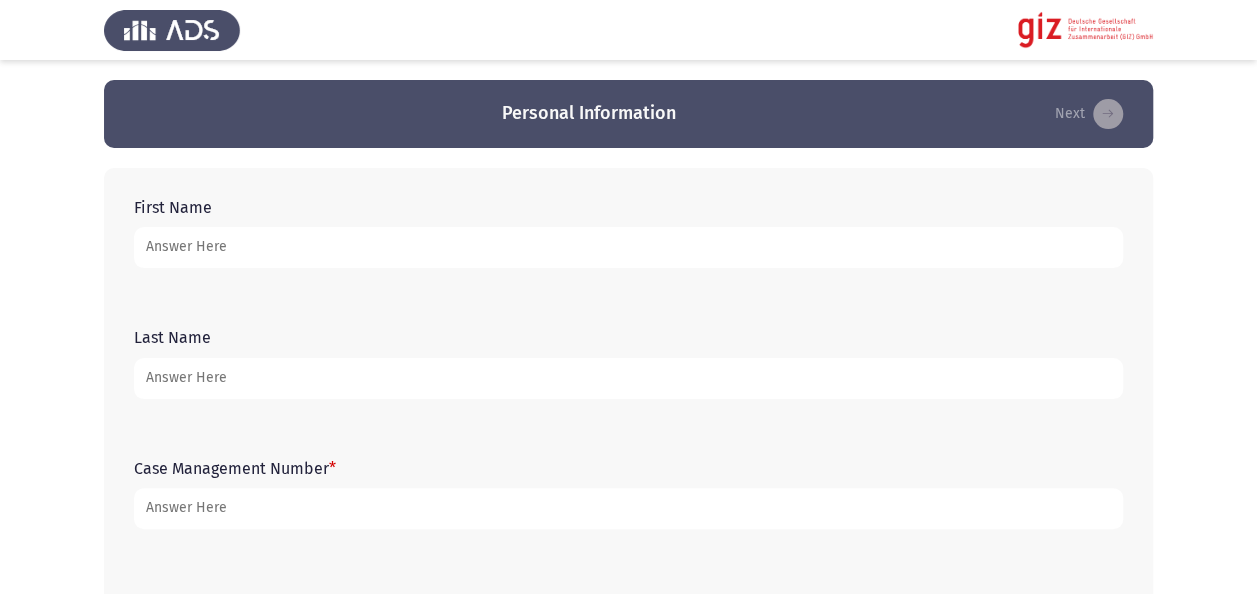 type on "ي" 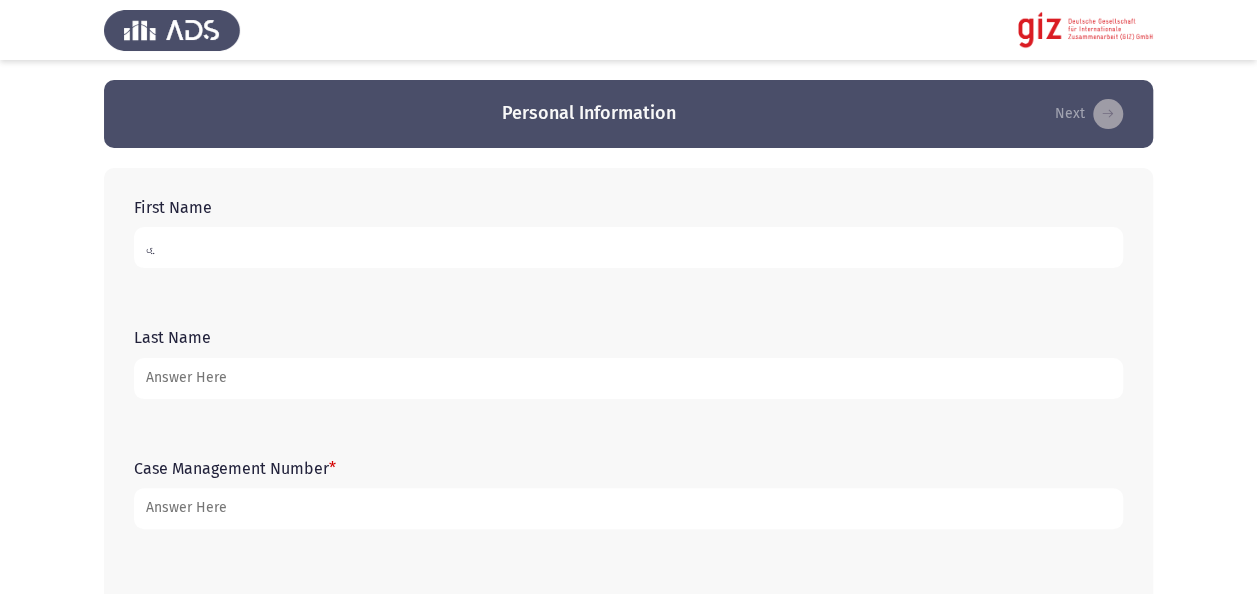 click on "ي" at bounding box center [628, 247] 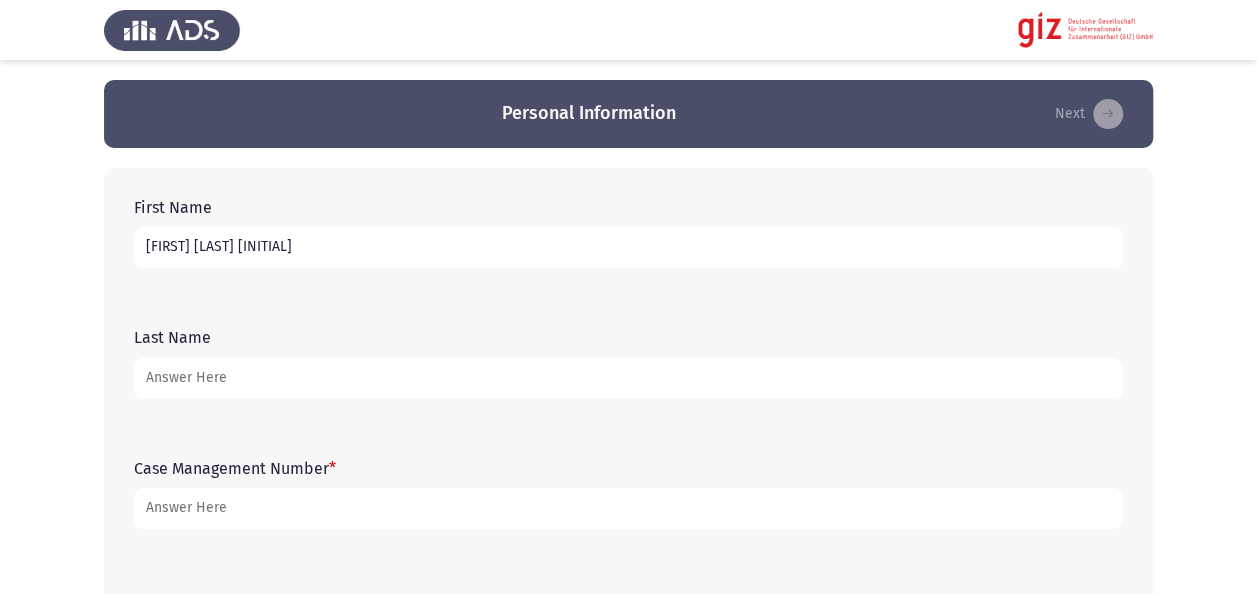 type on "[FIRST] [LAST] [INITIAL]" 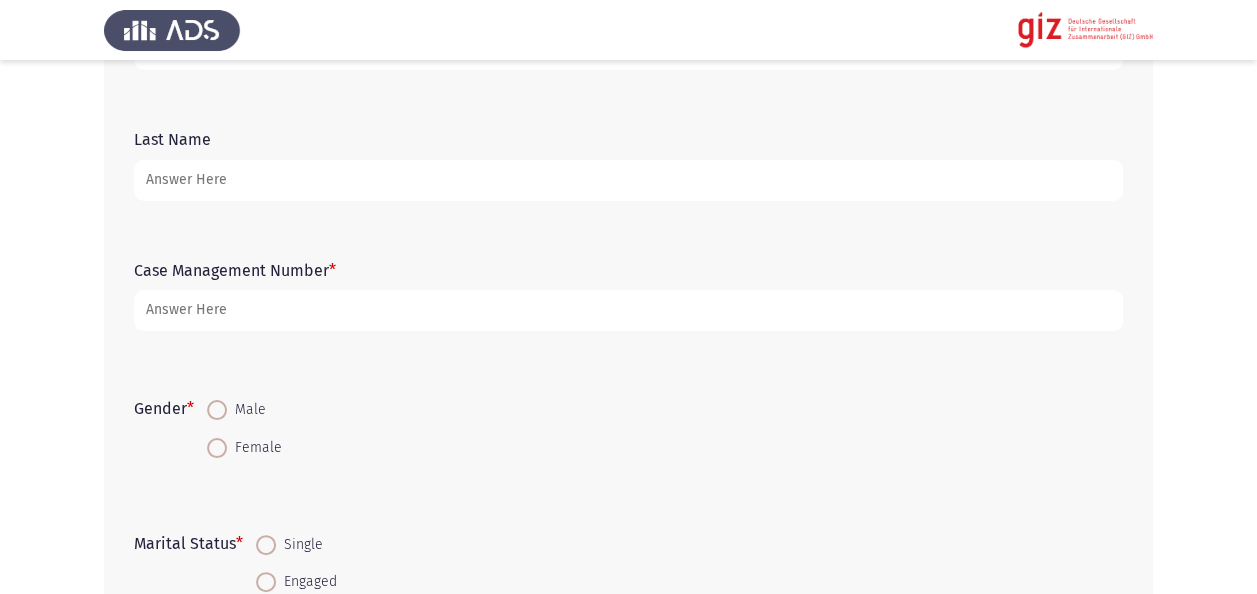 scroll, scrollTop: 200, scrollLeft: 0, axis: vertical 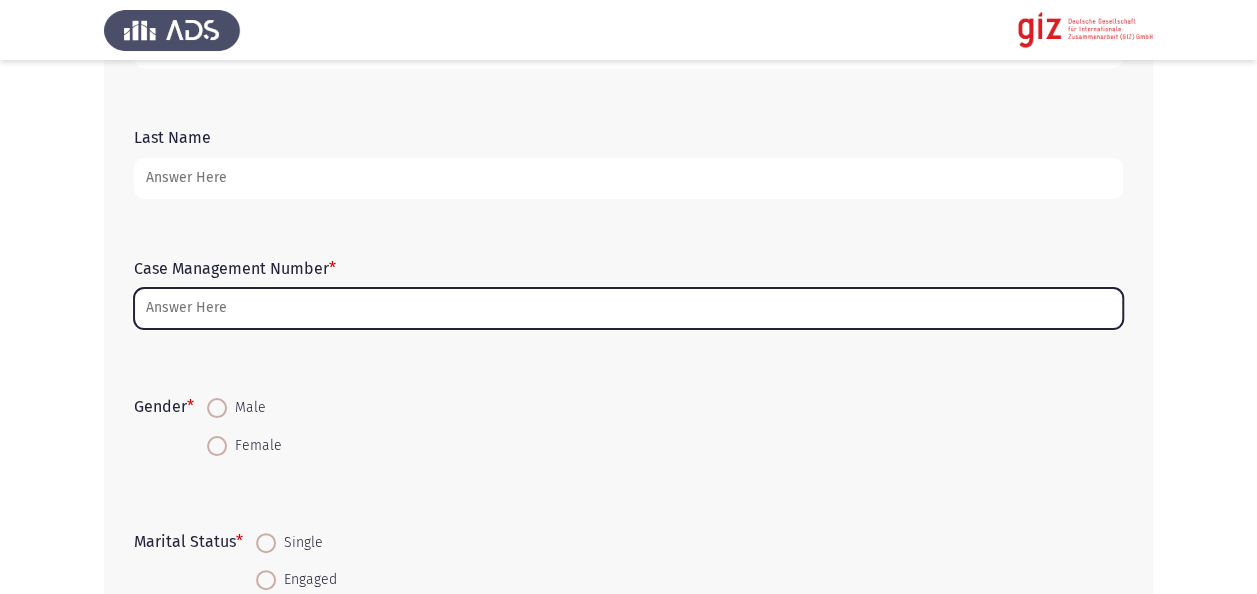 click on "Case Management Number   *" at bounding box center (628, 308) 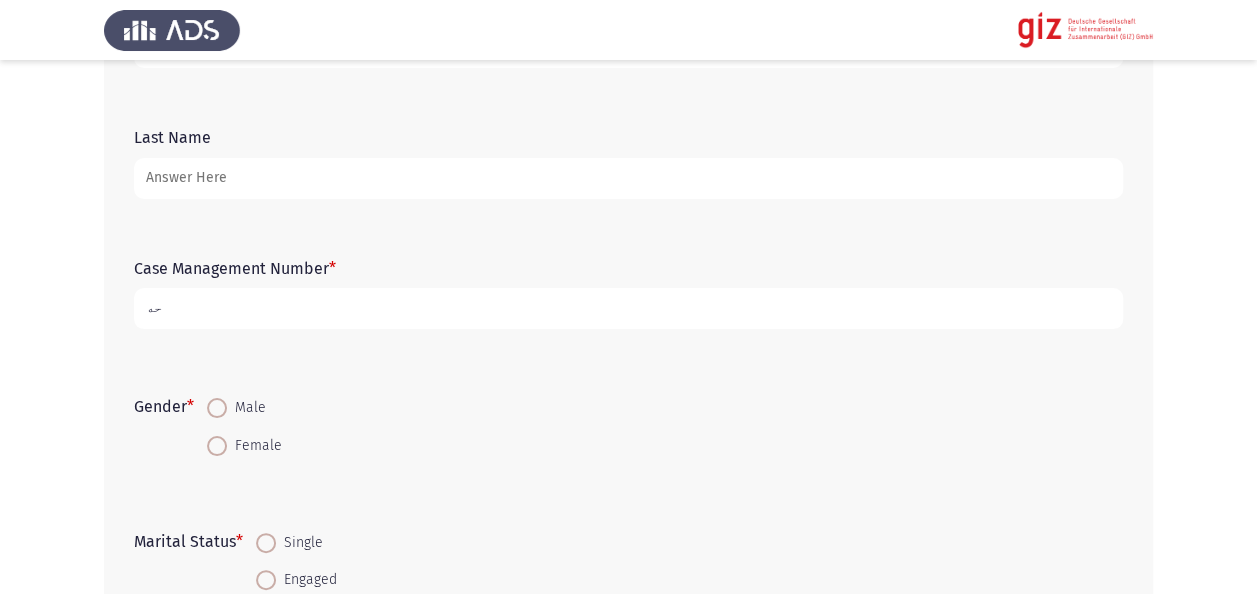 type on "ح" 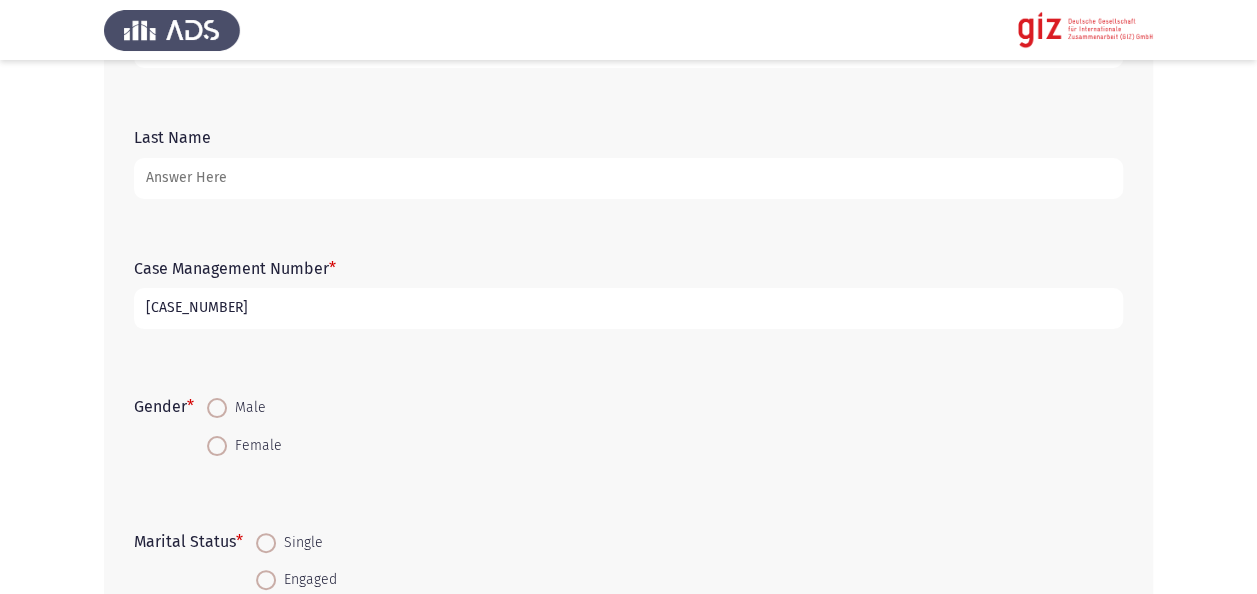 type on "[CASE_NUMBER]" 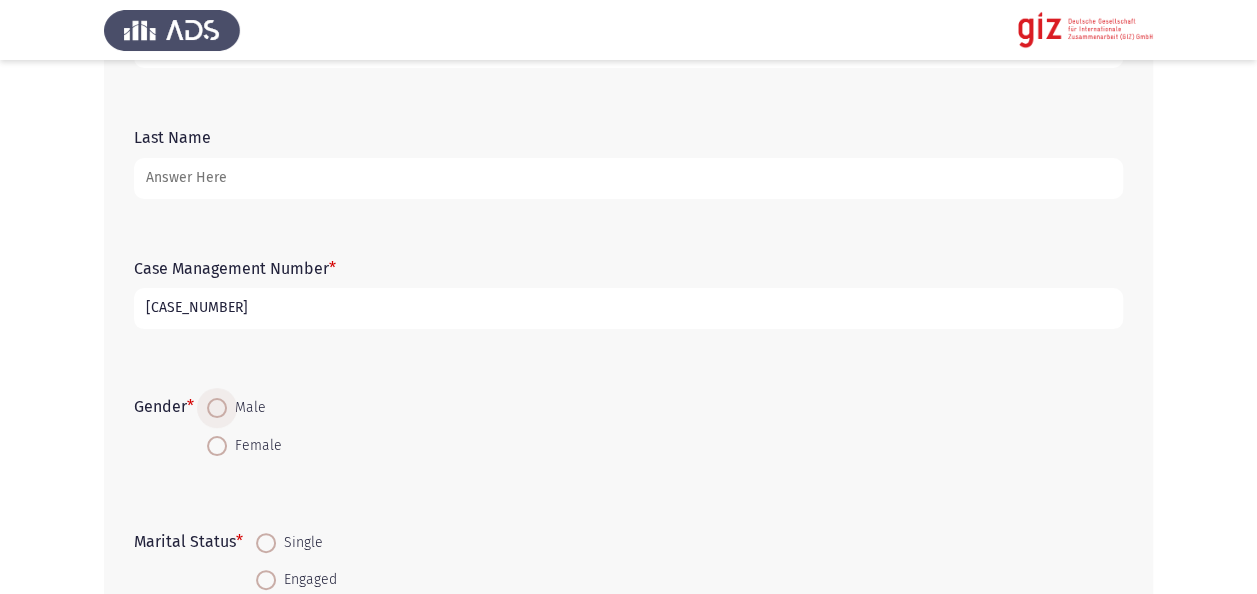 click on "Male" at bounding box center [246, 408] 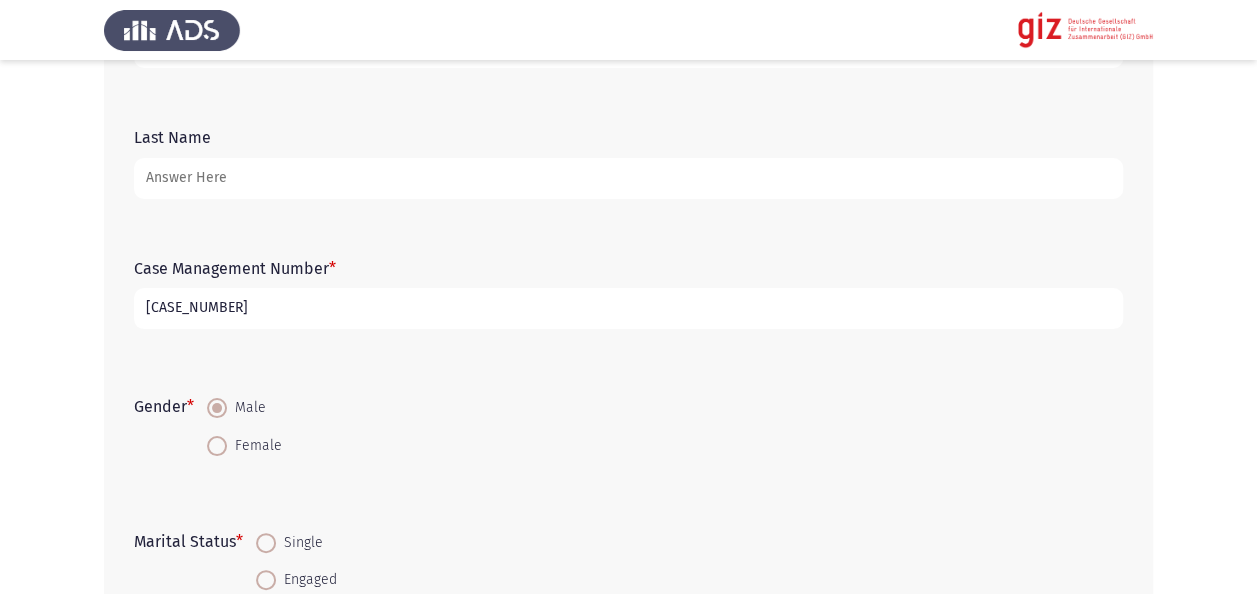 click on "Case Management Number * [CASE_NUMBER]" 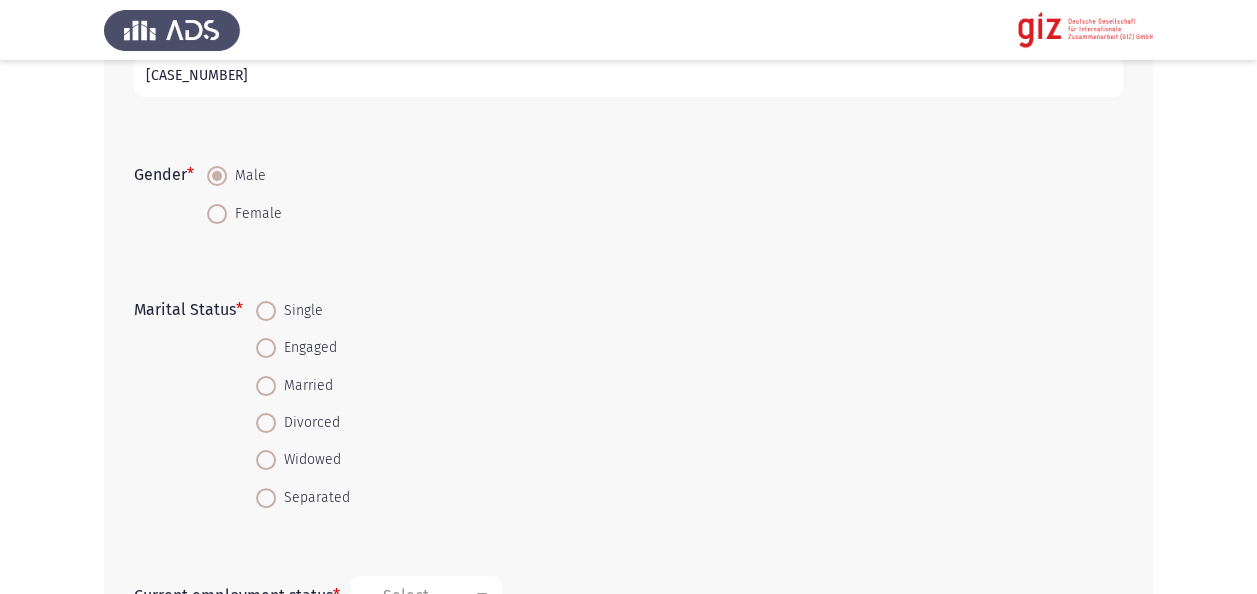 scroll, scrollTop: 440, scrollLeft: 0, axis: vertical 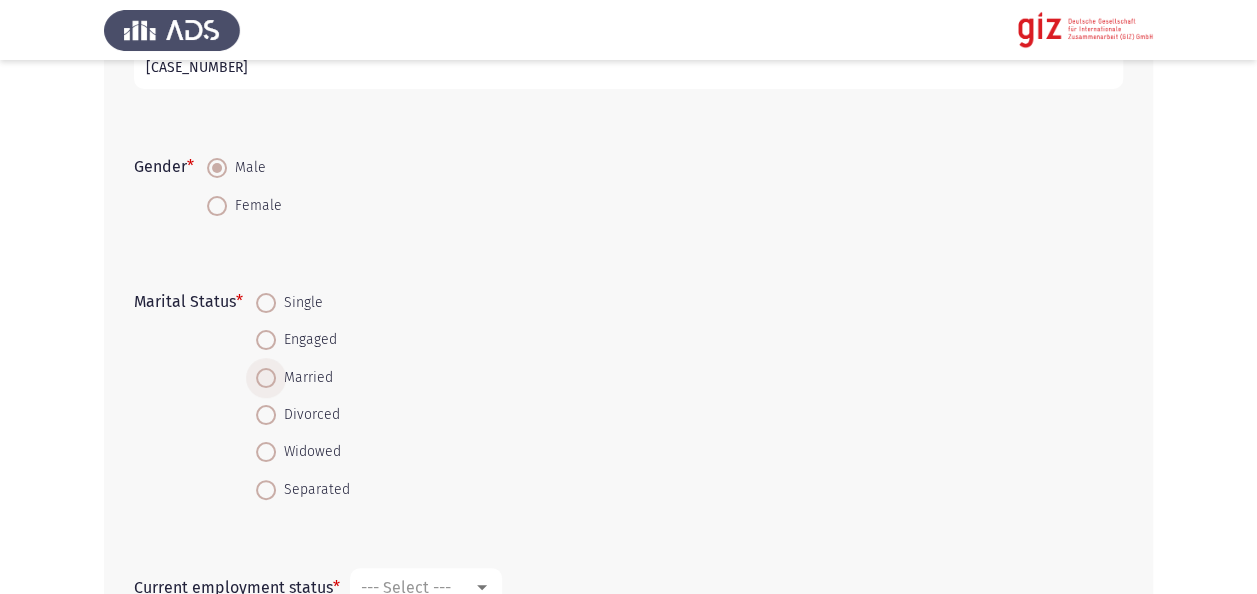 click on "Married" at bounding box center [304, 378] 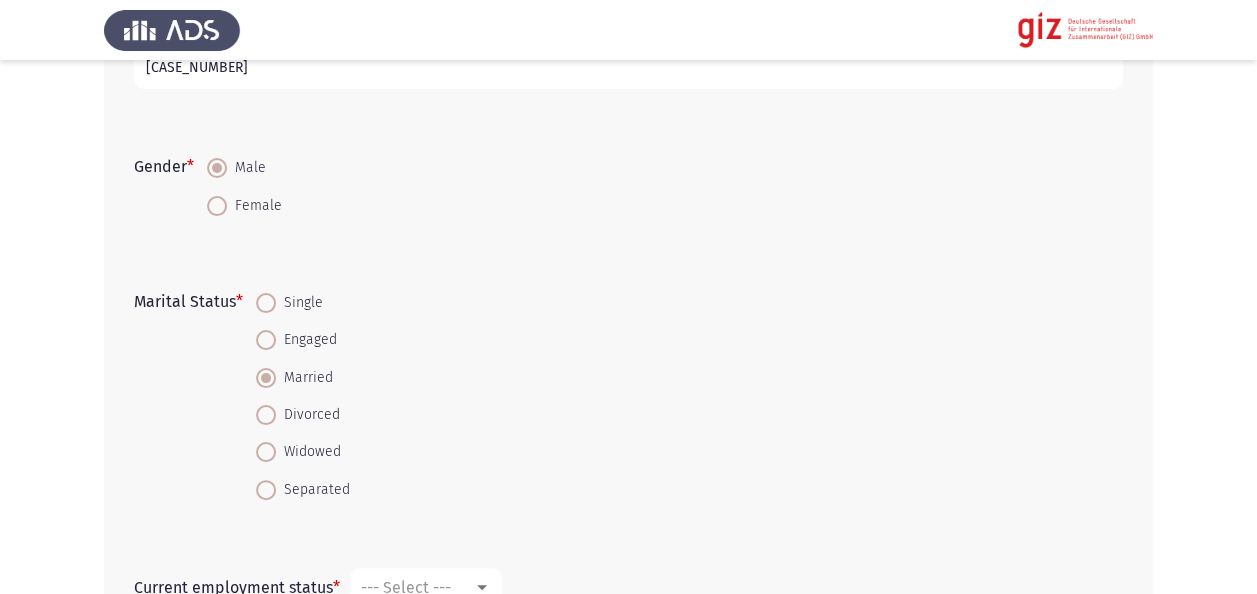 click on "Marital Status   *    Single     Engaged     Married     Divorced     Widowed     Separated" 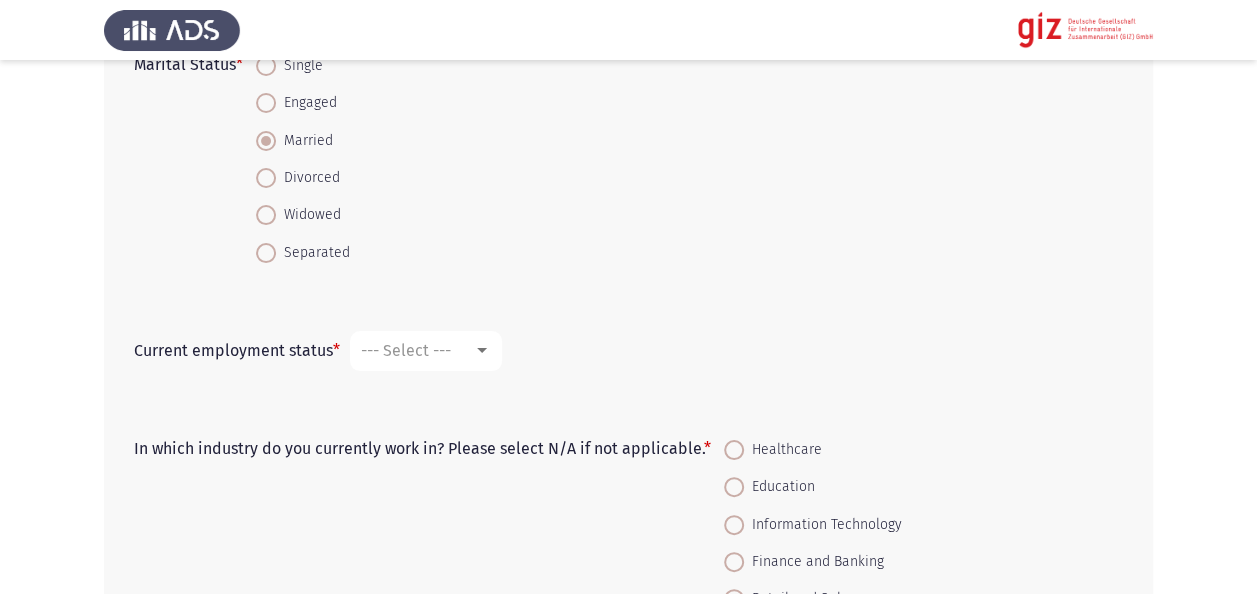 scroll, scrollTop: 760, scrollLeft: 0, axis: vertical 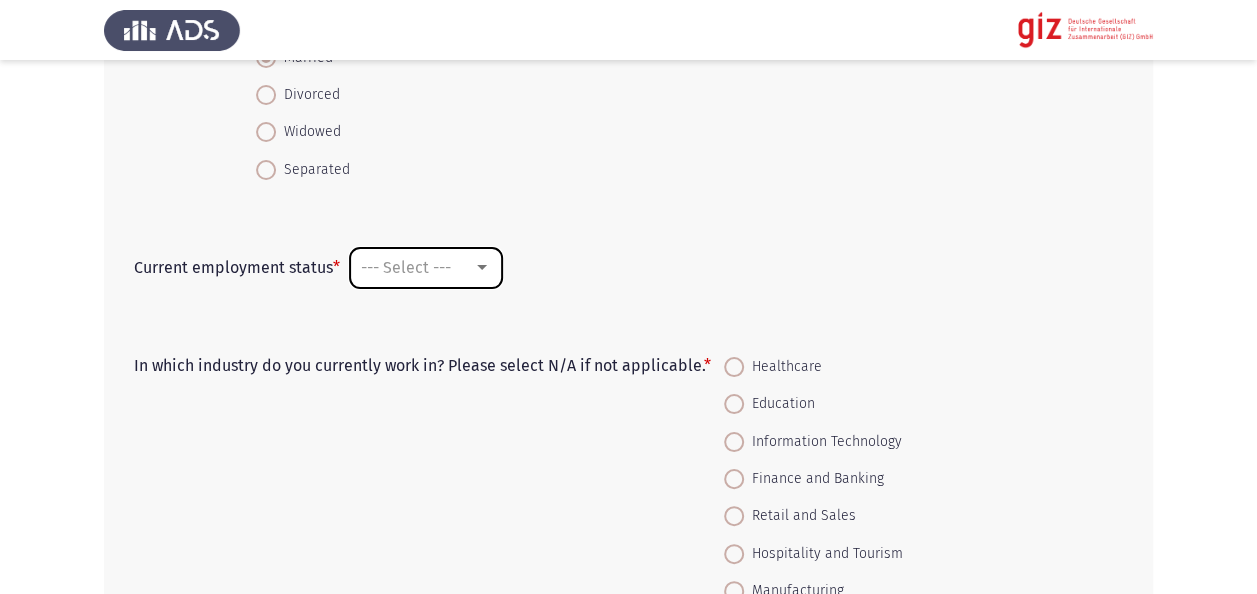 click on "--- Select ---" at bounding box center [426, 268] 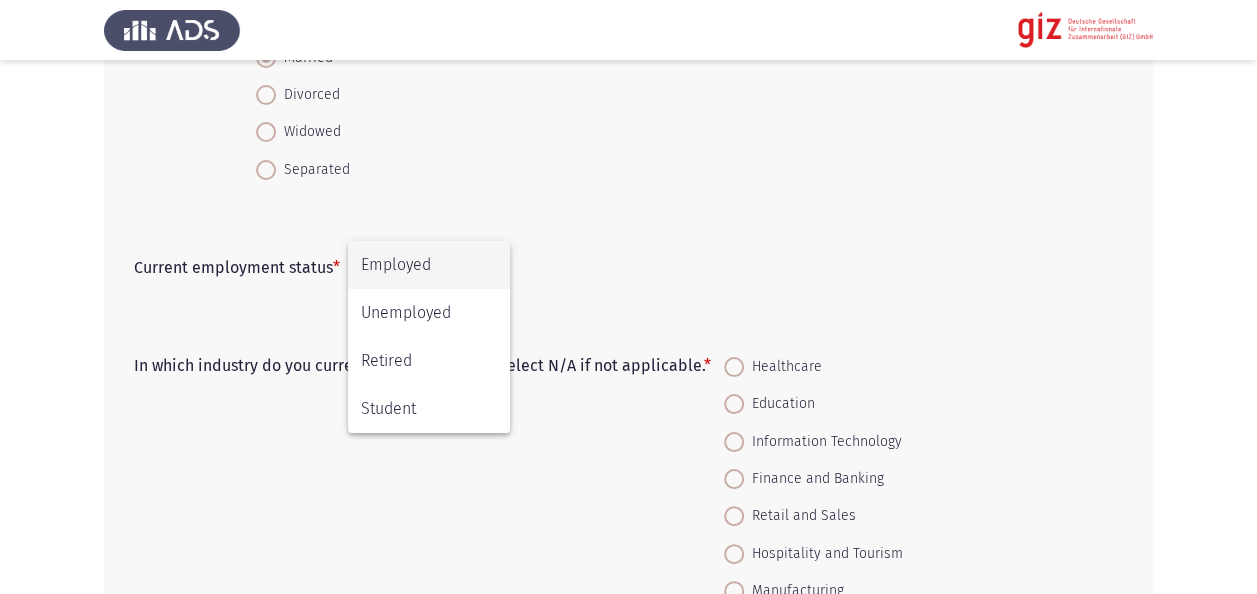 click on "Employed" at bounding box center [429, 265] 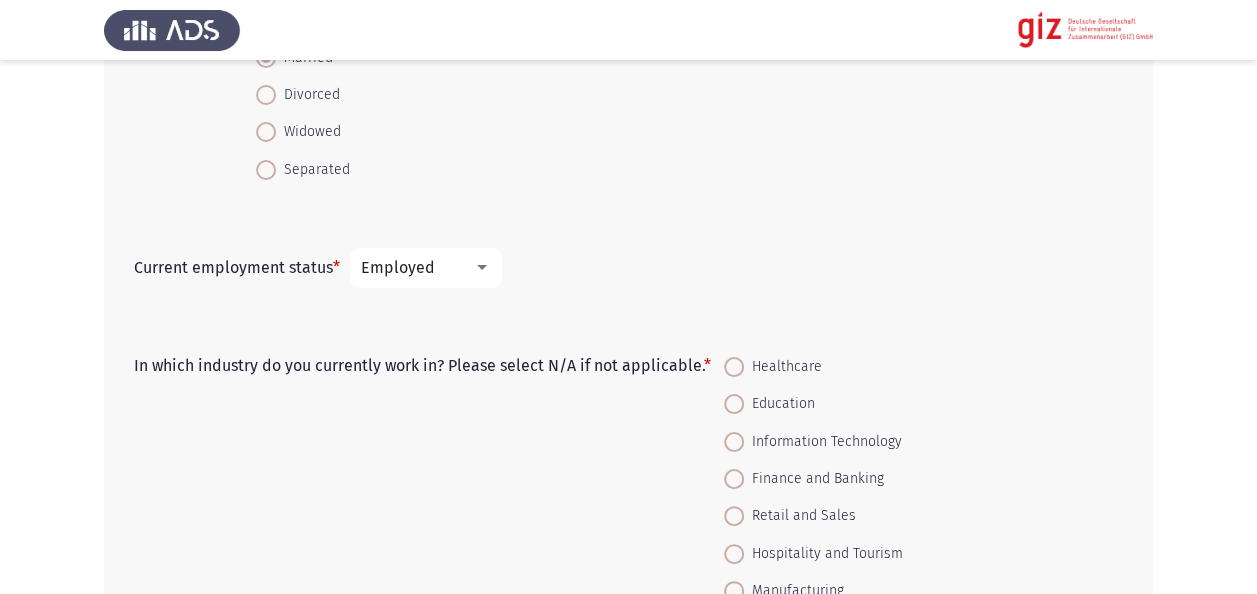 click on "In which industry do you currently work in? Please select N/A if not applicable.   *    Healthcare     Education     Information Technology     Finance and Banking     Retail and Sales     Hospitality and Tourism     Manufacturing     Construction     Transportation and Logistics     Media & Communications     Legal Services     Government and Public Administration     Non-Profit and Social Services     Agriculture     Arts and Entertainment     Other     N/A" 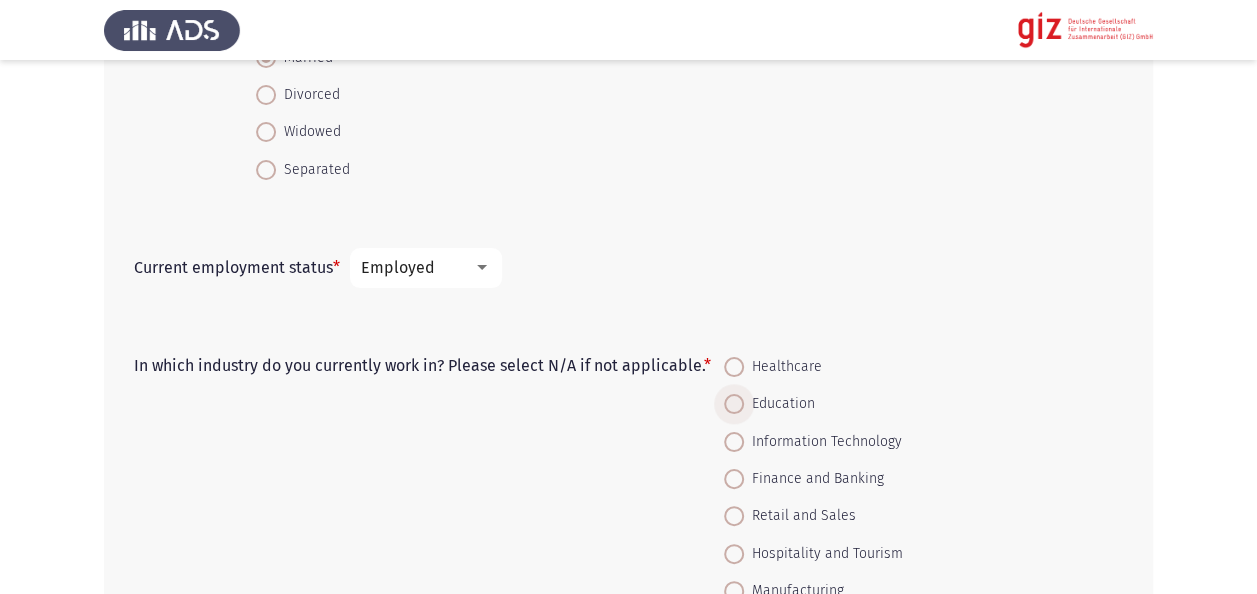 click on "Education" at bounding box center [779, 404] 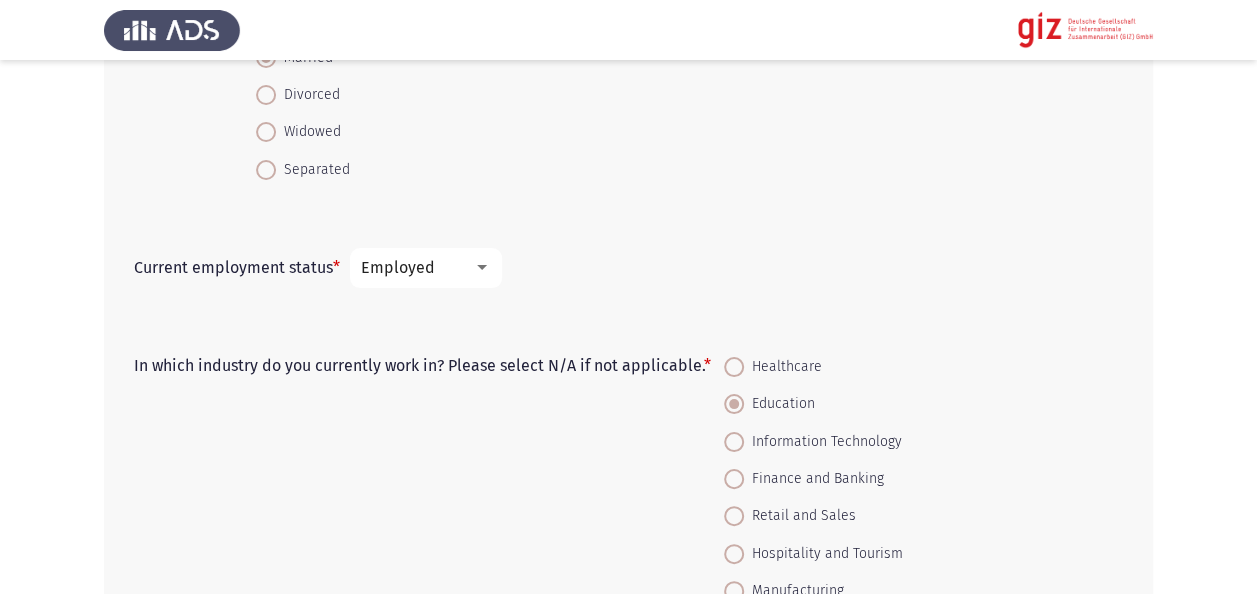 click on "In which industry do you currently work in? Please select N/A if not applicable.   *    Healthcare     Education     Information Technology     Finance and Banking     Retail and Sales     Hospitality and Tourism     Manufacturing     Construction     Transportation and Logistics     Media & Communications     Legal Services     Government and Public Administration     Non-Profit and Social Services     Agriculture     Arts and Entertainment     Other     N/A" 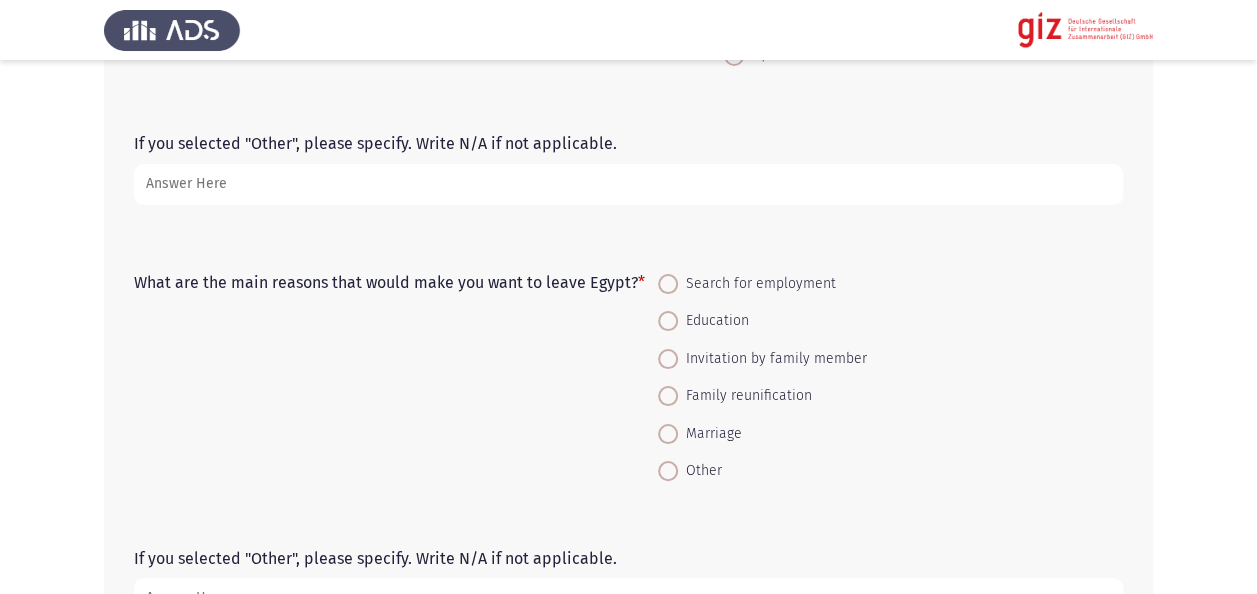 scroll, scrollTop: 1680, scrollLeft: 0, axis: vertical 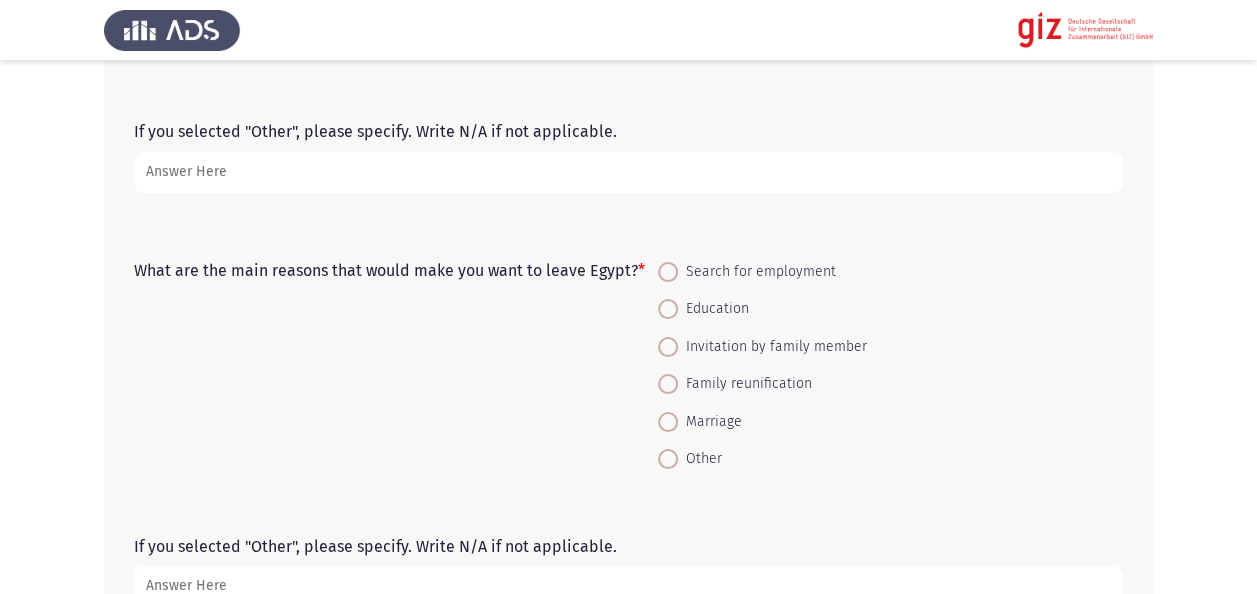 click on "Search for employment" at bounding box center (762, 271) 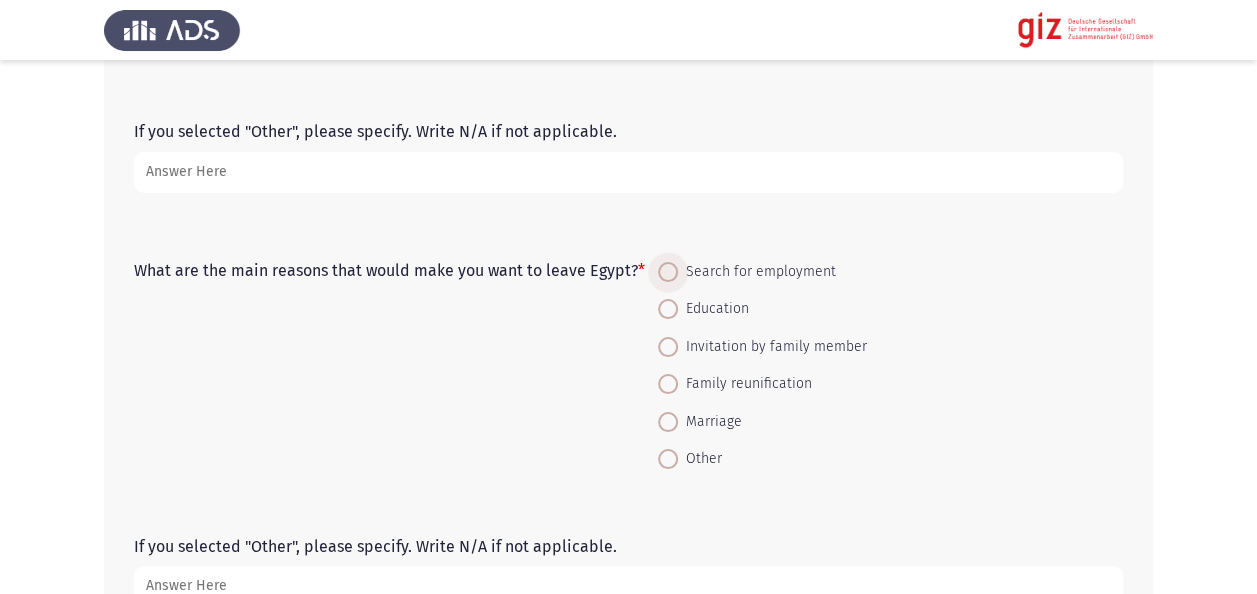 click on "Search for employment" at bounding box center [757, 272] 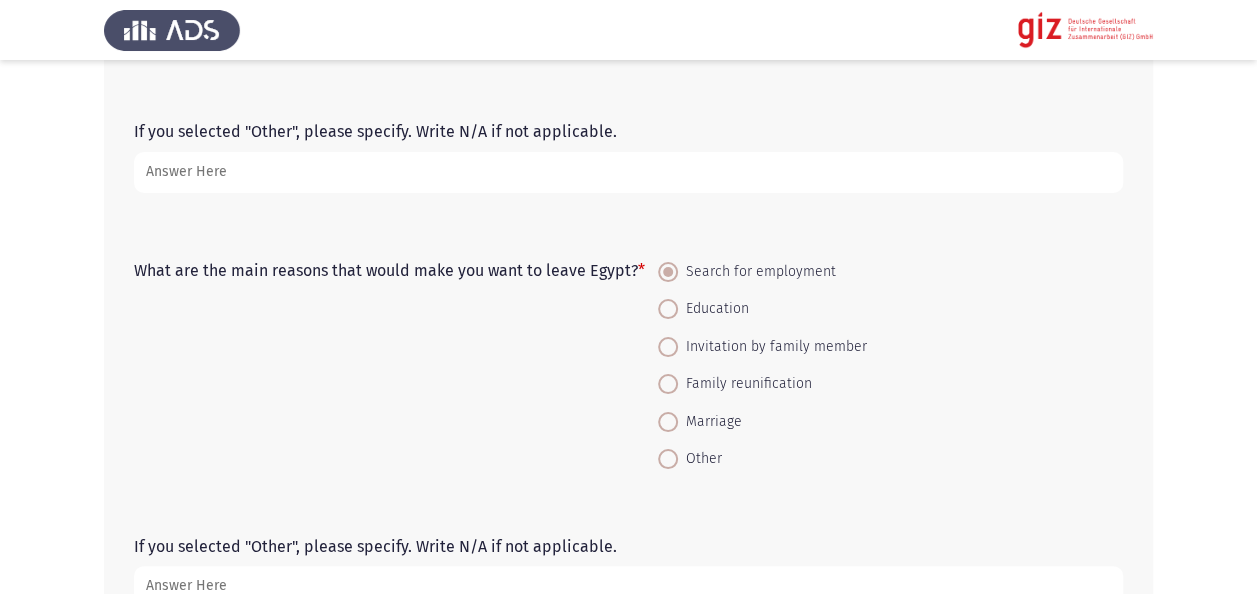 click on "What are the main reasons that would make you want to leave Egypt?   *    Search for employment     Education     Invitation by family member     Family reunification     Marriage     Other" 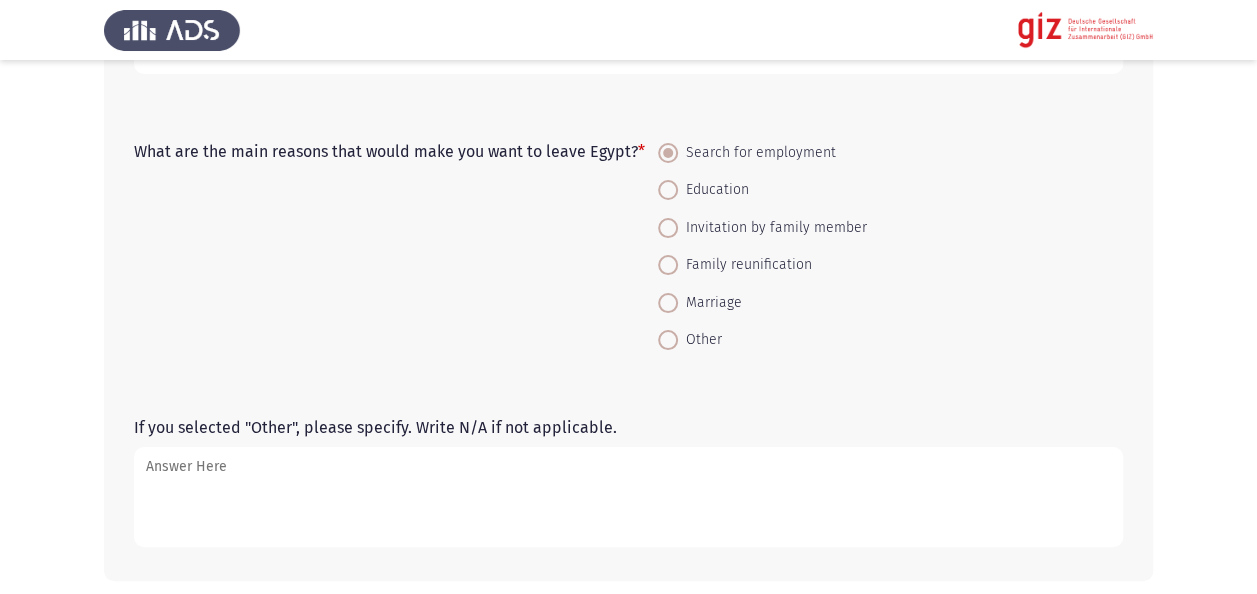 scroll, scrollTop: 1877, scrollLeft: 0, axis: vertical 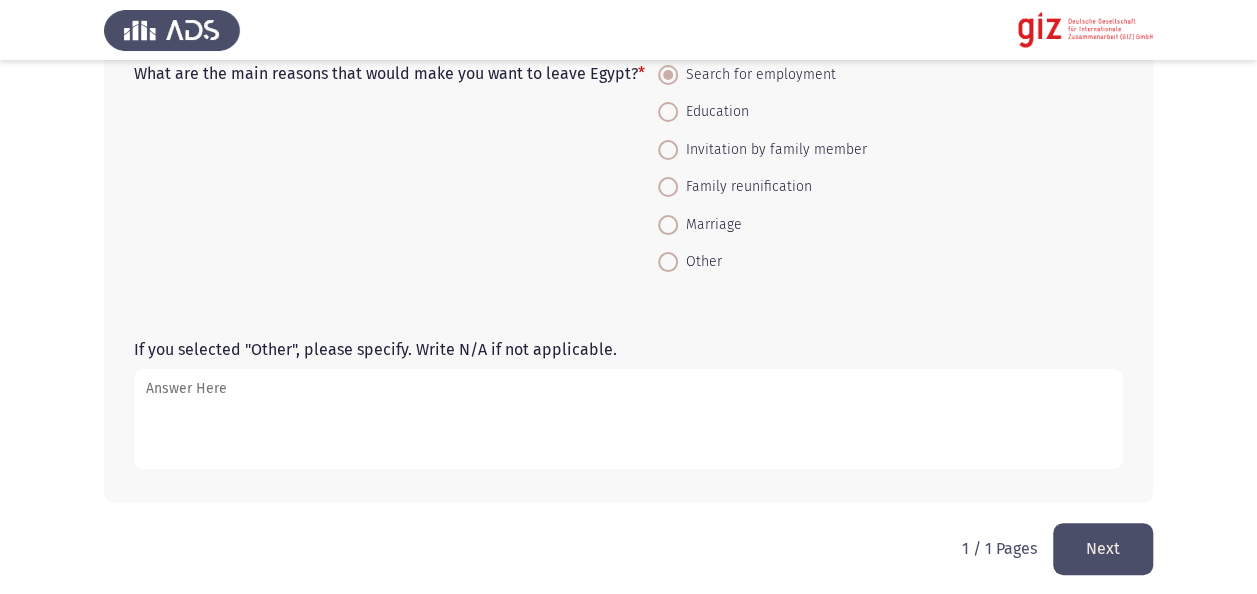 click on "Next" 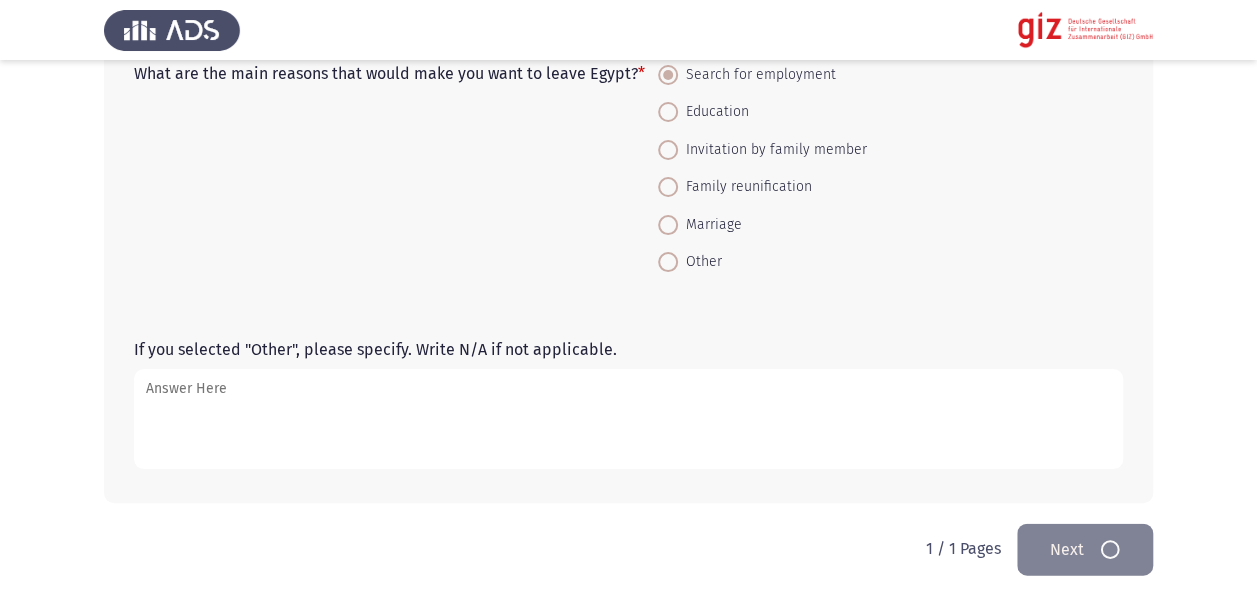 scroll, scrollTop: 0, scrollLeft: 0, axis: both 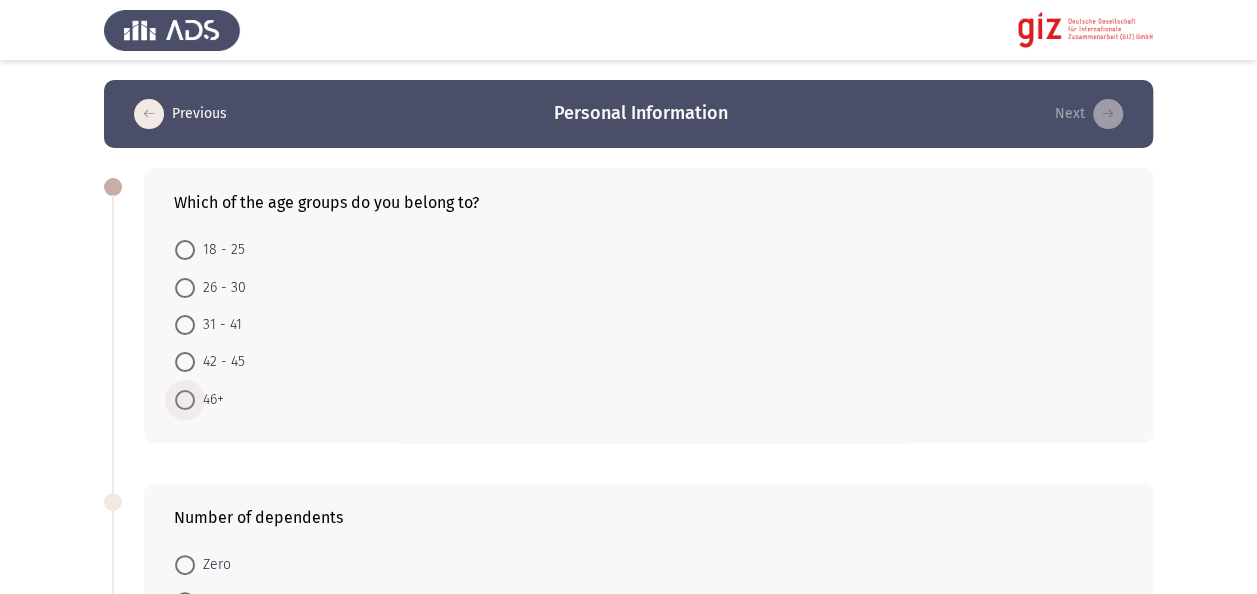 click on "46+" at bounding box center (209, 400) 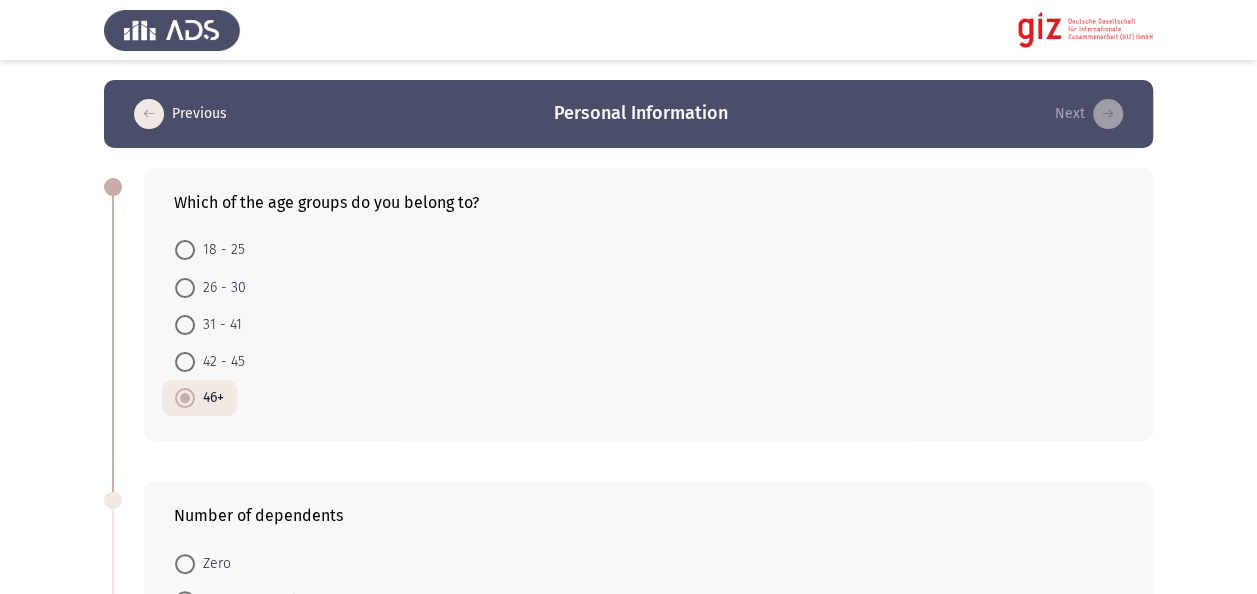 click on "Previous   Personal Information   Next  Which of the age groups do you belong to?    18 - 25     26 - 30     31 - 41     42 - 45     46+  Number of dependents    Zero     Between 1 and 3     4 or more  Place of residence    Alexandria     Aswan     Asyut     Beheira     Beni Suef     Cairo     Dakahlia     Damietta     Faiyum     Gharbia     Giza     Ismailia     Kafr El Sheikh      Luxor     Matruh     Minya     Monufia     New Valley     North Sinai     Port Said     Qalyubia     Qena     Red Sea     Sharqia     Sohag     South Sinai     Suez  Do you have any disabilities that you want to tell us about?    Yes     No   1 / 1 Pages   Previous   Next" at bounding box center [628, 1060] 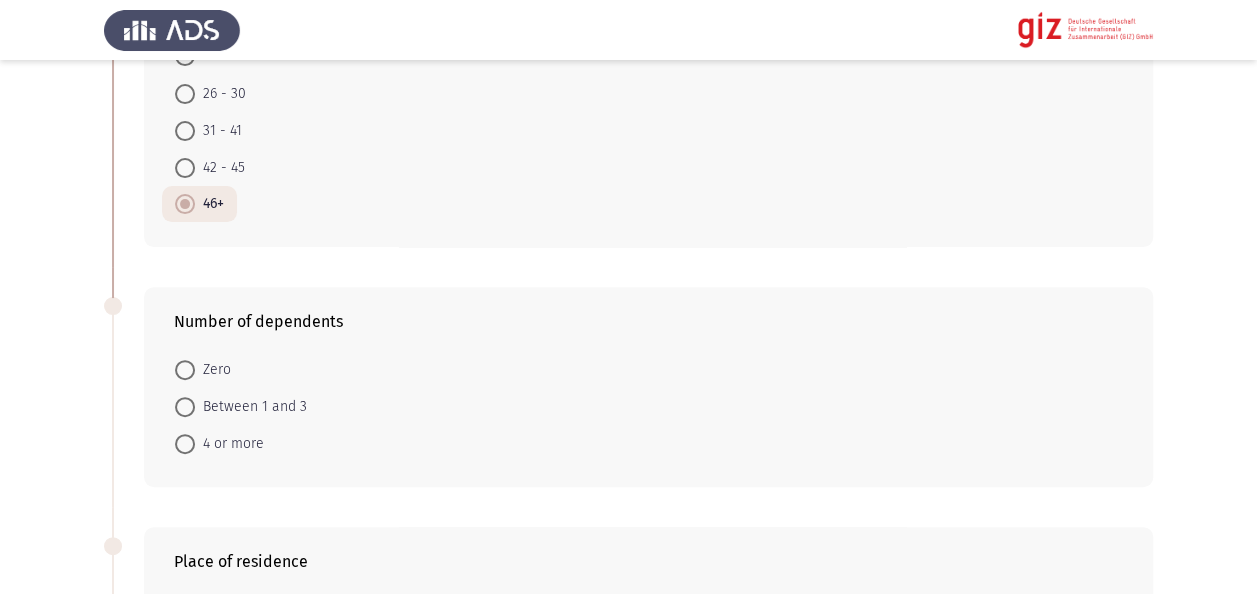 scroll, scrollTop: 280, scrollLeft: 0, axis: vertical 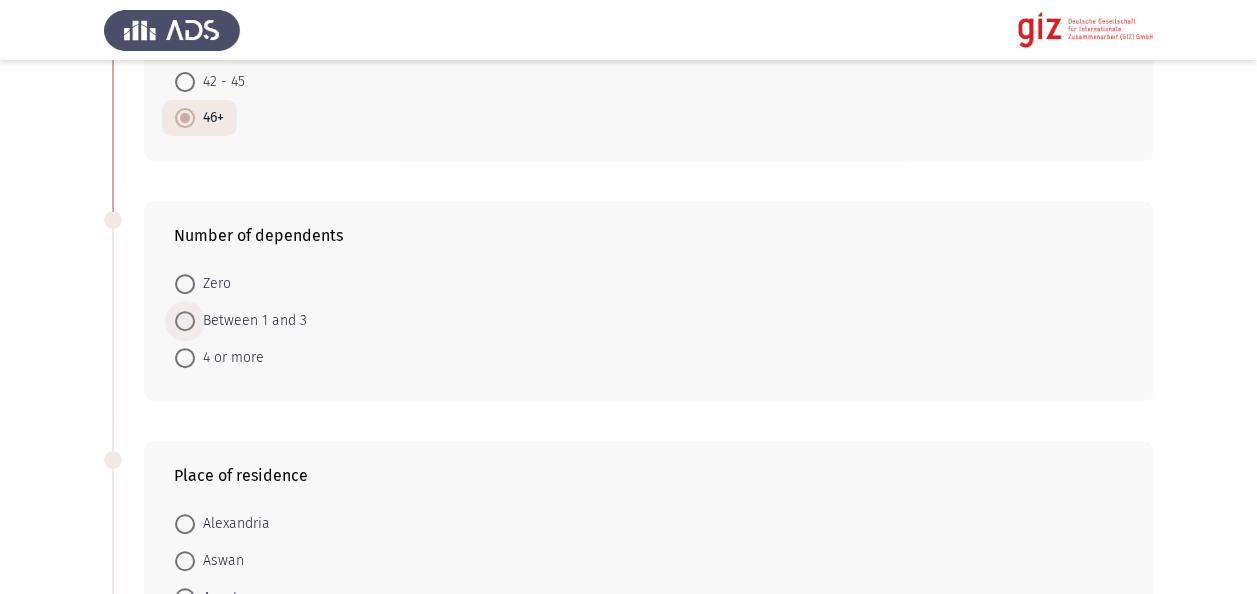 click on "Between 1 and 3" at bounding box center (251, 321) 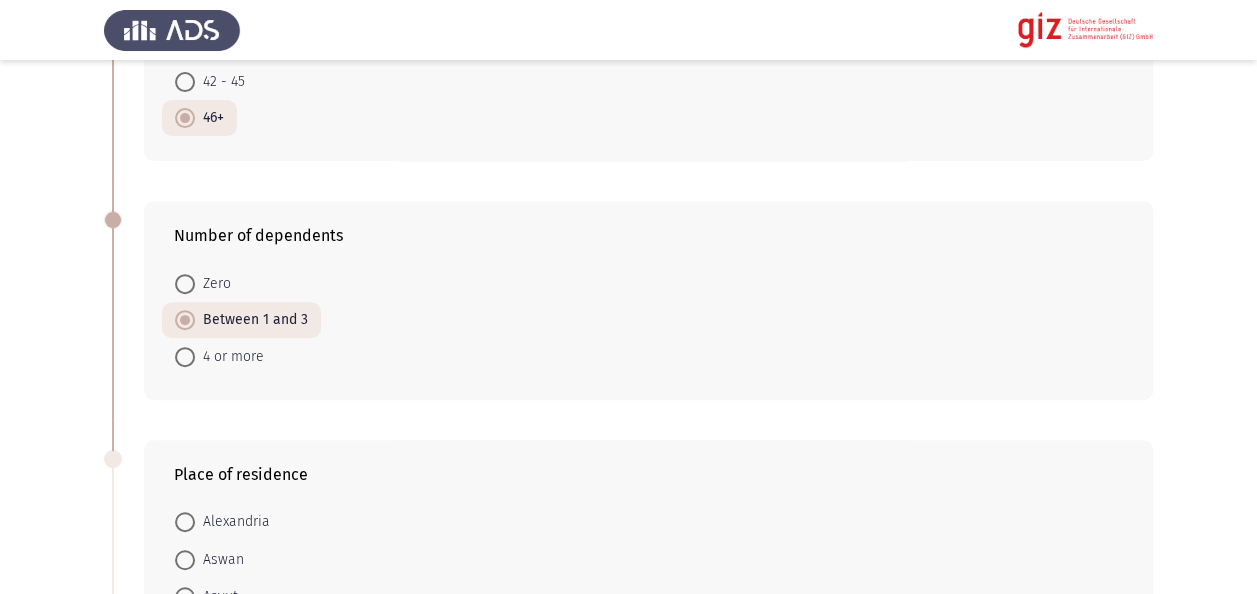 click on "Number of dependents    [NUMBER]     [NUMBER]     [NUMBER] or more" 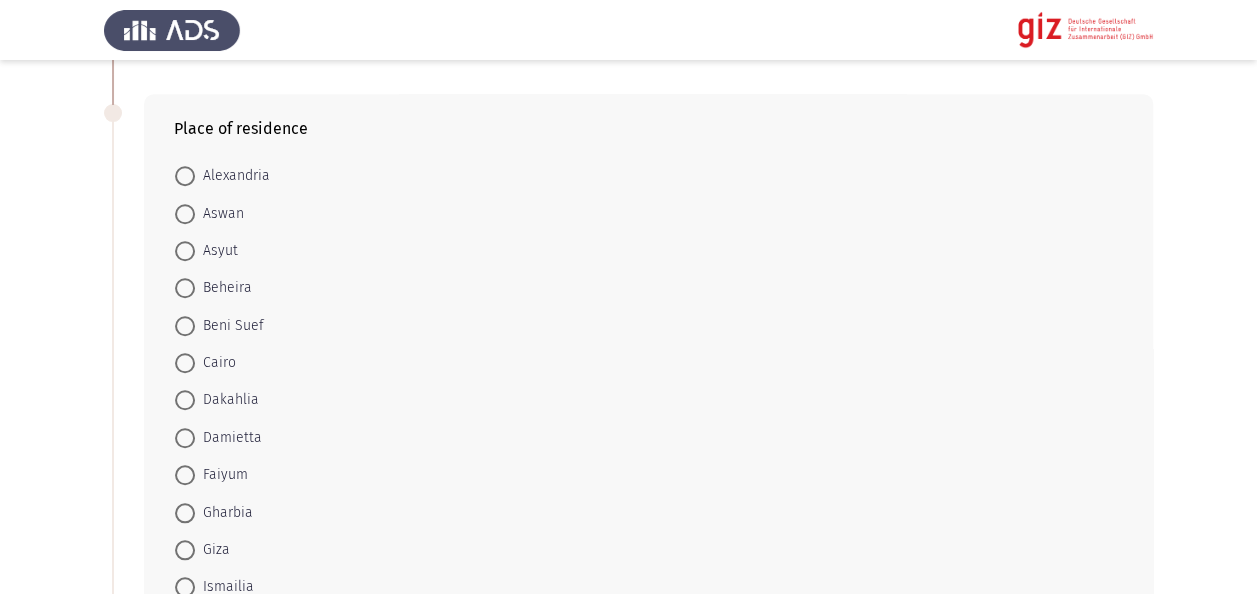 scroll, scrollTop: 720, scrollLeft: 0, axis: vertical 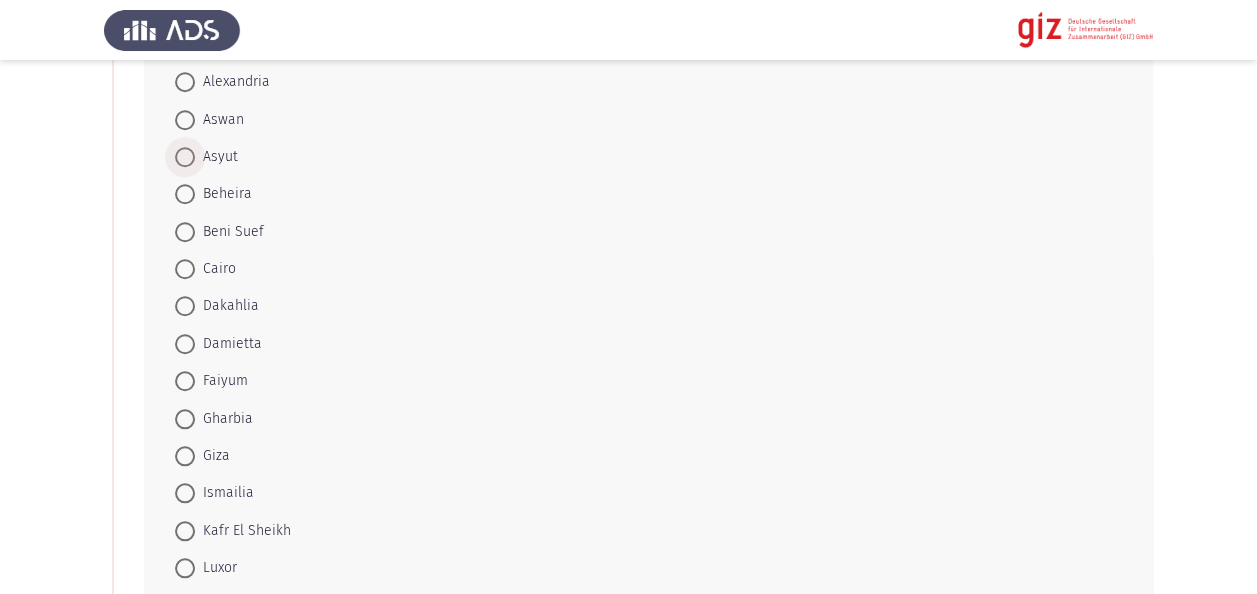 click on "Asyut" at bounding box center (216, 157) 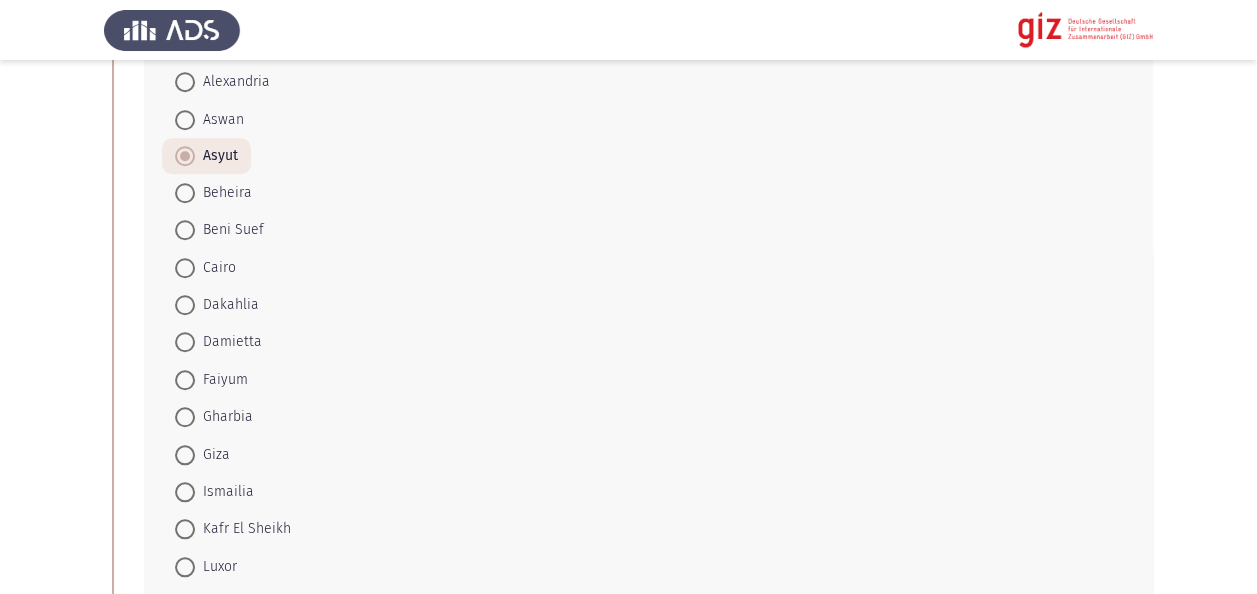 click on "Previous   Personal Information   Next  Which of the age groups do you belong to?    18 - 25     26 - 30     31 - 41     42 - 45     46+  Number of dependents    Zero     Between 1 and 3     4 or more  Place of residence    Alexandria     Aswan     Asyut     Beheira     Beni Suef     Cairo     Dakahlia     Damietta     Faiyum     Gharbia     Giza     Ismailia     Kafr El Sheikh      Luxor     Matruh     Minya     Monufia     New Valley     North Sinai     Port Said     Qalyubia     Qena     Red Sea     Sharqia     Sohag     South Sinai     Suez  Do you have any disabilities that you want to tell us about?    Yes     No   1 / 1 Pages   Previous   Next" 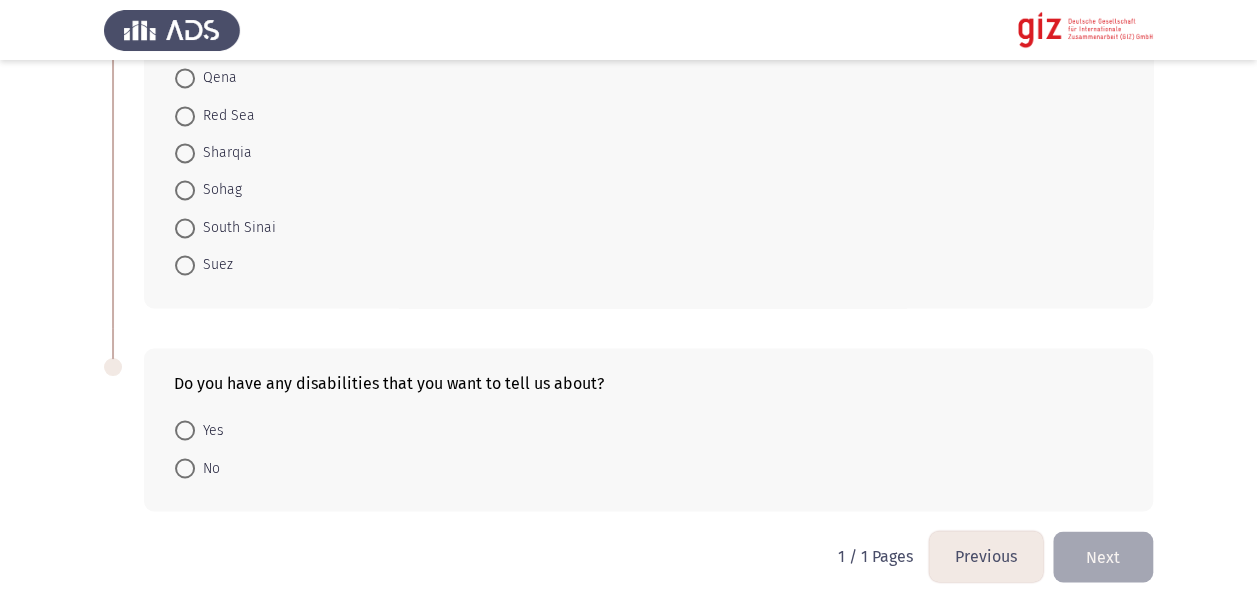 scroll, scrollTop: 1511, scrollLeft: 0, axis: vertical 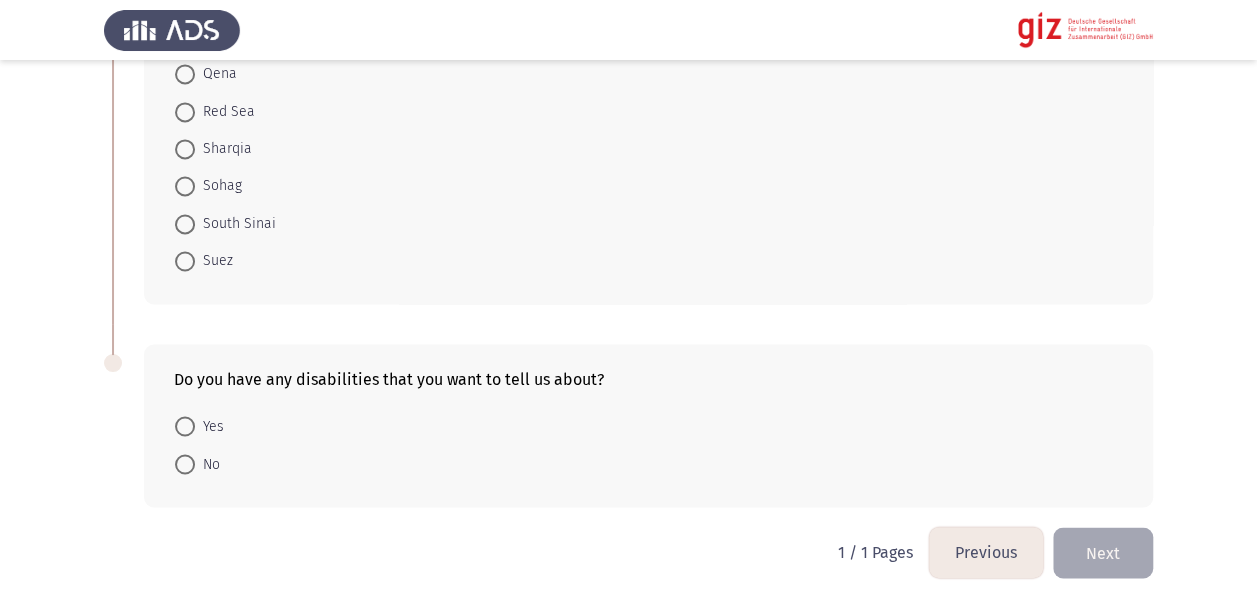 click on "No" at bounding box center [207, 464] 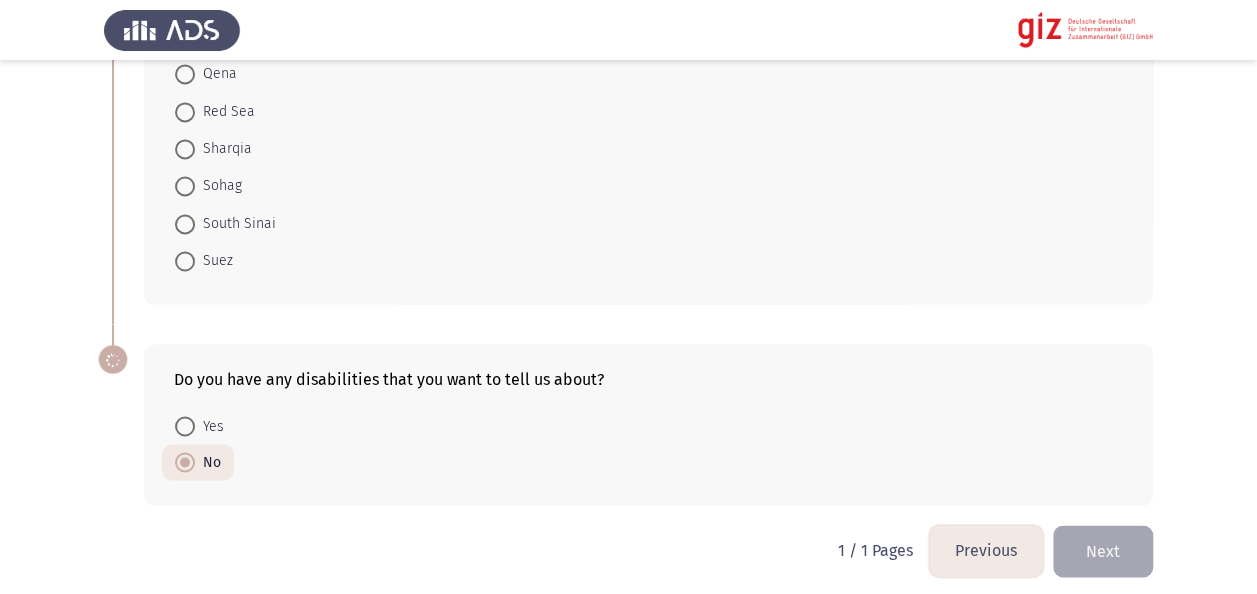 scroll, scrollTop: 1510, scrollLeft: 0, axis: vertical 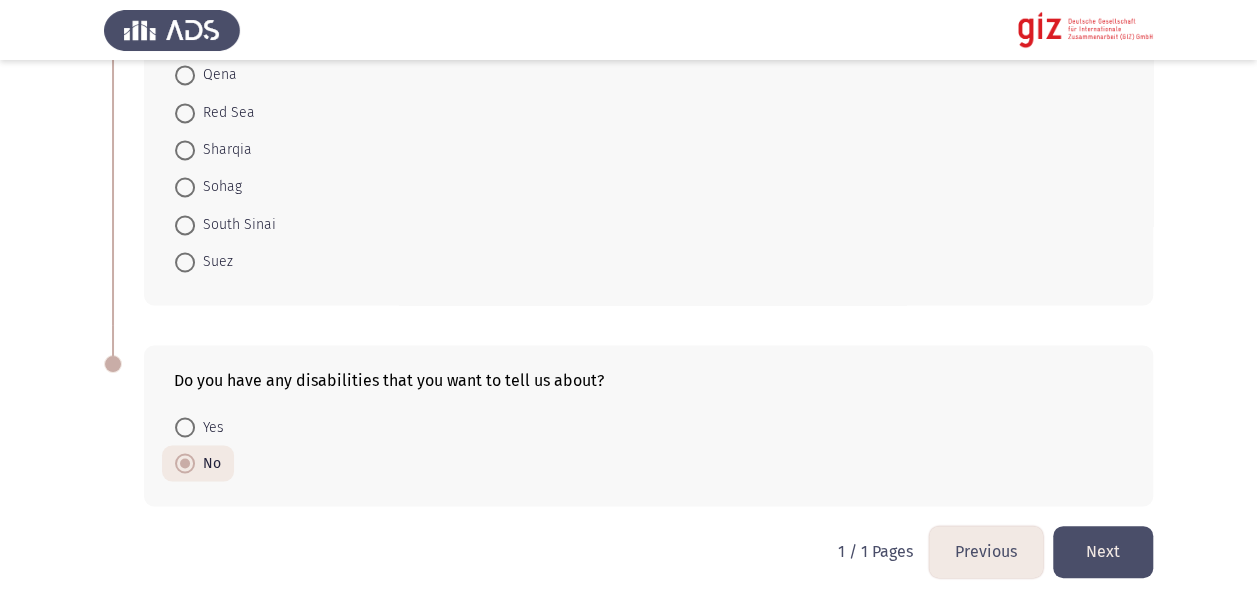 click on "Next" 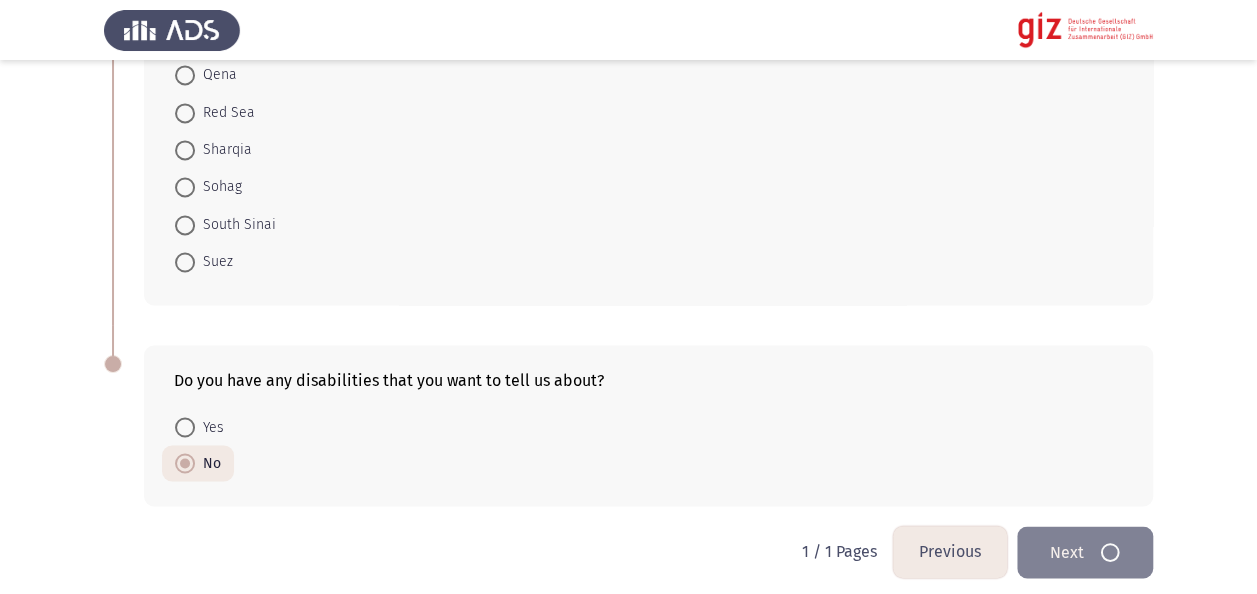 scroll, scrollTop: 0, scrollLeft: 0, axis: both 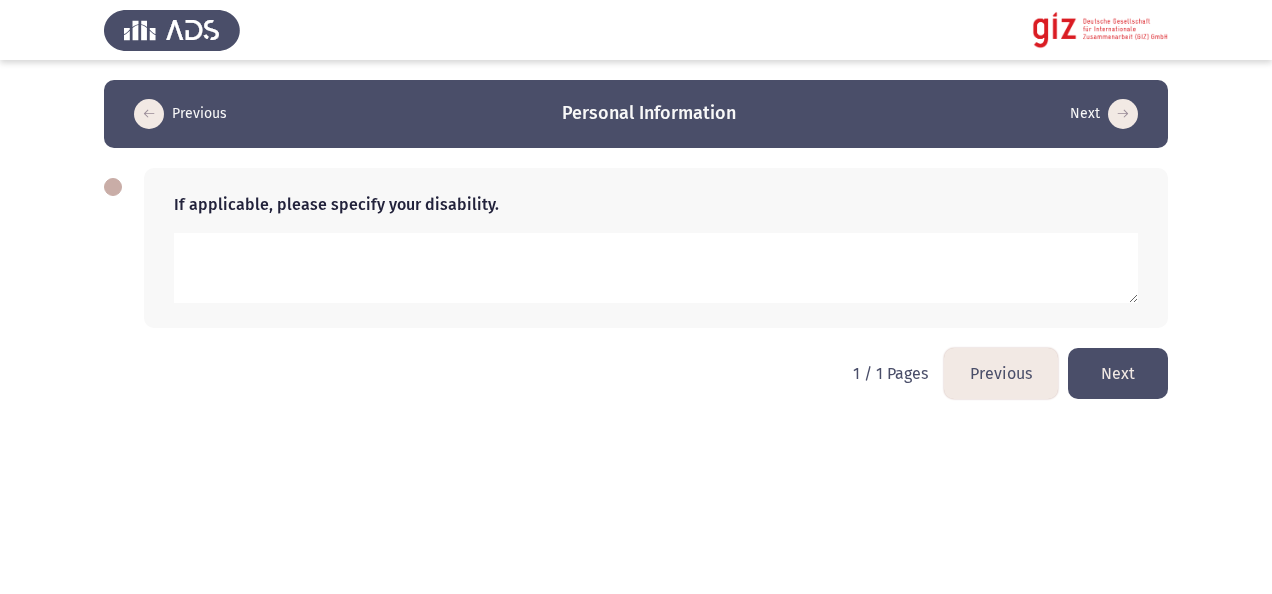 click on "Next" 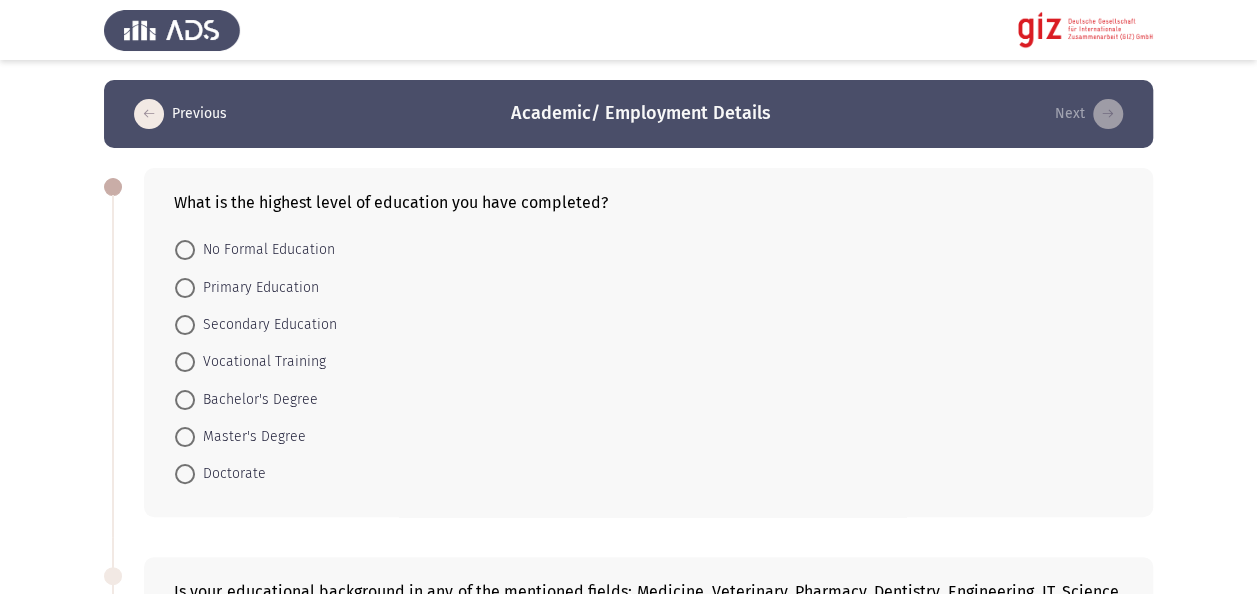 click on "Bachelor's Degree" at bounding box center [256, 400] 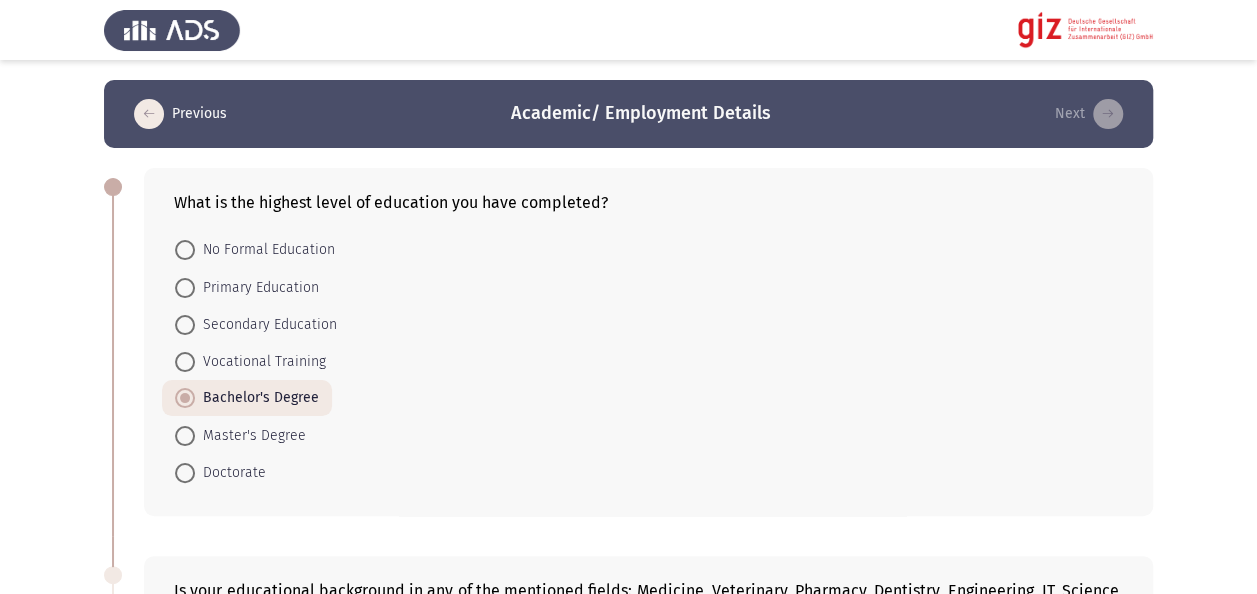 click on "Previous   Academic/ Employment Details   Next  What is the highest level of education you have completed?    No Formal Education     Primary Education     Secondary Education     Vocational Training     Bachelor's Degree     Master's Degree     Doctorate  Is your educational background in any of the mentioned fields: Medicine, Veterinary, Pharmacy, Dentistry, Engineering, IT, Science, Economics, or Political Science, Mass Communication?    Yes     No     No formal education  Are you currently unemployed or are you having difficulty in finding stable employment?    Yes     No  Are you currently engaged in informal economic activities (freelancing, day labor, seasonal work, vending, repair services) or facing underemployment?    Yes     No  Work Experience    Managerial     Business Owner     Administrative/Clerical     Technical     Freelancer     Unskilled Labor     None     Less than 1 month     1 to 3 months     3 to 6 months     6 to 12 months     1 to 2 years" at bounding box center (628, 1463) 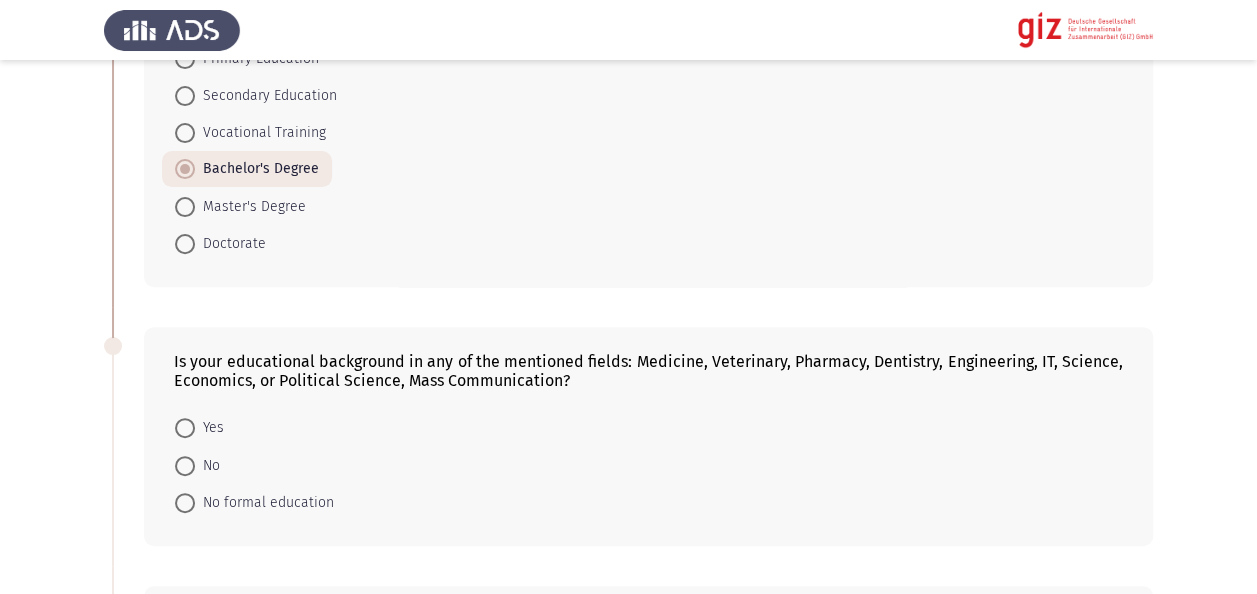 scroll, scrollTop: 440, scrollLeft: 0, axis: vertical 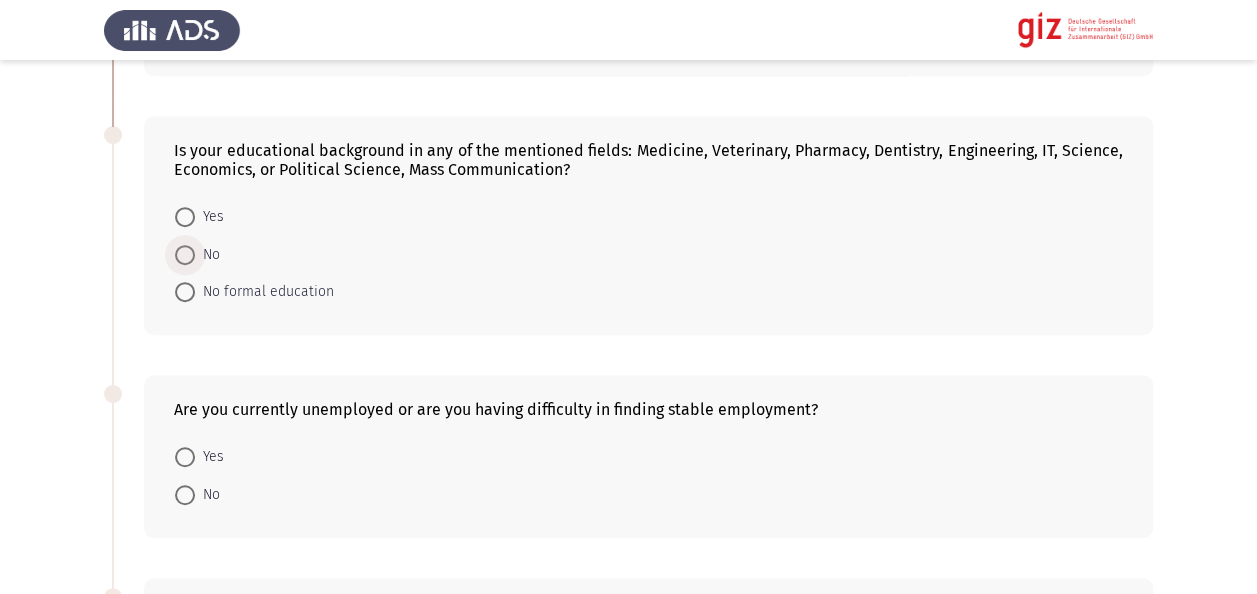 click on "No" at bounding box center (207, 255) 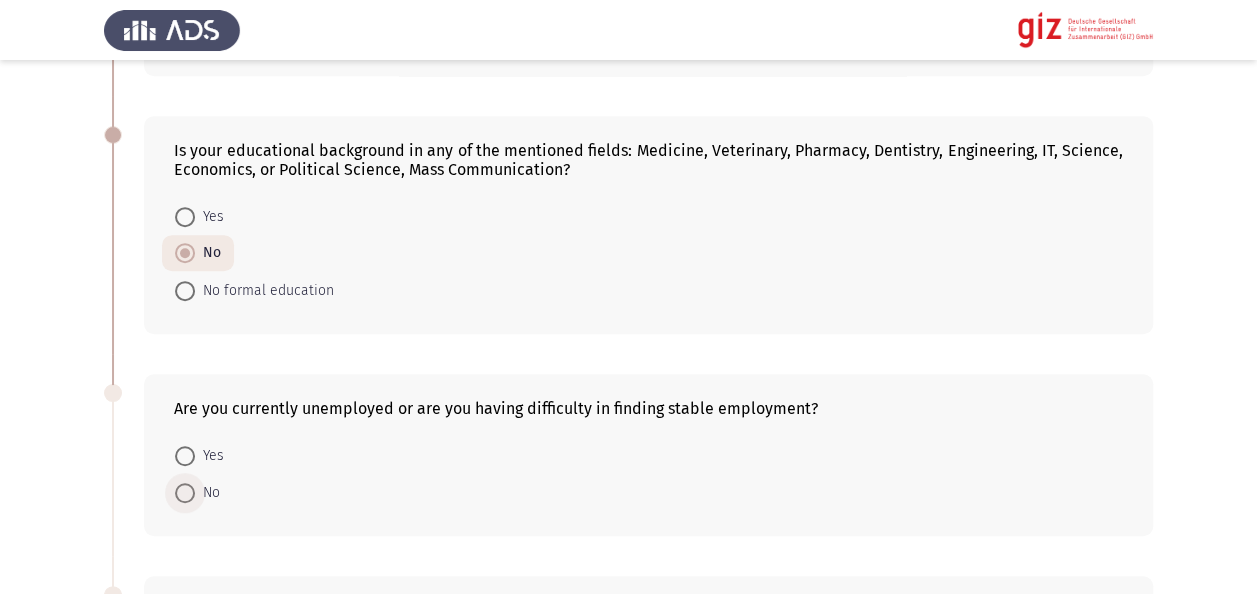 click at bounding box center (185, 493) 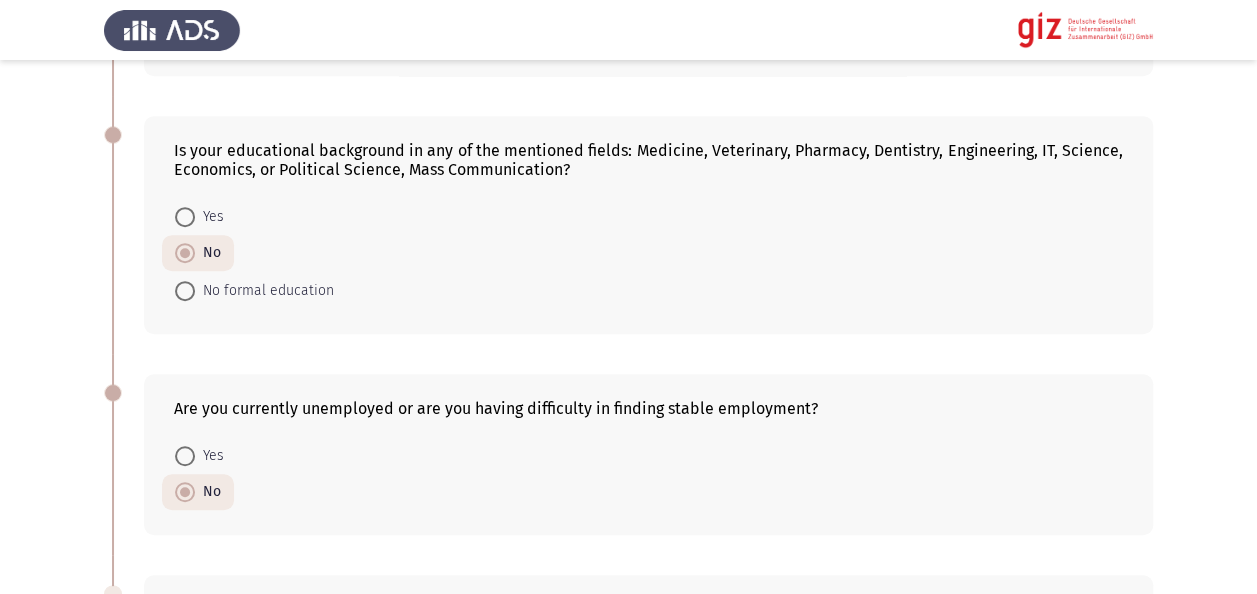 click on "Previous   Academic/ Employment Details   Next  What is the highest level of education you have completed?    No Formal Education     Primary Education     Secondary Education     Vocational Training     Bachelor's Degree     Master's Degree     Doctorate  Is your educational background in any of the mentioned fields: Medicine, Veterinary, Pharmacy, Dentistry, Engineering, IT, Science, Economics, or Political Science, Mass Communication?    Yes     No     No formal education  Are you currently unemployed or are you having difficulty in finding stable employment?    Yes     No  Are you currently engaged in informal economic activities (freelancing, day labor, seasonal work, vending, repair services) or facing underemployment?    Yes     No  Work Experience    Managerial     Business Owner     Administrative/Clerical     Technical     Freelancer     Unskilled Labor     None     Less than 1 month     1 to 3 months     3 to 6 months     6 to 12 months     1 to 2 years         Yes" 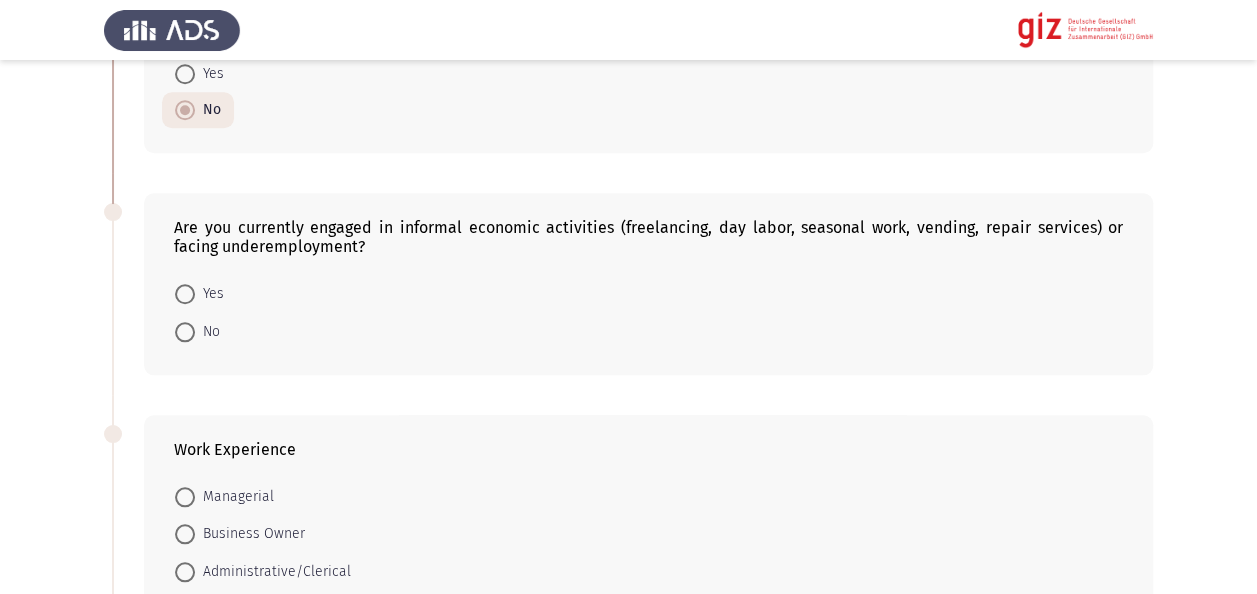 scroll, scrollTop: 840, scrollLeft: 0, axis: vertical 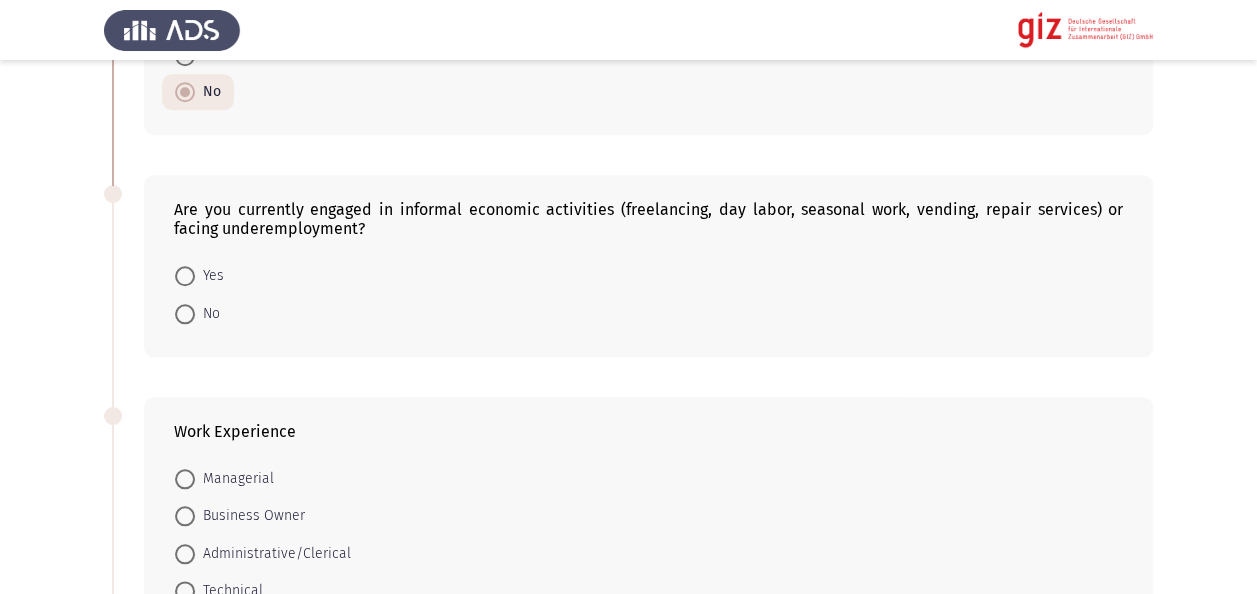 click on "Previous   Academic/ Employment Details   Next  What is the highest level of education you have completed?    No Formal Education     Primary Education     Secondary Education     Vocational Training     Bachelor's Degree     Master's Degree     Doctorate  Is your educational background in any of the mentioned fields: Medicine, Veterinary, Pharmacy, Dentistry, Engineering, IT, Science, Economics, or Political Science, Mass Communication?    Yes     No     No formal education  Are you currently unemployed or are you having difficulty in finding stable employment?    Yes     No  Are you currently engaged in informal economic activities (freelancing, day labor, seasonal work, vending, repair services) or facing underemployment?    Yes     No  Work Experience    Managerial     Business Owner     Administrative/Clerical     Technical     Freelancer     Unskilled Labor     None     Less than 1 month     1 to 3 months     3 to 6 months     6 to 12 months     1 to 2 years         Yes" 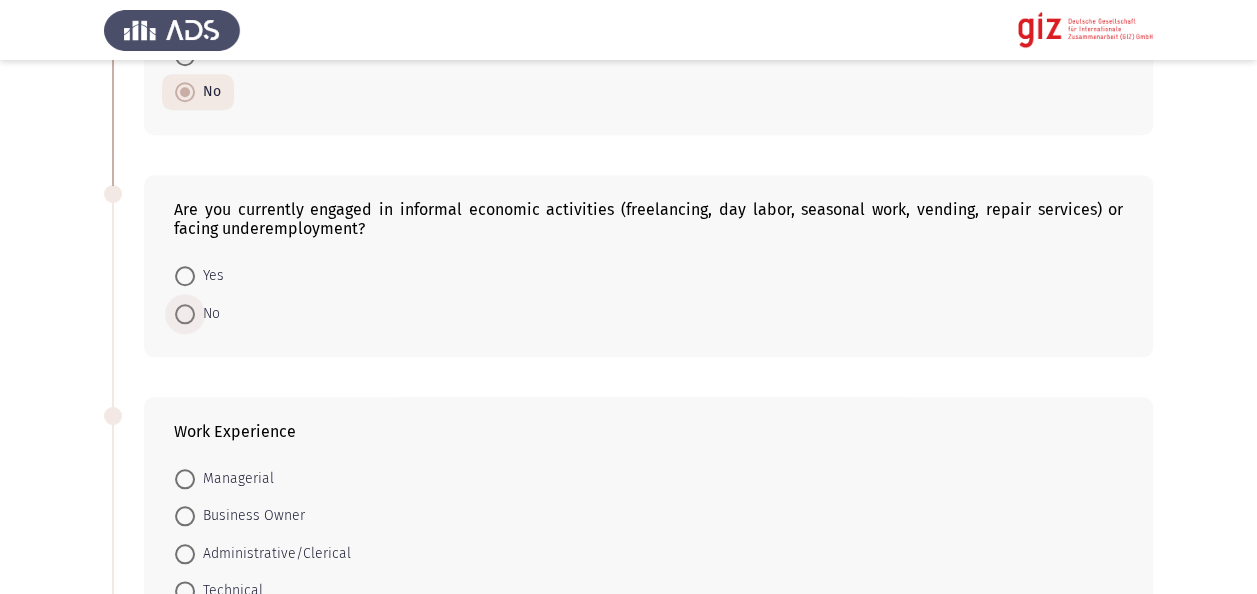 click on "No" at bounding box center (207, 314) 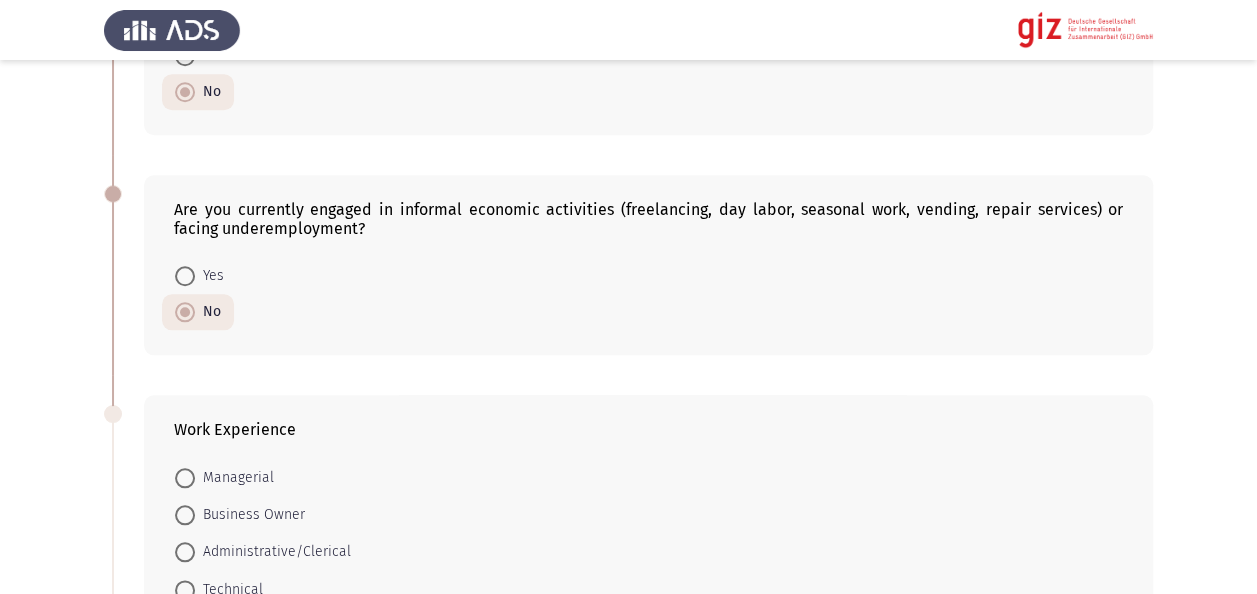 click on "Previous   Academic/ Employment Details   Next  What is the highest level of education you have completed?    No Formal Education     Primary Education     Secondary Education     Vocational Training     Bachelor's Degree     Master's Degree     Doctorate  Is your educational background in any of the mentioned fields: Medicine, Veterinary, Pharmacy, Dentistry, Engineering, IT, Science, Economics, or Political Science, Mass Communication?    Yes     No     No formal education  Are you currently unemployed or are you having difficulty in finding stable employment?    Yes     No  Are you currently engaged in informal economic activities (freelancing, day labor, seasonal work, vending, repair services) or facing underemployment?    Yes     No  Work Experience    Managerial     Business Owner     Administrative/Clerical     Technical     Freelancer     Unskilled Labor     None     Less than 1 month     1 to 3 months     3 to 6 months     6 to 12 months     1 to 2 years" at bounding box center [628, 621] 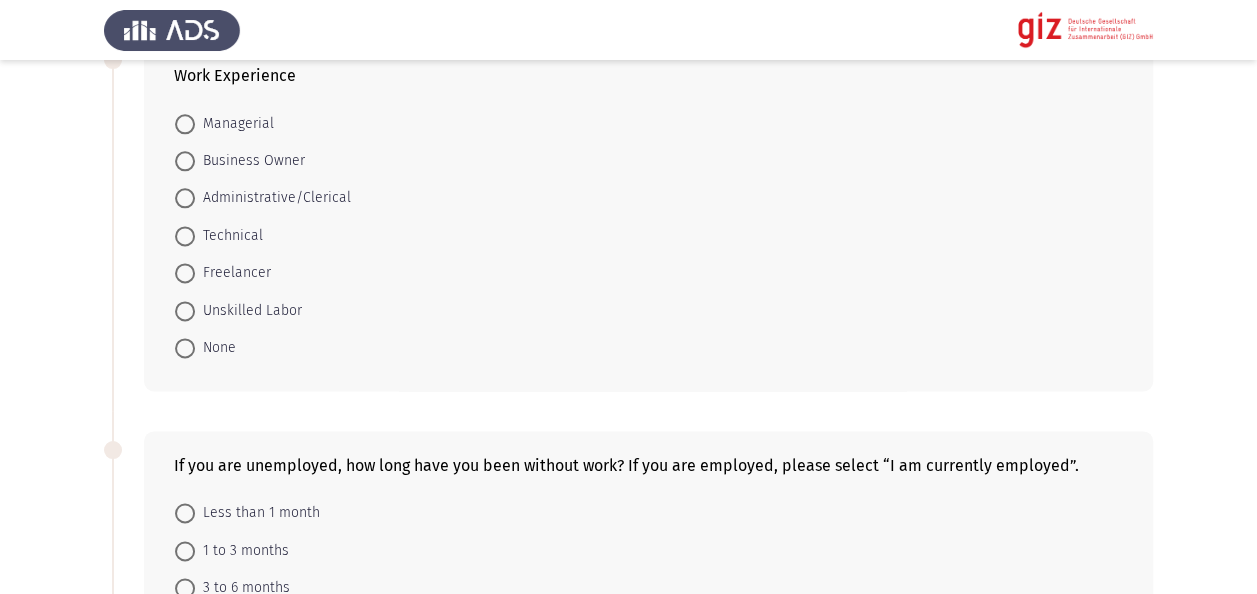 scroll, scrollTop: 1200, scrollLeft: 0, axis: vertical 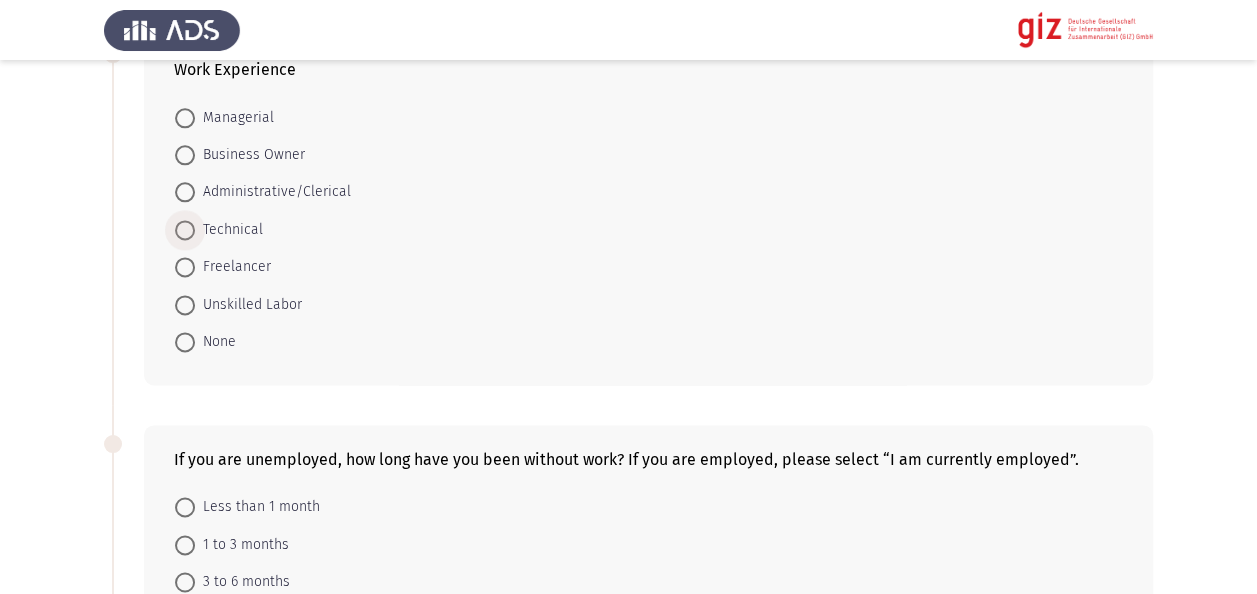 click at bounding box center (185, 230) 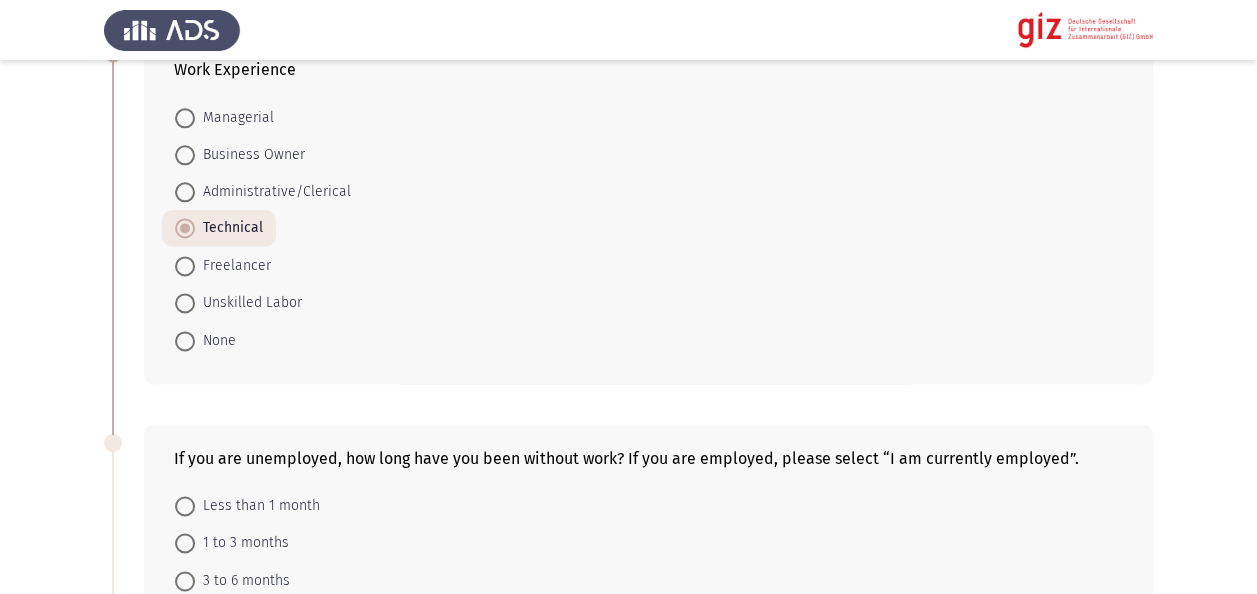 click on "Previous   Academic/ Employment Details   Next  What is the highest level of education you have completed?    No Formal Education     Primary Education     Secondary Education     Vocational Training     Bachelor's Degree     Master's Degree     Doctorate  Is your educational background in any of the mentioned fields: Medicine, Veterinary, Pharmacy, Dentistry, Engineering, IT, Science, Economics, or Political Science, Mass Communication?    Yes     No     No formal education  Are you currently unemployed or are you having difficulty in finding stable employment?    Yes     No  Are you currently engaged in informal economic activities (freelancing, day labor, seasonal work, vending, repair services) or facing underemployment?    Yes     No  Work Experience    Managerial     Business Owner     Administrative/Clerical     Technical     Freelancer     Unskilled Labor     None     Less than 1 month     1 to 3 months     3 to 6 months     6 to 12 months     1 to 2 years         Yes" 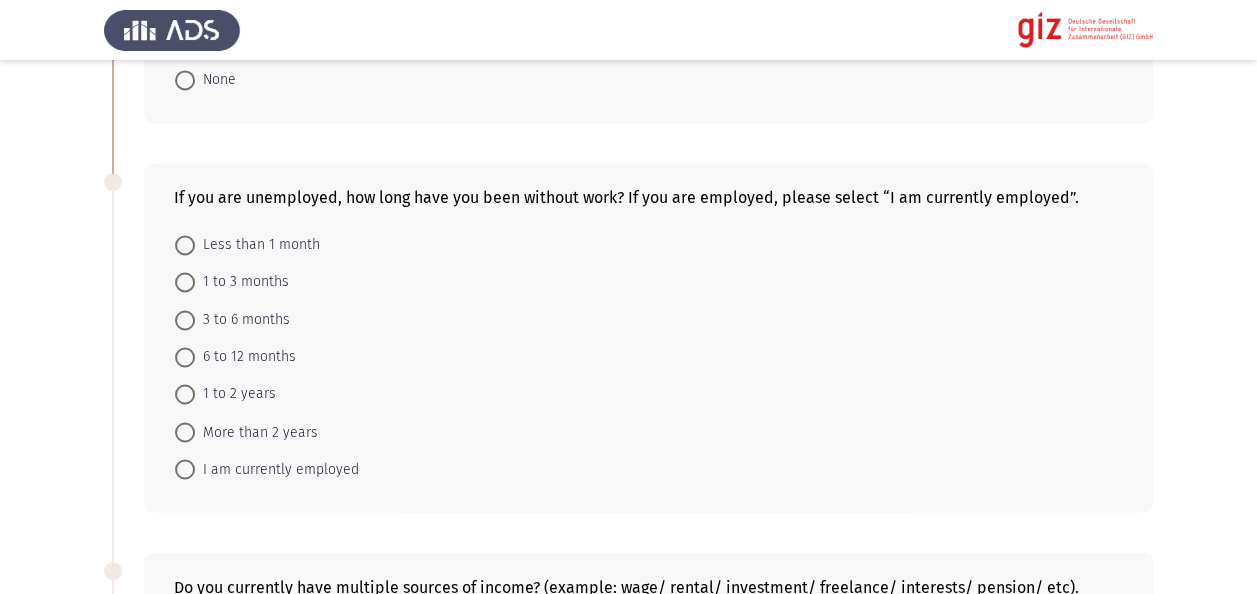 scroll, scrollTop: 1480, scrollLeft: 0, axis: vertical 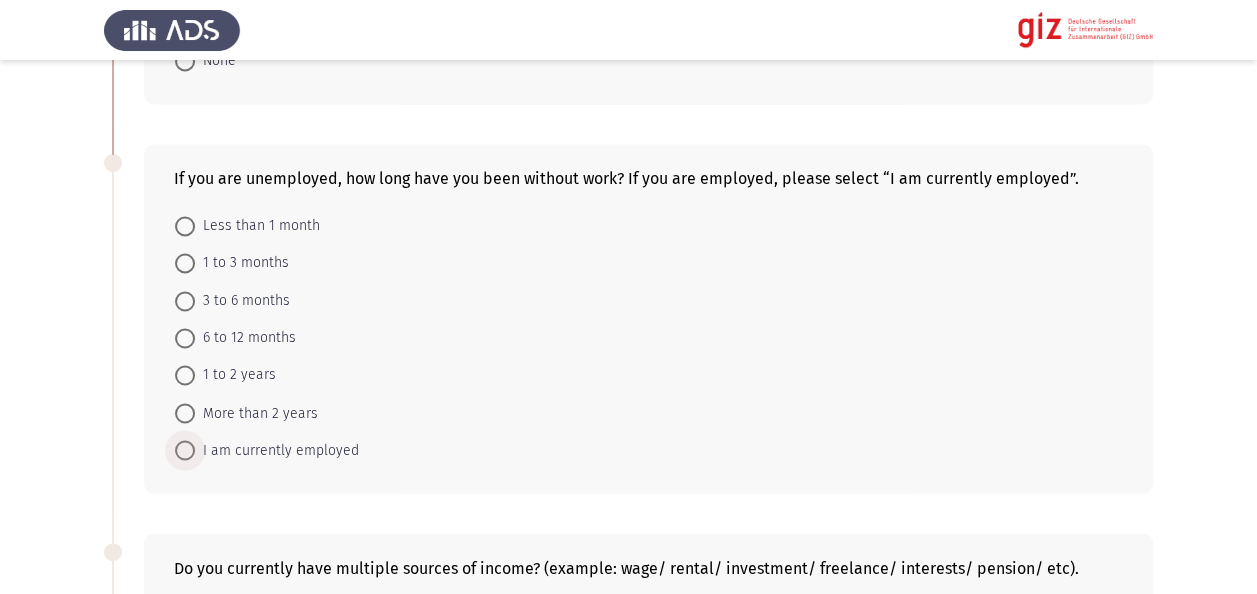 click on "I am currently employed" at bounding box center (277, 450) 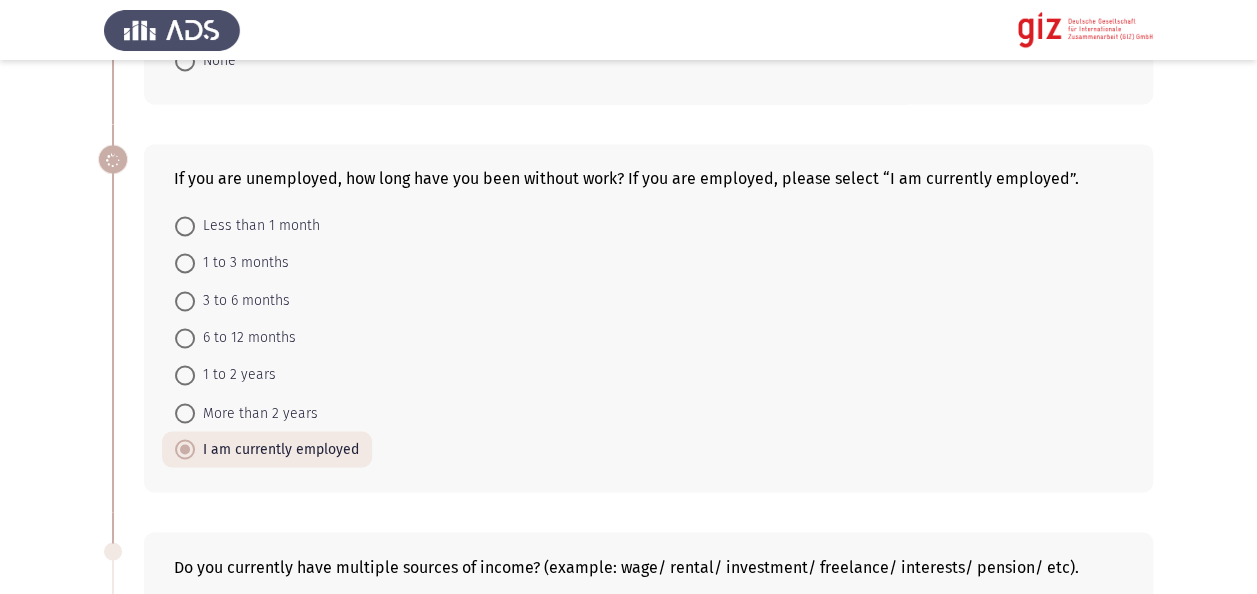 click on "Previous   Academic/ Employment Details   Next  What is the highest level of education you have completed?    No Formal Education     Primary Education     Secondary Education     Vocational Training     Bachelor's Degree     Master's Degree     Doctorate  Is your educational background in any of the mentioned fields: Medicine, Veterinary, Pharmacy, Dentistry, Engineering, IT, Science, Economics, or Political Science, Mass Communication?    Yes     No     No formal education  Are you currently unemployed or are you having difficulty in finding stable employment?    Yes     No  Are you currently engaged in informal economic activities (freelancing, day labor, seasonal work, vending, repair services) or facing underemployment?    Yes     No  Work Experience    Managerial     Business Owner     Administrative/Clerical     Technical     Freelancer     Unskilled Labor     None     Less than 1 month     1 to 3 months     3 to 6 months     6 to 12 months     1 to 2 years         Yes" 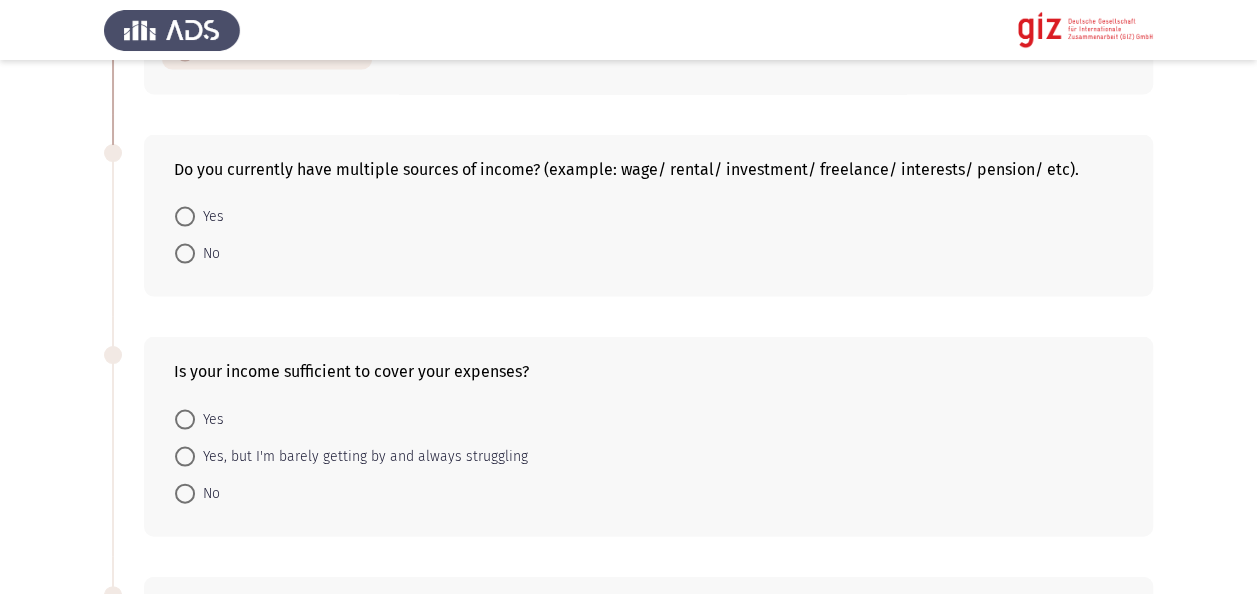 scroll, scrollTop: 1880, scrollLeft: 0, axis: vertical 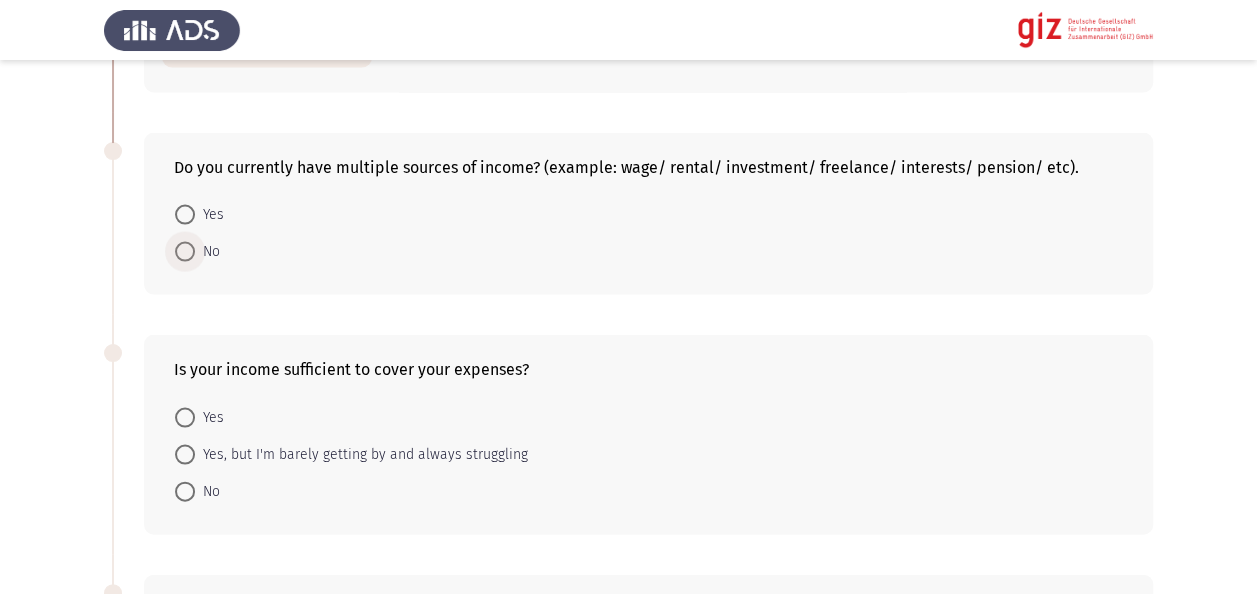 click on "No" at bounding box center (207, 251) 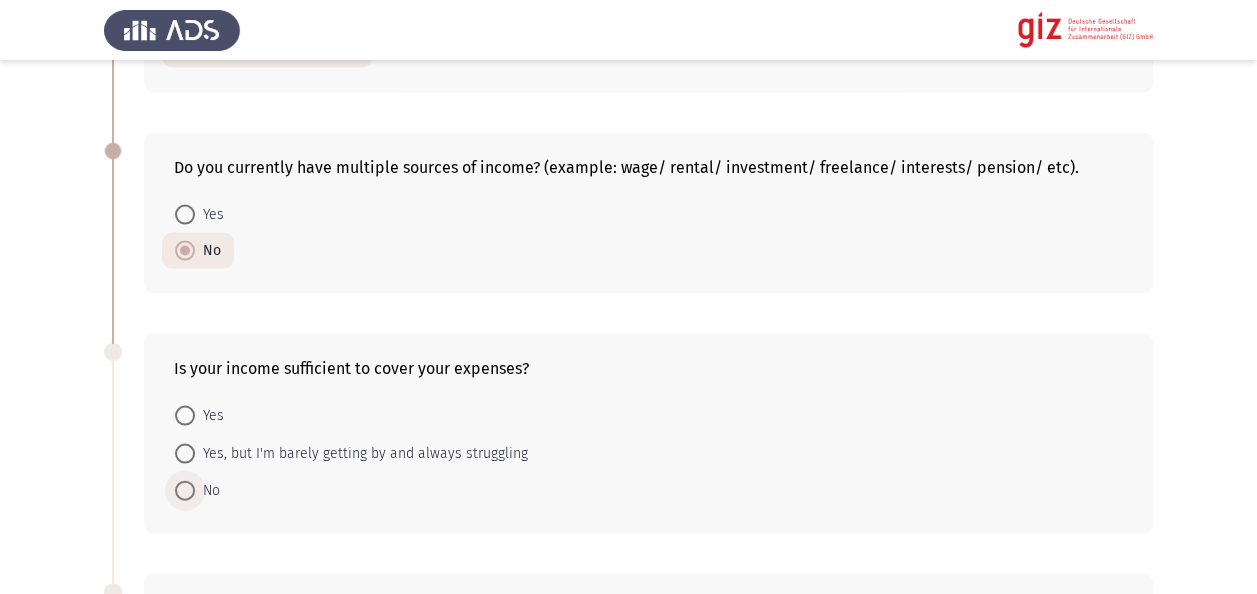 click on "No" at bounding box center [207, 490] 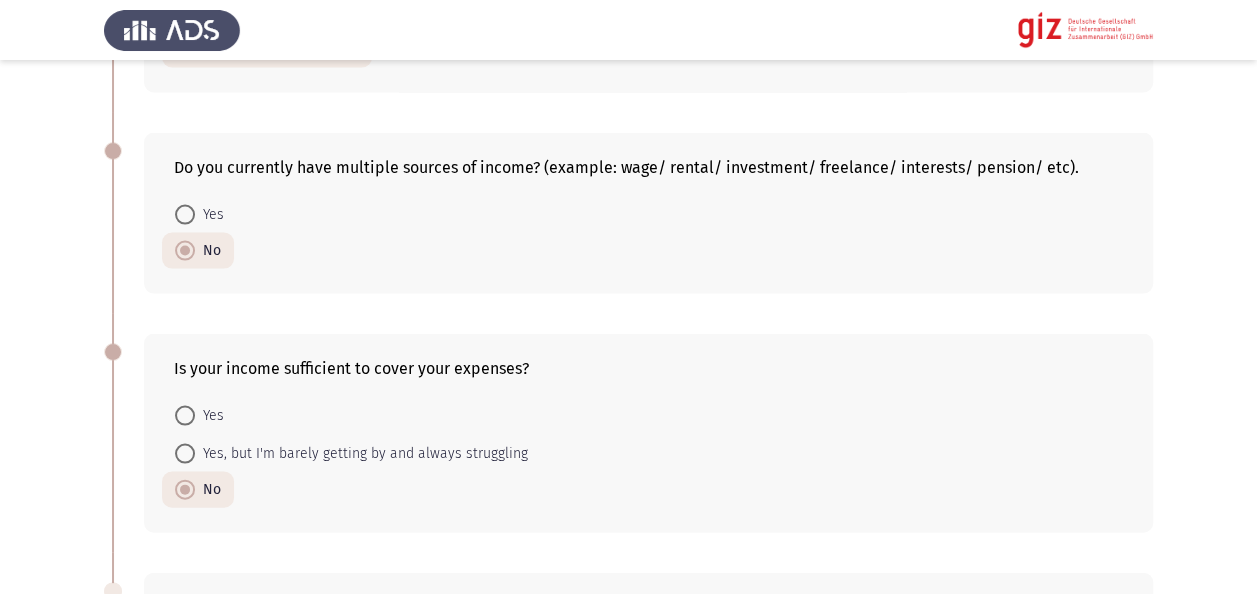 click on "Previous   Academic/ Employment Details   Next  What is the highest level of education you have completed?    No Formal Education     Primary Education     Secondary Education     Vocational Training     Bachelor's Degree     Master's Degree     Doctorate  Is your educational background in any of the mentioned fields: Medicine, Veterinary, Pharmacy, Dentistry, Engineering, IT, Science, Economics, or Political Science, Mass Communication?    Yes     No     No formal education  Are you currently unemployed or are you having difficulty in finding stable employment?    Yes     No  Are you currently engaged in informal economic activities (freelancing, day labor, seasonal work, vending, repair services) or facing underemployment?    Yes     No  Work Experience    Managerial     Business Owner     Administrative/Clerical     Technical     Freelancer     Unskilled Labor     None     Less than 1 month     1 to 3 months     3 to 6 months     6 to 12 months     1 to 2 years         Yes" 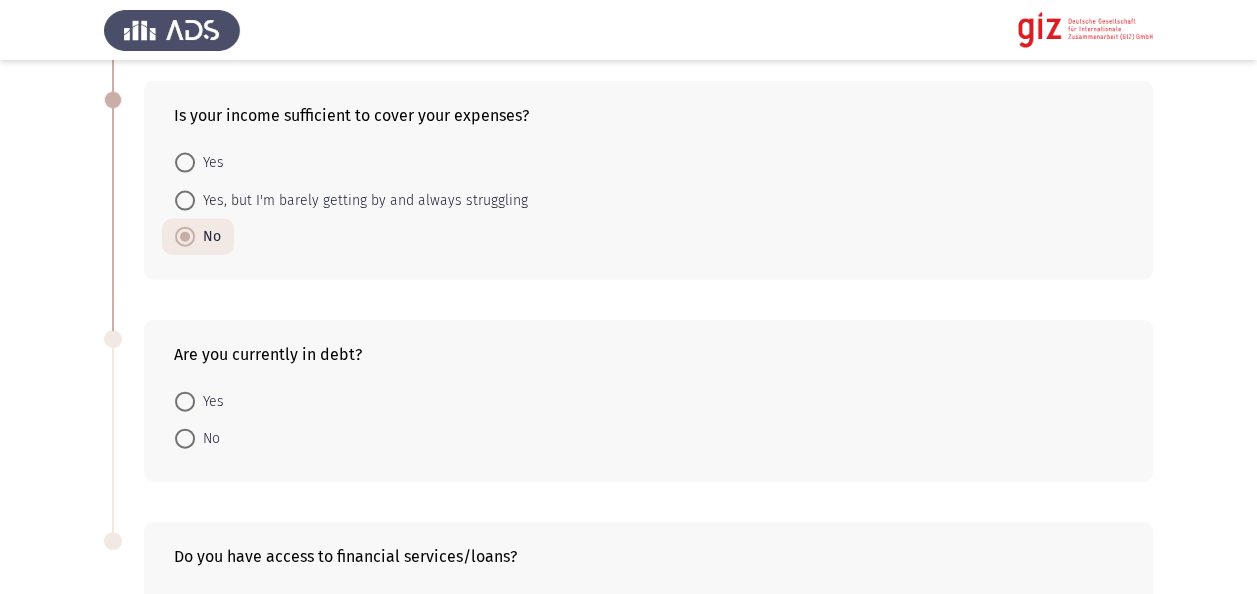 scroll, scrollTop: 2160, scrollLeft: 0, axis: vertical 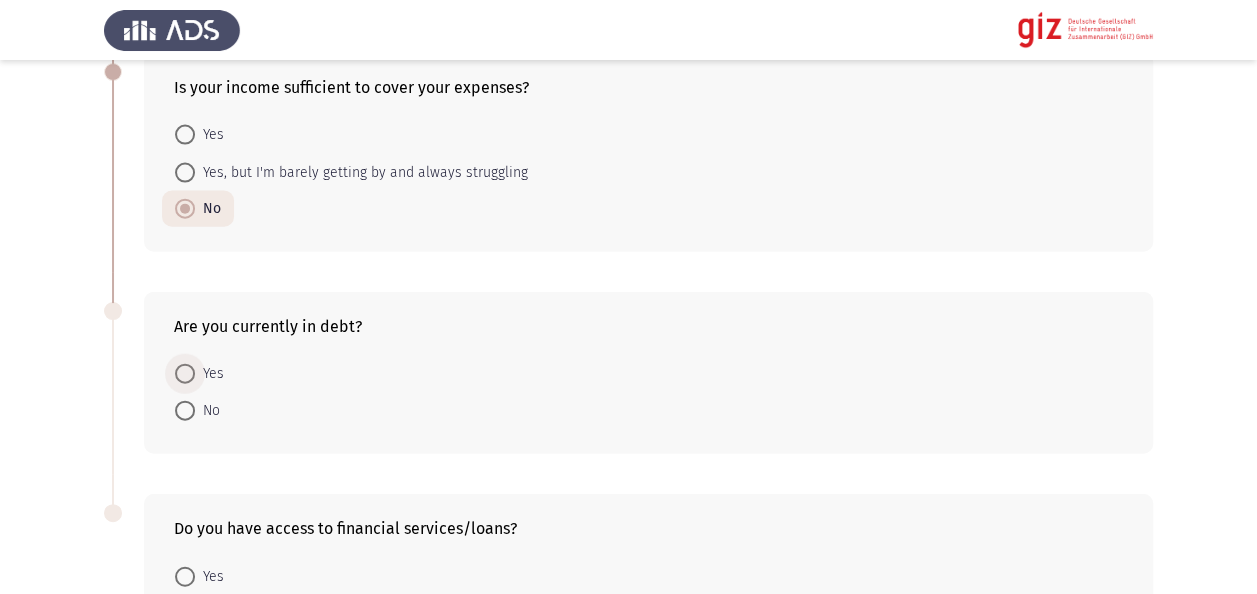 click at bounding box center [185, 374] 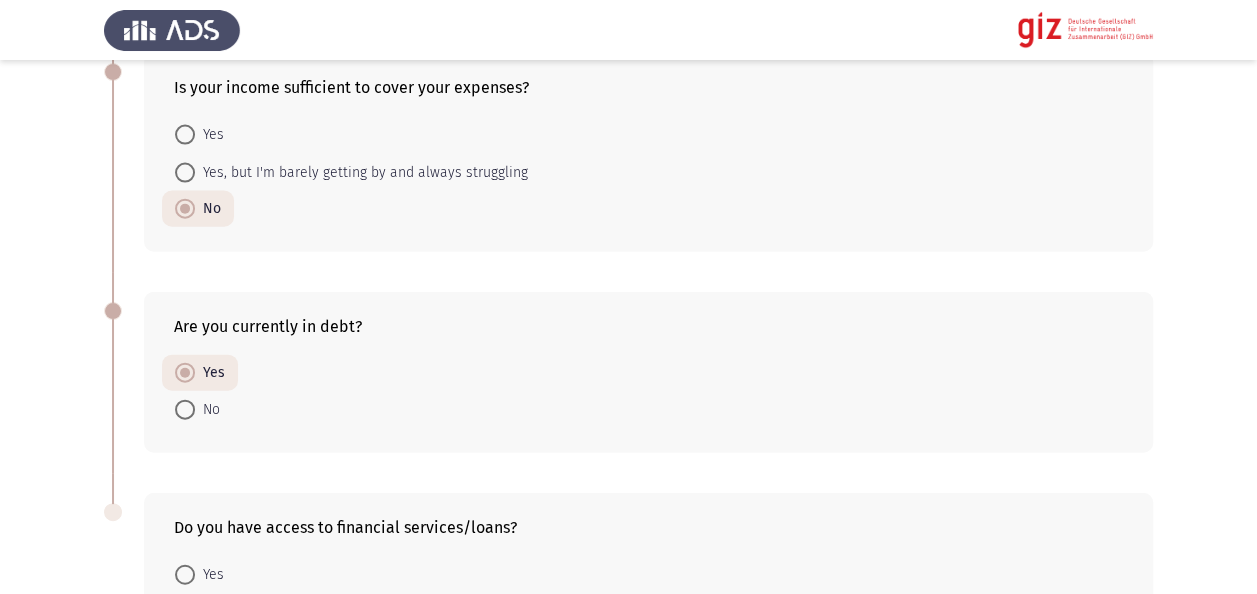 click on "Previous   Academic/ Employment Details   Next  What is the highest level of education you have completed?    No Formal Education     Primary Education     Secondary Education     Vocational Training     Bachelor's Degree     Master's Degree     Doctorate  Is your educational background in any of the mentioned fields: Medicine, Veterinary, Pharmacy, Dentistry, Engineering, IT, Science, Economics, or Political Science, Mass Communication?    Yes     No     No formal education  Are you currently unemployed or are you having difficulty in finding stable employment?    Yes     No  Are you currently engaged in informal economic activities (freelancing, day labor, seasonal work, vending, repair services) or facing underemployment?    Yes     No  Work Experience    Managerial     Business Owner     Administrative/Clerical     Technical     Freelancer     Unskilled Labor     None     Less than 1 month     1 to 3 months     3 to 6 months     6 to 12 months     1 to 2 years" at bounding box center (628, -702) 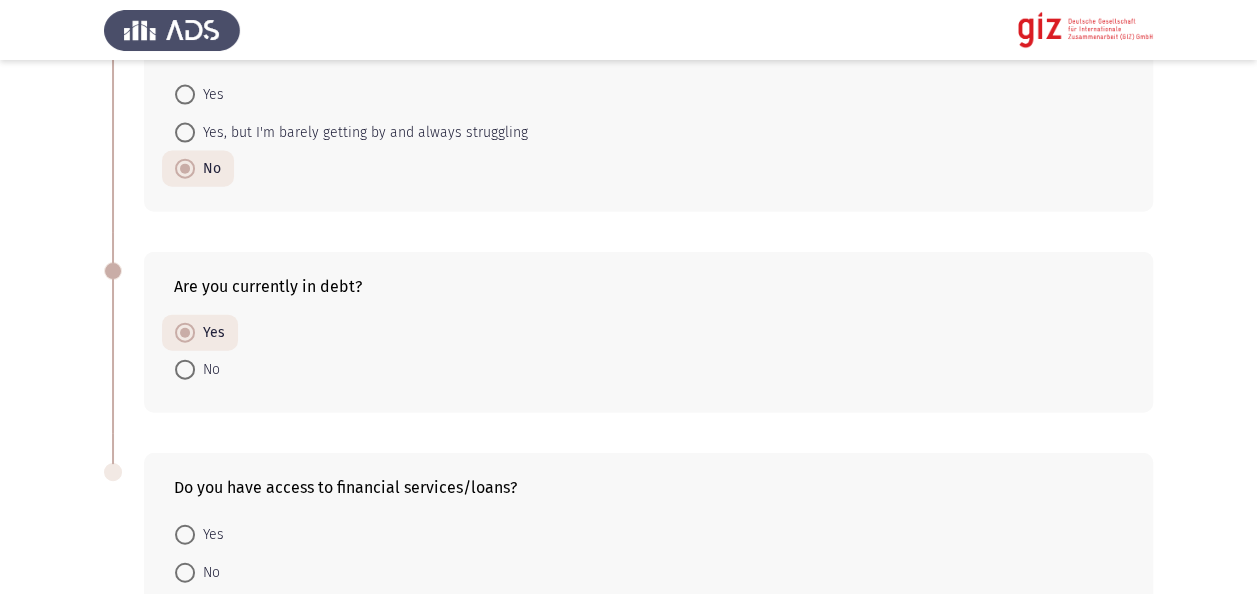 scroll, scrollTop: 2306, scrollLeft: 0, axis: vertical 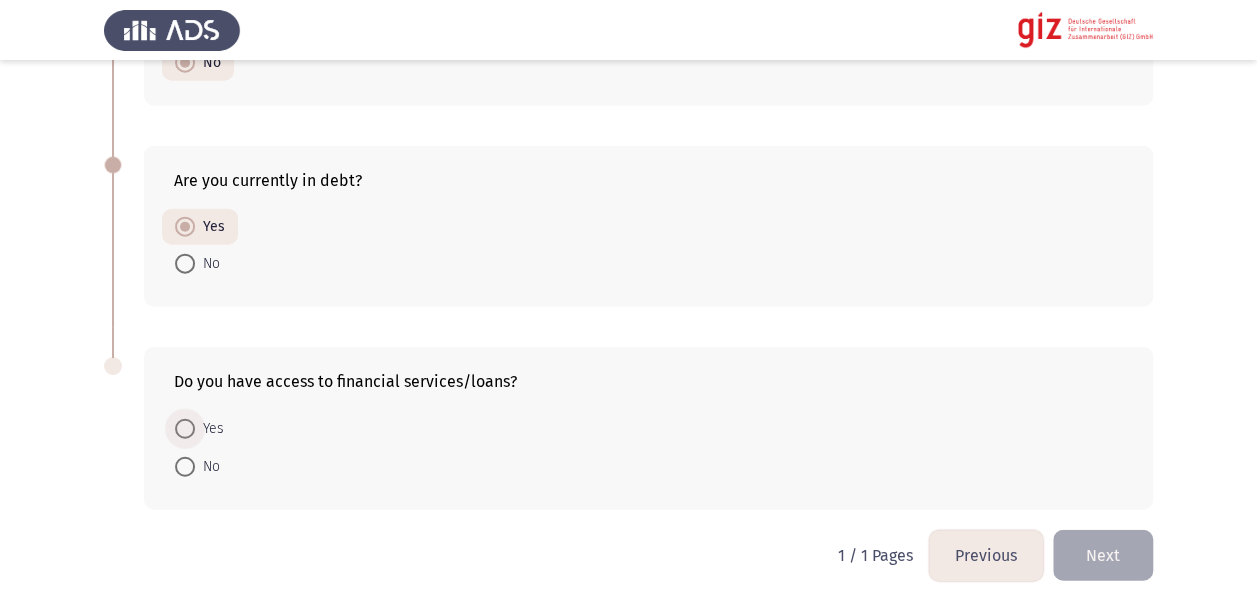 click on "Yes" at bounding box center (209, 429) 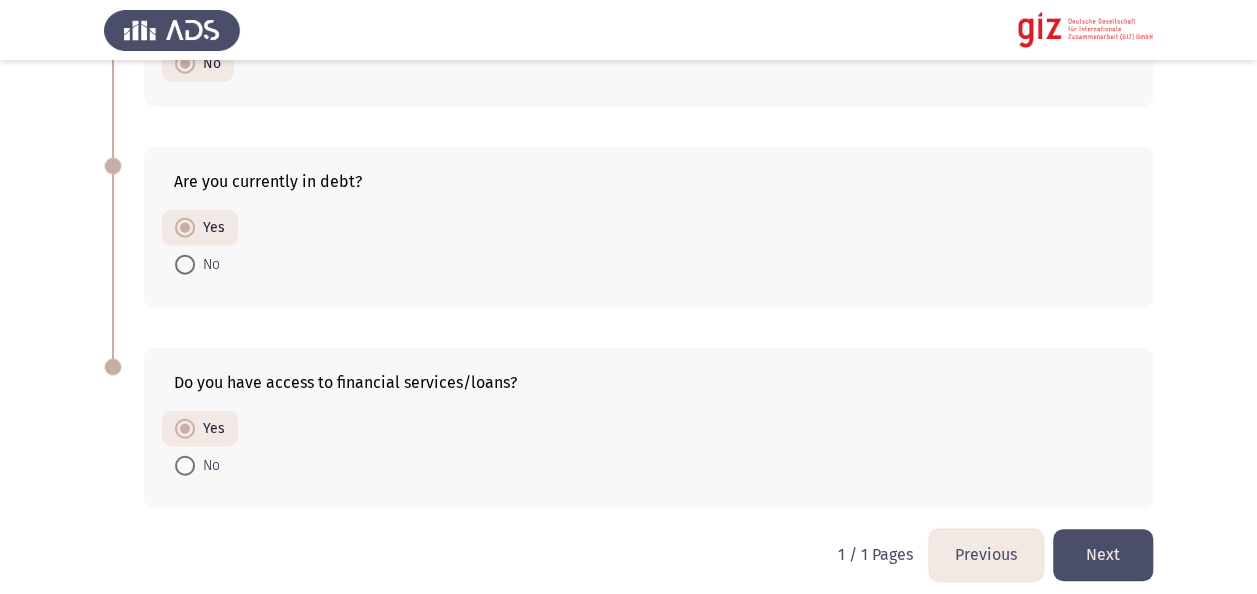 click on "Next" 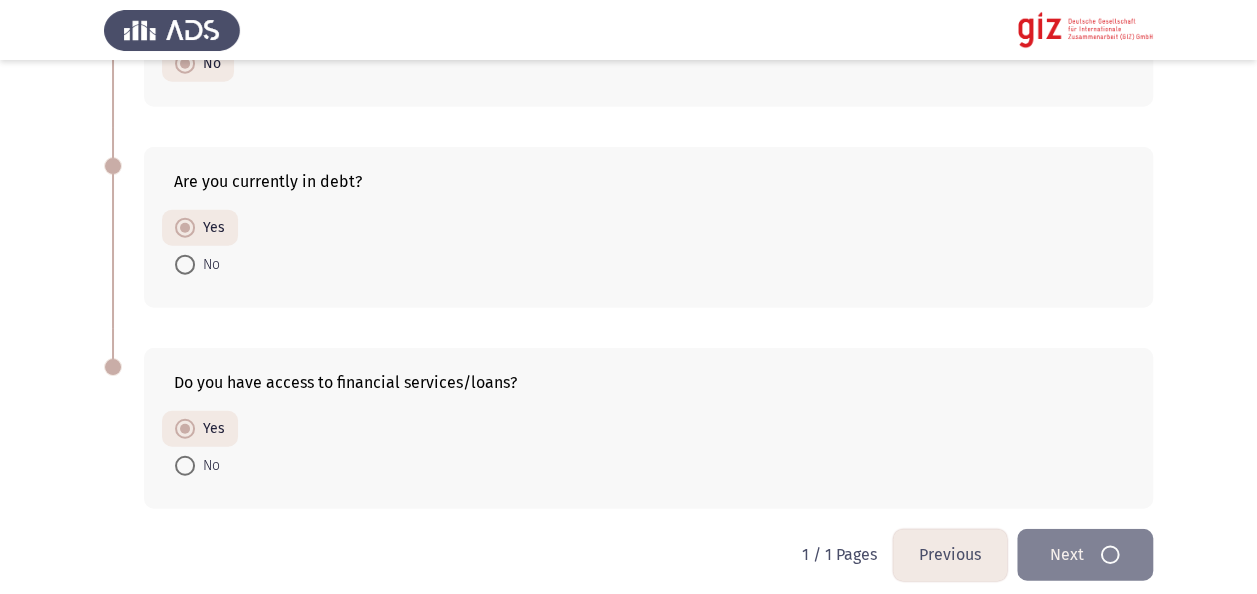 scroll, scrollTop: 0, scrollLeft: 0, axis: both 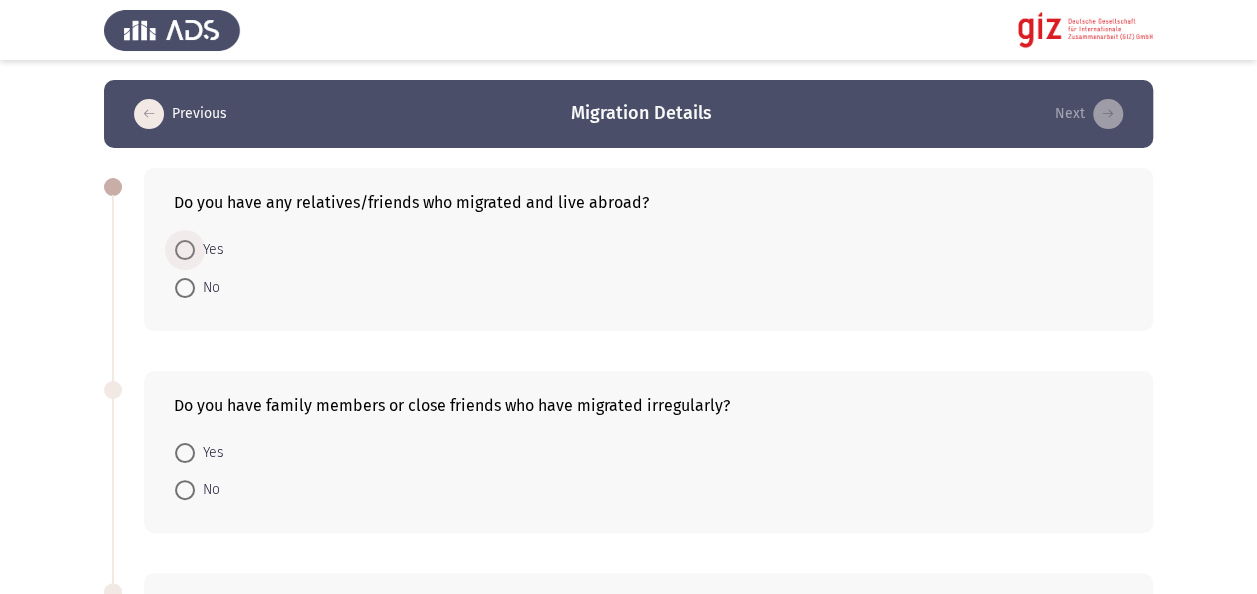 click on "Yes" at bounding box center [209, 250] 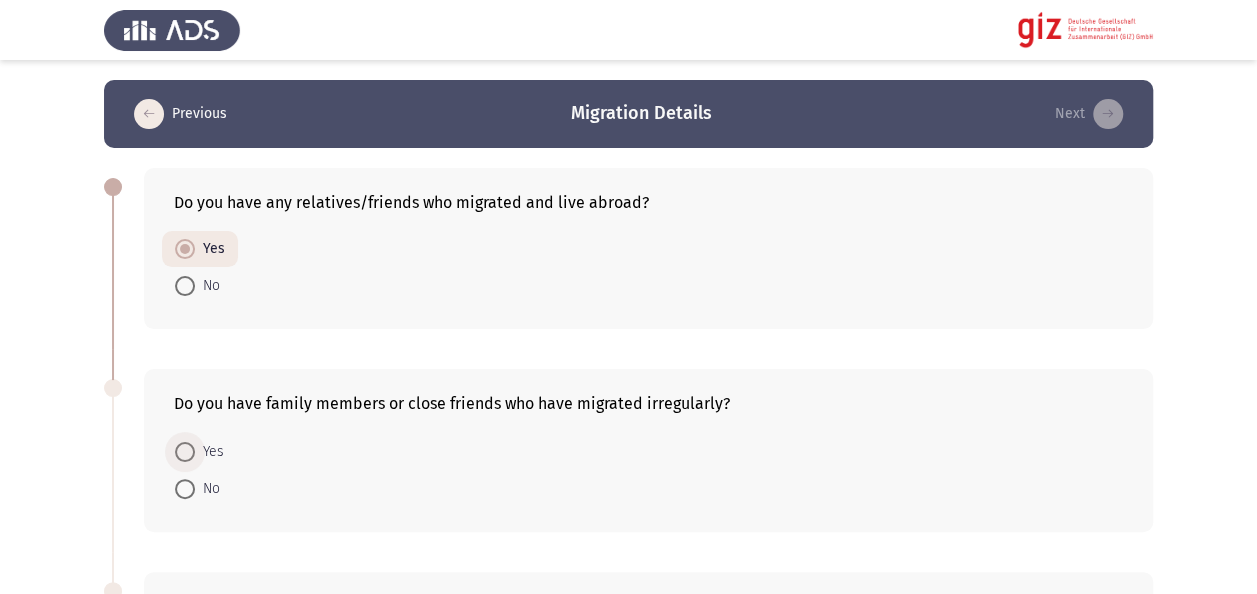 click at bounding box center [185, 452] 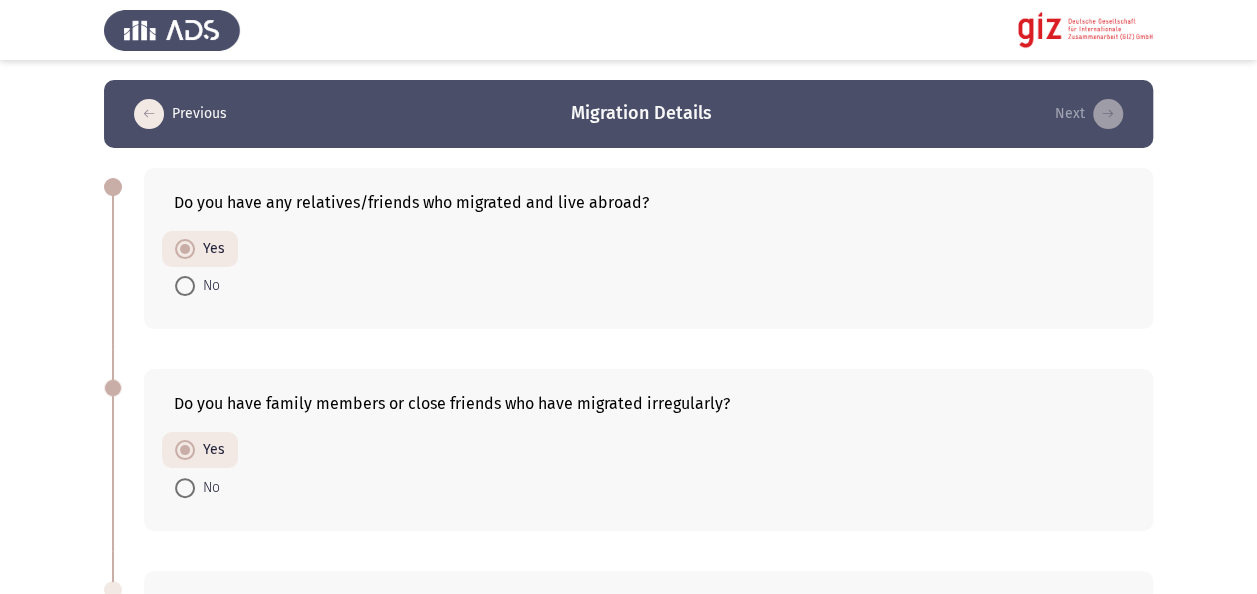 click on "Previous   Migration Details   Next  Do you have any relatives/friends who migrated and live abroad?    Yes     No  Do you have family members or close friends who have migrated irregularly?    Yes     No  Do you have the legal paperwork for migration?    Yes     No  Have you completed your military service?    Yes     No     I am exempt     Not applicable   1 / 1 Pages   Previous   Next" 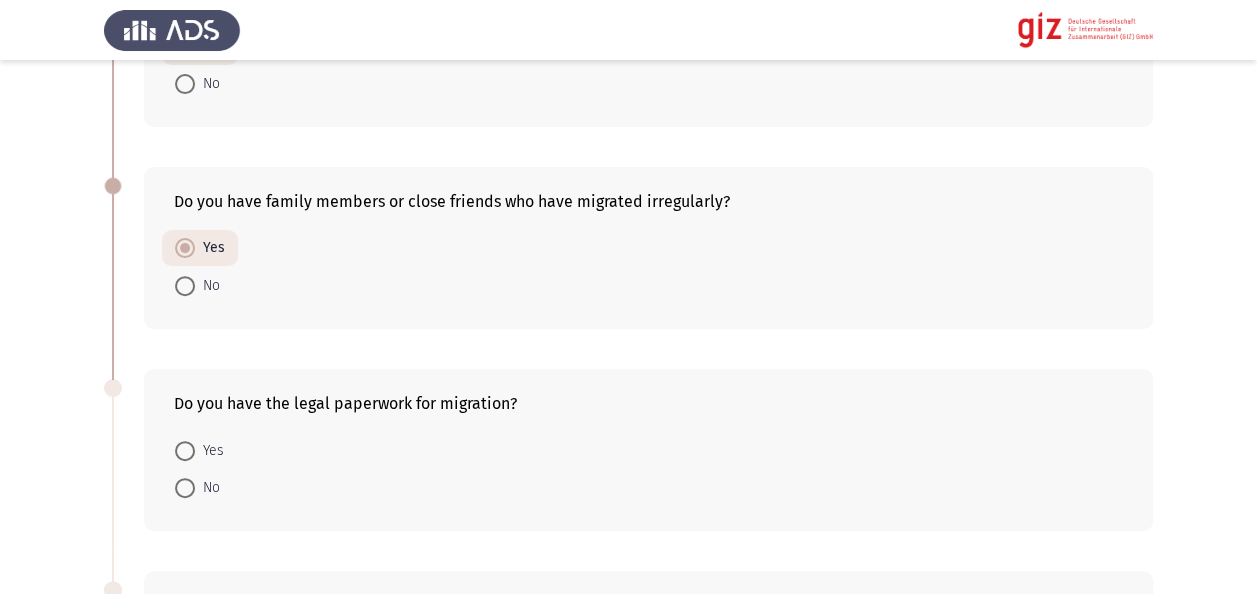 scroll, scrollTop: 400, scrollLeft: 0, axis: vertical 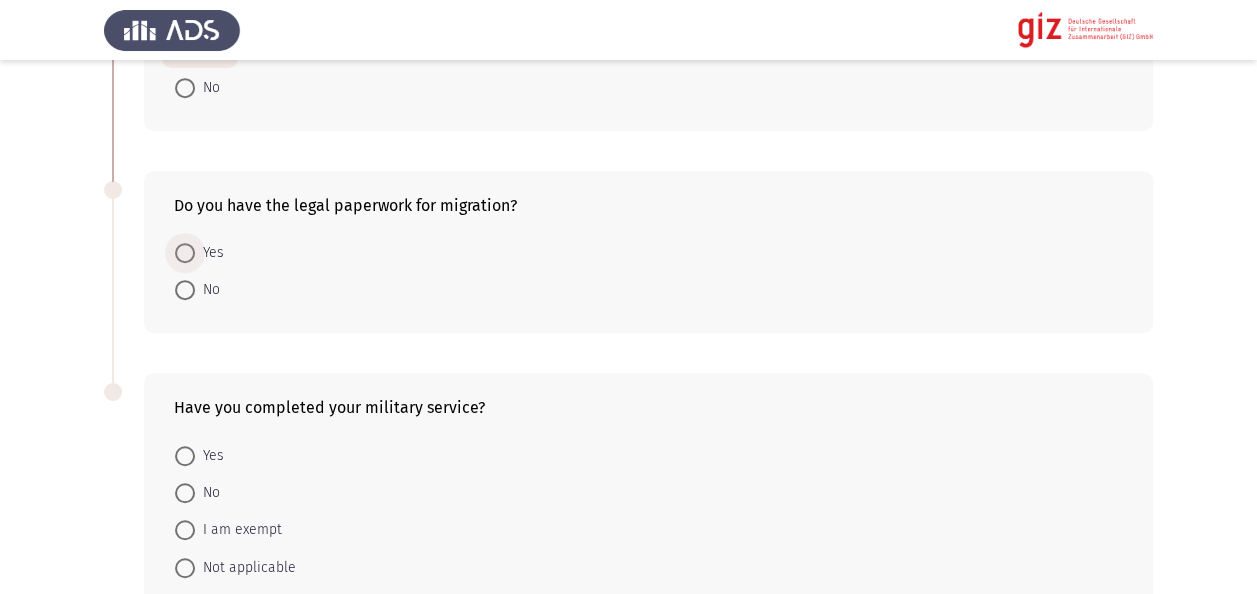 click at bounding box center (185, 253) 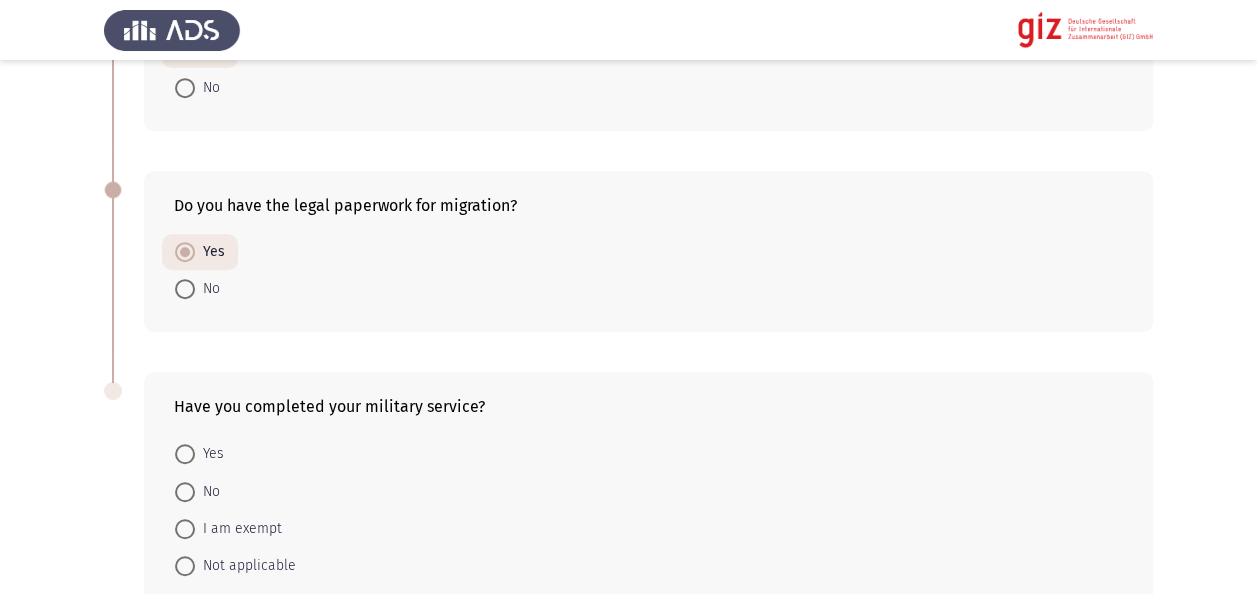 click on "Previous   Migration Details   Next  Do you have any relatives/friends who migrated and live abroad?    Yes     No  Do you have family members or close friends who have migrated irregularly?    Yes     No  Do you have the legal paperwork for migration?    Yes     No  Have you completed your military service?    Yes     No     I am exempt     Not applicable   1 / 1 Pages   Previous   Next" at bounding box center [628, 154] 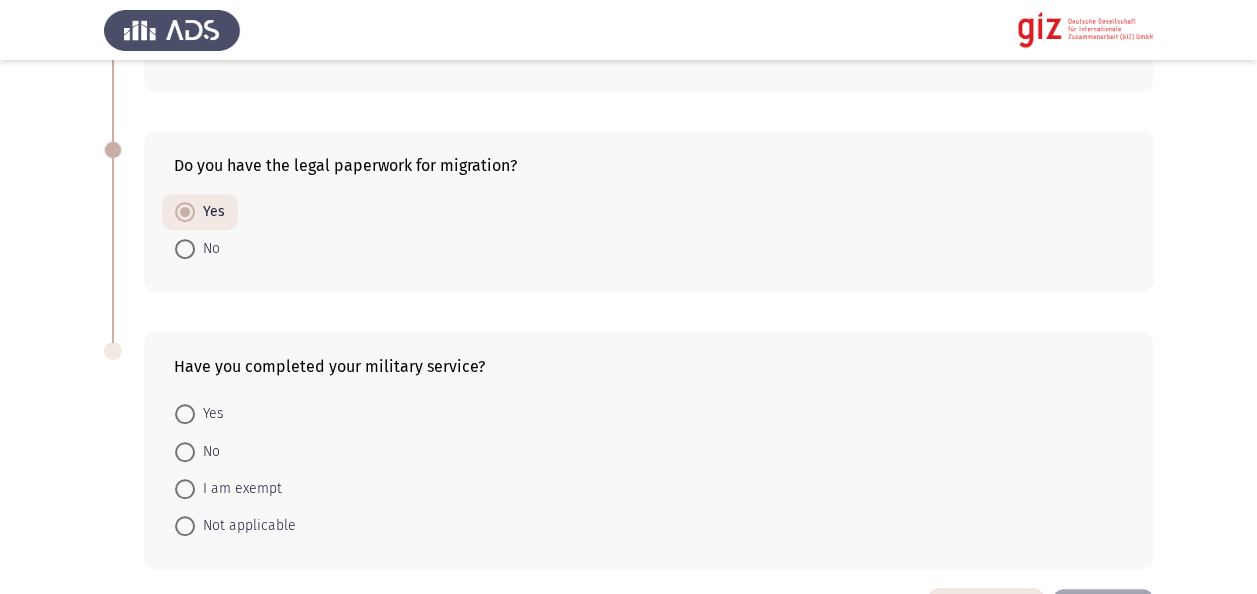 scroll, scrollTop: 510, scrollLeft: 0, axis: vertical 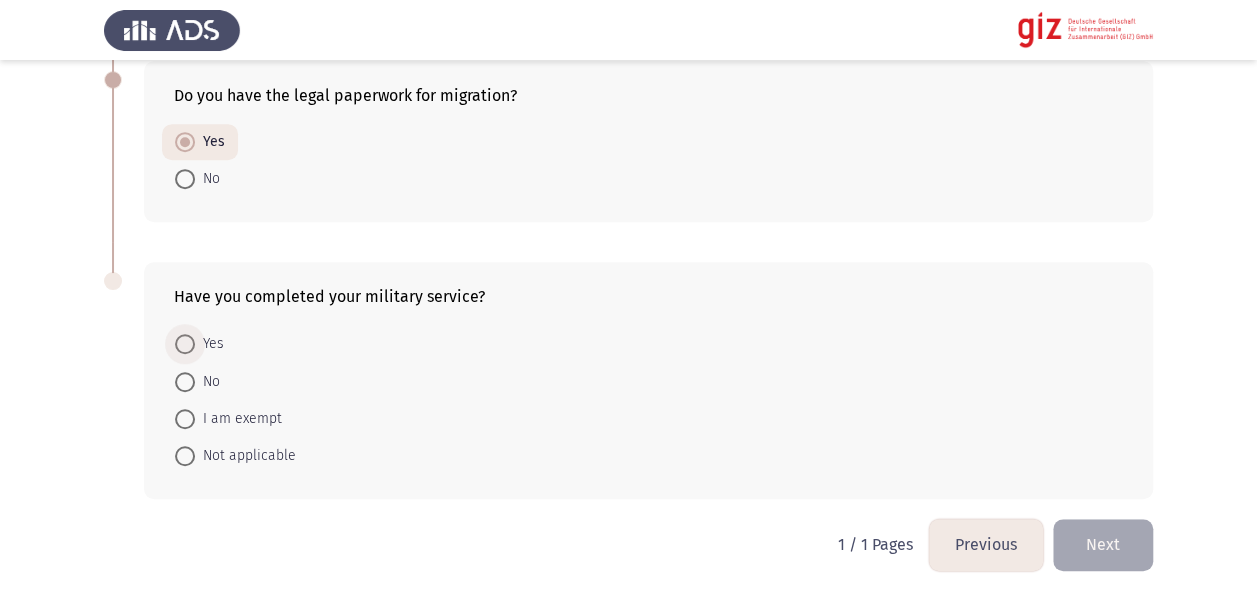 click at bounding box center (185, 344) 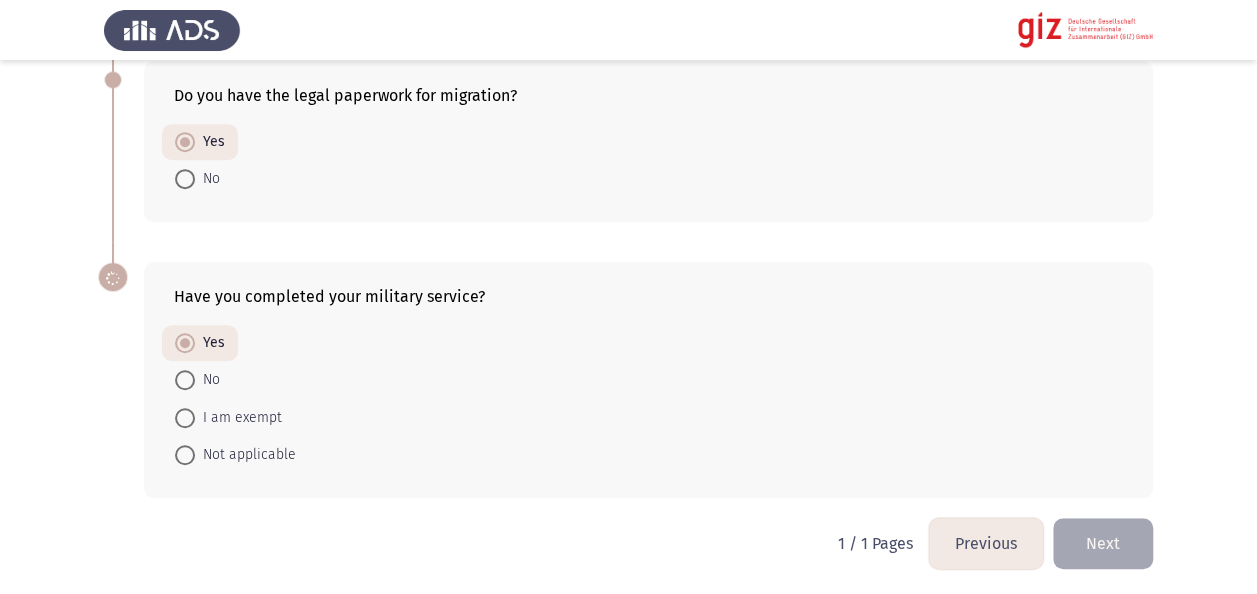 scroll, scrollTop: 509, scrollLeft: 0, axis: vertical 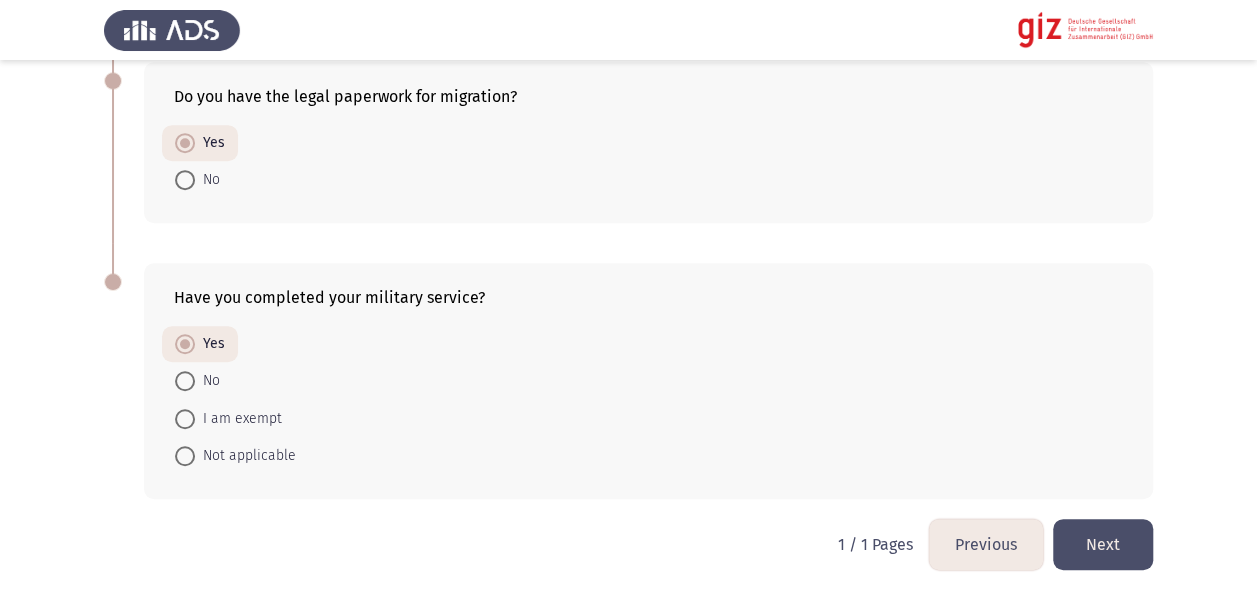 click on "Next" 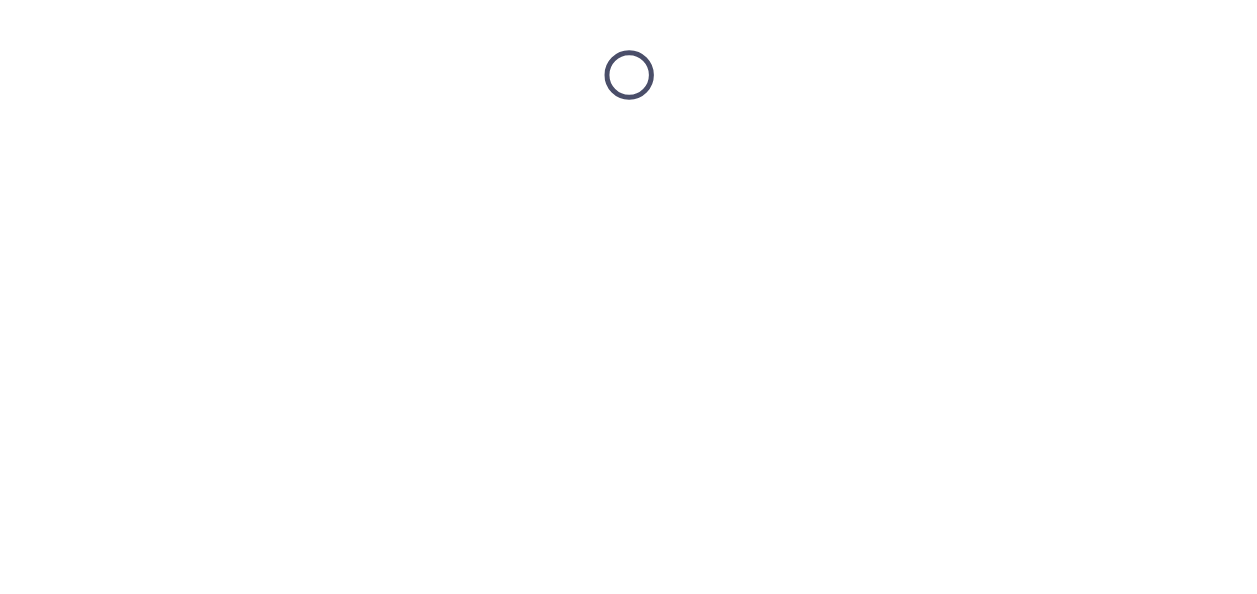 scroll, scrollTop: 0, scrollLeft: 0, axis: both 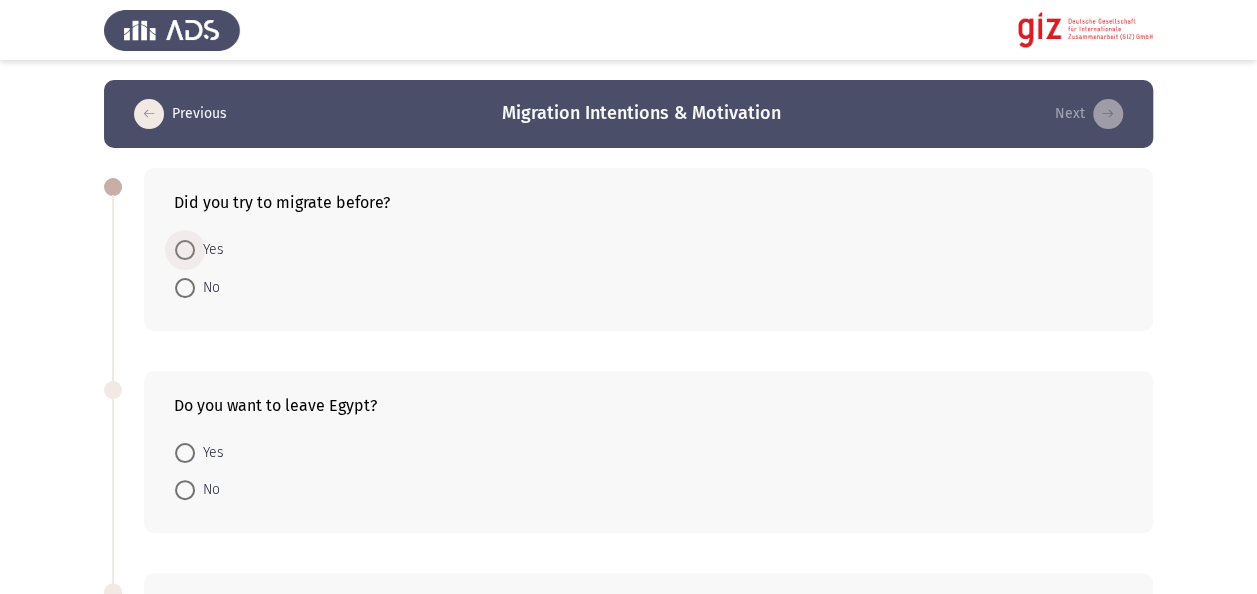 click on "Yes" at bounding box center (209, 250) 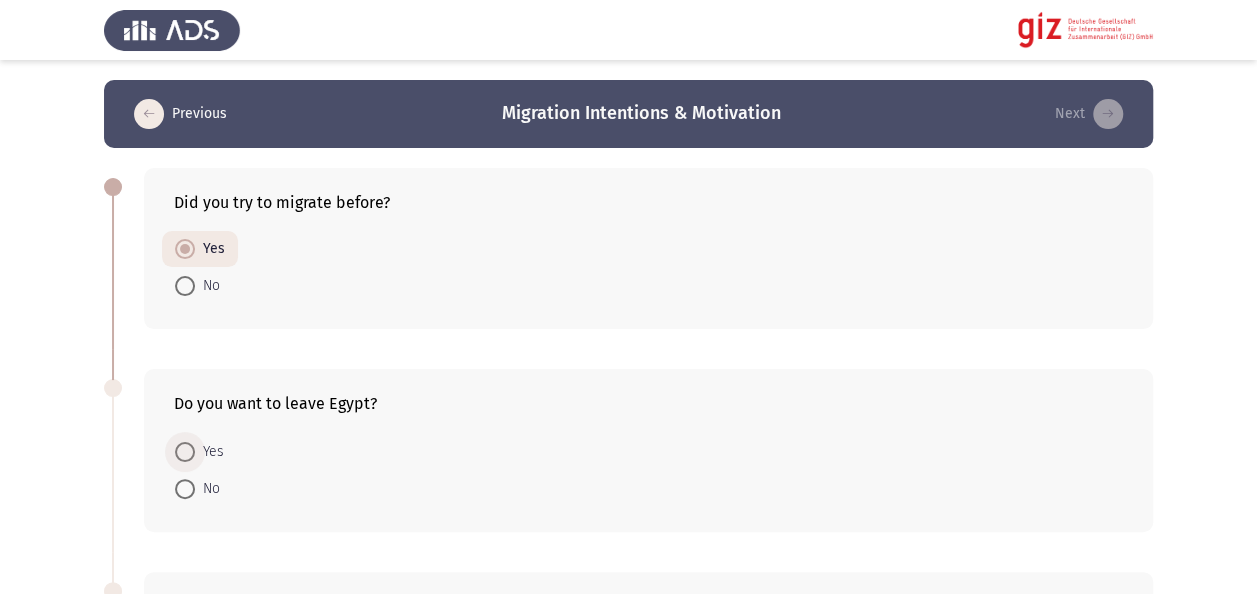 click at bounding box center (185, 452) 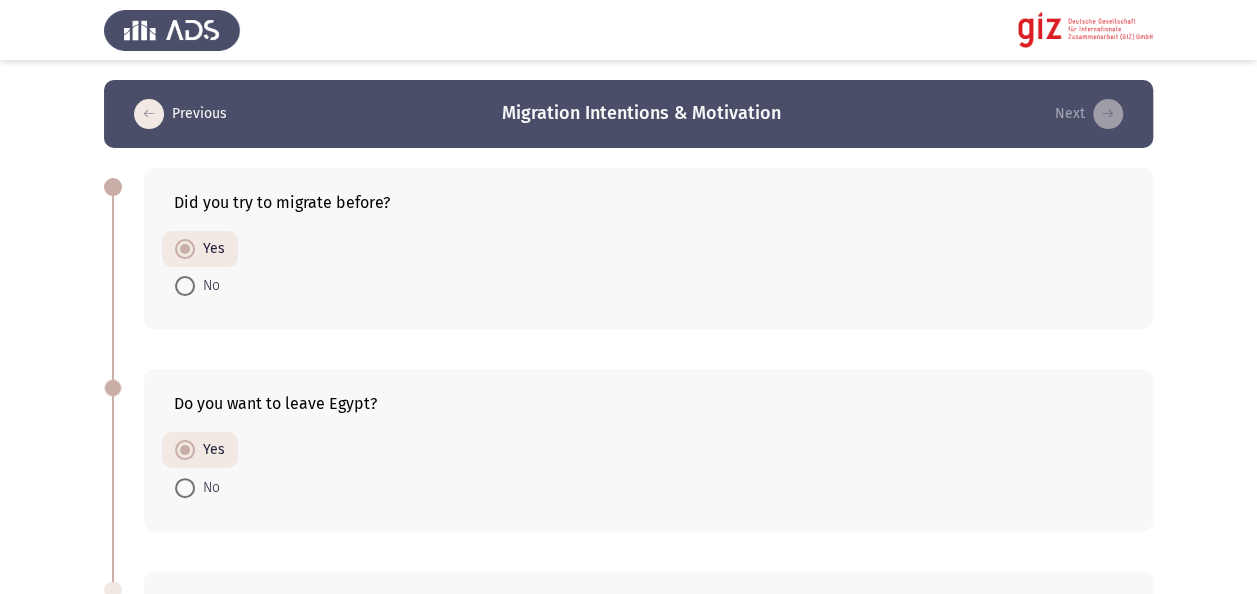 click on "Previous   Migration Intentions & Motivation   Next  Did you try to migrate before?    Yes     No  Do you want to leave Egypt?    Yes     No  If yes, which of the following regions are you seeking to migrate to? If not, select N/A.    Europe     Gulf     North America     Latin America     Australia     East Asia      Africa     N/A  How comfortable are you with taking diverse risks to make the migration happen?    Not at all     Slightly     Moderately     Very     Extremely  To what extent do you agree with the following statement “I will not let anything stand in my way of reaching my goal.”    Strongly Disagree     Disagree     Neutral     Agree     Strongly Agree  To what extent do you agree with the following statement “I am willing to go beyond the safe and secure.”    Strongly Disagree     Disagree     Neutral     Agree     Strongly Agree     Strongly Disagree     Disagree     Neutral     Agree     Strongly Agree     Yes     No     Extremely risky" at bounding box center [628, 1741] 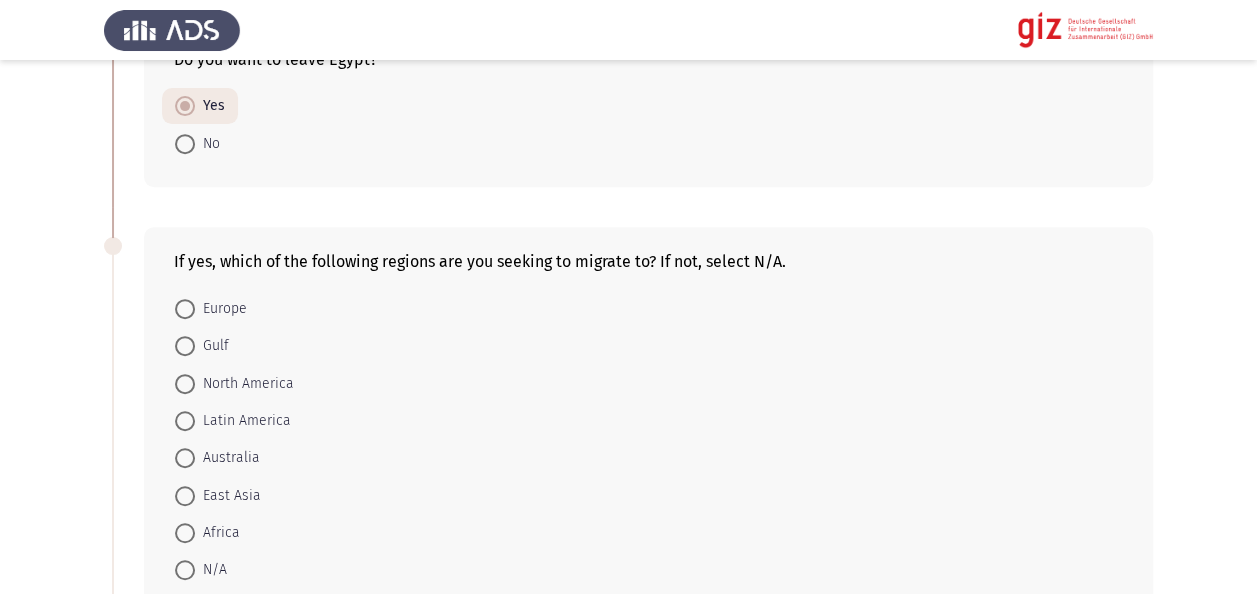 scroll, scrollTop: 400, scrollLeft: 0, axis: vertical 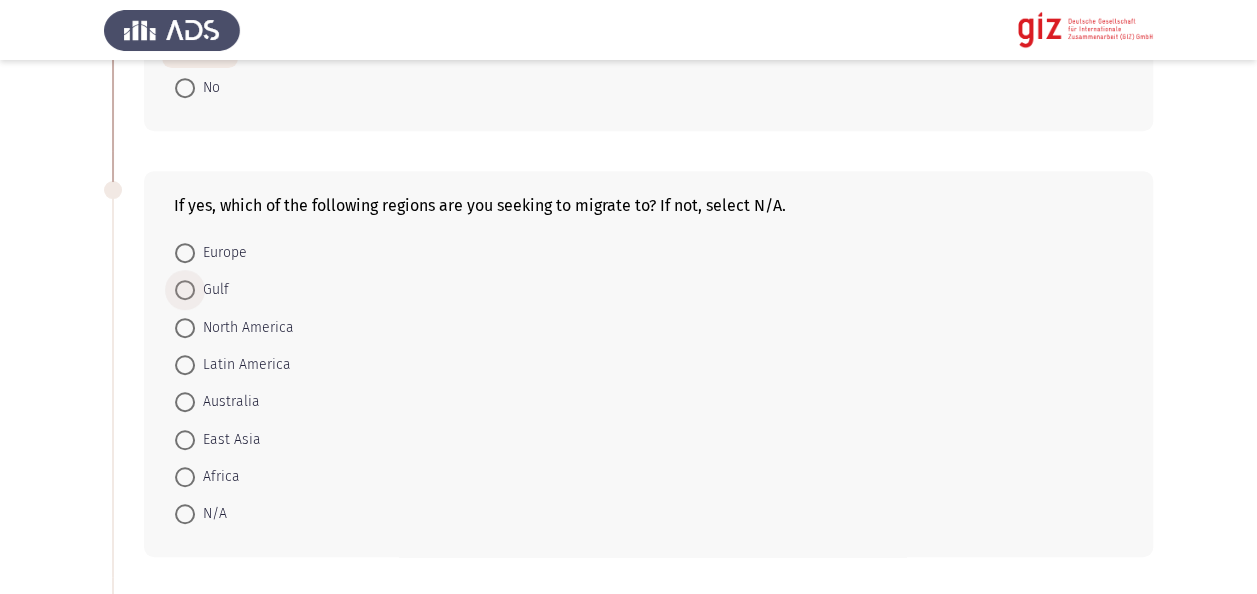 click on "Gulf" at bounding box center (212, 290) 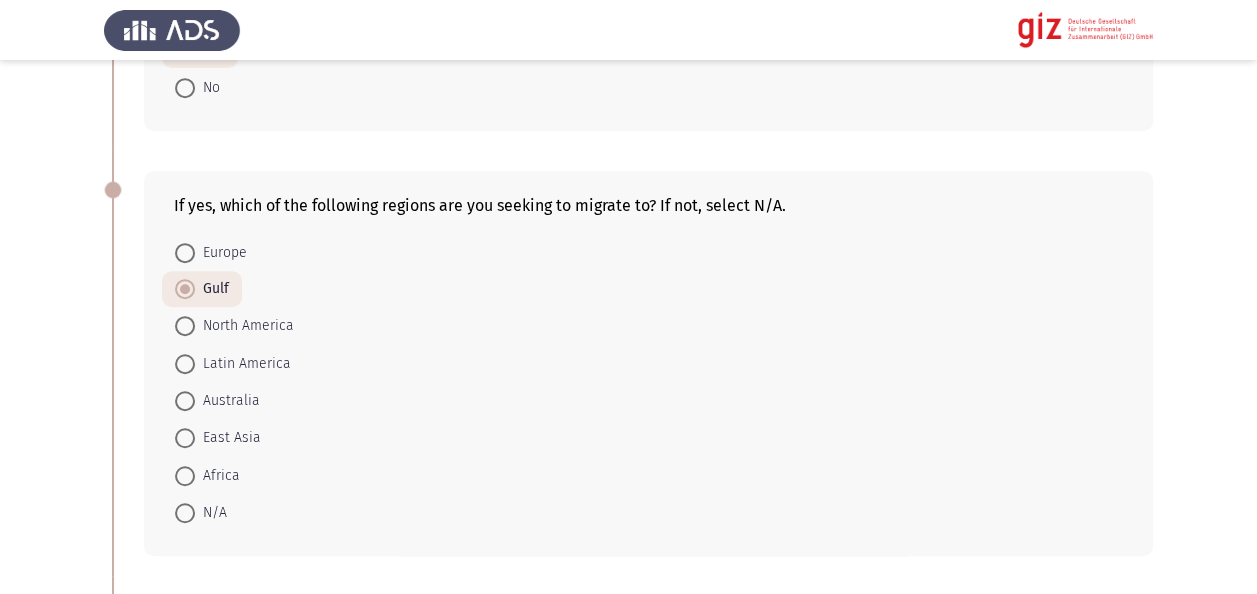 click on "Previous   Migration Intentions & Motivation   Next  Did you try to migrate before?    Yes     No  Do you want to leave Egypt?    Yes     No  If yes, which of the following regions are you seeking to migrate to? If not, select N/A.    Europe     Gulf     North America     Latin America     Australia     East Asia      Africa     N/A  How comfortable are you with taking diverse risks to make the migration happen?    Not at all     Slightly     Moderately     Very     Extremely  To what extent do you agree with the following statement “I will not let anything stand in my way of reaching my goal.”    Strongly Disagree     Disagree     Neutral     Agree     Strongly Agree  To what extent do you agree with the following statement “I am willing to go beyond the safe and secure.”    Strongly Disagree     Disagree     Neutral     Agree     Strongly Agree     Strongly Disagree     Disagree     Neutral     Agree     Strongly Agree     Yes     No     Extremely risky" 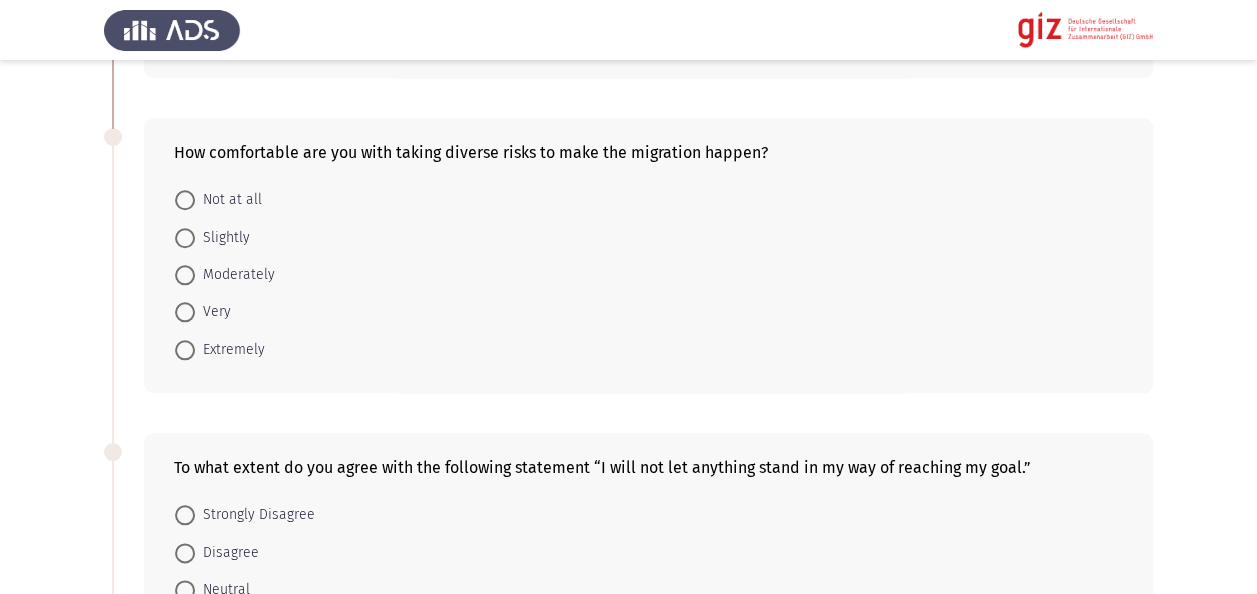 scroll, scrollTop: 880, scrollLeft: 0, axis: vertical 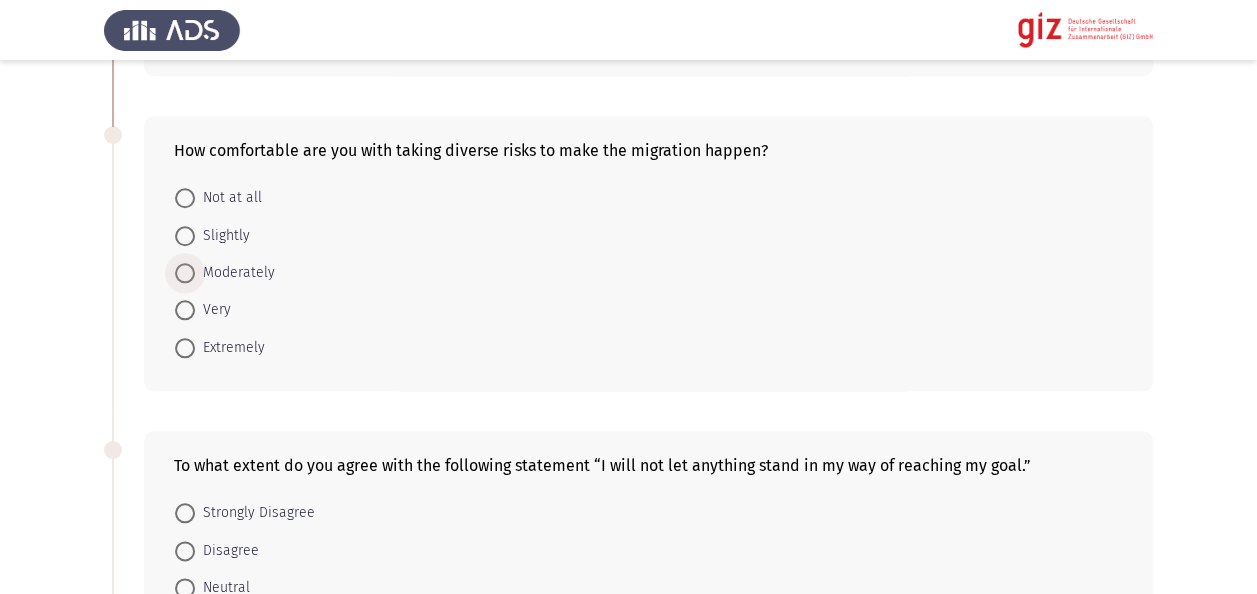 click on "Moderately" at bounding box center (235, 273) 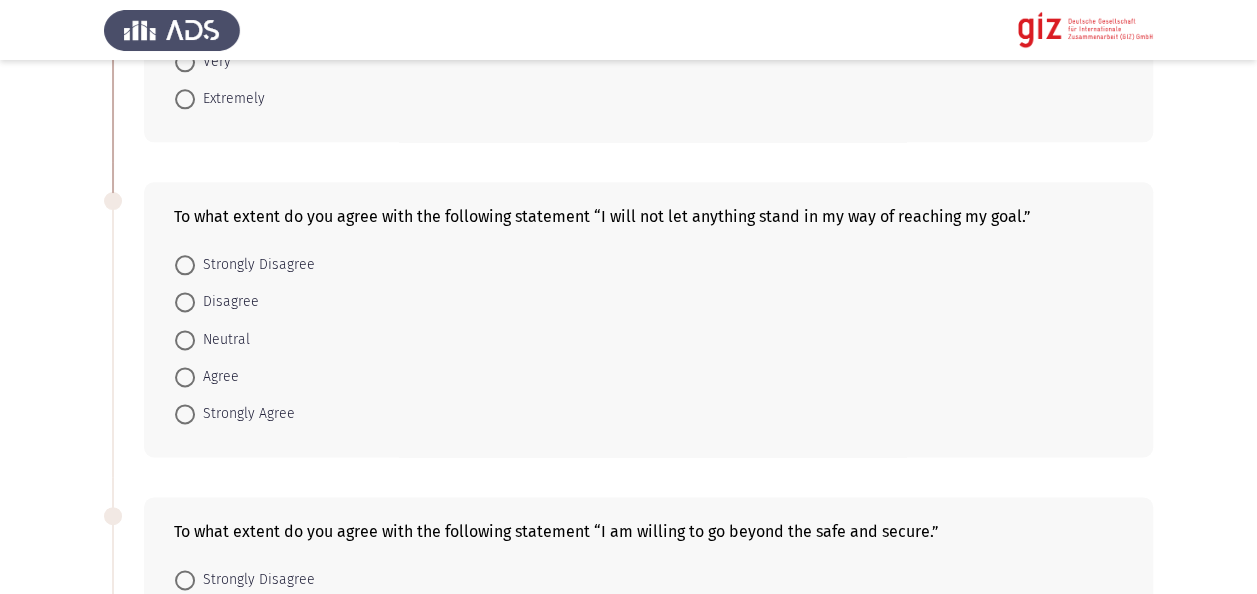 scroll, scrollTop: 1160, scrollLeft: 0, axis: vertical 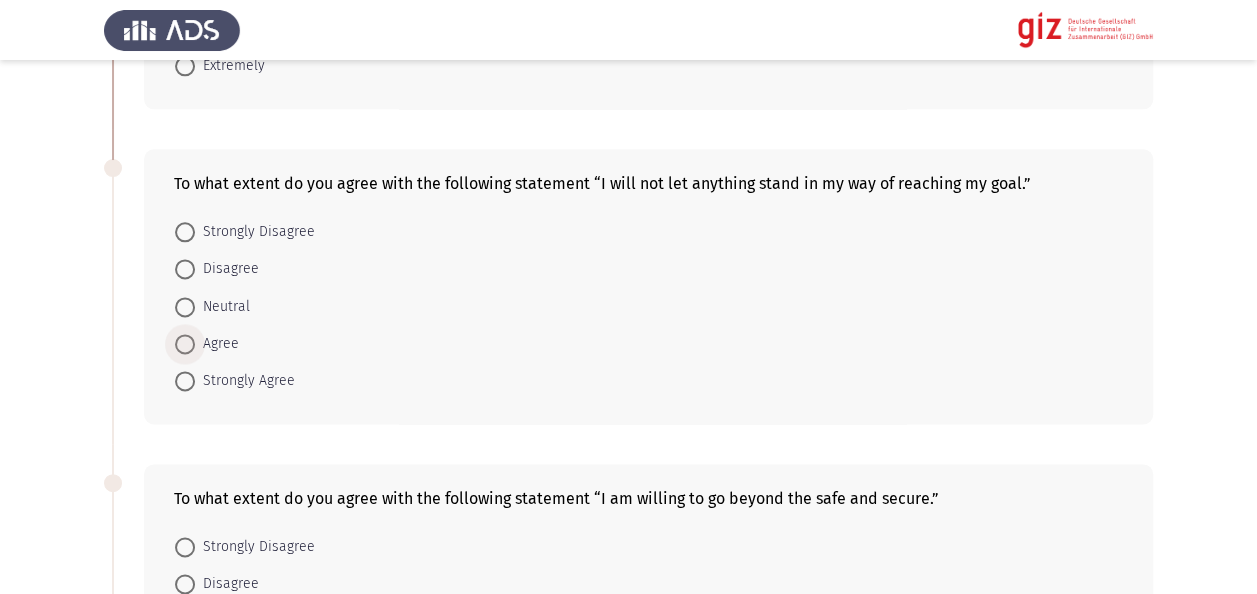 click at bounding box center (185, 344) 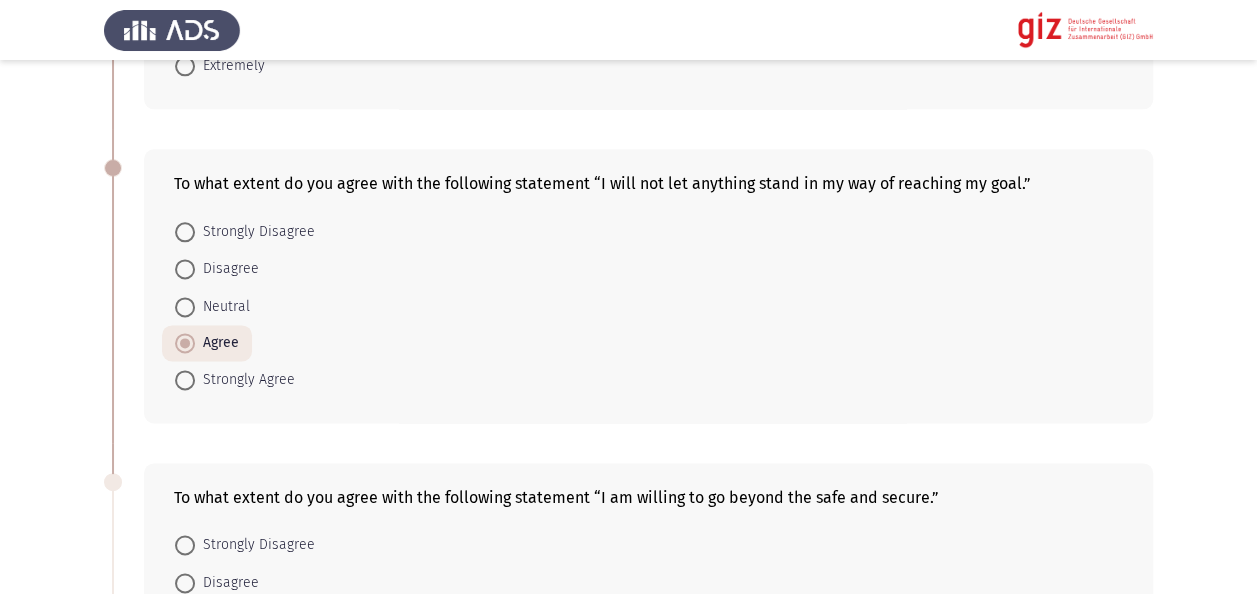 click on "Previous   Migration Intentions & Motivation   Next  Did you try to migrate before?    Yes     No  Do you want to leave Egypt?    Yes     No  If yes, which of the following regions are you seeking to migrate to? If not, select N/A.    Europe     Gulf     North America     Latin America     Australia     East Asia      Africa     N/A  How comfortable are you with taking diverse risks to make the migration happen?    Not at all     Slightly     Moderately     Very     Extremely  To what extent do you agree with the following statement “I will not let anything stand in my way of reaching my goal.”    Strongly Disagree     Disagree     Neutral     Agree     Strongly Agree  To what extent do you agree with the following statement “I am willing to go beyond the safe and secure.”    Strongly Disagree     Disagree     Neutral     Agree     Strongly Agree     Strongly Disagree     Disagree     Neutral     Agree     Strongly Agree     Yes     No     Extremely risky" at bounding box center [628, 579] 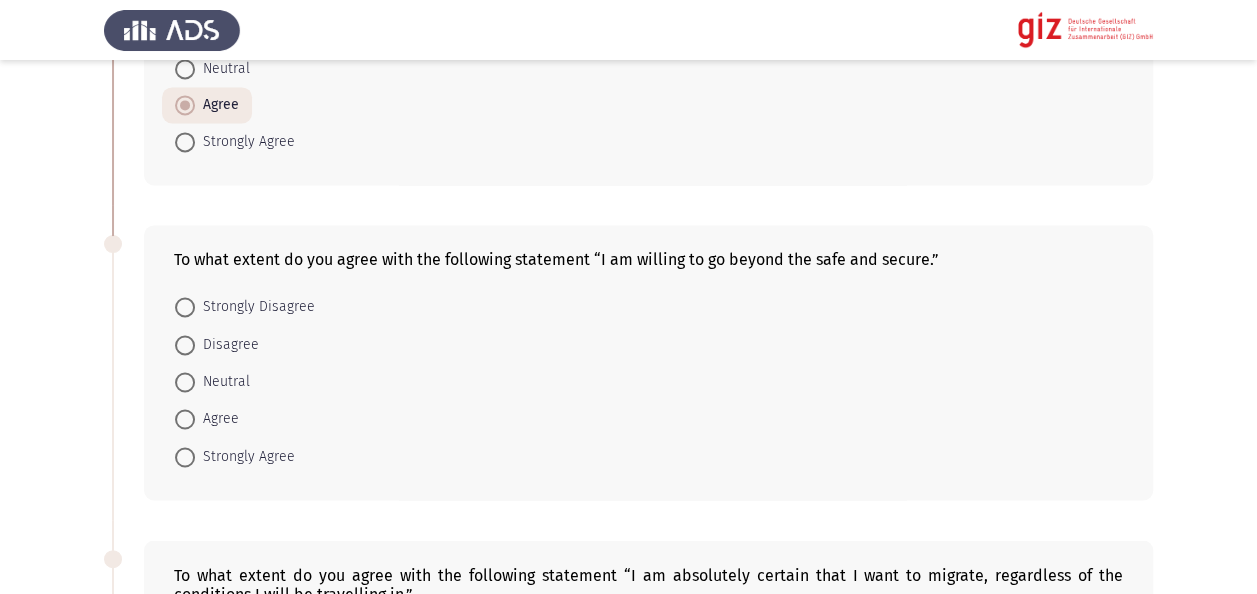 scroll, scrollTop: 1520, scrollLeft: 0, axis: vertical 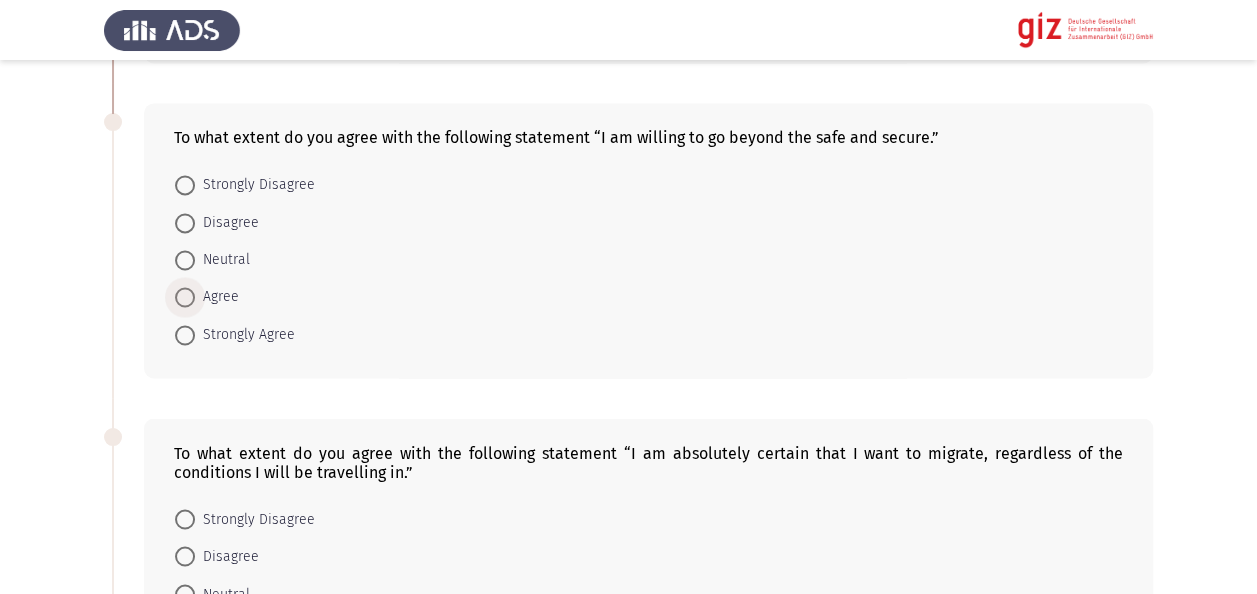 click at bounding box center [185, 297] 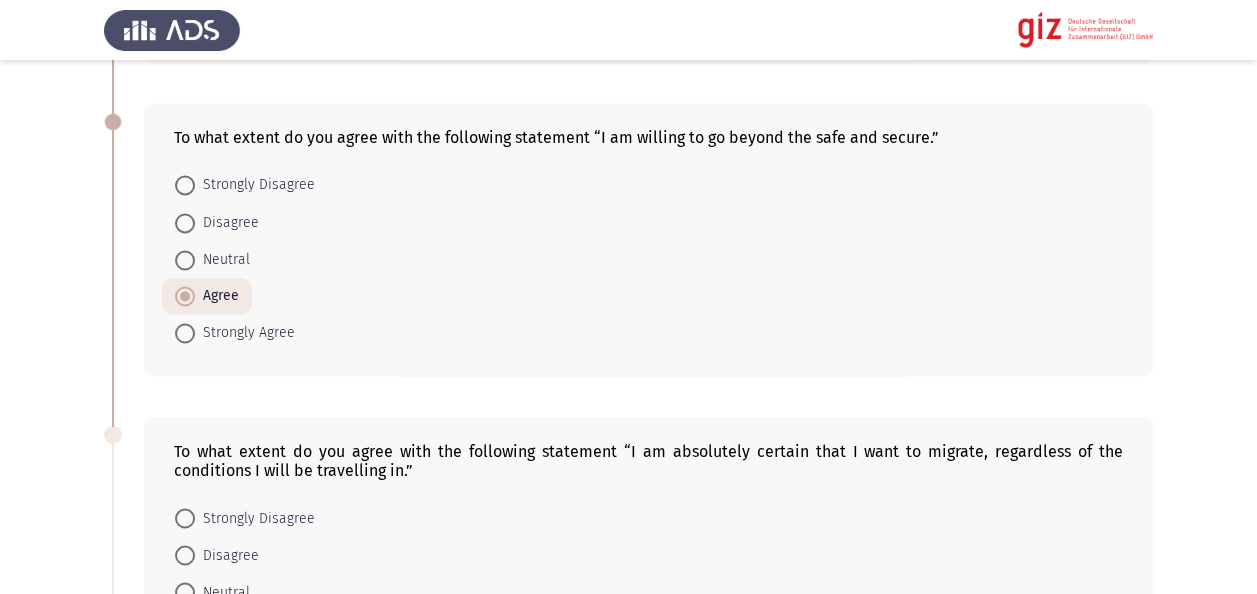 click on "Previous   Migration Intentions & Motivation   Next  Did you try to migrate before?    Yes     No  Do you want to leave Egypt?    Yes     No  If yes, which of the following regions are you seeking to migrate to? If not, select N/A.    Europe     Gulf     North America     Latin America     Australia     East Asia      Africa     N/A  How comfortable are you with taking diverse risks to make the migration happen?    Not at all     Slightly     Moderately     Very     Extremely  To what extent do you agree with the following statement “I will not let anything stand in my way of reaching my goal.”    Strongly Disagree     Disagree     Neutral     Agree     Strongly Agree  To what extent do you agree with the following statement “I am willing to go beyond the safe and secure.”    Strongly Disagree     Disagree     Neutral     Agree     Strongly Agree     Strongly Disagree     Disagree     Neutral     Agree     Strongly Agree     Yes     No     Extremely risky" at bounding box center (628, 218) 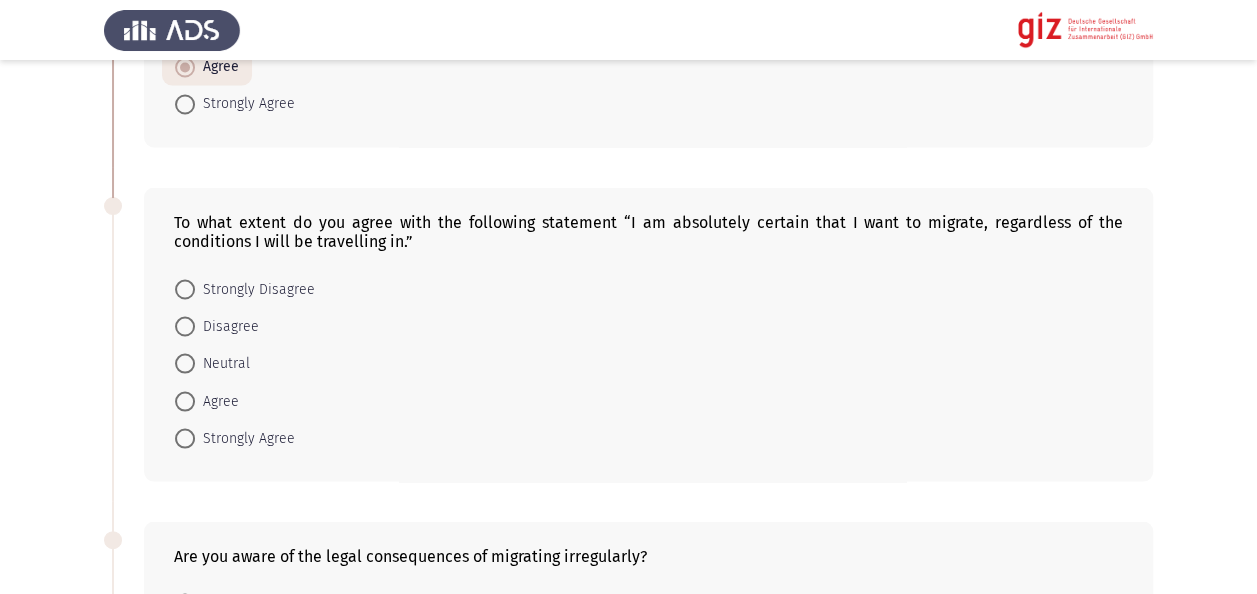 scroll, scrollTop: 1800, scrollLeft: 0, axis: vertical 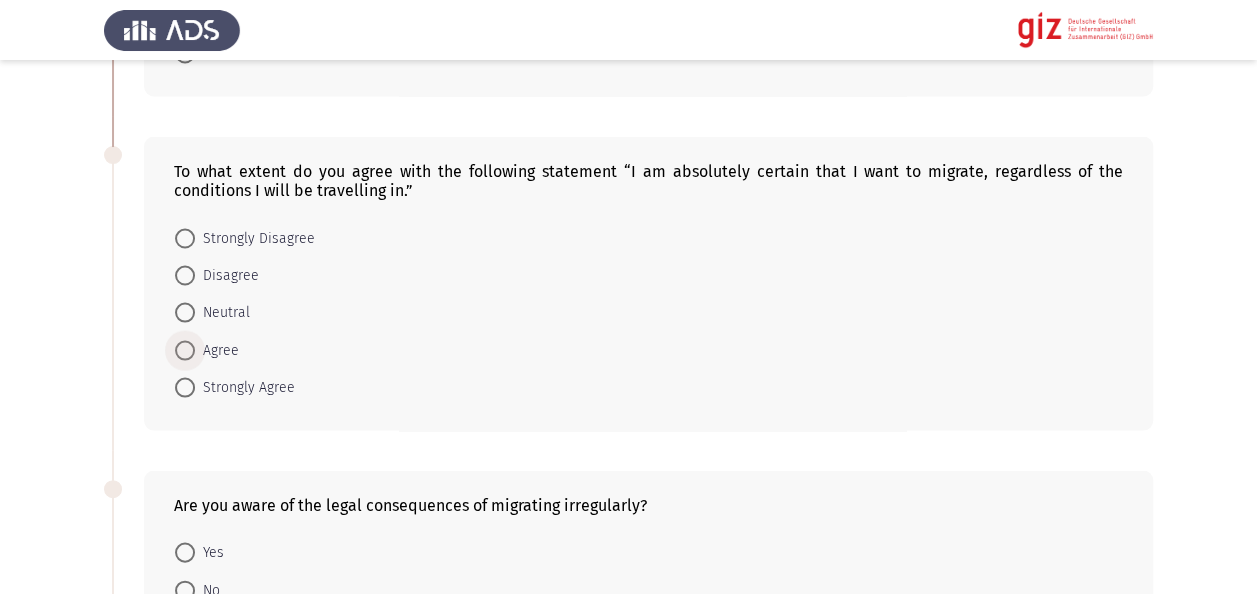 click on "Agree" at bounding box center (217, 350) 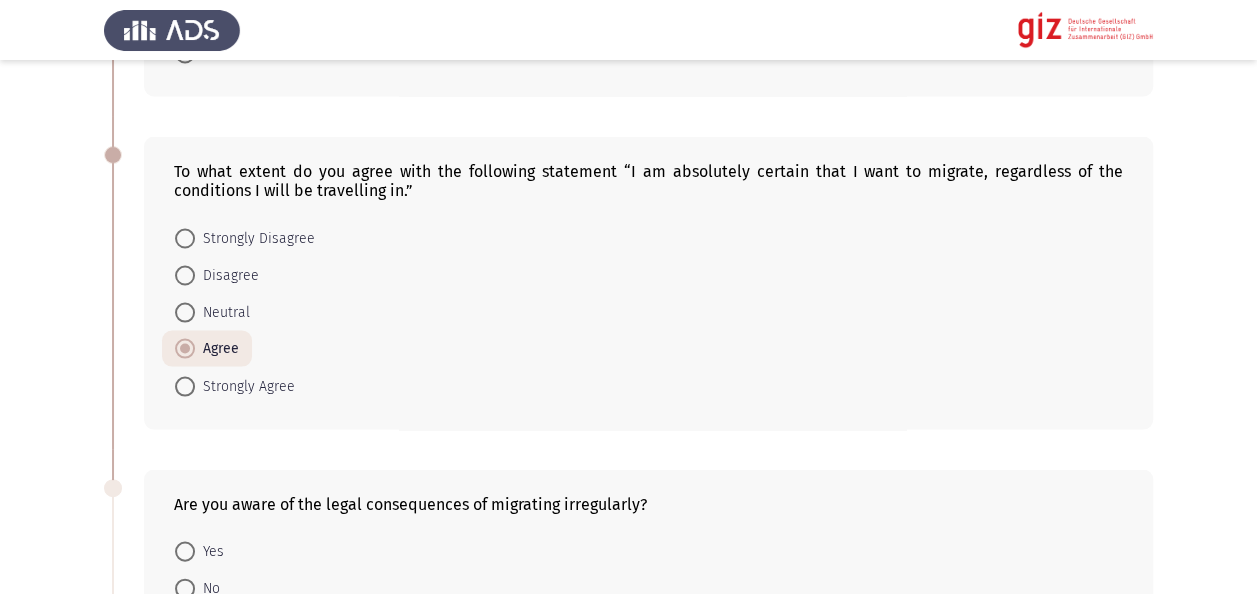 click on "Previous   Migration Intentions & Motivation   Next  Did you try to migrate before?    Yes     No  Do you want to leave Egypt?    Yes     No  If yes, which of the following regions are you seeking to migrate to? If not, select N/A.    Europe     Gulf     North America     Latin America     Australia     East Asia      Africa     N/A  How comfortable are you with taking diverse risks to make the migration happen?    Not at all     Slightly     Moderately     Very     Extremely  To what extent do you agree with the following statement “I will not let anything stand in my way of reaching my goal.”    Strongly Disagree     Disagree     Neutral     Agree     Strongly Agree  To what extent do you agree with the following statement “I am willing to go beyond the safe and secure.”    Strongly Disagree     Disagree     Neutral     Agree     Strongly Agree     Strongly Disagree     Disagree     Neutral     Agree     Strongly Agree     Yes     No     Extremely risky" 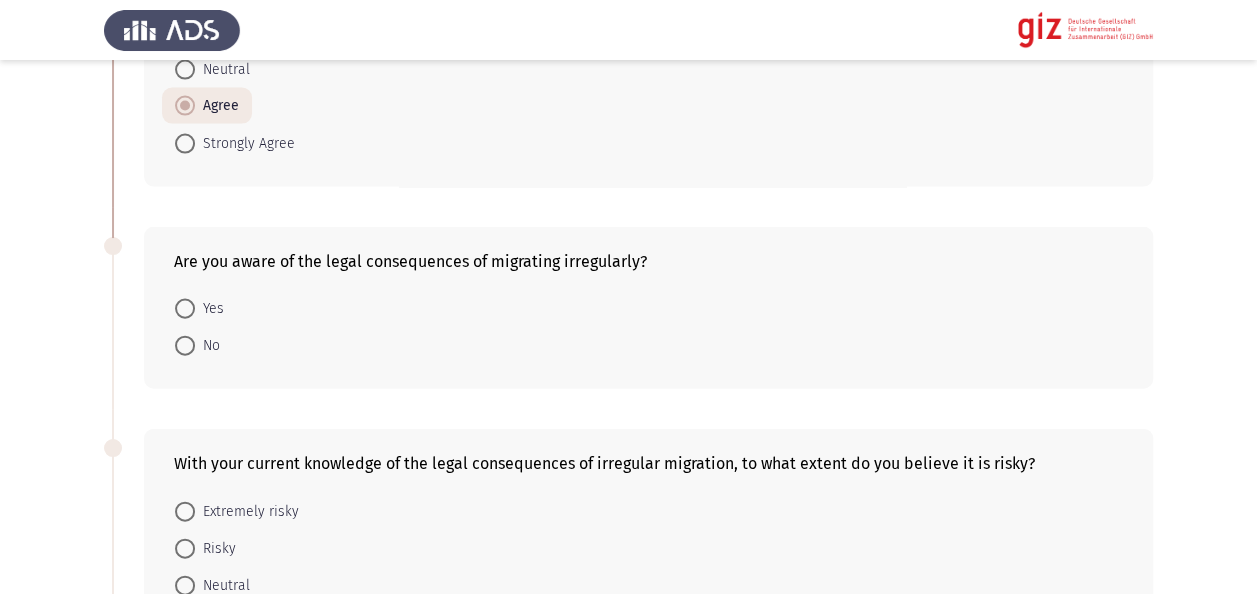 scroll, scrollTop: 2120, scrollLeft: 0, axis: vertical 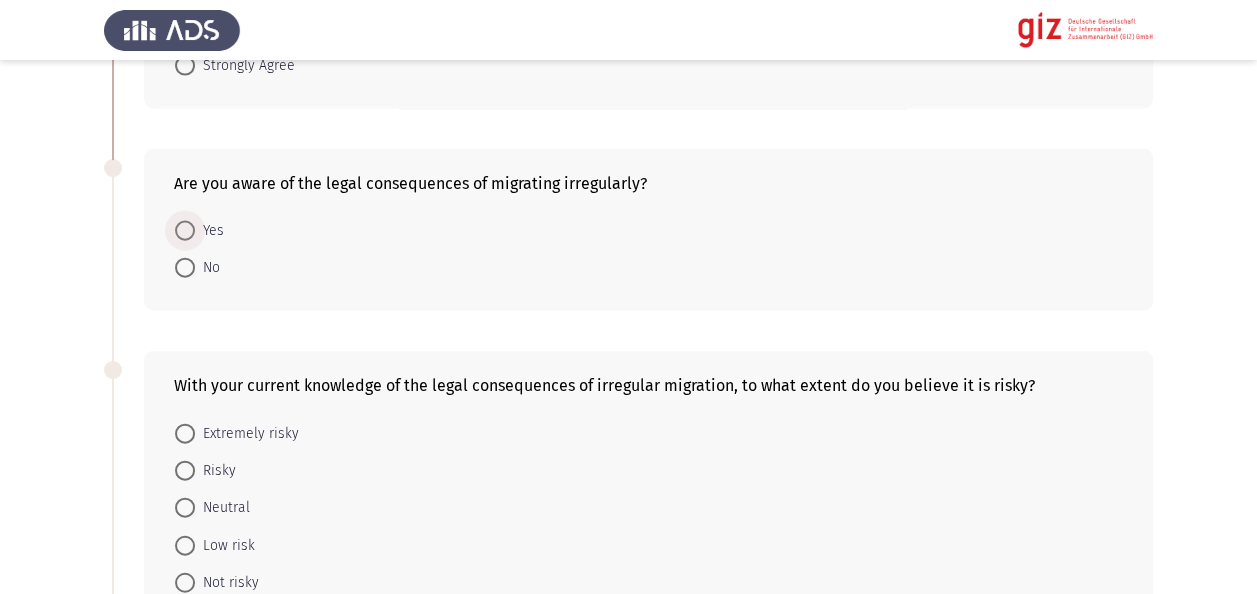 click on "Yes" at bounding box center (209, 231) 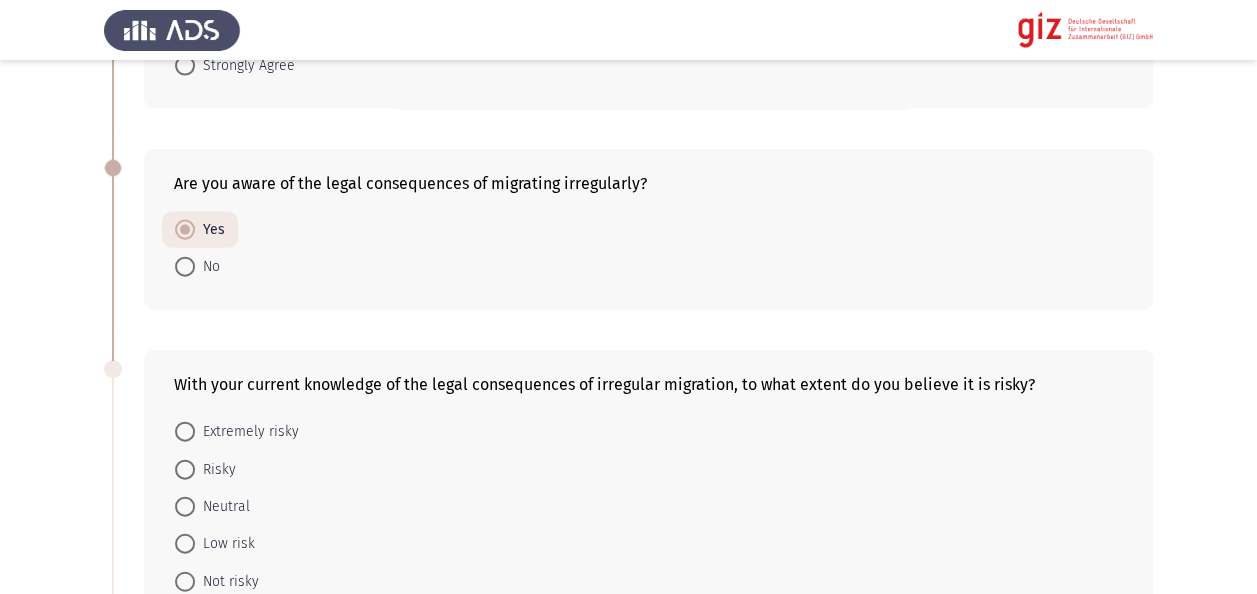 click on "Previous   Migration Intentions & Motivation   Next  Did you try to migrate before?    Yes     No  Do you want to leave Egypt?    Yes     No  If yes, which of the following regions are you seeking to migrate to? If not, select N/A.    Europe     Gulf     North America     Latin America     Australia     East Asia      Africa     N/A  How comfortable are you with taking diverse risks to make the migration happen?    Not at all     Slightly     Moderately     Very     Extremely  To what extent do you agree with the following statement “I will not let anything stand in my way of reaching my goal.”    Strongly Disagree     Disagree     Neutral     Agree     Strongly Agree  To what extent do you agree with the following statement “I am willing to go beyond the safe and secure.”    Strongly Disagree     Disagree     Neutral     Agree     Strongly Agree     Strongly Disagree     Disagree     Neutral     Agree     Strongly Agree     Yes     No     Extremely risky" 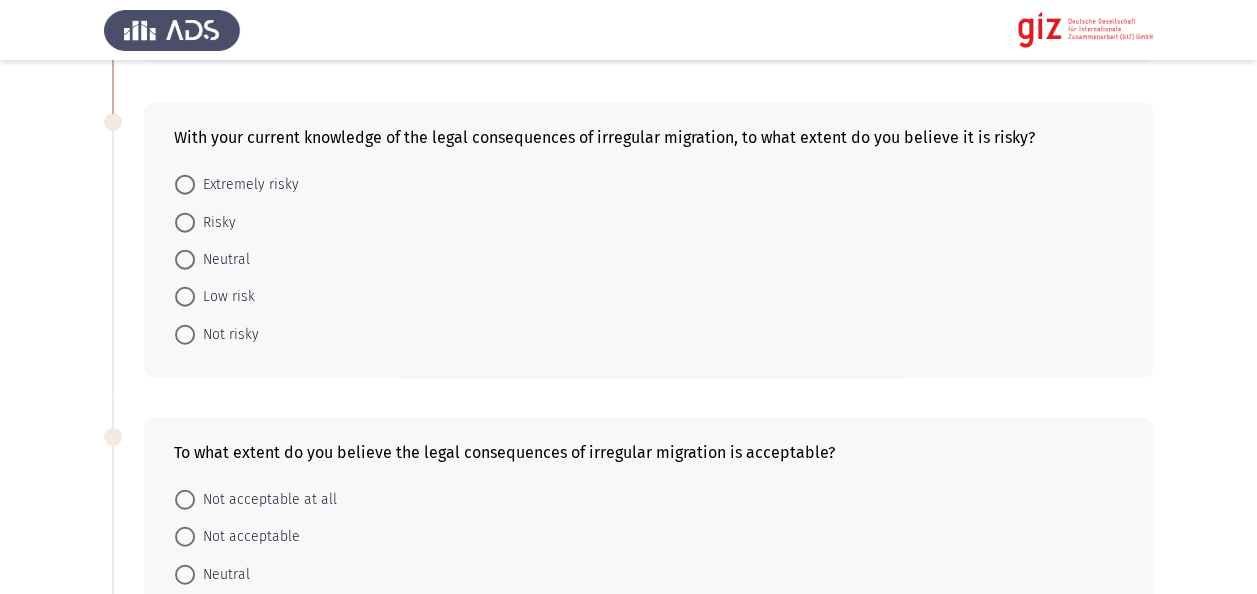 scroll, scrollTop: 2440, scrollLeft: 0, axis: vertical 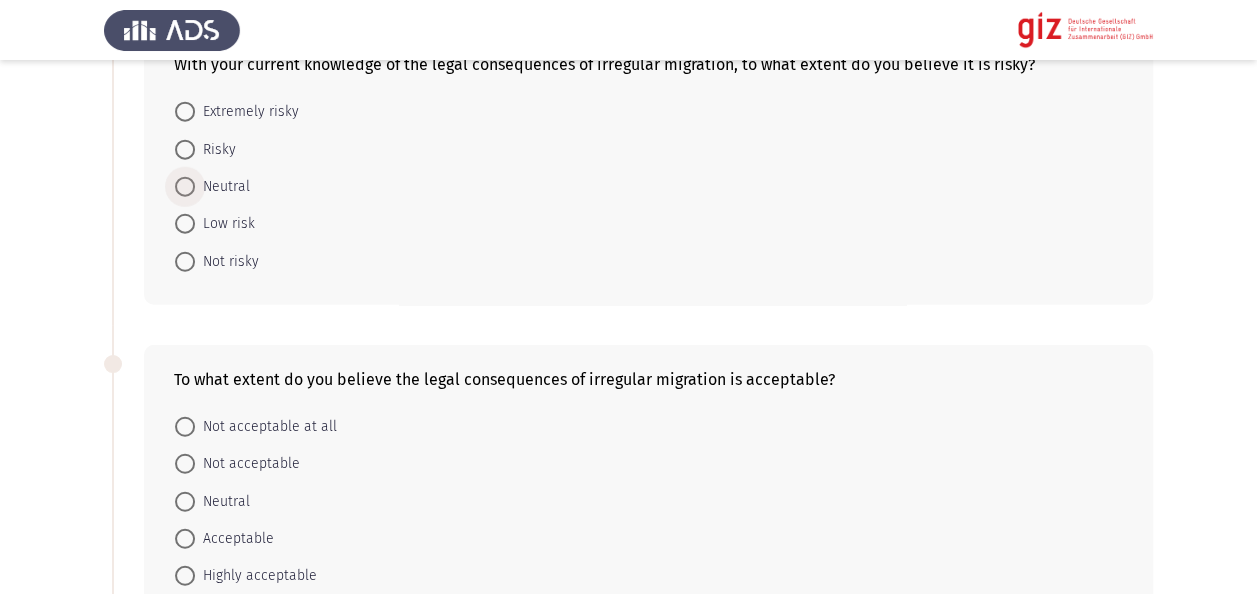 click on "Neutral" at bounding box center (222, 187) 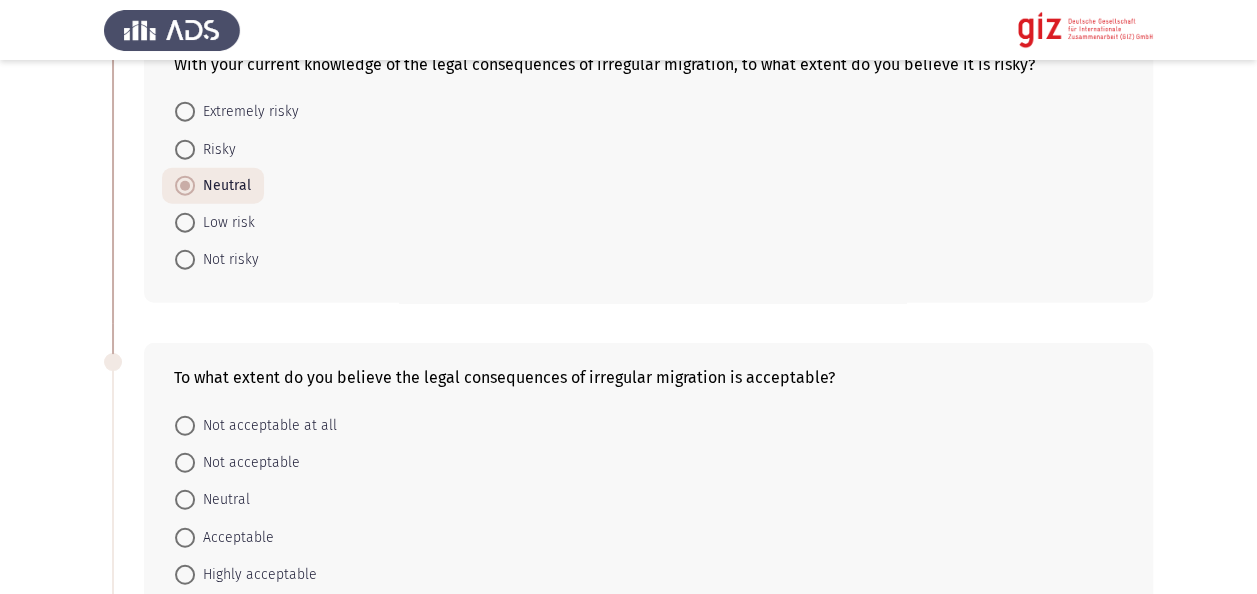 click on "Previous   Migration Intentions & Motivation   Next  Did you try to migrate before?    Yes     No  Do you want to leave Egypt?    Yes     No  If yes, which of the following regions are you seeking to migrate to? If not, select N/A.    Europe     Gulf     North America     Latin America     Australia     East Asia      Africa     N/A  How comfortable are you with taking diverse risks to make the migration happen?    Not at all     Slightly     Moderately     Very     Extremely  To what extent do you agree with the following statement “I will not let anything stand in my way of reaching my goal.”    Strongly Disagree     Disagree     Neutral     Agree     Strongly Agree  To what extent do you agree with the following statement “I am willing to go beyond the safe and secure.”    Strongly Disagree     Disagree     Neutral     Agree     Strongly Agree     Strongly Disagree     Disagree     Neutral     Agree     Strongly Agree     Yes     No     Extremely risky" 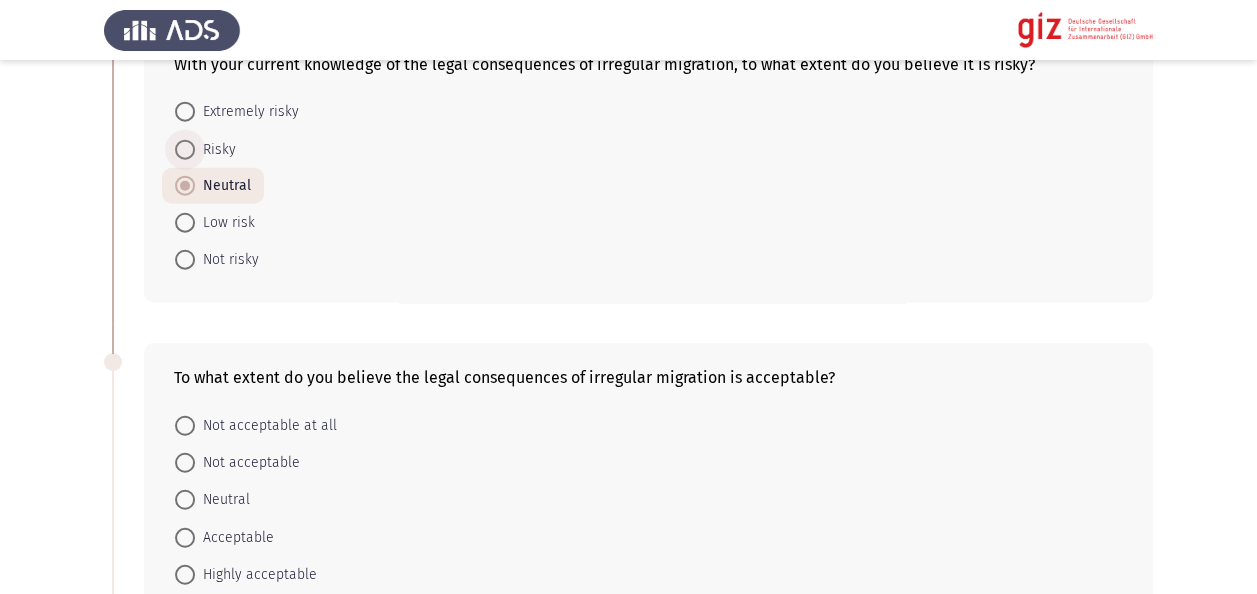 click on "Risky" at bounding box center [215, 150] 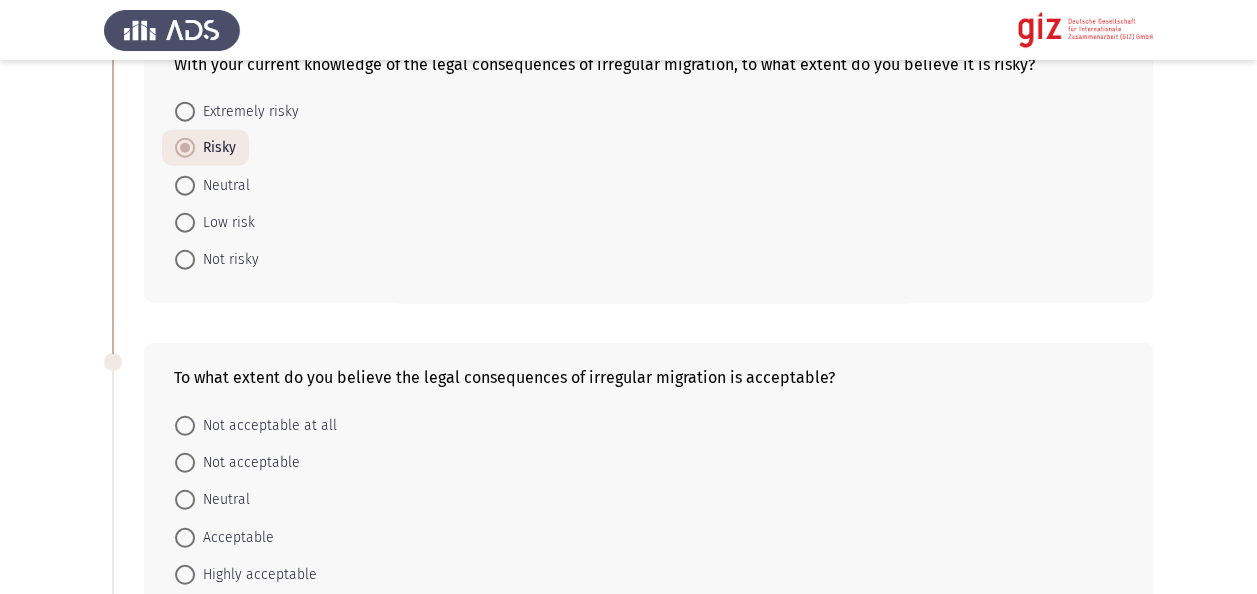 click on "With your current knowledge of the legal consequences of irregular migration, to what extent do you believe it is risky?    Extremely risky     Risky     Neutral     Low risk     Not risky" 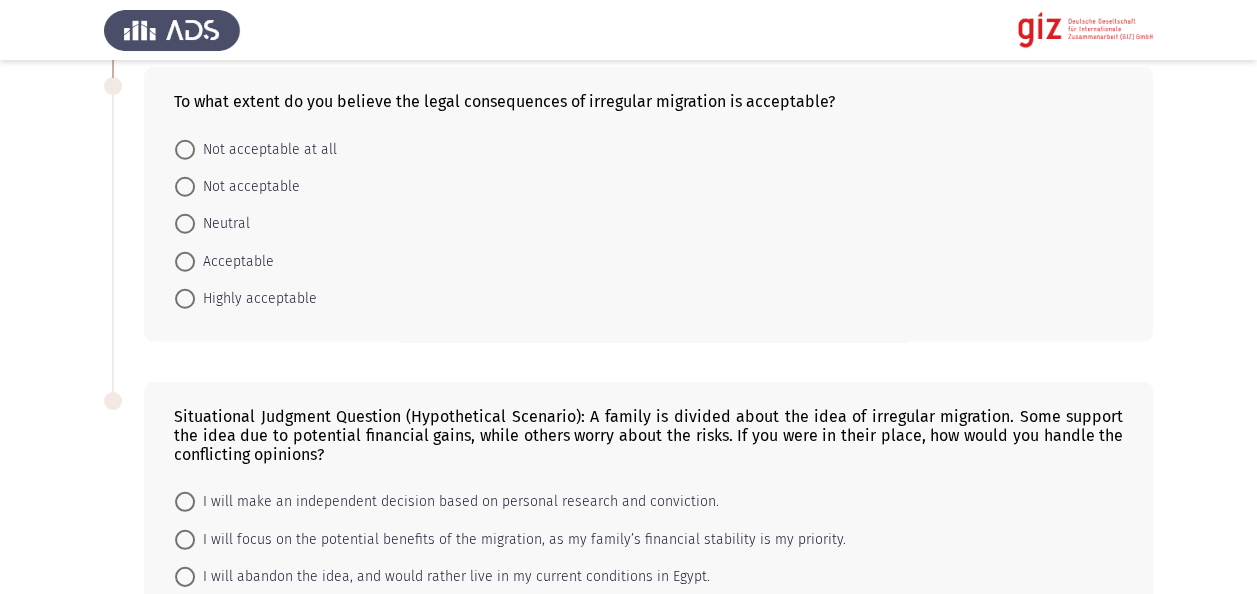 scroll, scrollTop: 2760, scrollLeft: 0, axis: vertical 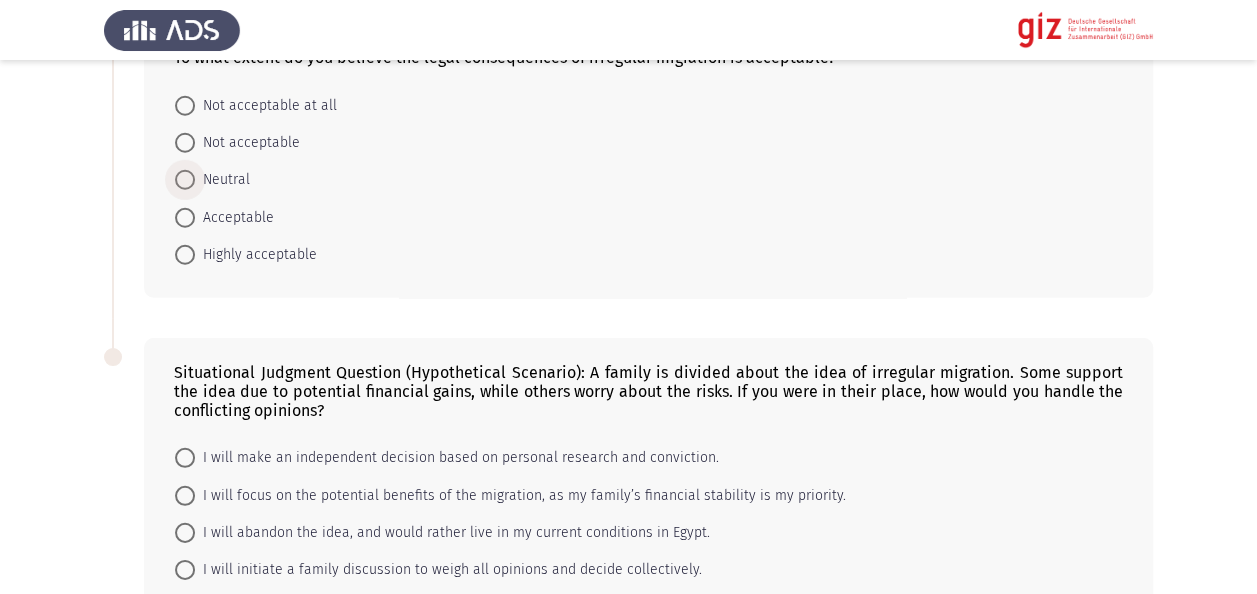 click on "Neutral" at bounding box center [222, 180] 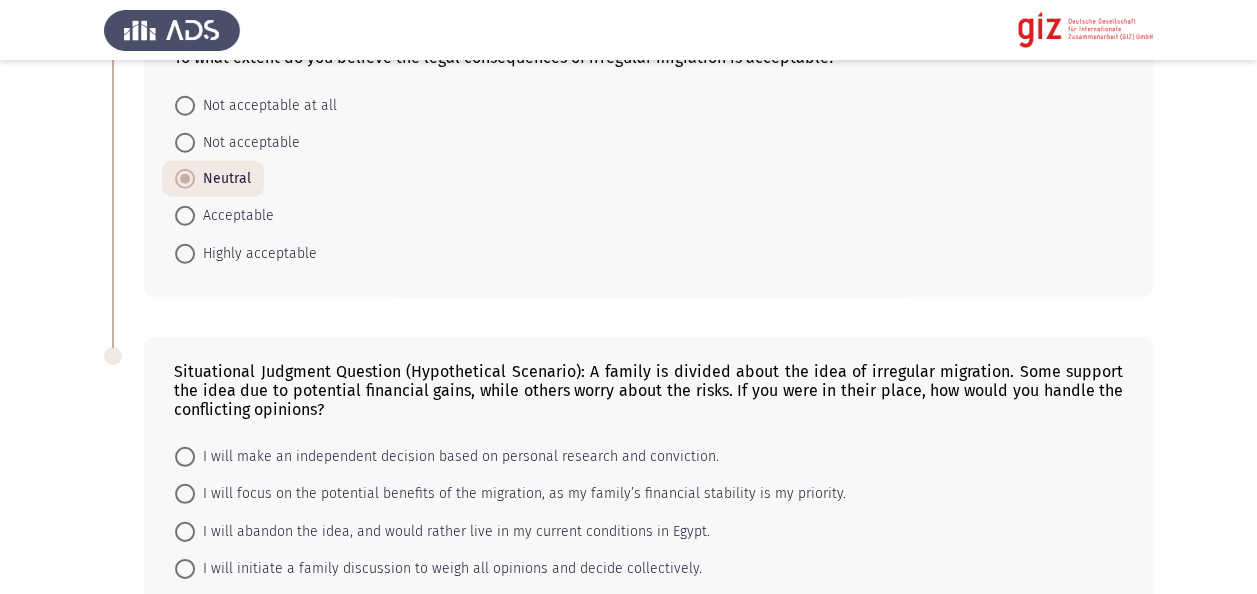 click on "Previous   Migration Intentions & Motivation   Next  Did you try to migrate before?    Yes     No  Do you want to leave Egypt?    Yes     No  If yes, which of the following regions are you seeking to migrate to? If not, select N/A.    Europe     Gulf     North America     Latin America     Australia     East Asia      Africa     N/A  How comfortable are you with taking diverse risks to make the migration happen?    Not at all     Slightly     Moderately     Very     Extremely  To what extent do you agree with the following statement “I will not let anything stand in my way of reaching my goal.”    Strongly Disagree     Disagree     Neutral     Agree     Strongly Agree  To what extent do you agree with the following statement “I am willing to go beyond the safe and secure.”    Strongly Disagree     Disagree     Neutral     Agree     Strongly Agree     Strongly Disagree     Disagree     Neutral     Agree     Strongly Agree     Yes     No     Extremely risky" 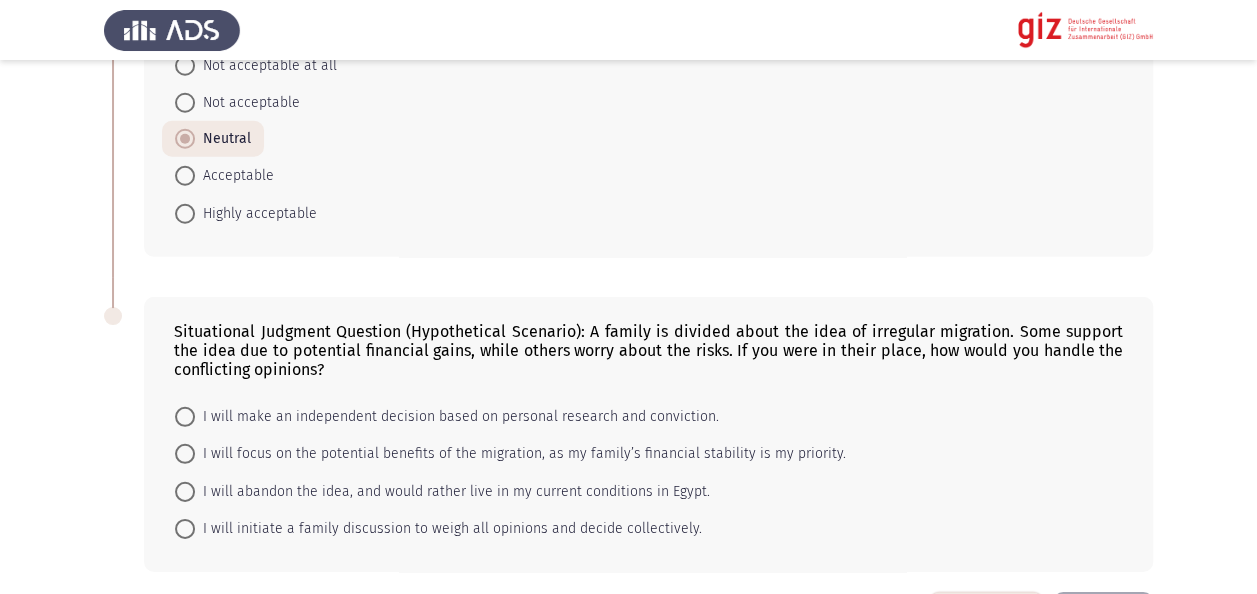 scroll, scrollTop: 2858, scrollLeft: 0, axis: vertical 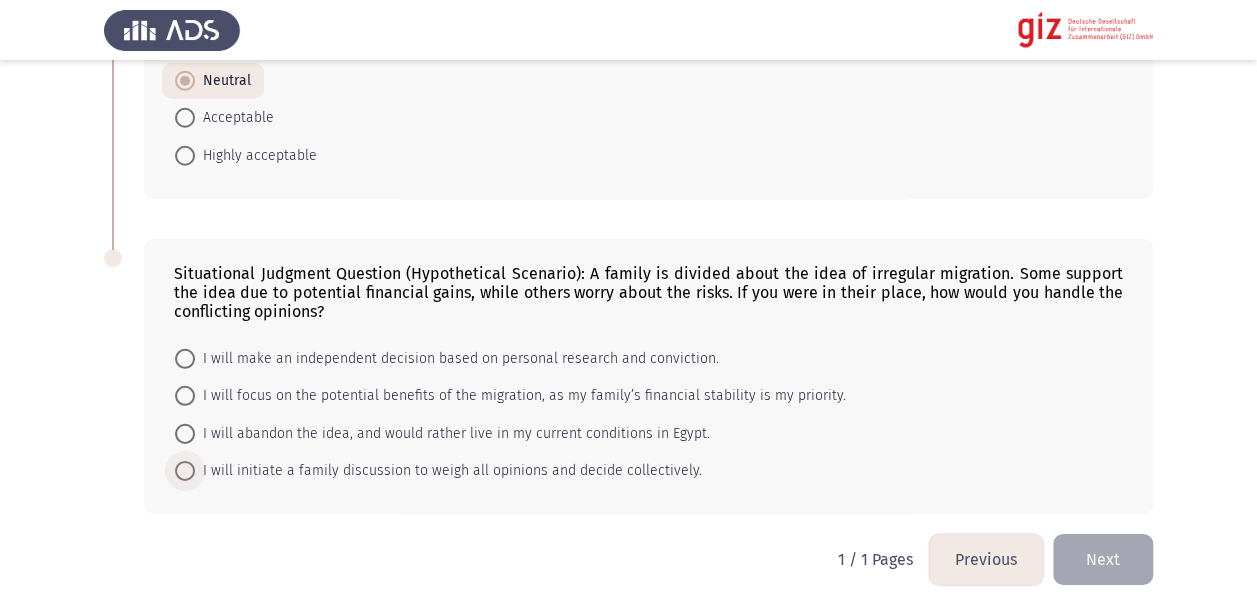 click on "I will initiate a family discussion to weigh all opinions and decide collectively." at bounding box center [448, 471] 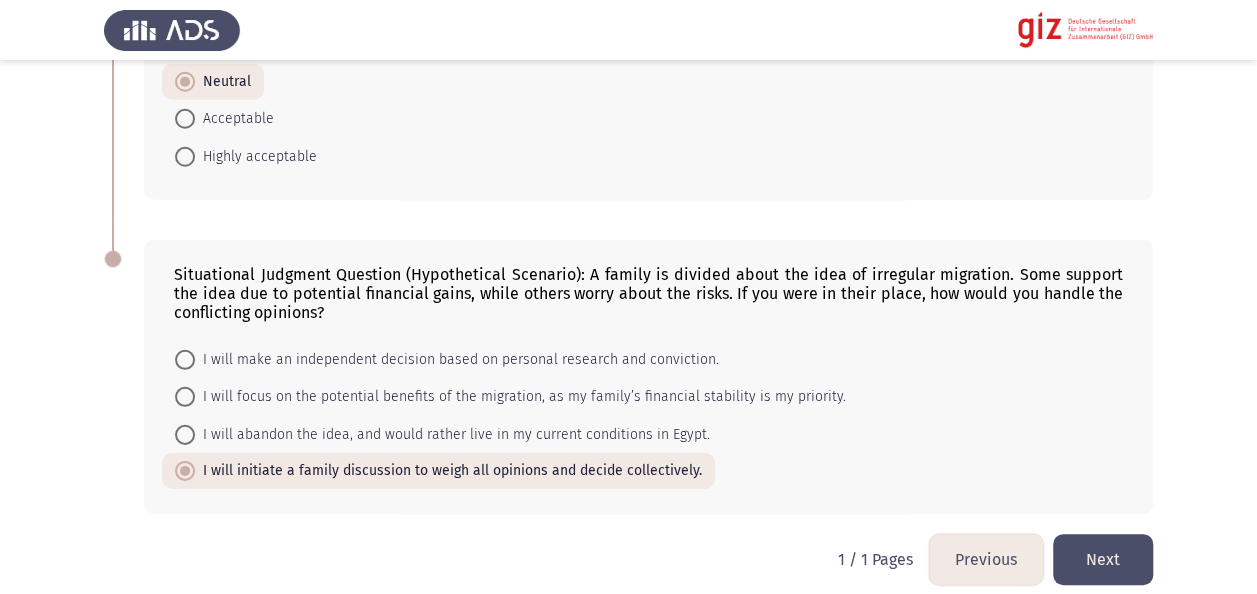 click on "Next" 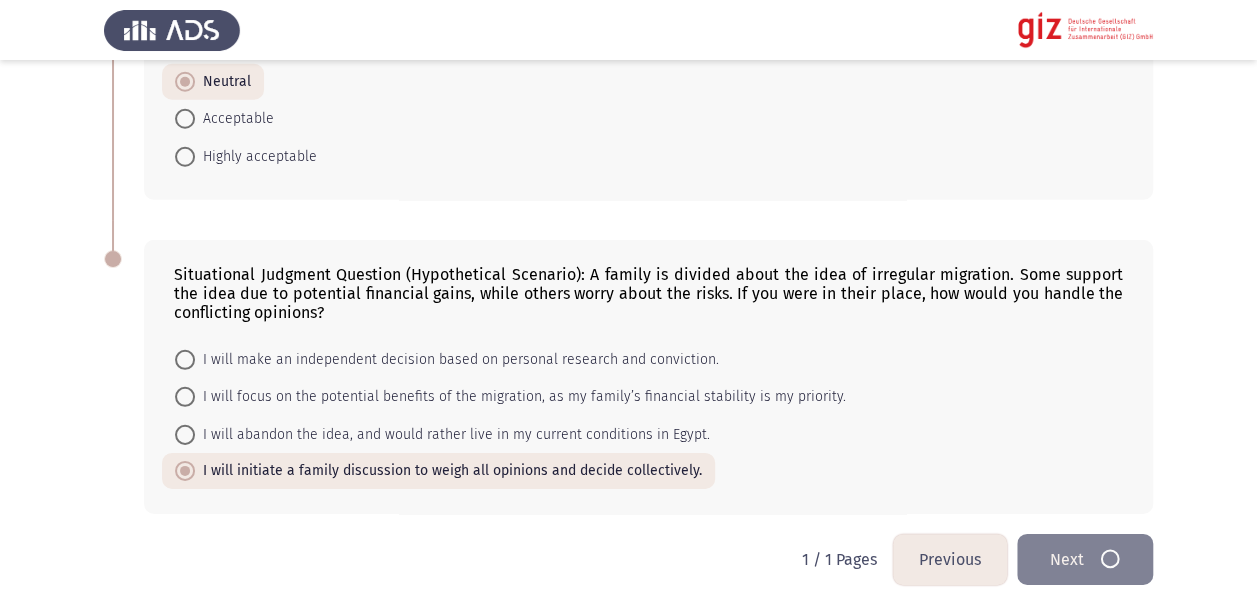 scroll, scrollTop: 0, scrollLeft: 0, axis: both 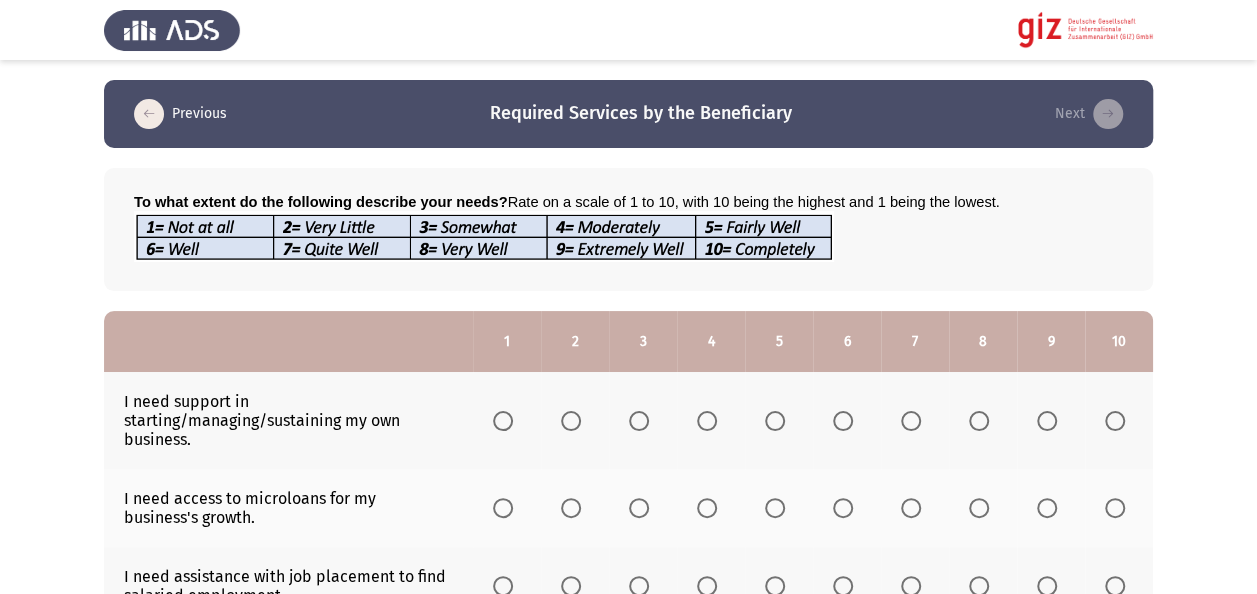 click 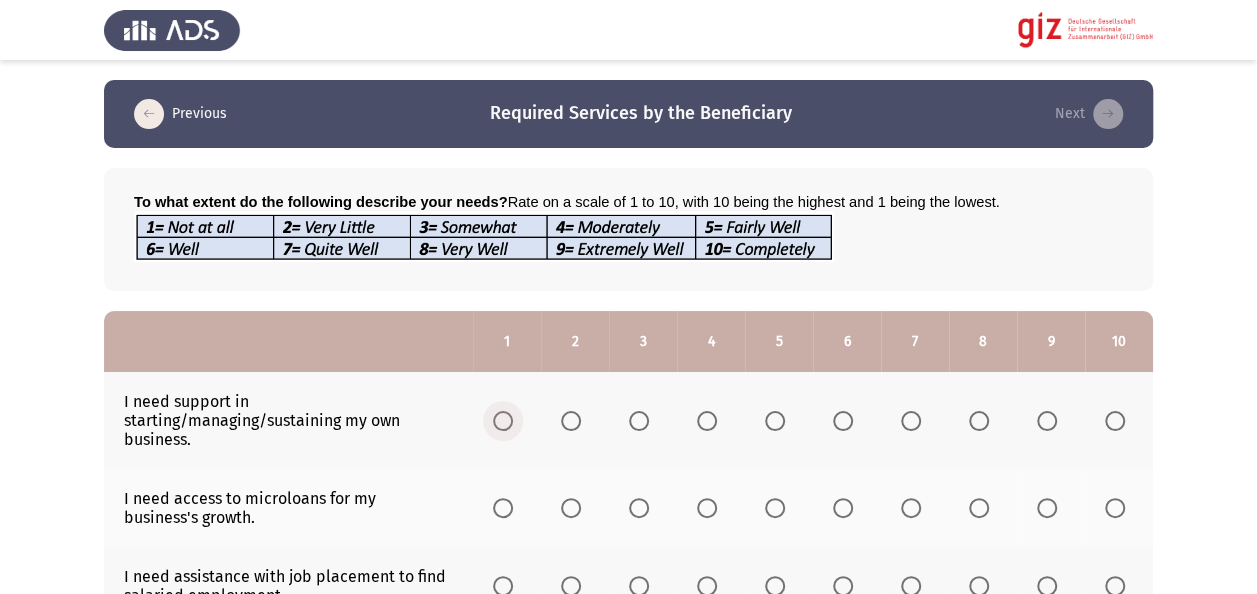 click at bounding box center [503, 421] 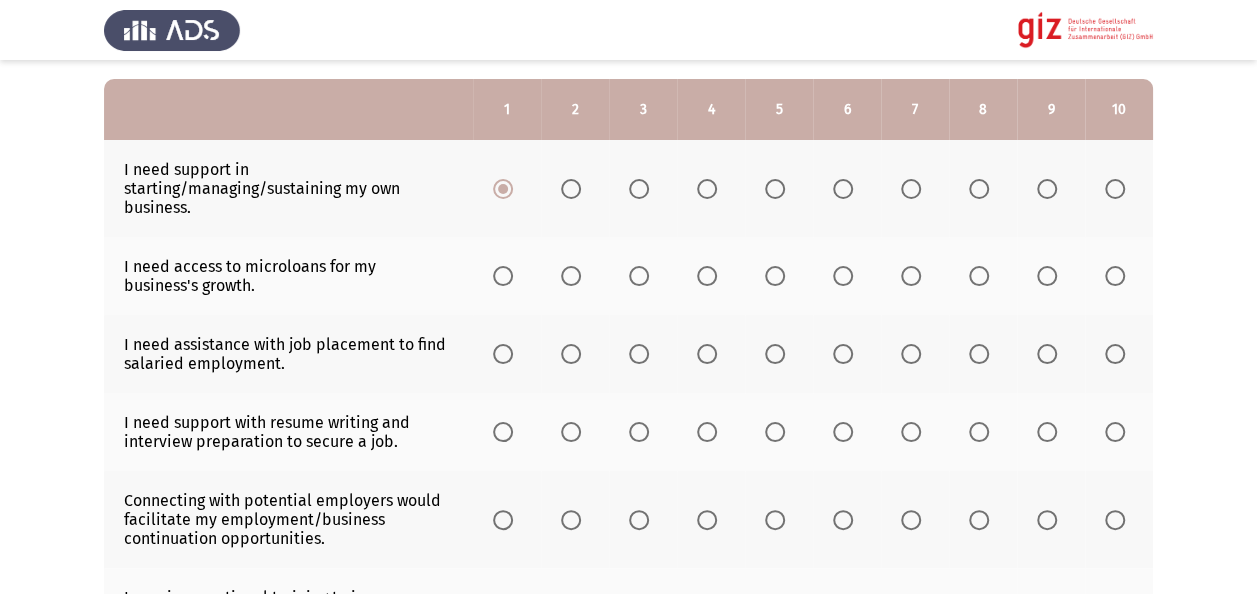 scroll, scrollTop: 280, scrollLeft: 0, axis: vertical 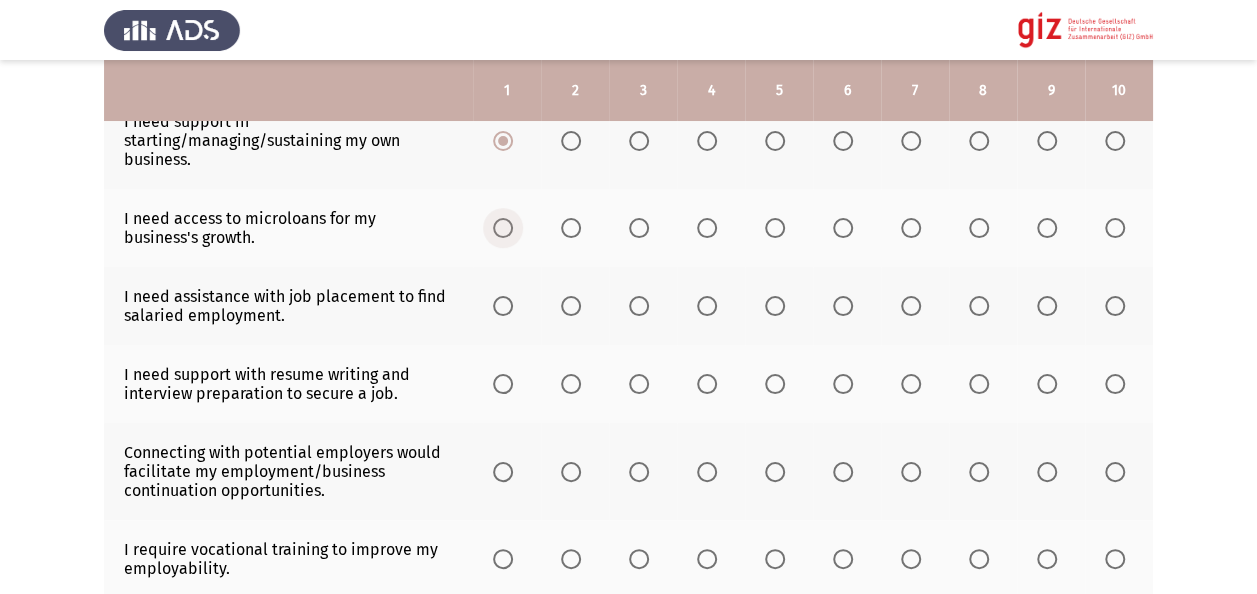 click at bounding box center (503, 228) 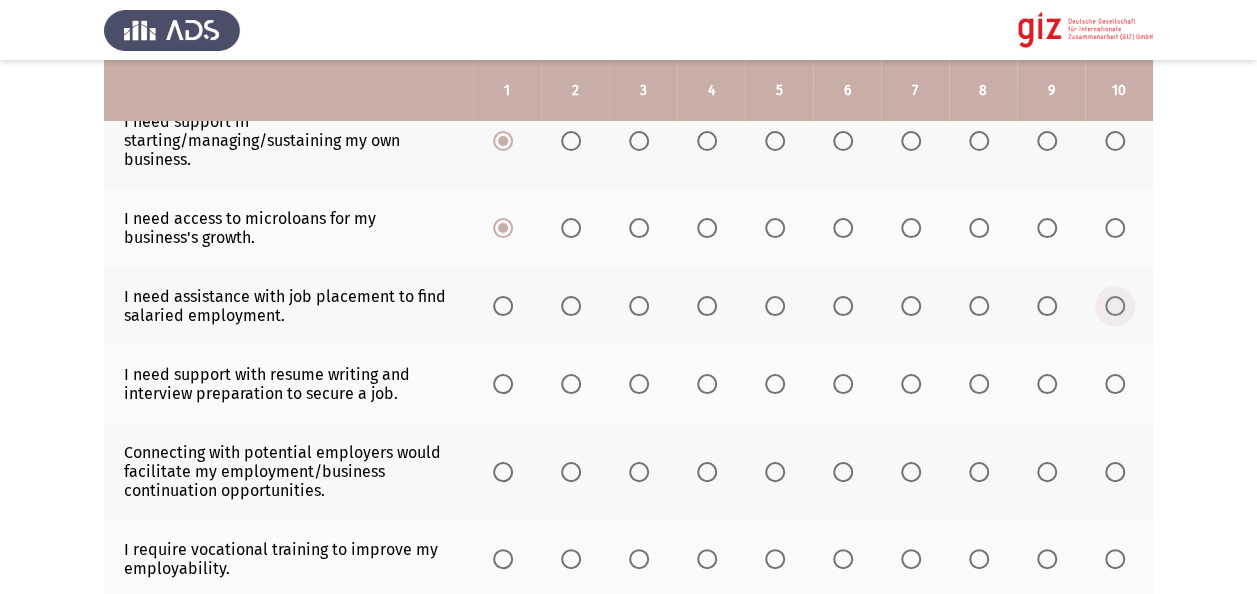click at bounding box center [1115, 306] 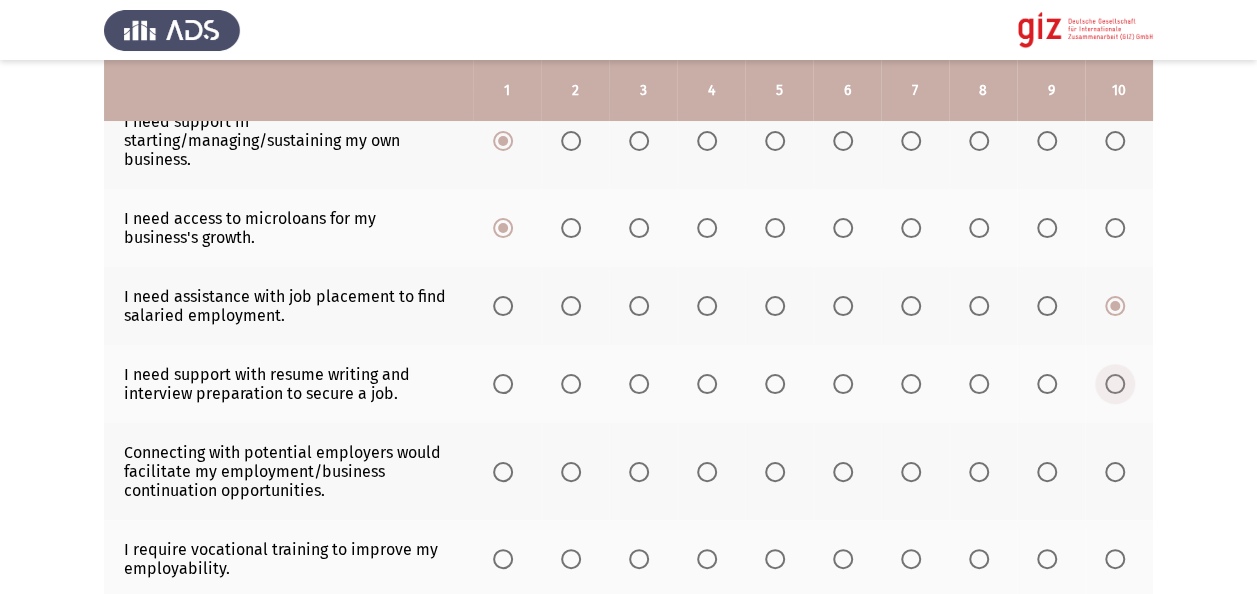 click at bounding box center [1115, 384] 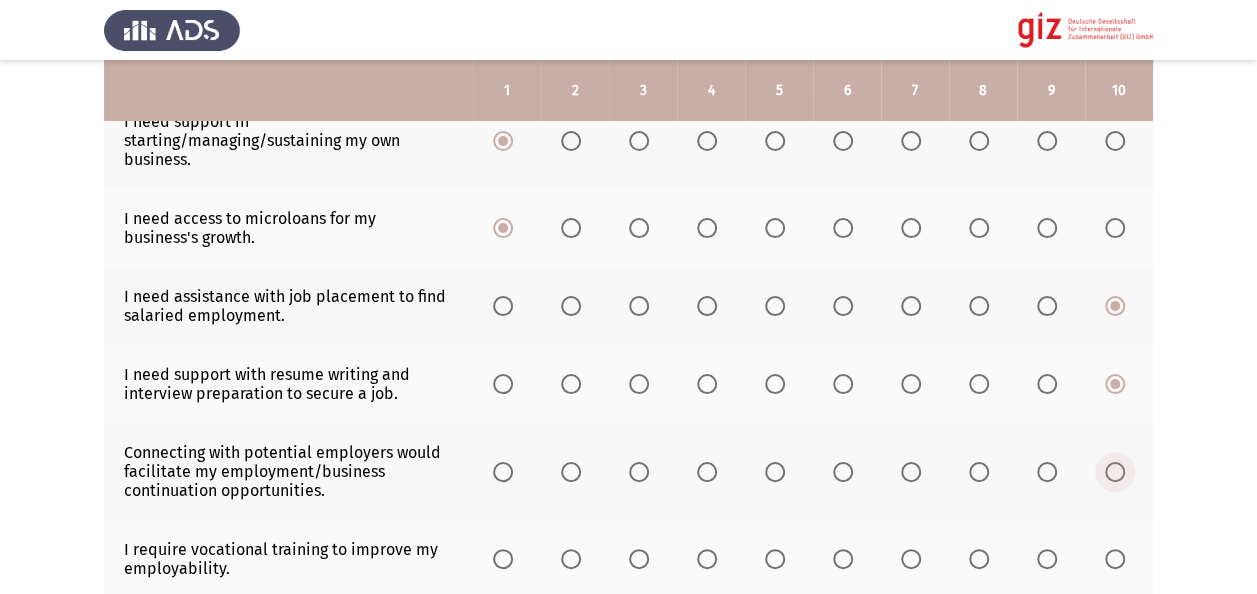 click at bounding box center (1115, 472) 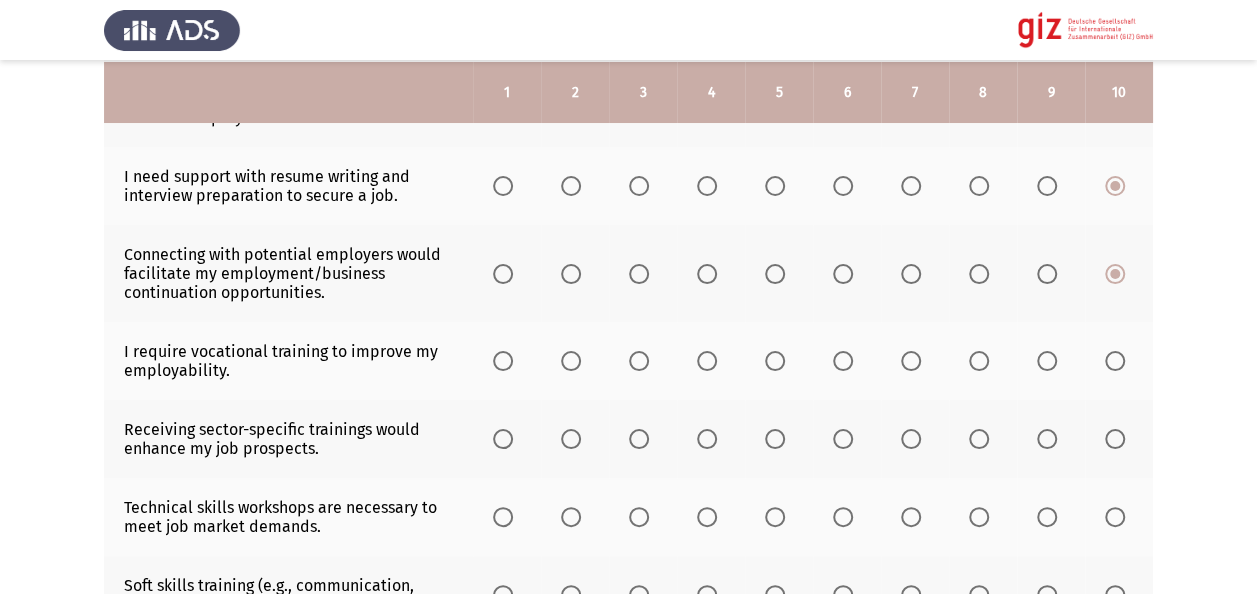 scroll, scrollTop: 480, scrollLeft: 0, axis: vertical 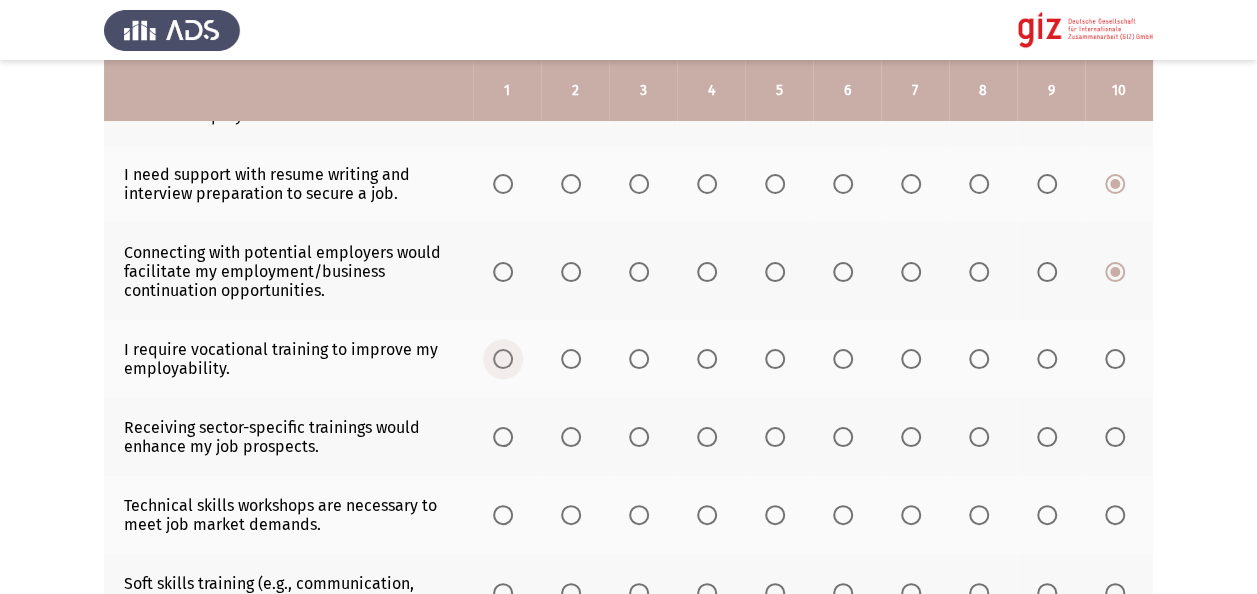 click at bounding box center (503, 359) 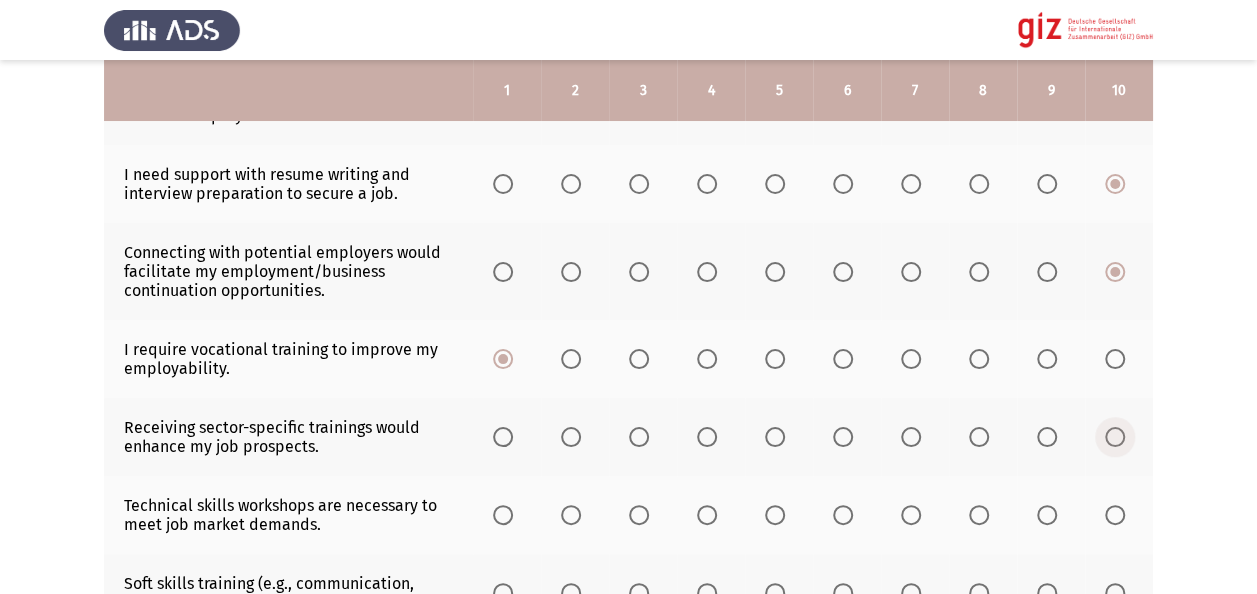 click at bounding box center [1115, 437] 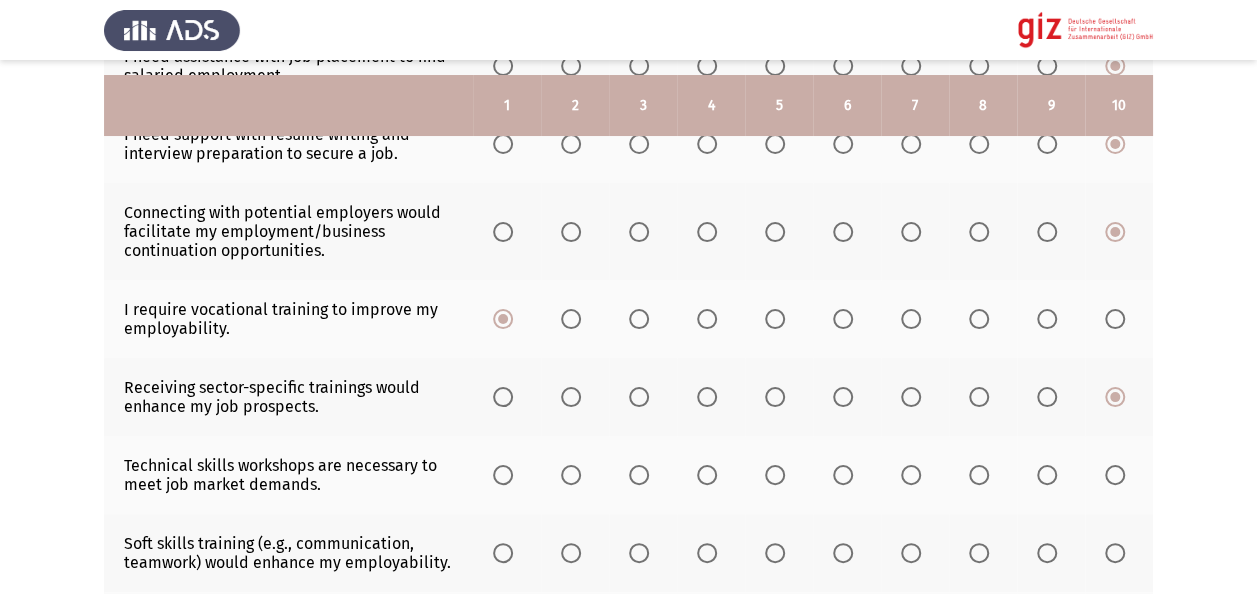 scroll, scrollTop: 560, scrollLeft: 0, axis: vertical 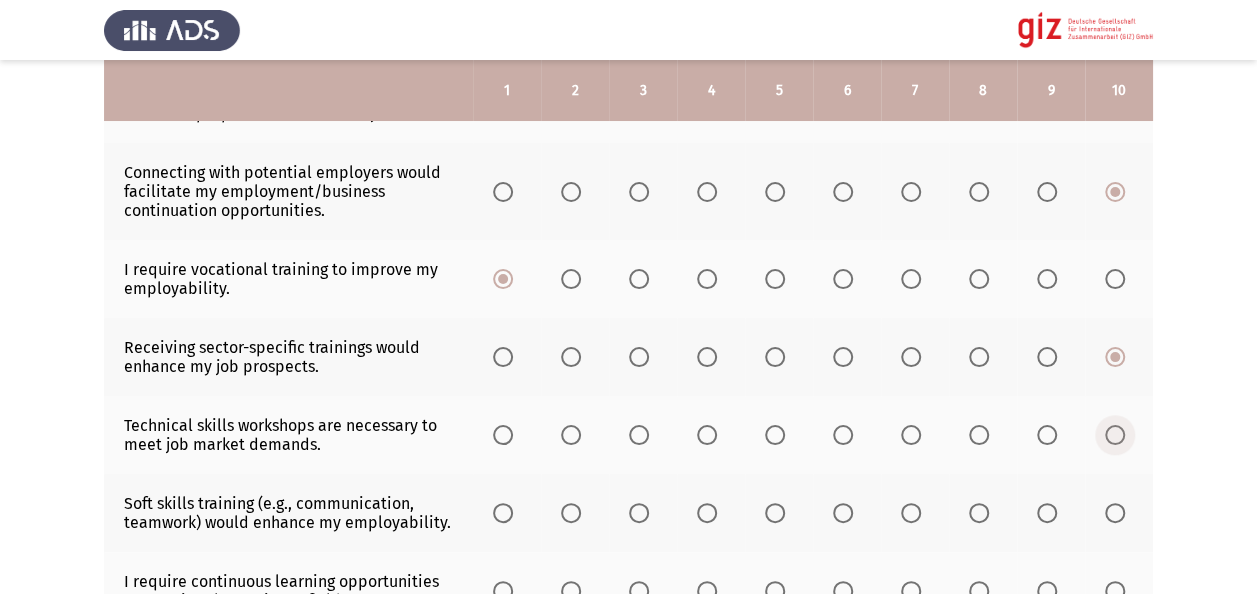 click at bounding box center [1115, 435] 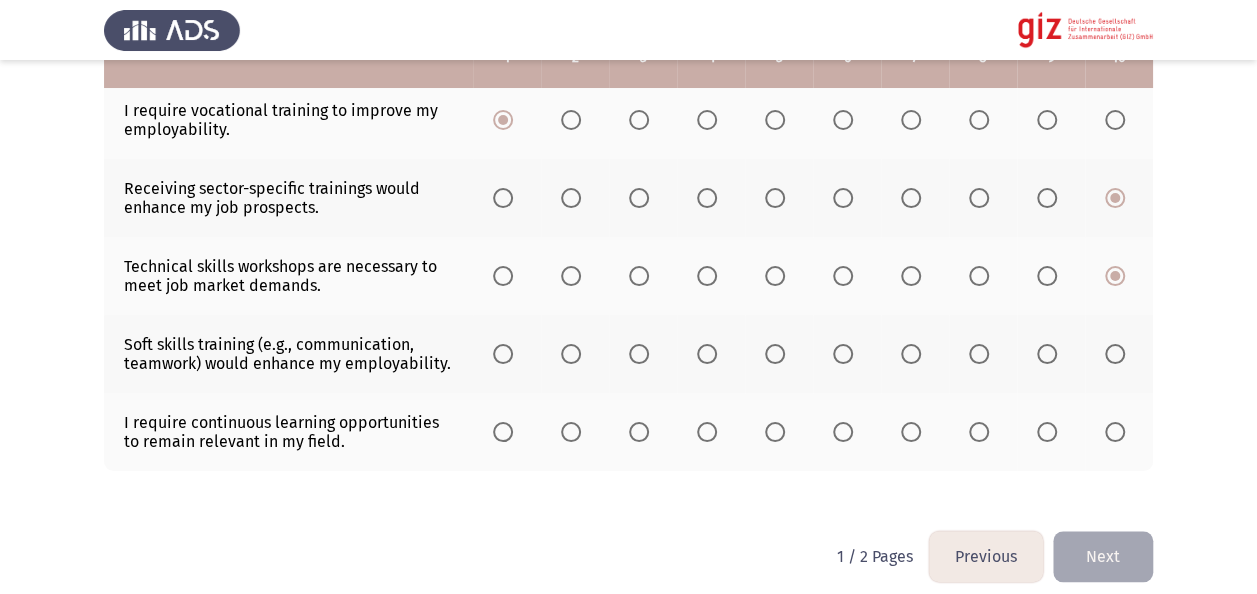 scroll, scrollTop: 729, scrollLeft: 0, axis: vertical 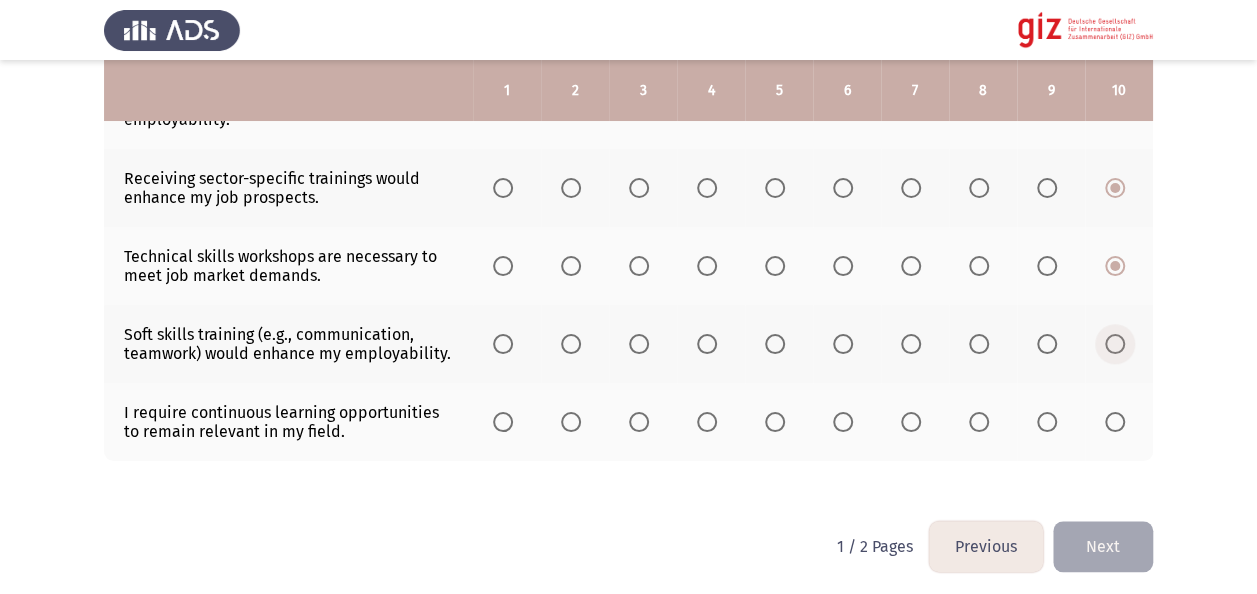 click at bounding box center [1115, 344] 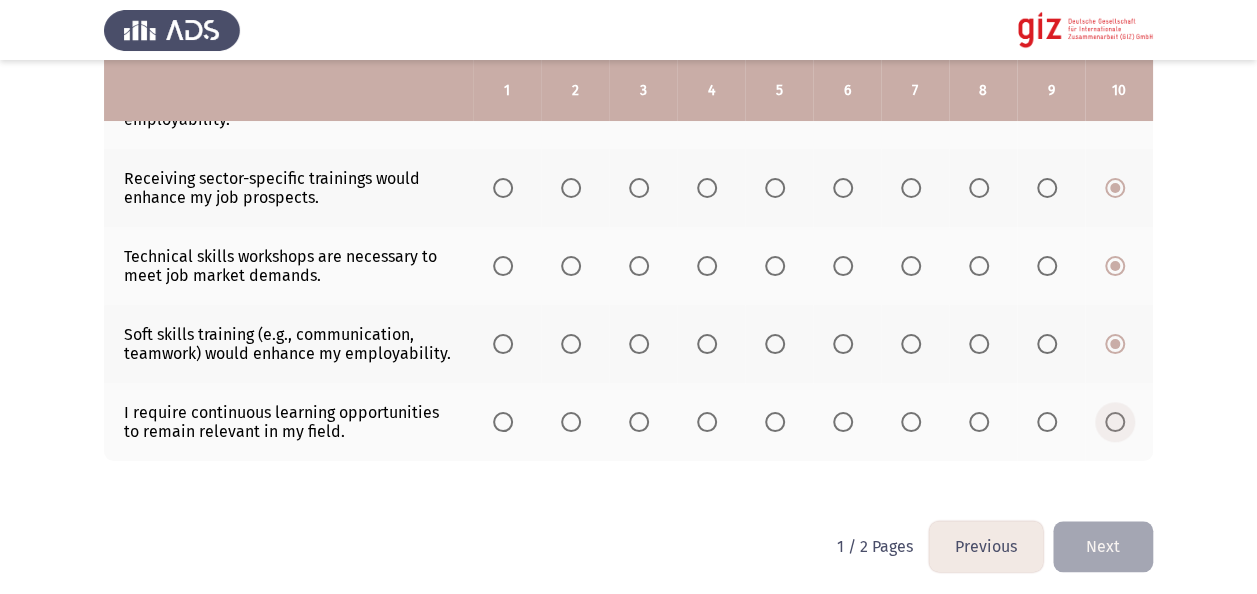 click at bounding box center [1115, 422] 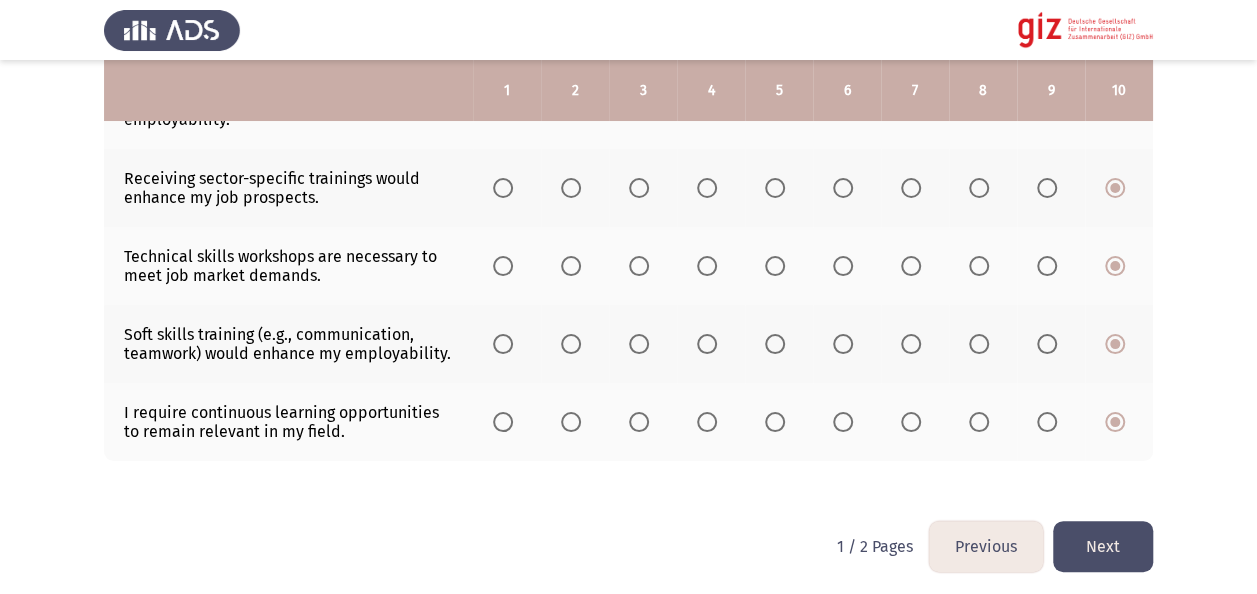 click on "Next" 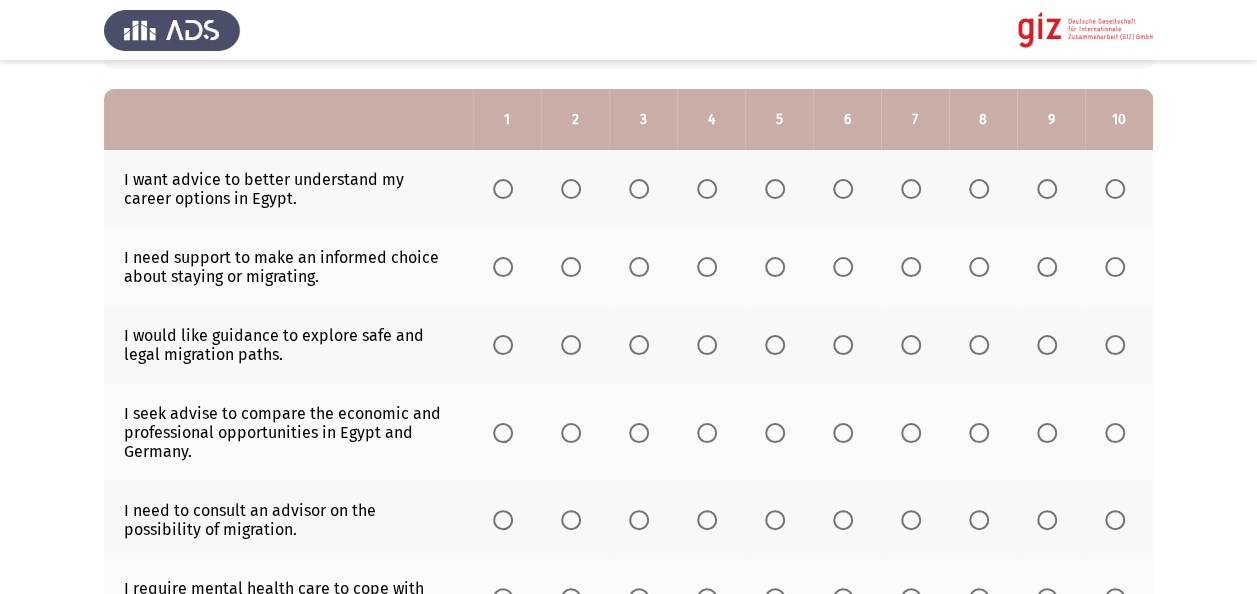 scroll, scrollTop: 240, scrollLeft: 0, axis: vertical 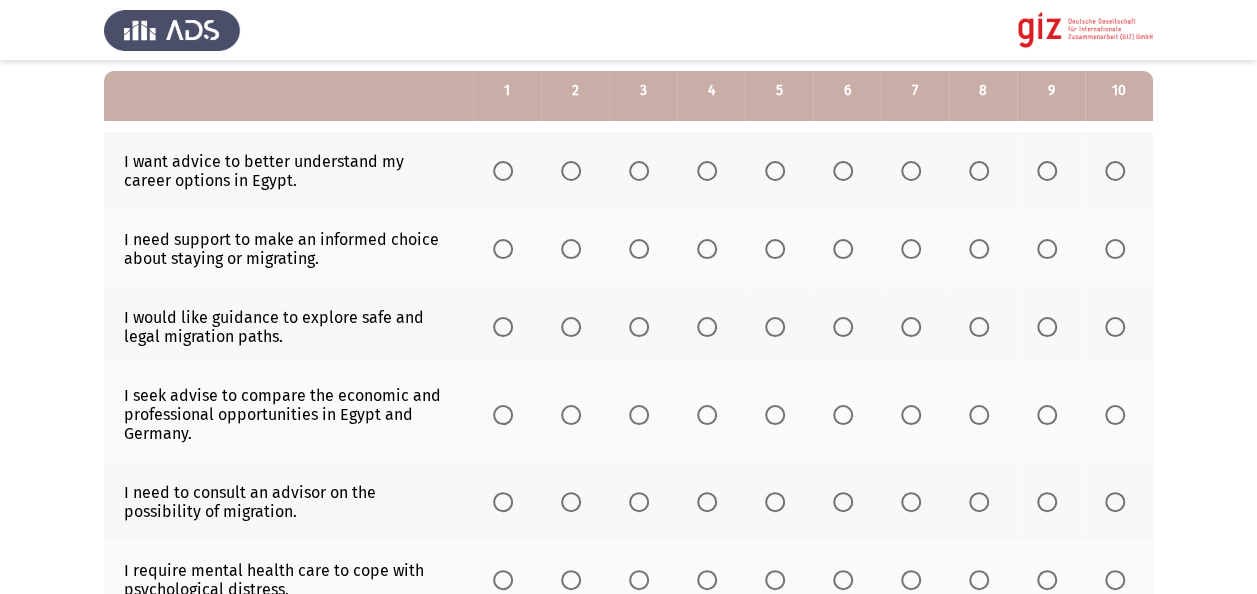 click 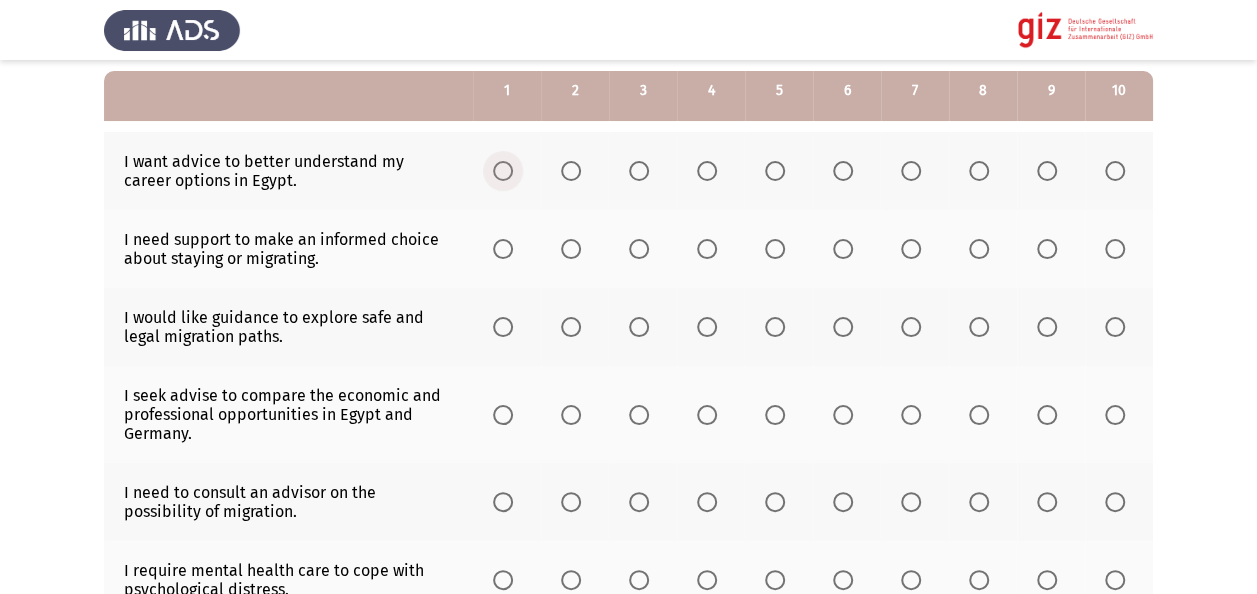 click at bounding box center (503, 171) 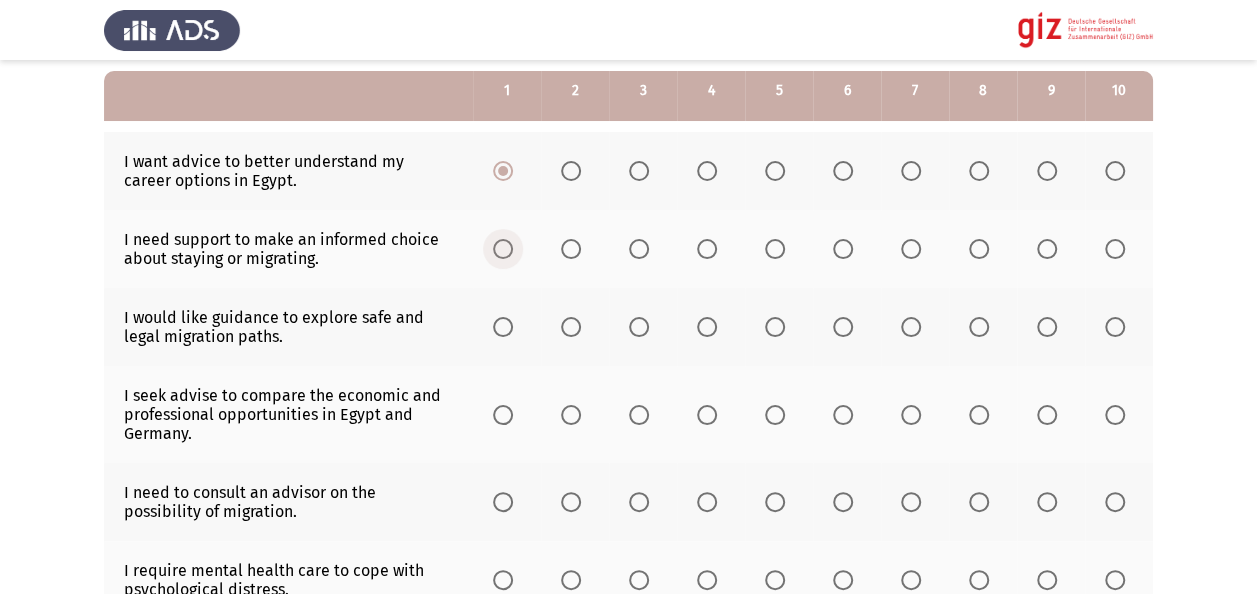 click at bounding box center [503, 249] 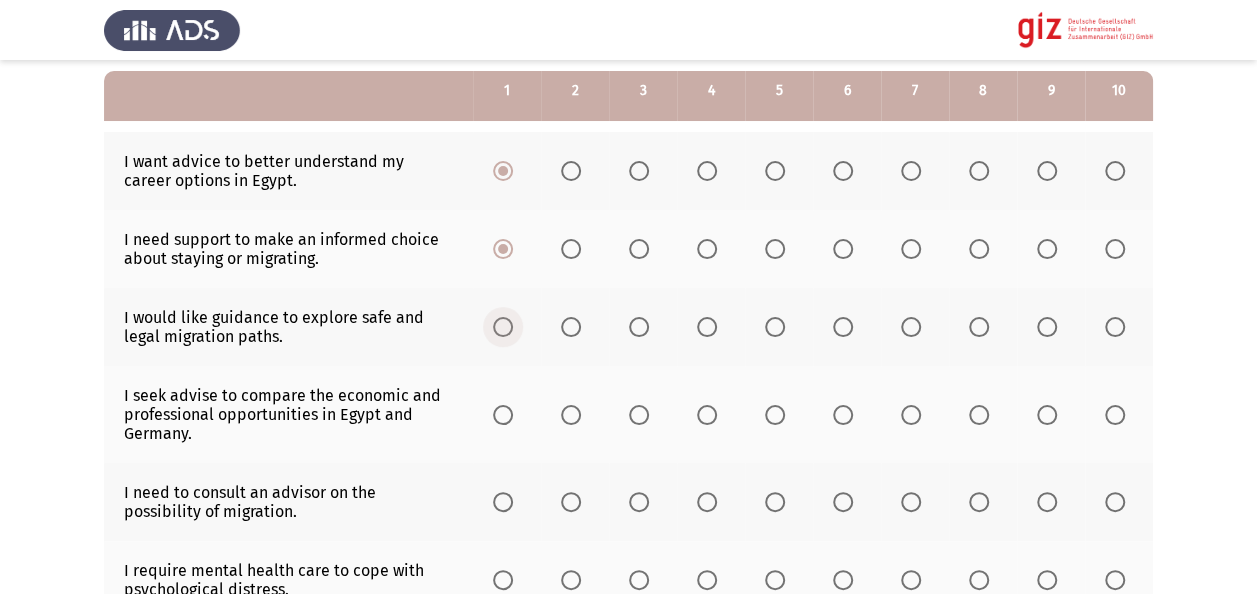 click at bounding box center [503, 327] 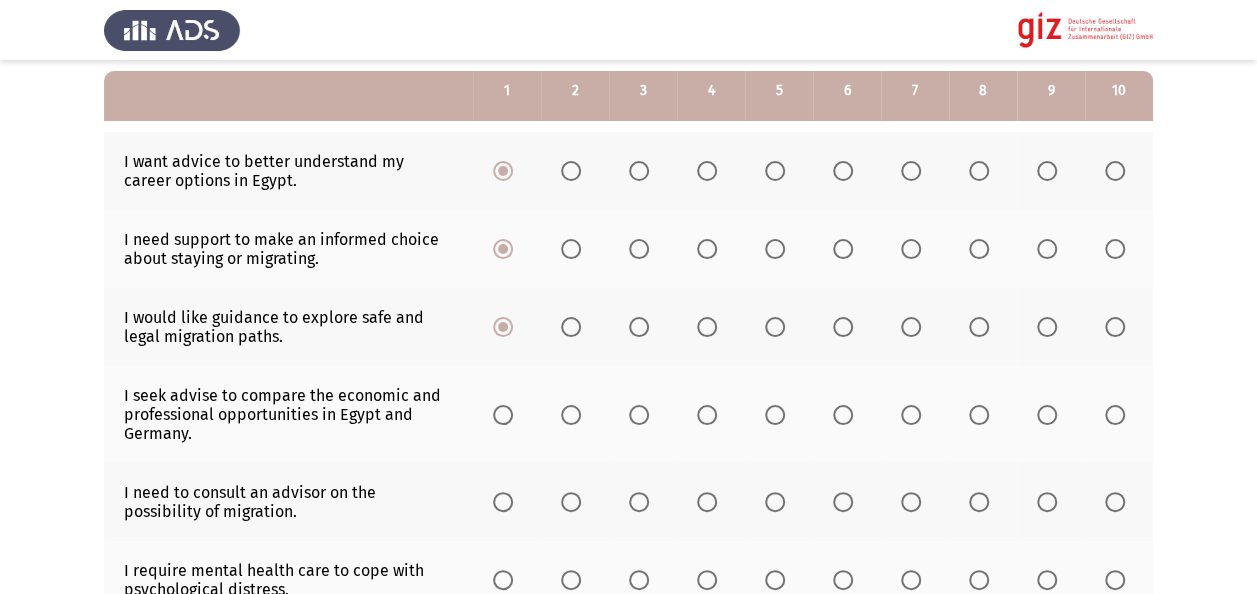 click at bounding box center [503, 415] 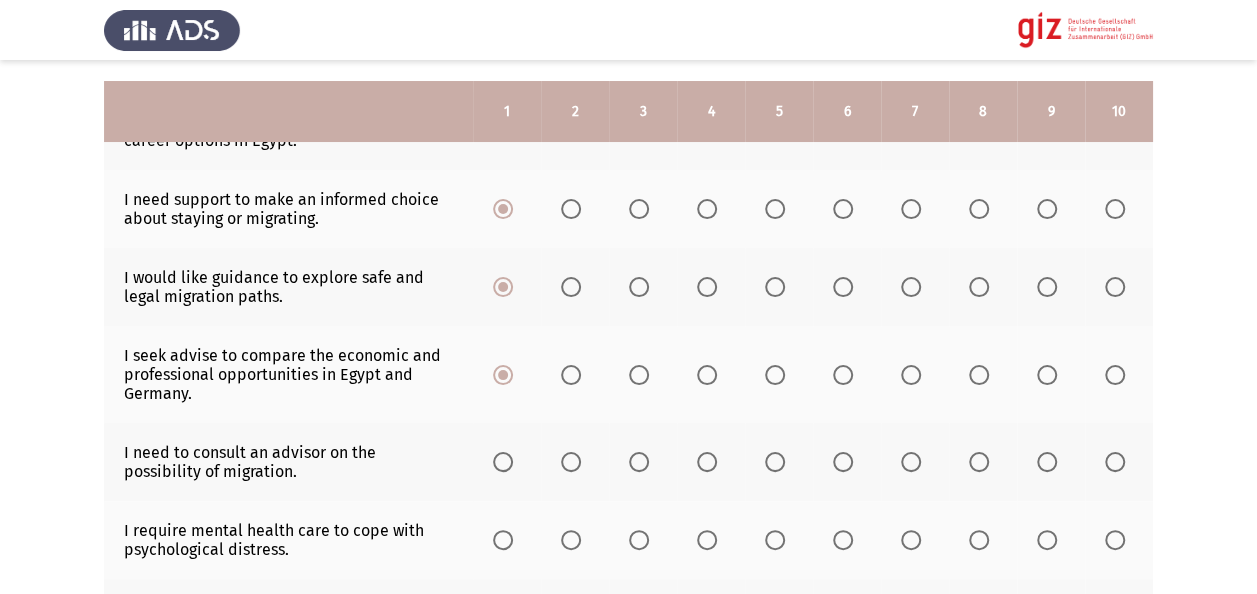 scroll, scrollTop: 400, scrollLeft: 0, axis: vertical 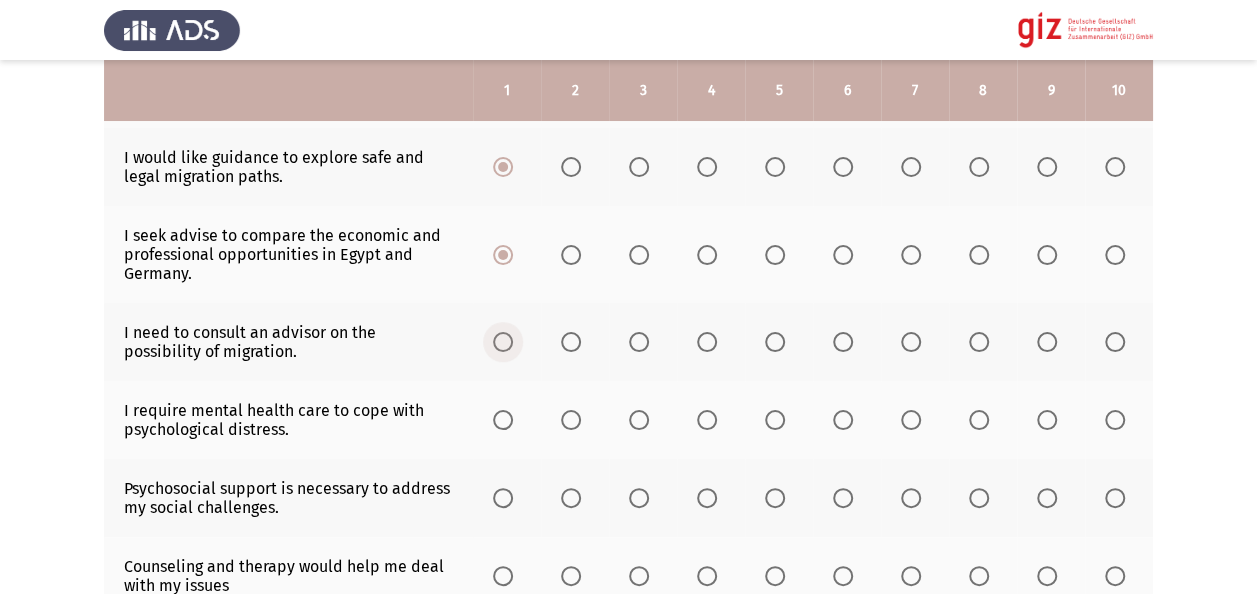 click at bounding box center (503, 342) 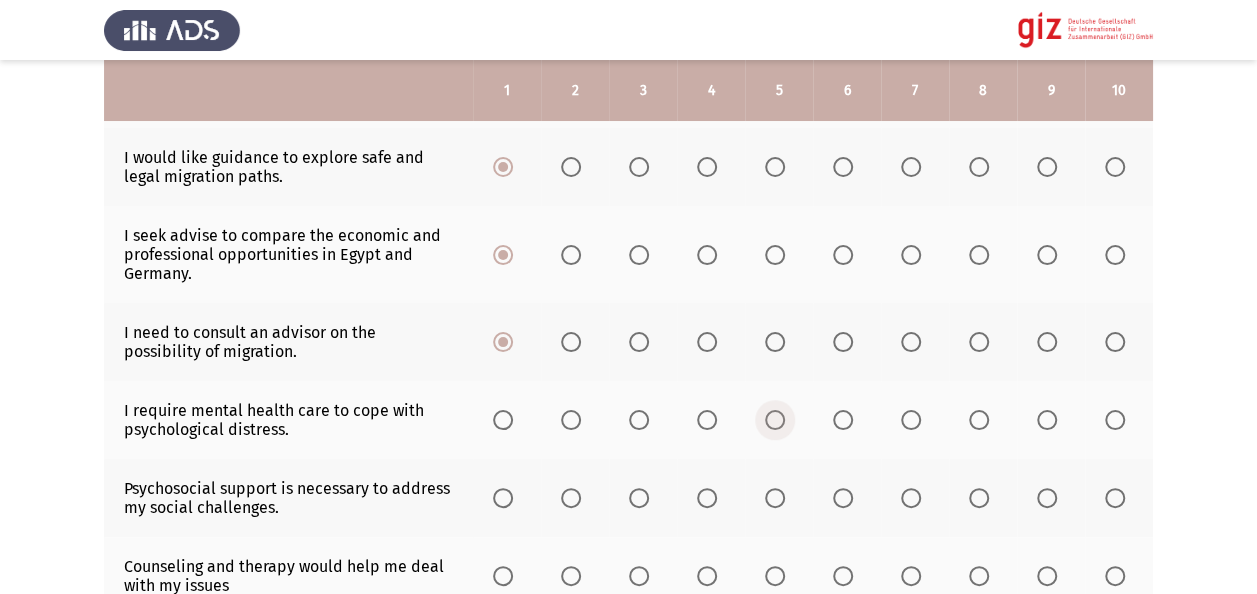 click at bounding box center [775, 420] 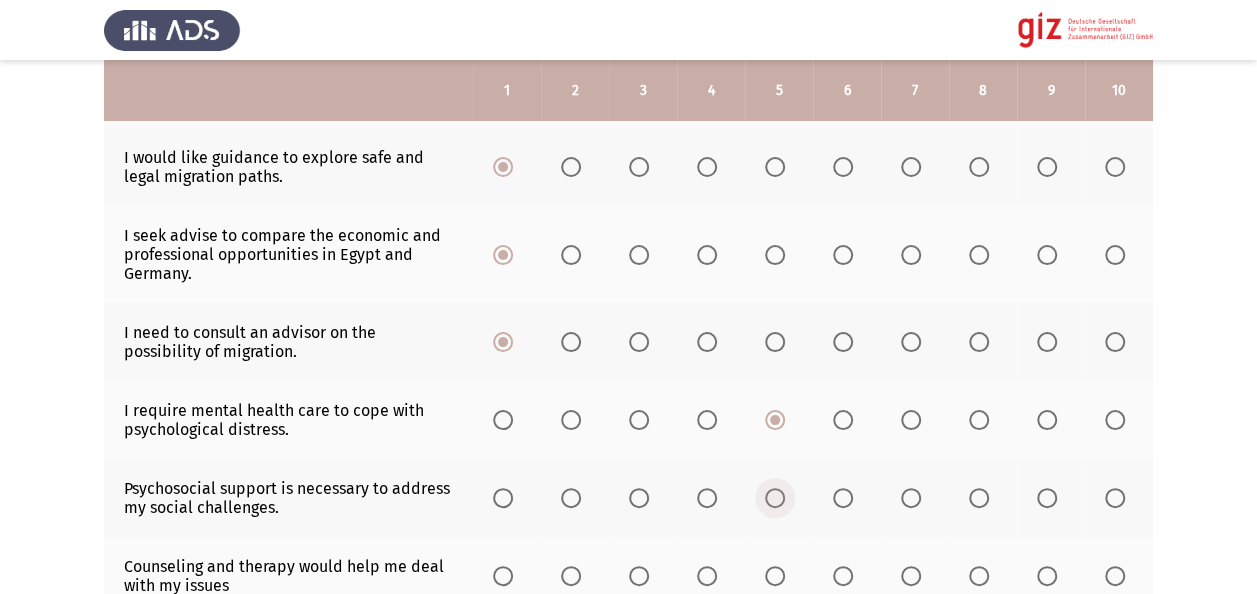 click at bounding box center [775, 498] 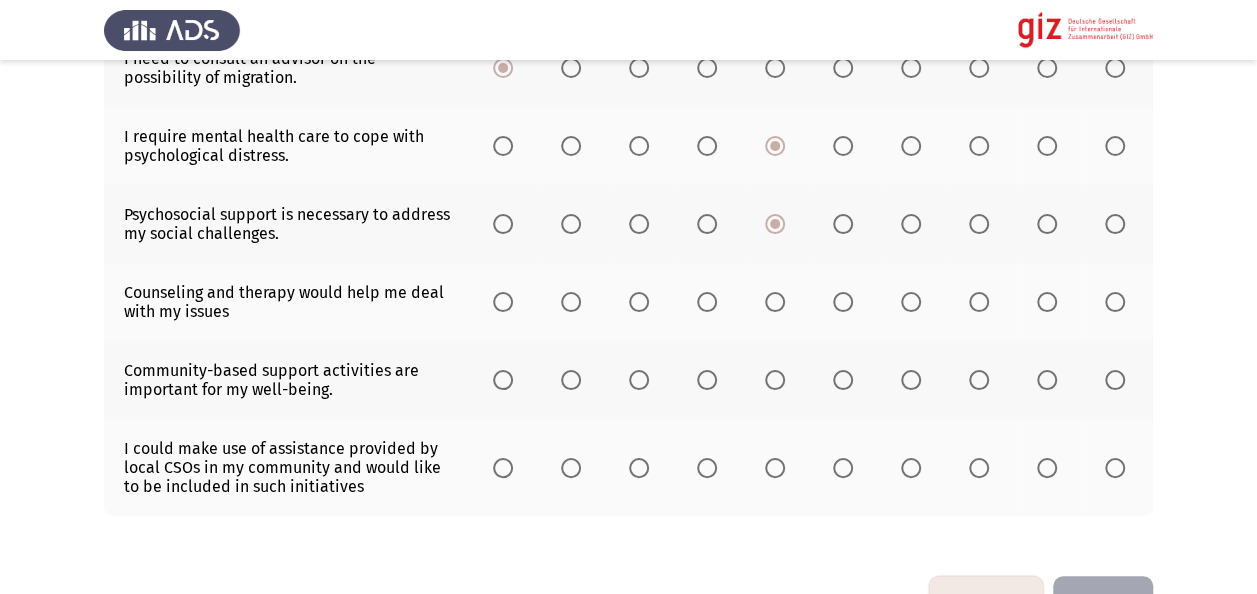 scroll, scrollTop: 729, scrollLeft: 0, axis: vertical 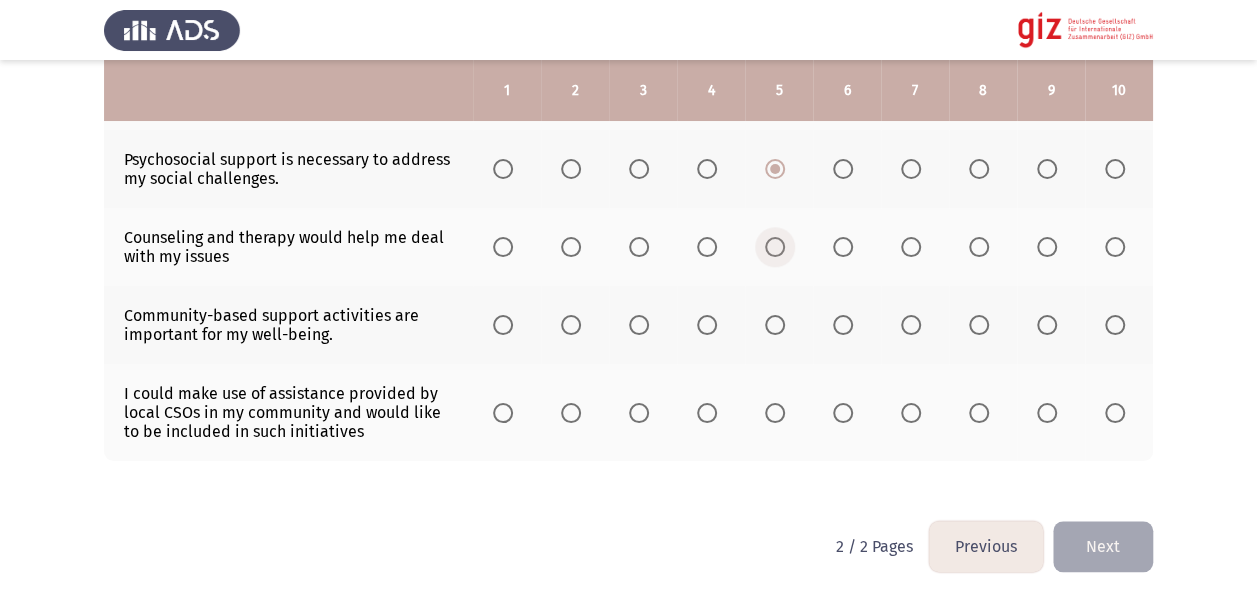 click at bounding box center (775, 247) 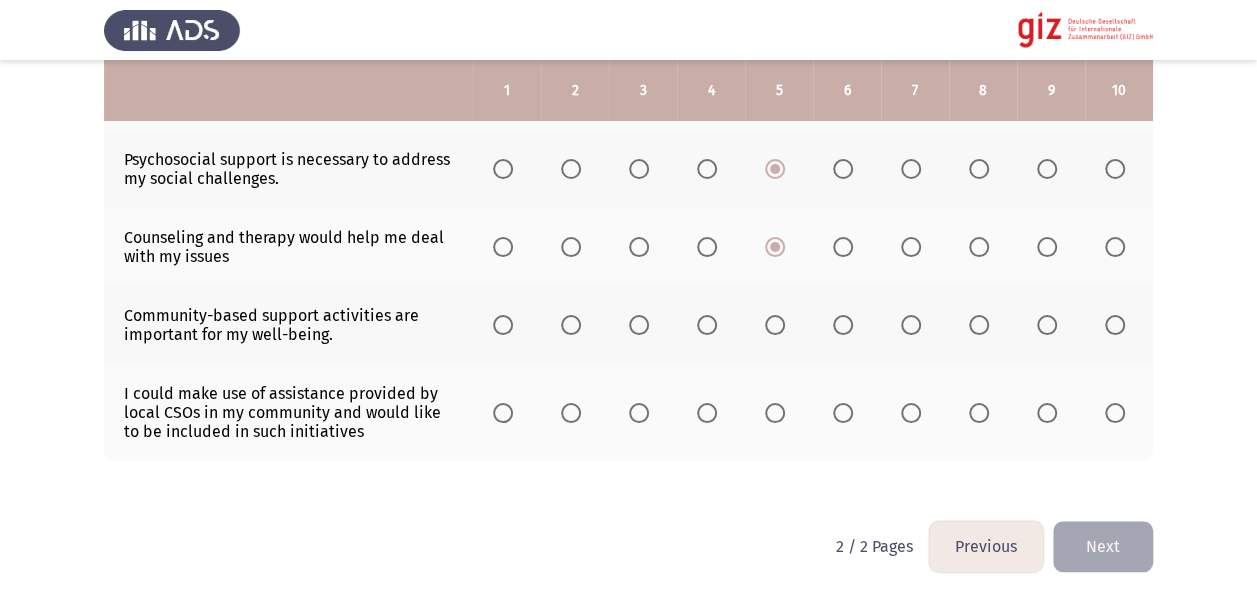 click at bounding box center (911, 325) 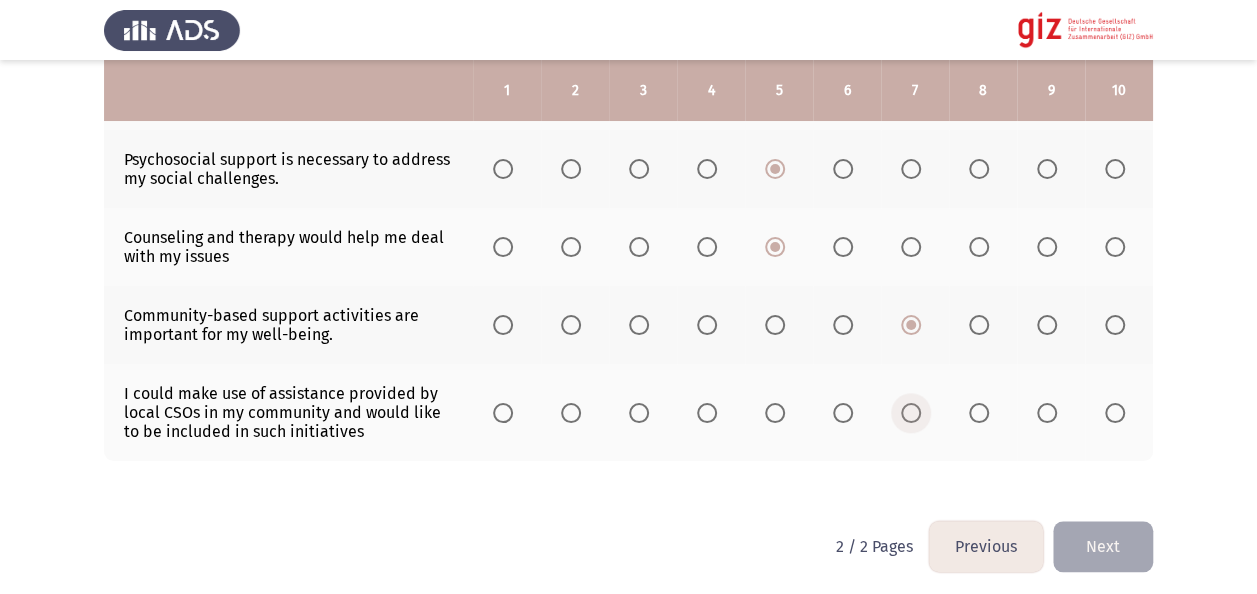 click at bounding box center (911, 413) 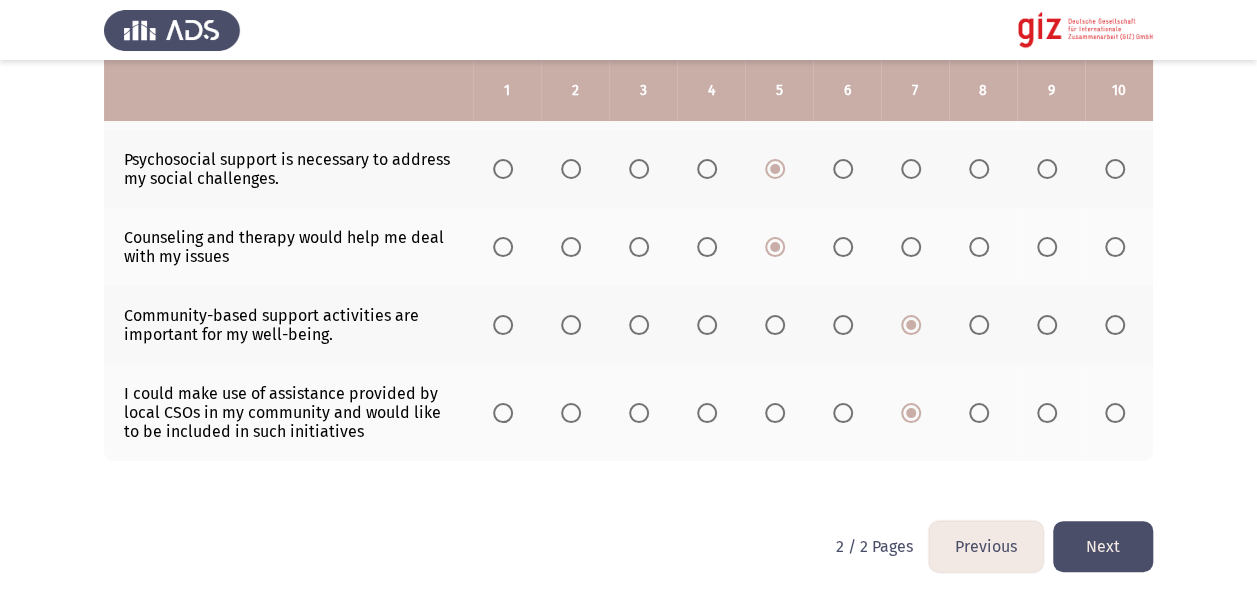 click on "Next" 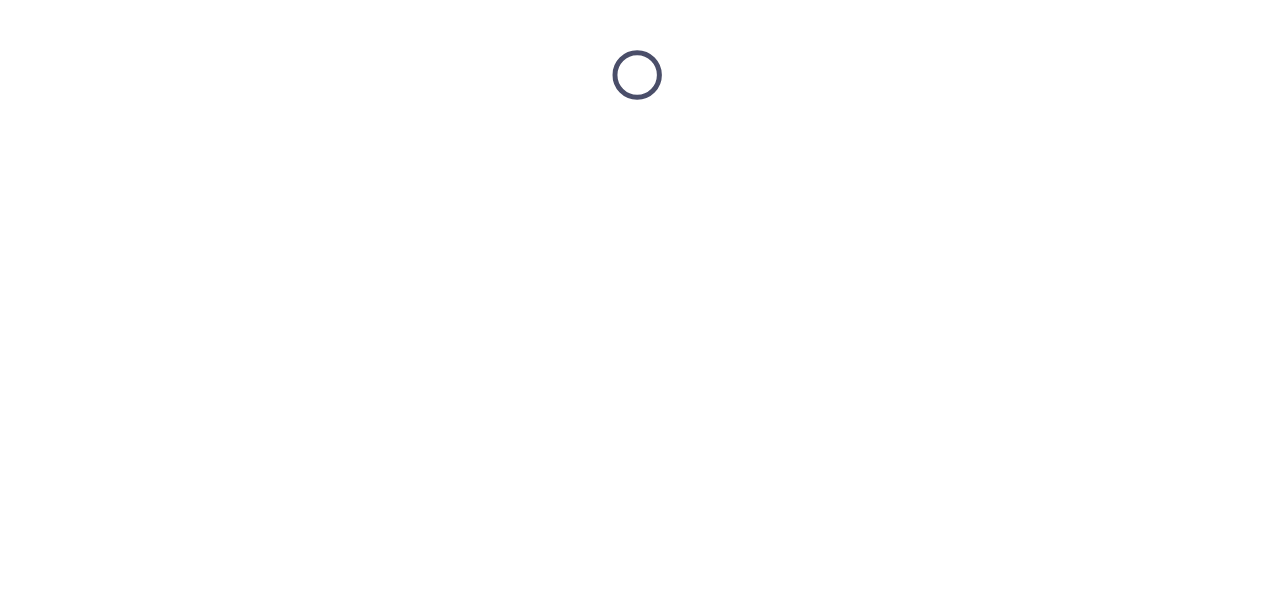 scroll, scrollTop: 0, scrollLeft: 0, axis: both 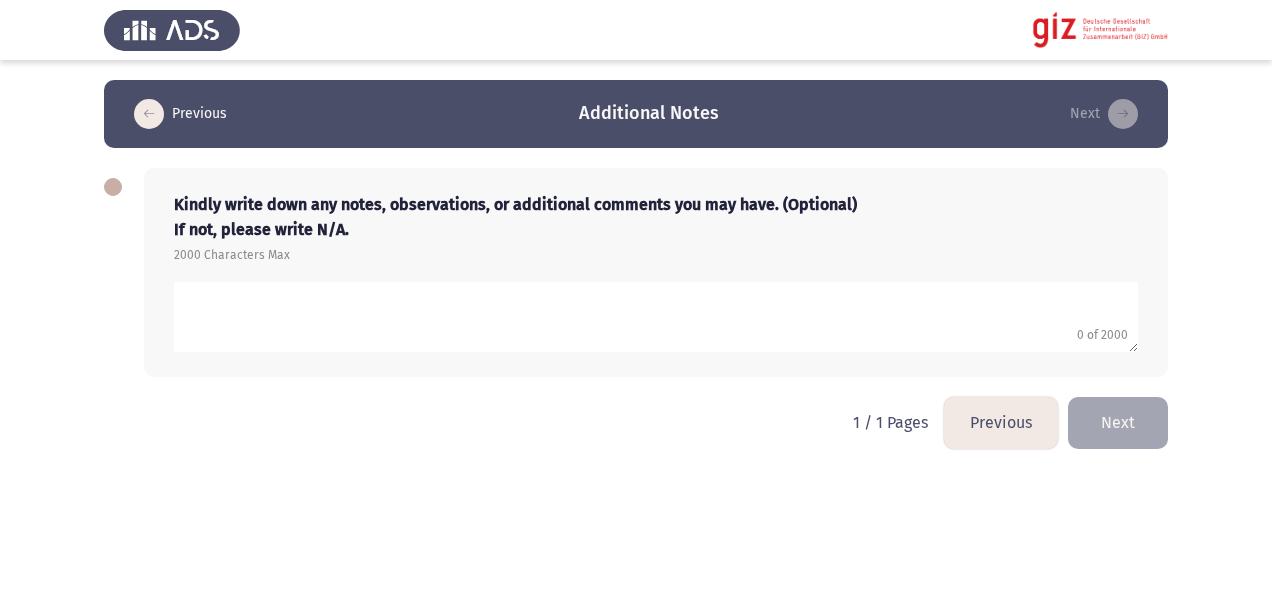 click 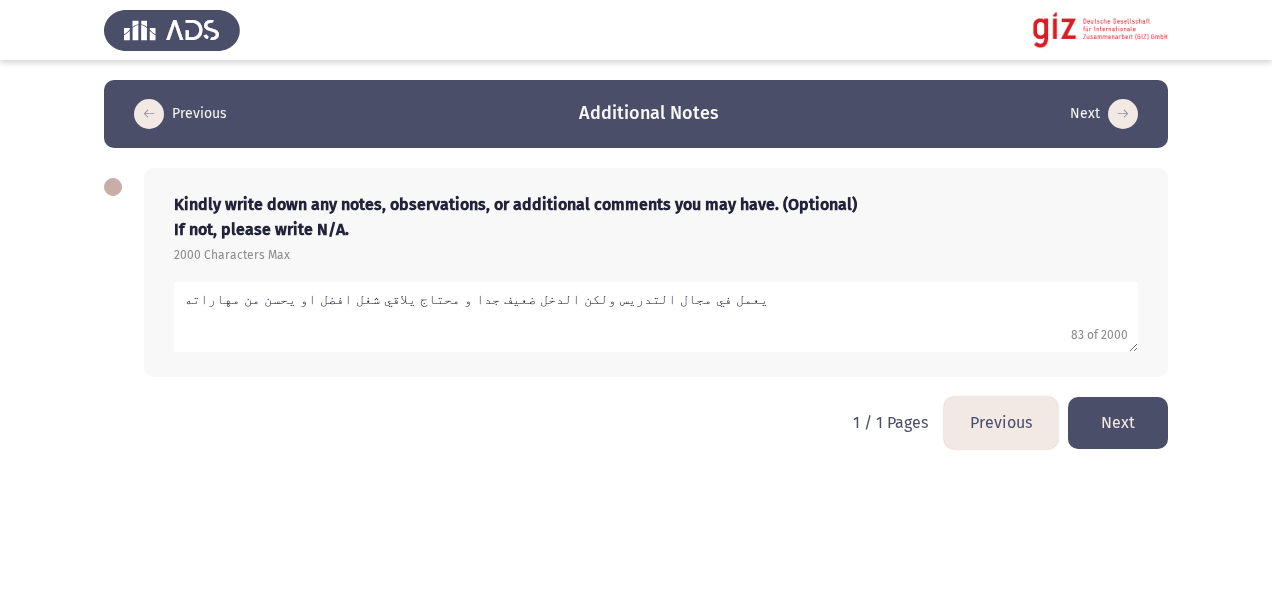 type on "يعمل في مجال التدريس ولكن الدخل ضعيف جدا و محتاج يلاقي شغل افضل او يحسن من مهاراته" 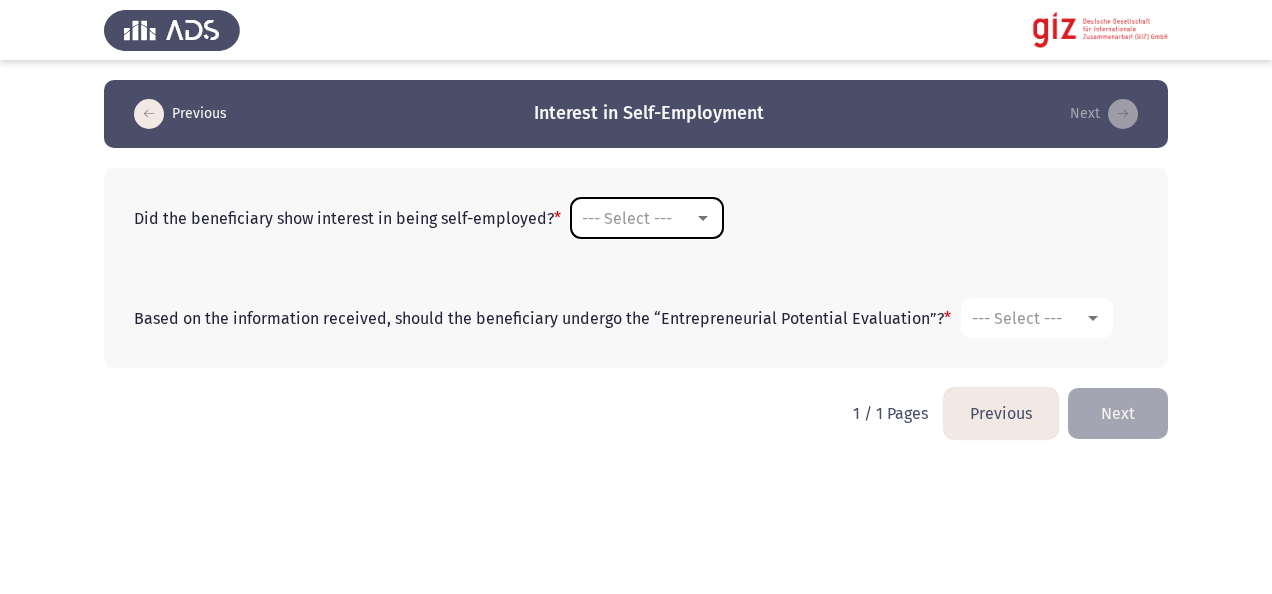 click on "--- Select ---" at bounding box center (627, 218) 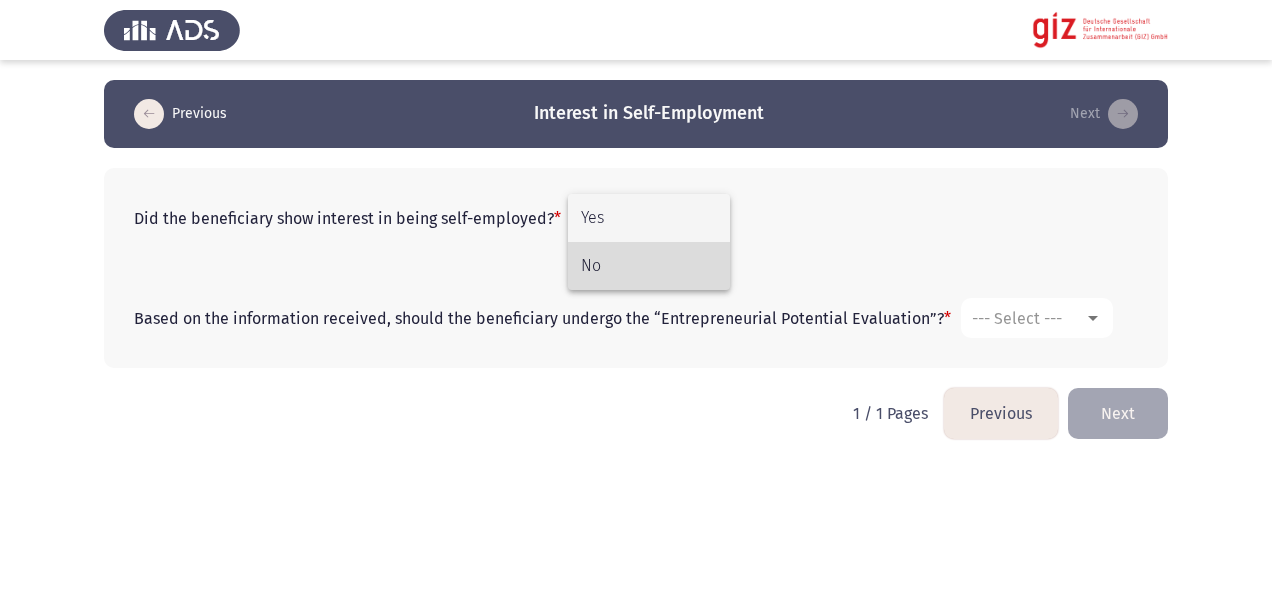 click on "No" at bounding box center (649, 266) 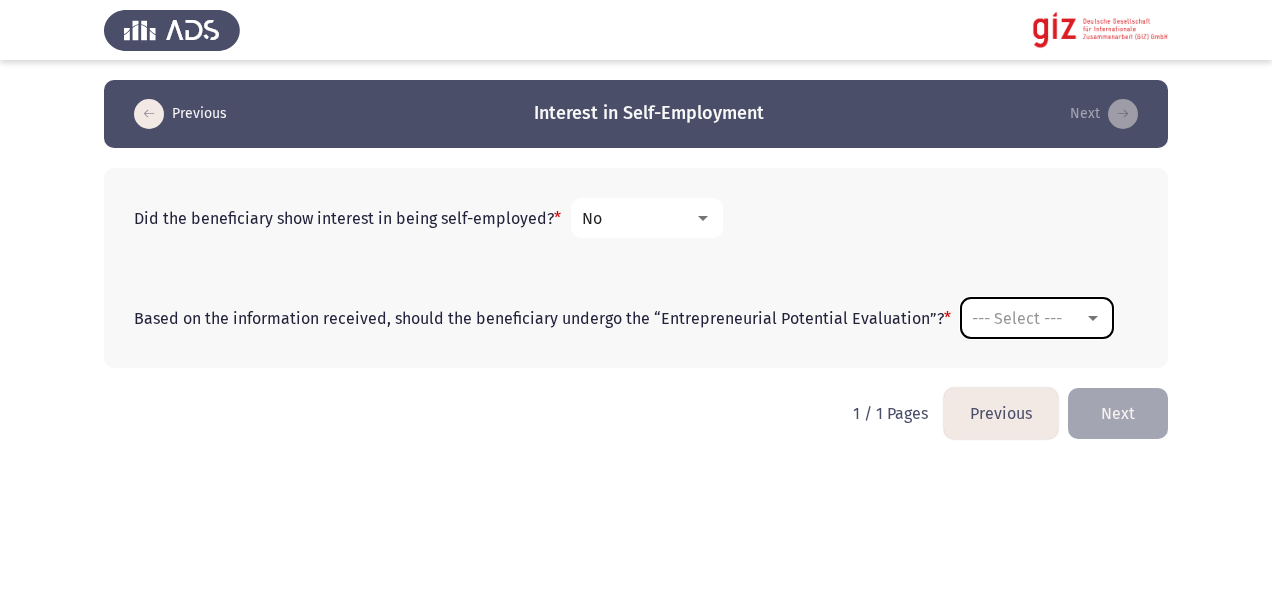 click on "--- Select ---" at bounding box center (1017, 318) 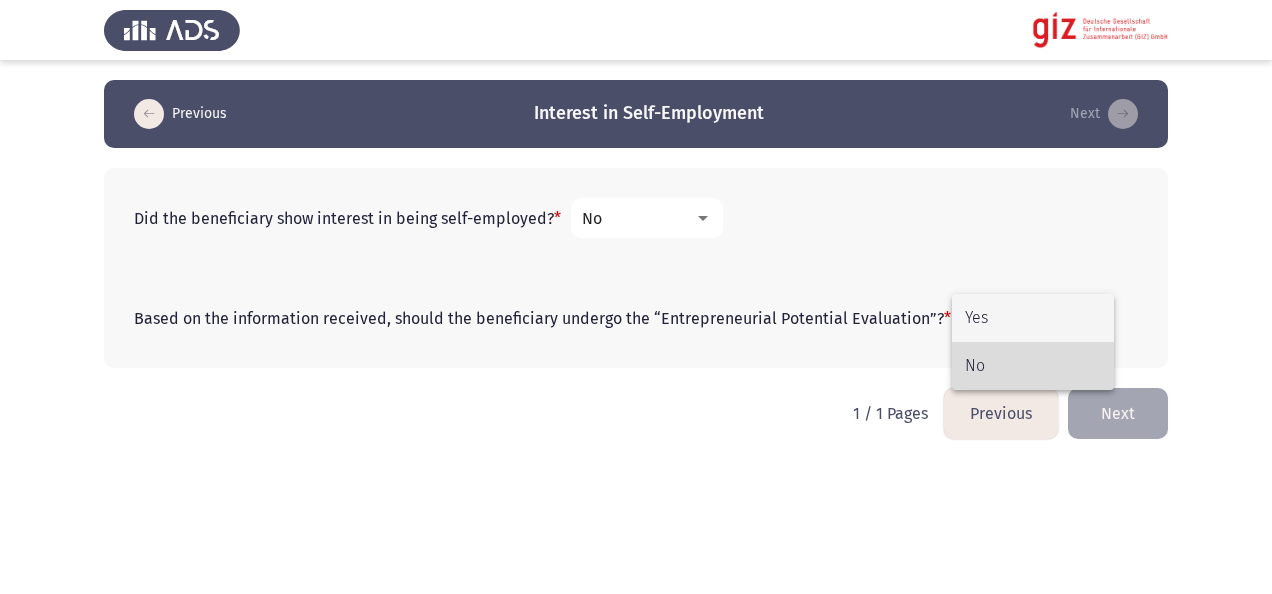 click on "No" at bounding box center [1033, 366] 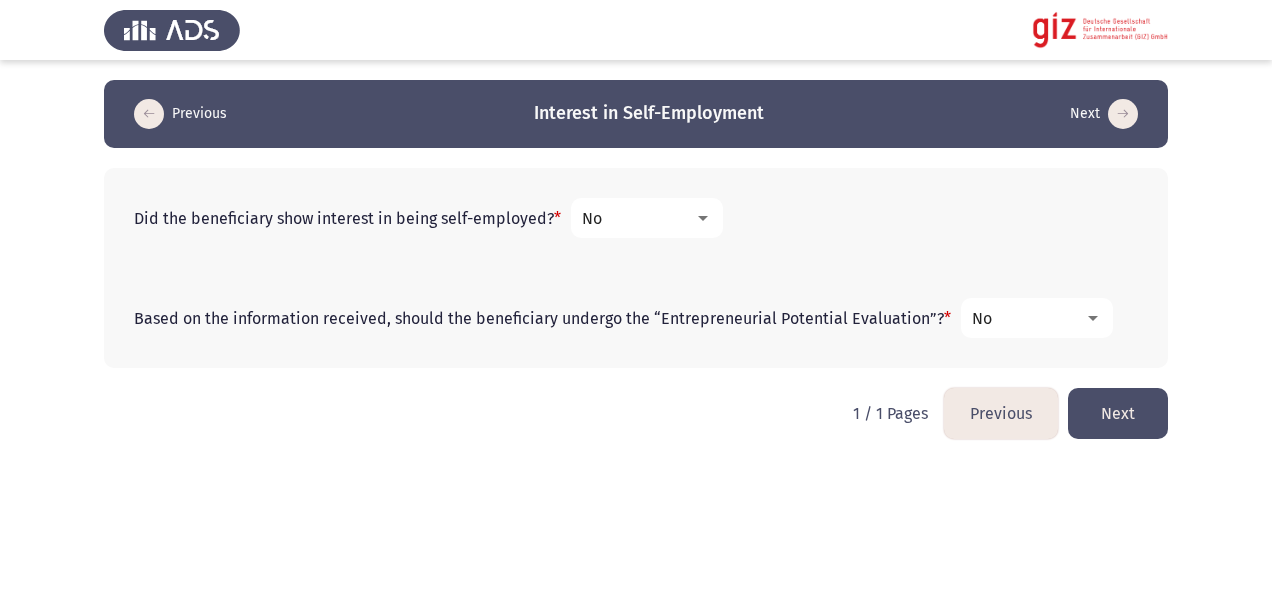 click on "Next" 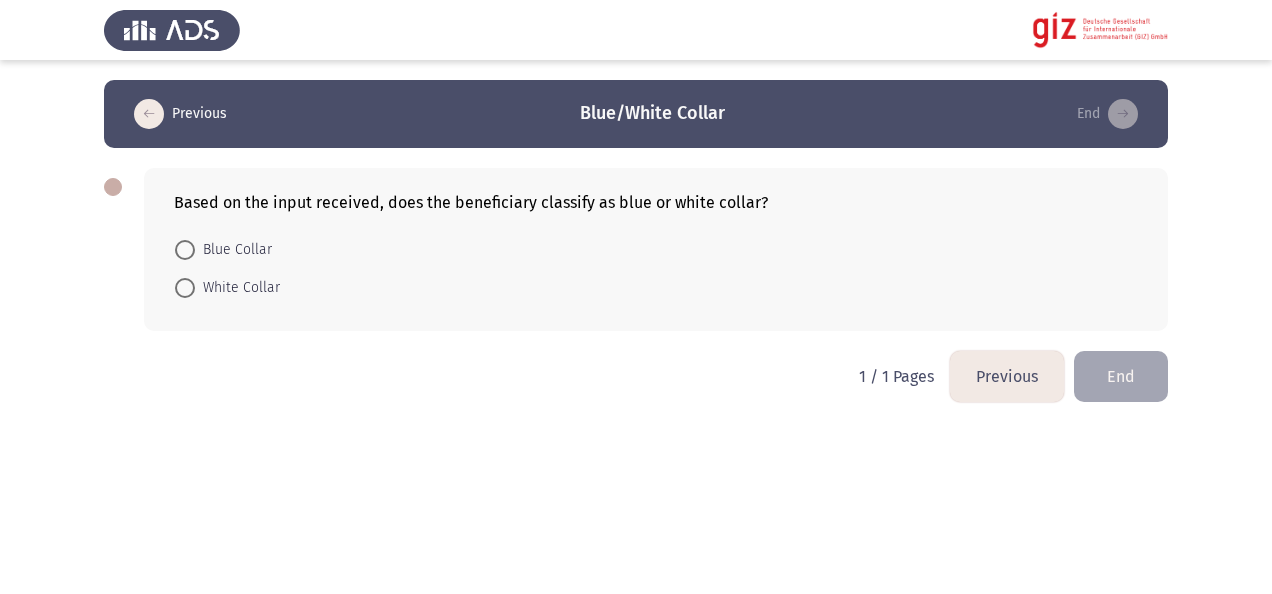 click on "White Collar" at bounding box center (237, 288) 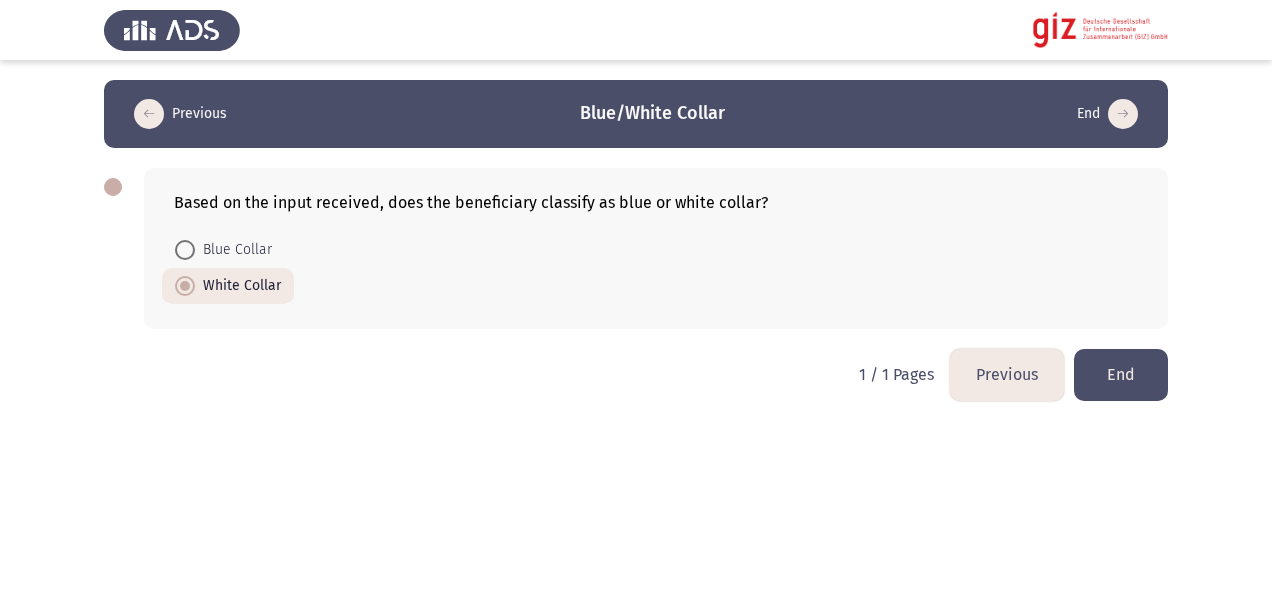 click on "End" 